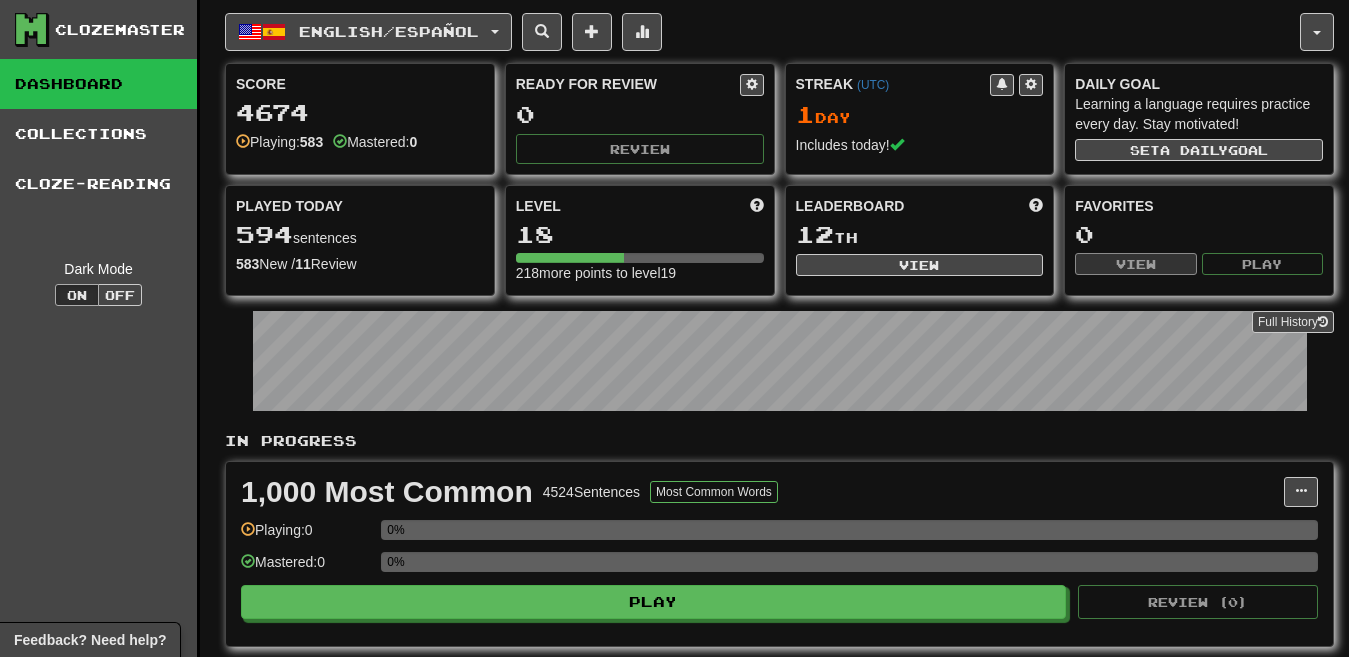 scroll, scrollTop: 0, scrollLeft: 0, axis: both 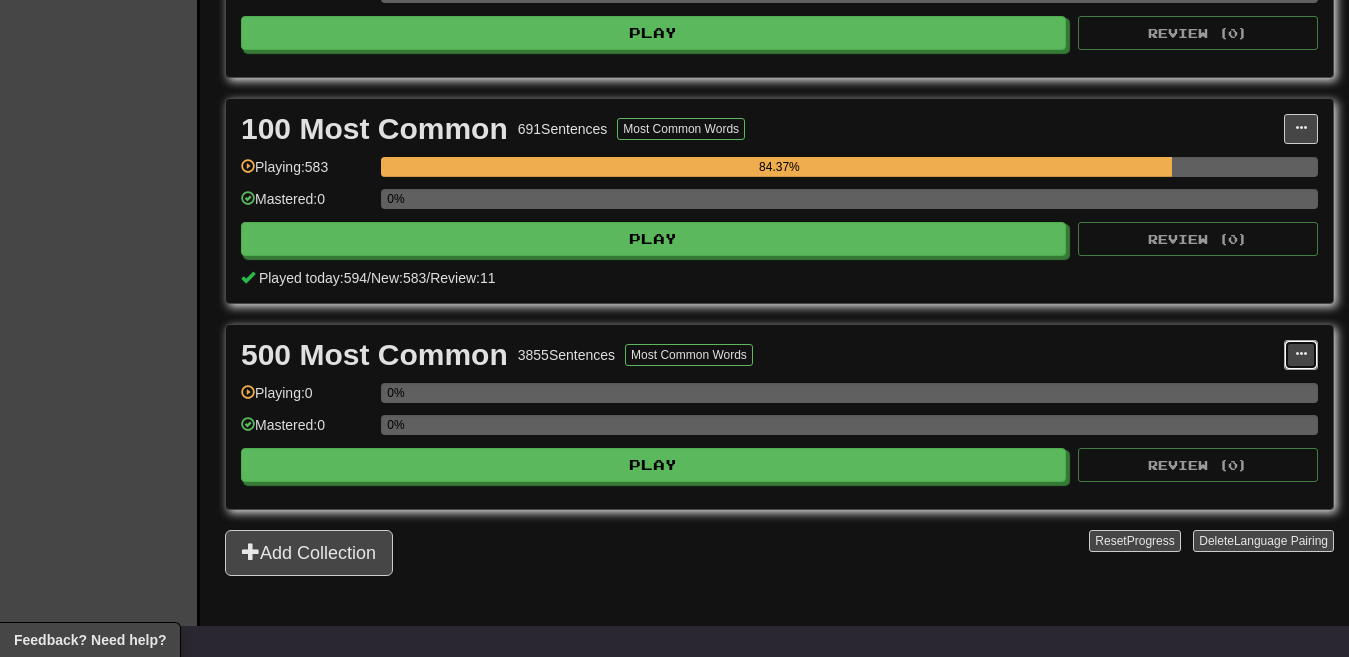 click at bounding box center (1301, 355) 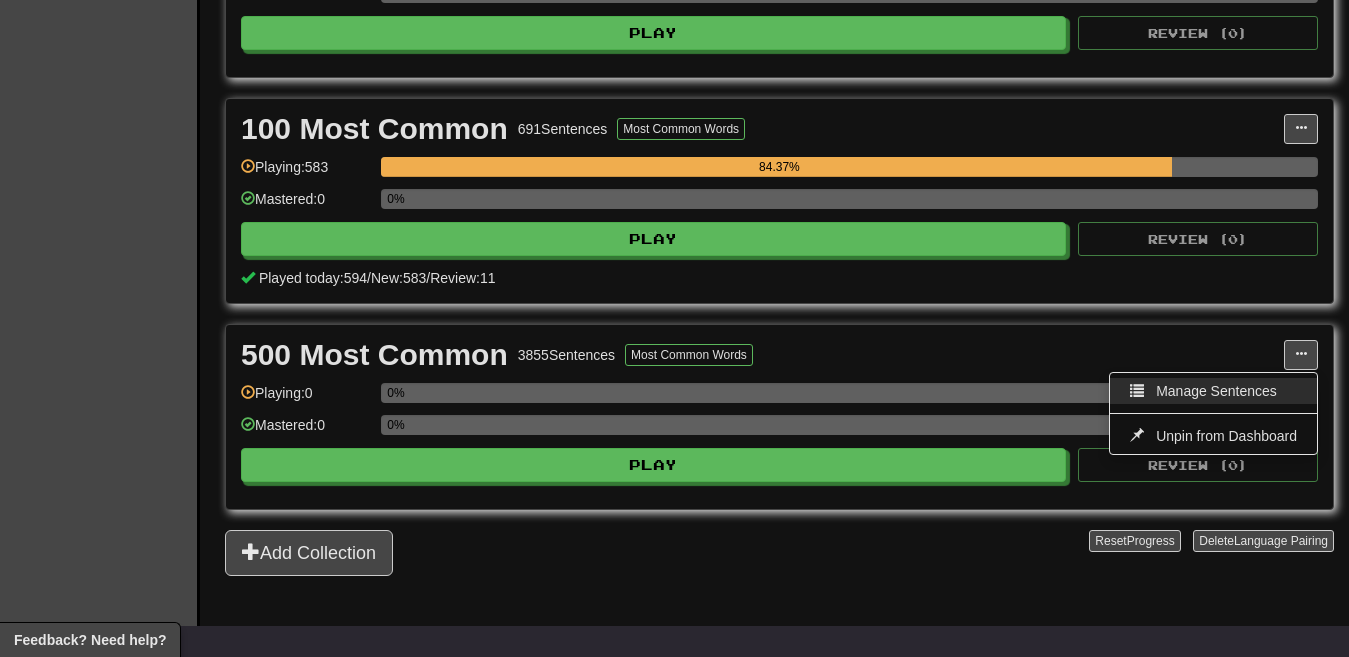 click on "Manage Sentences" at bounding box center (1213, 391) 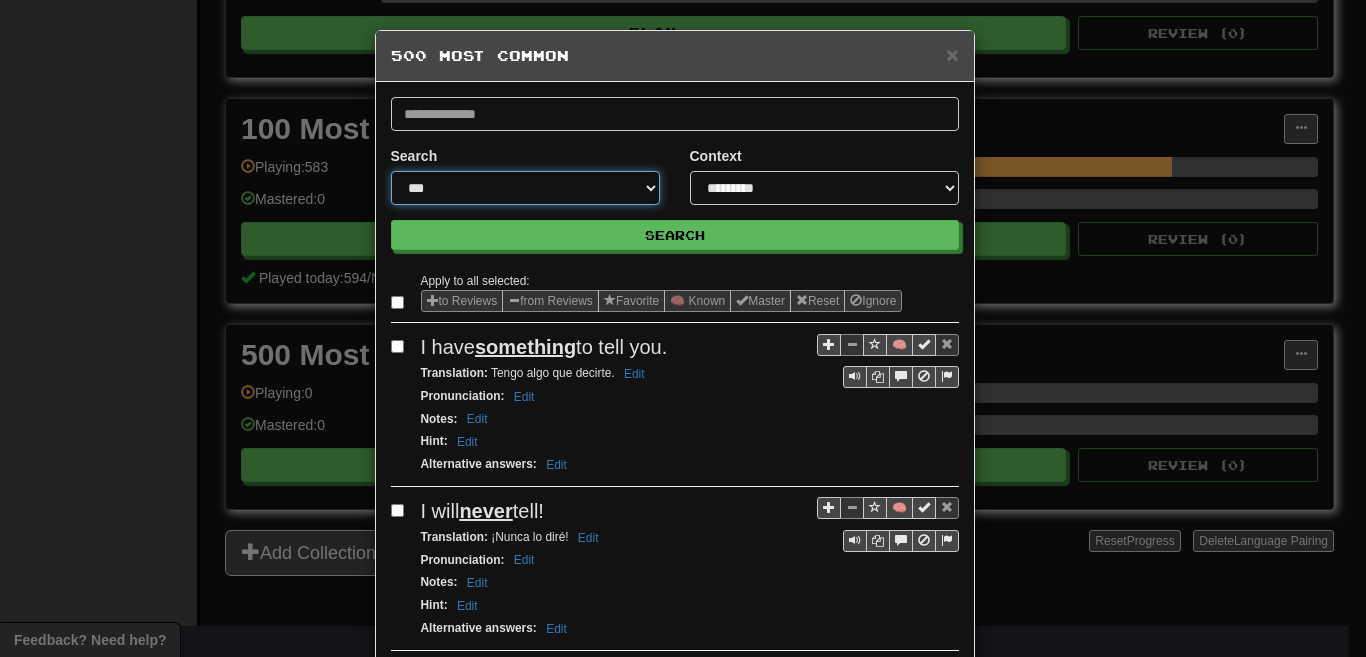 click on "**********" at bounding box center (525, 188) 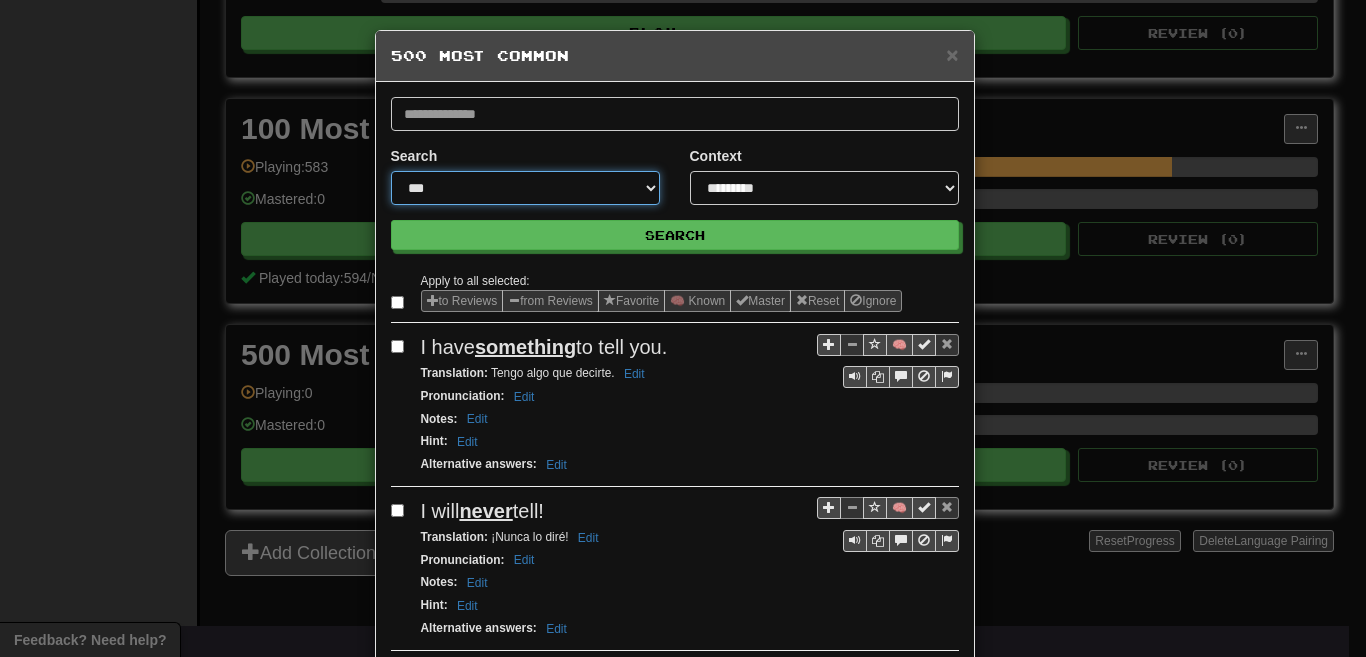 click on "**********" at bounding box center (525, 188) 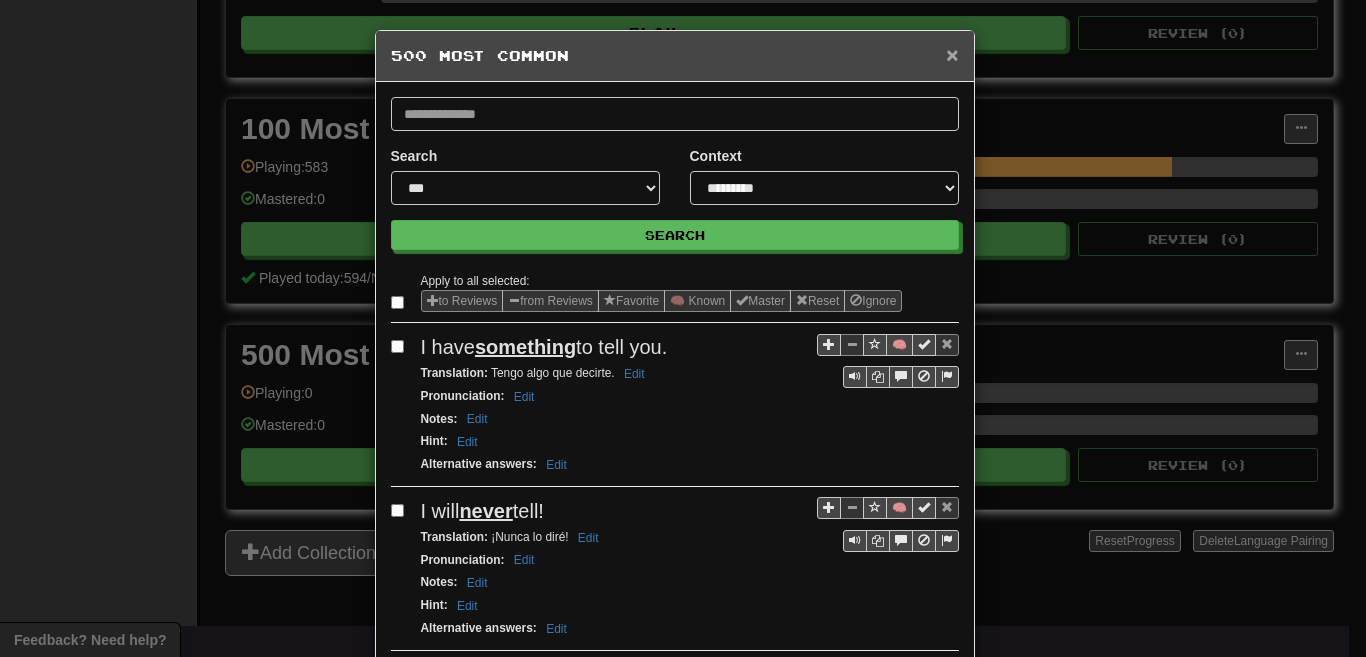 click on "×" at bounding box center [952, 54] 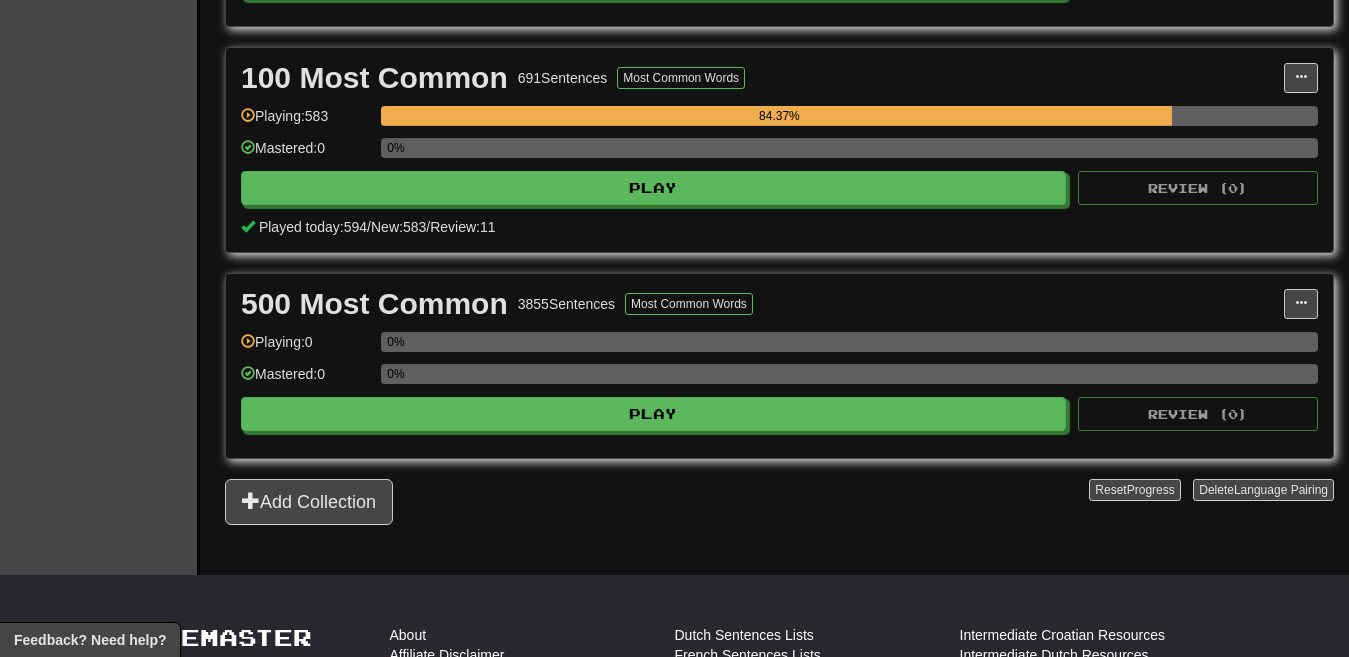 scroll, scrollTop: 632, scrollLeft: 0, axis: vertical 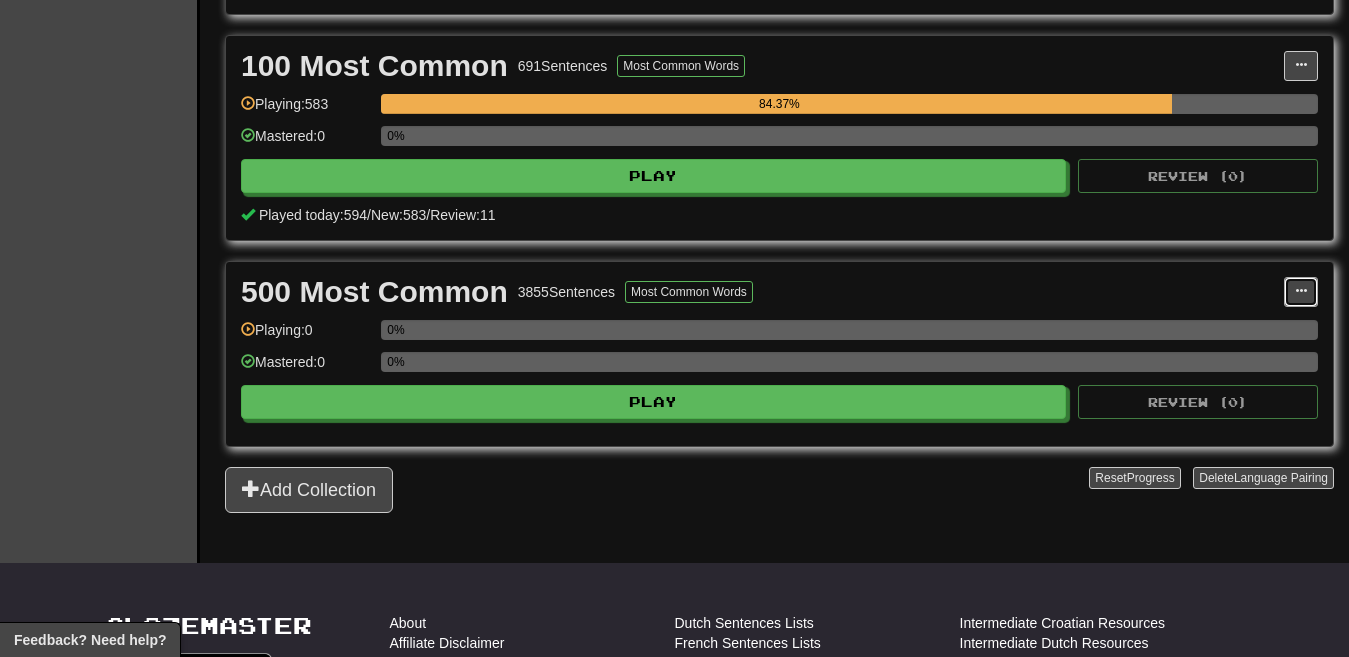 click at bounding box center (1301, 292) 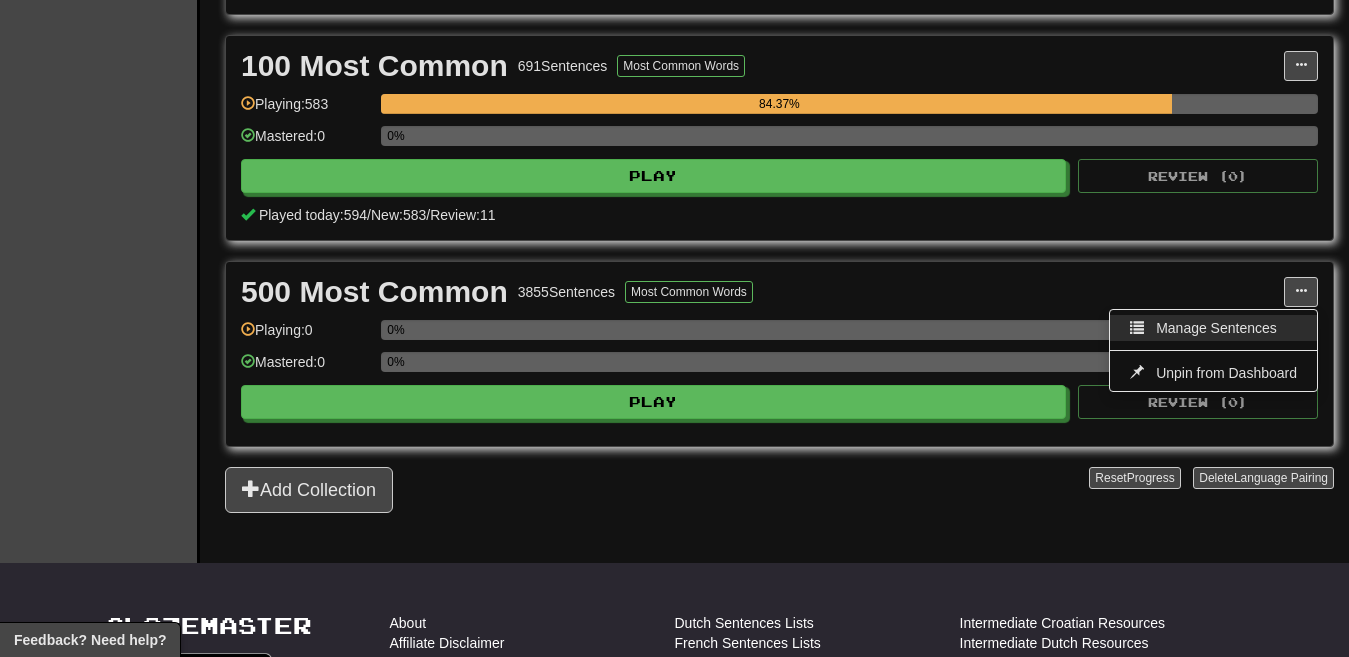click on "Manage Sentences" at bounding box center (1216, 328) 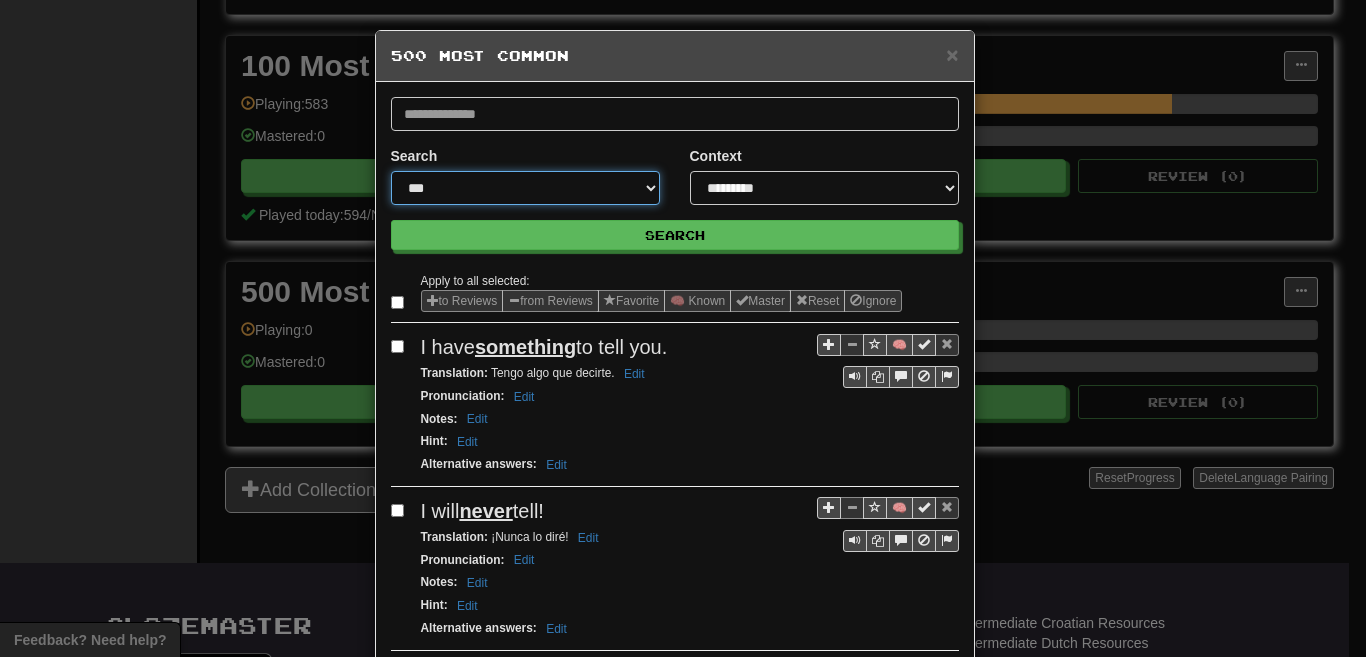 click on "**********" at bounding box center [525, 188] 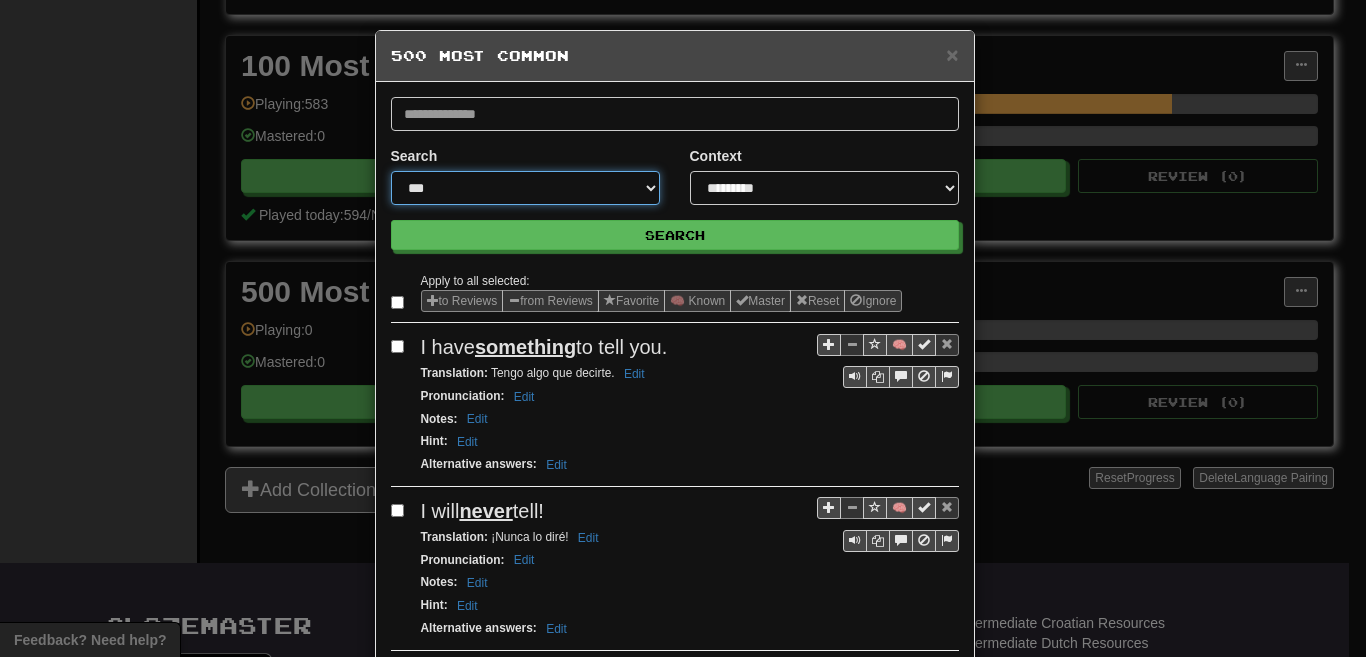 select on "***" 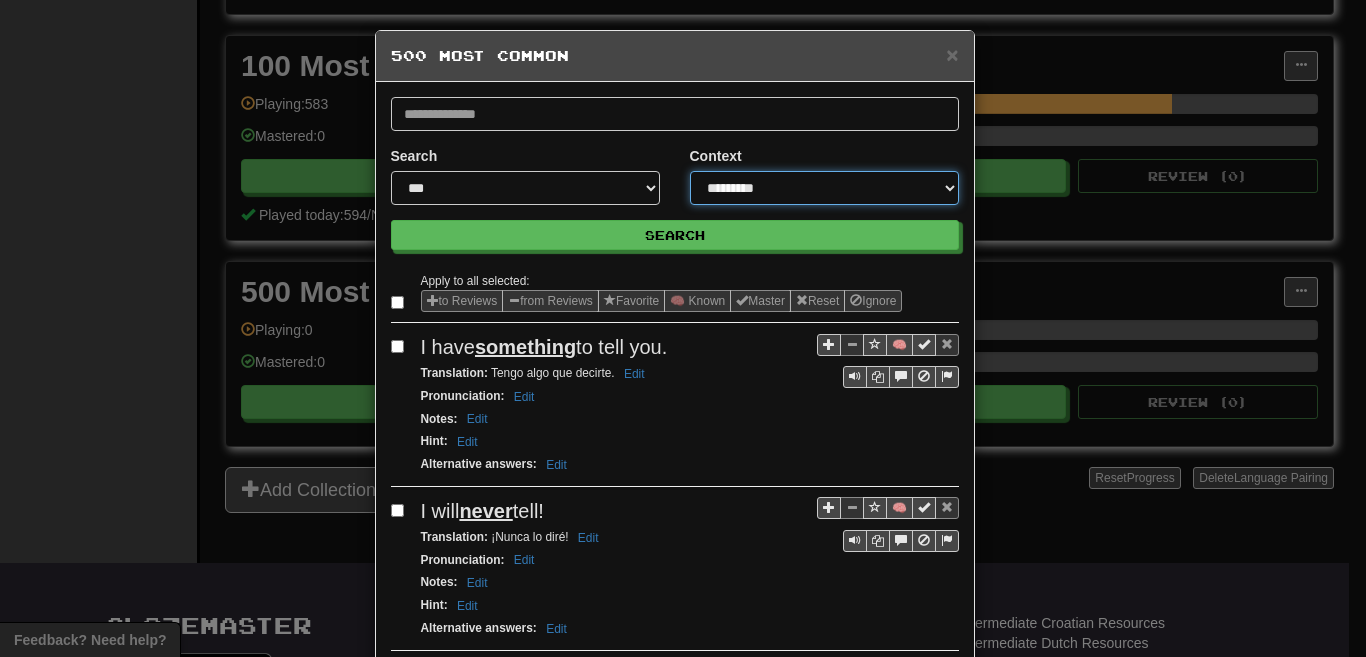 click on "**********" at bounding box center (824, 188) 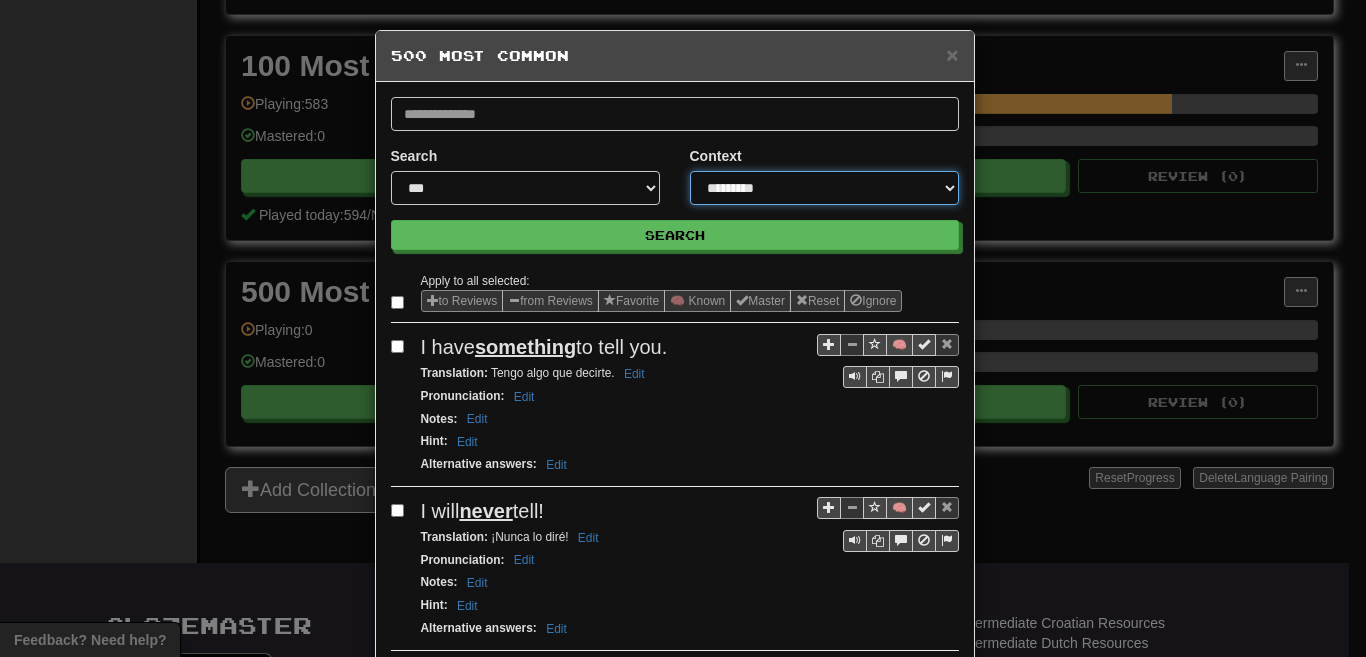 select on "*****" 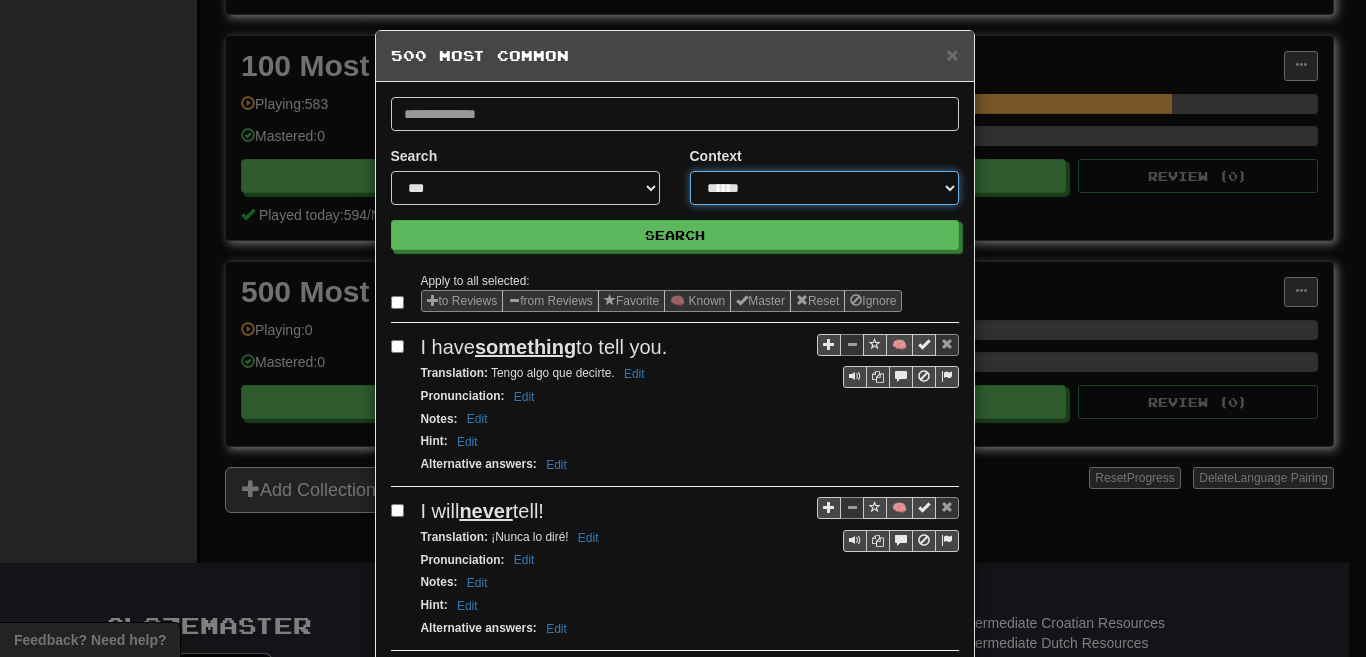 click on "**********" at bounding box center [824, 188] 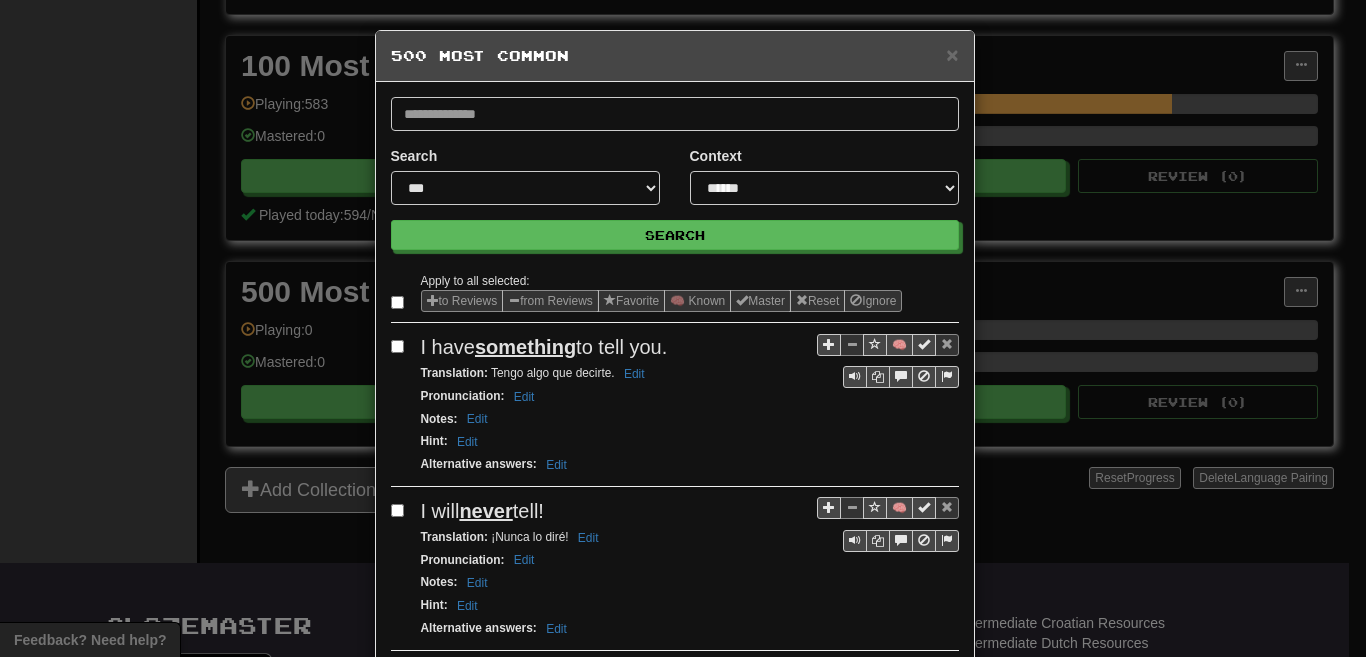 click on "**********" at bounding box center (675, 1885) 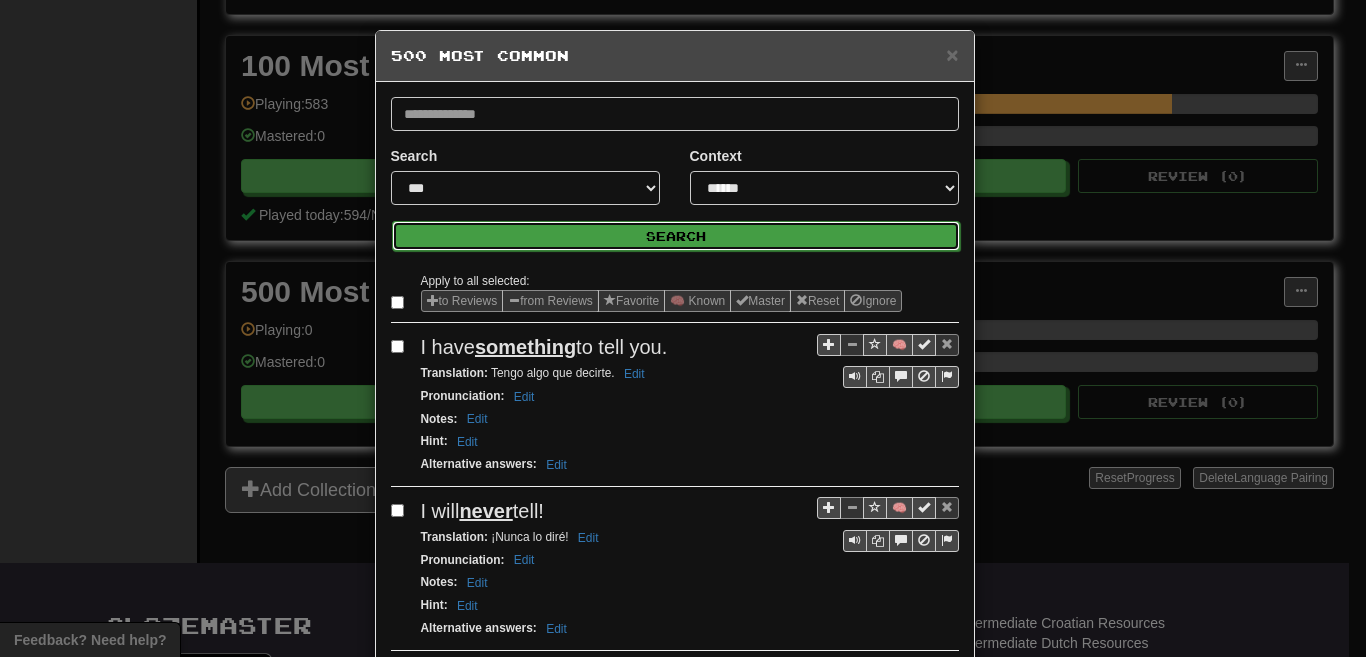 click on "Search" at bounding box center (676, 236) 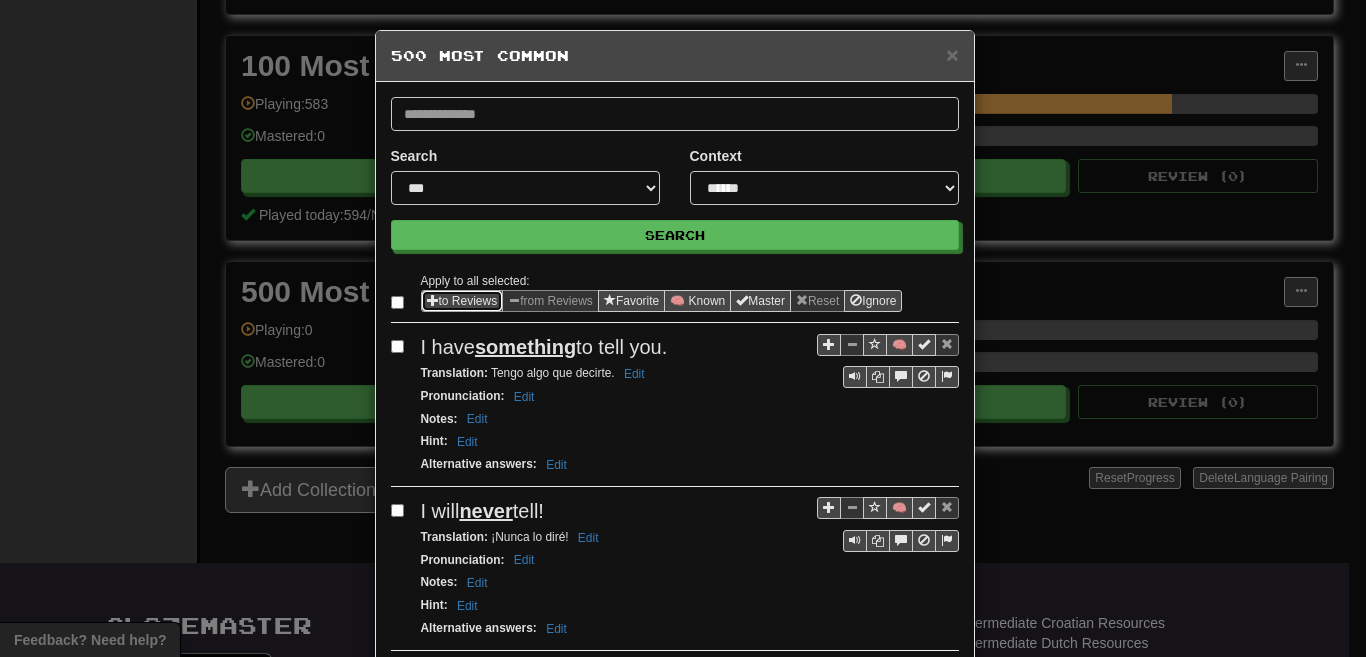click on "to Reviews" at bounding box center [462, 301] 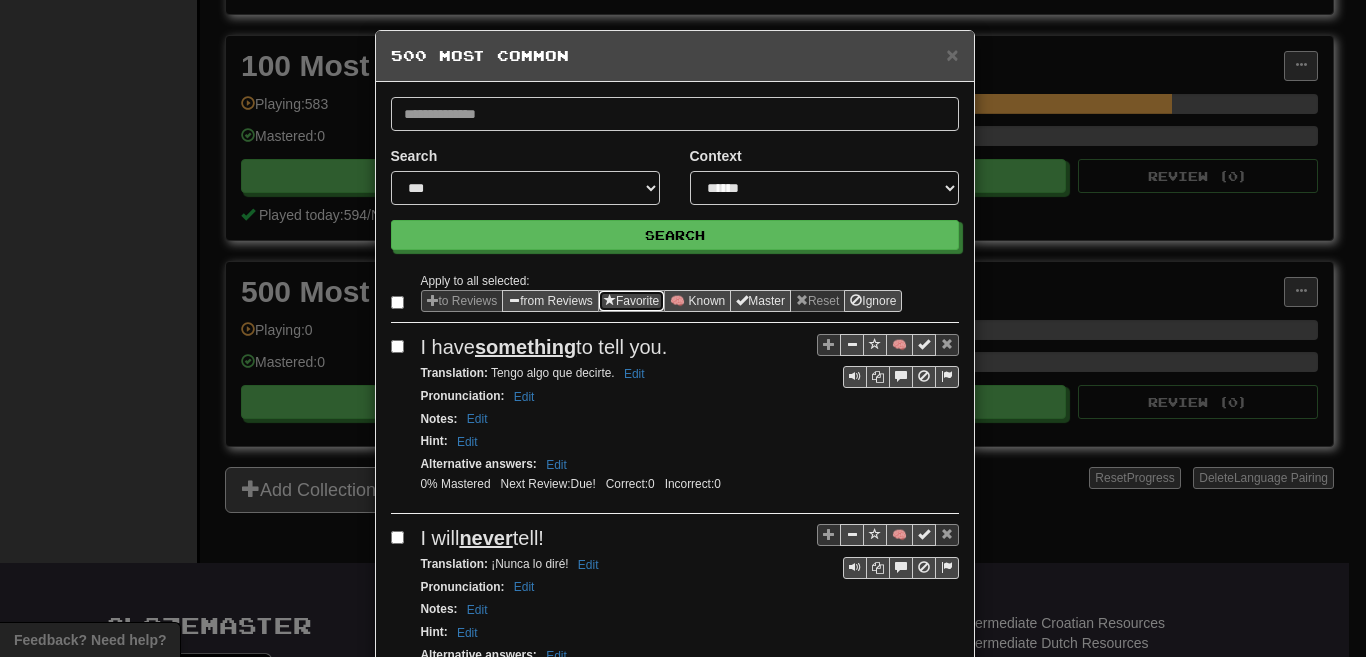 click on "Favorite" at bounding box center [631, 301] 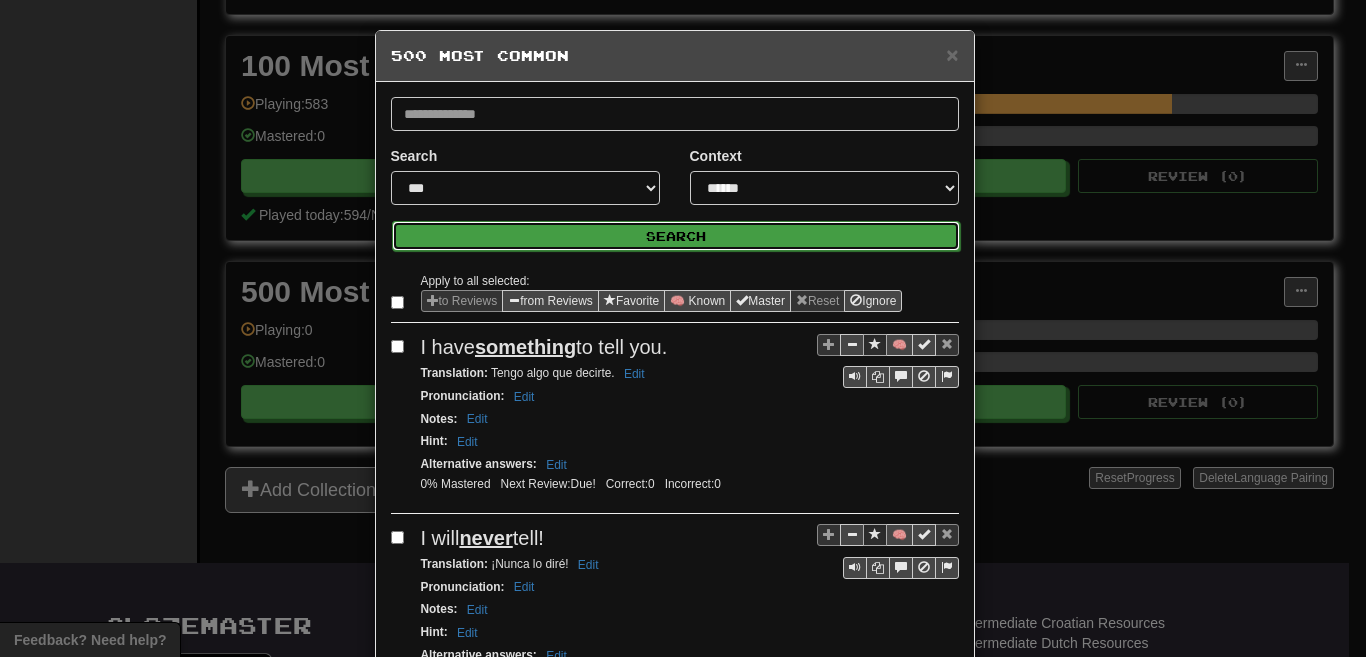 click on "Search" at bounding box center [676, 236] 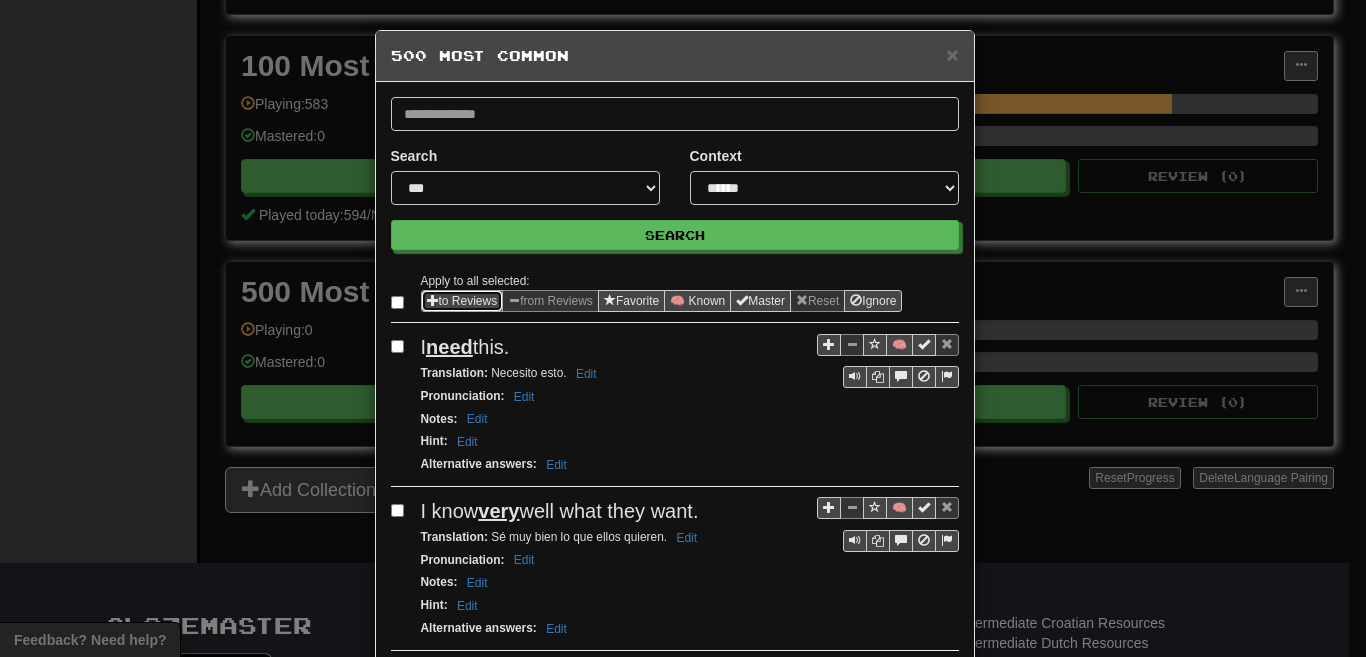 click on "to Reviews" at bounding box center [462, 301] 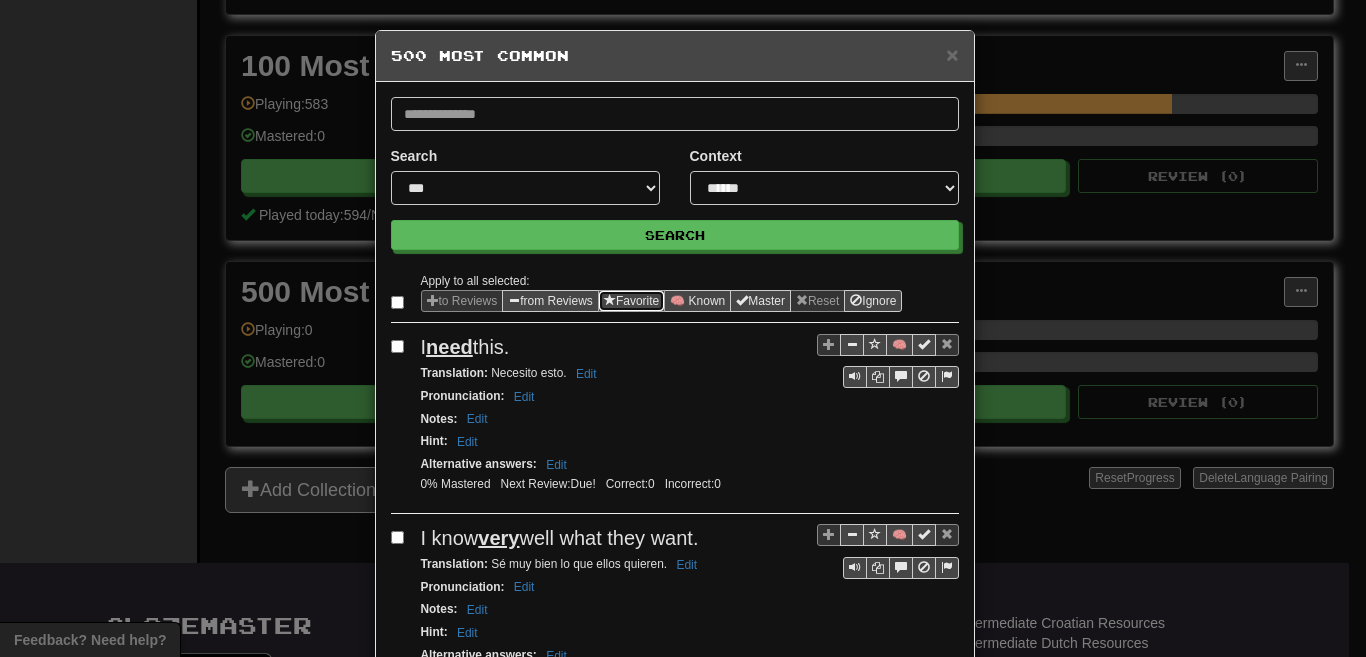 click on "Favorite" at bounding box center (631, 301) 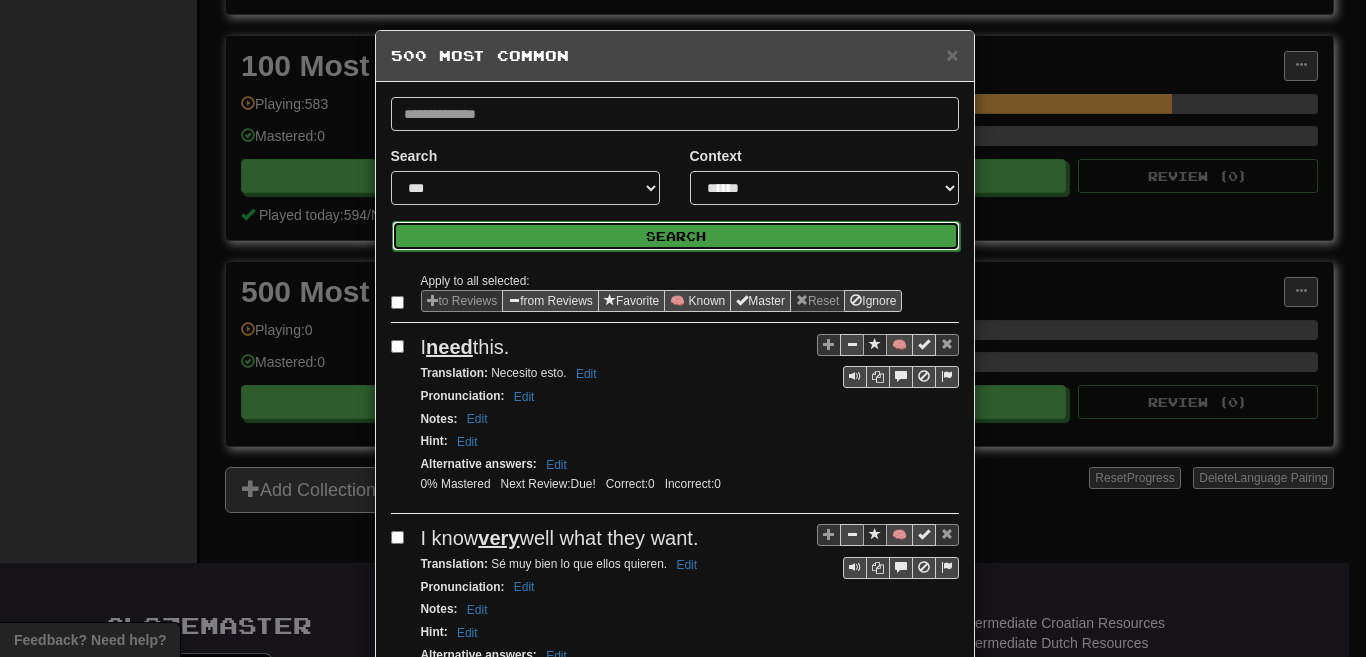 click on "Search" at bounding box center [676, 236] 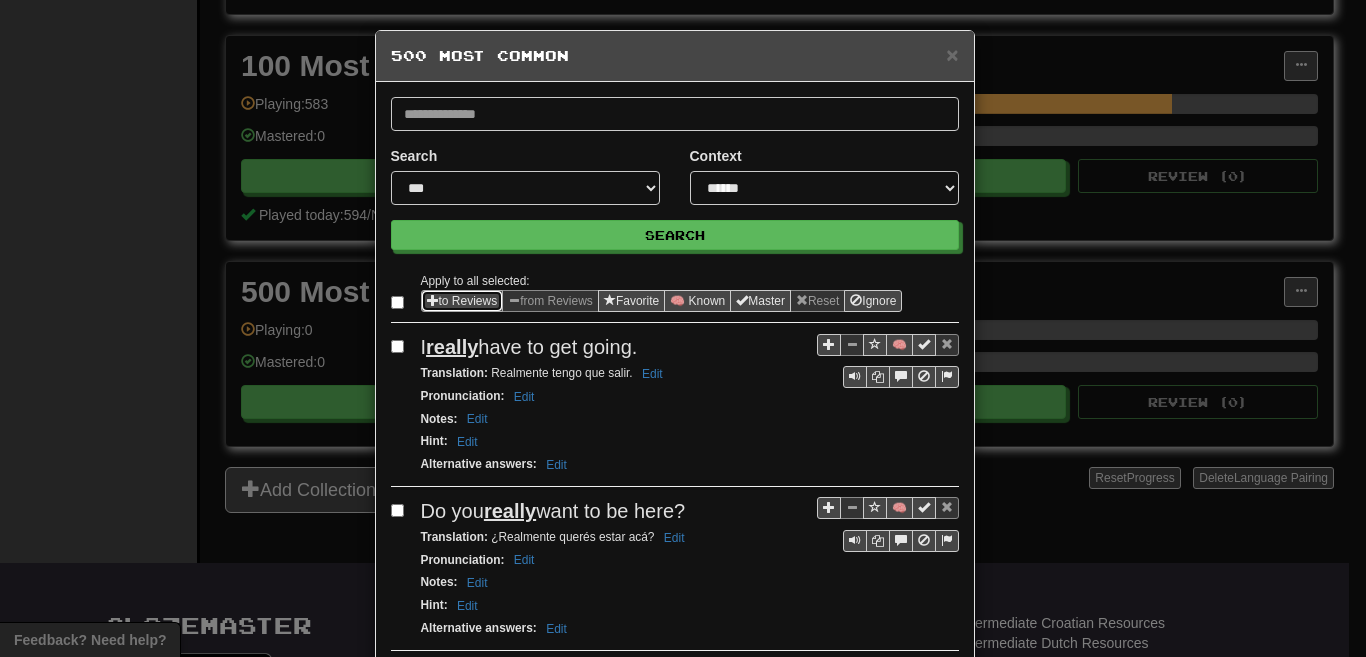 click at bounding box center (433, 300) 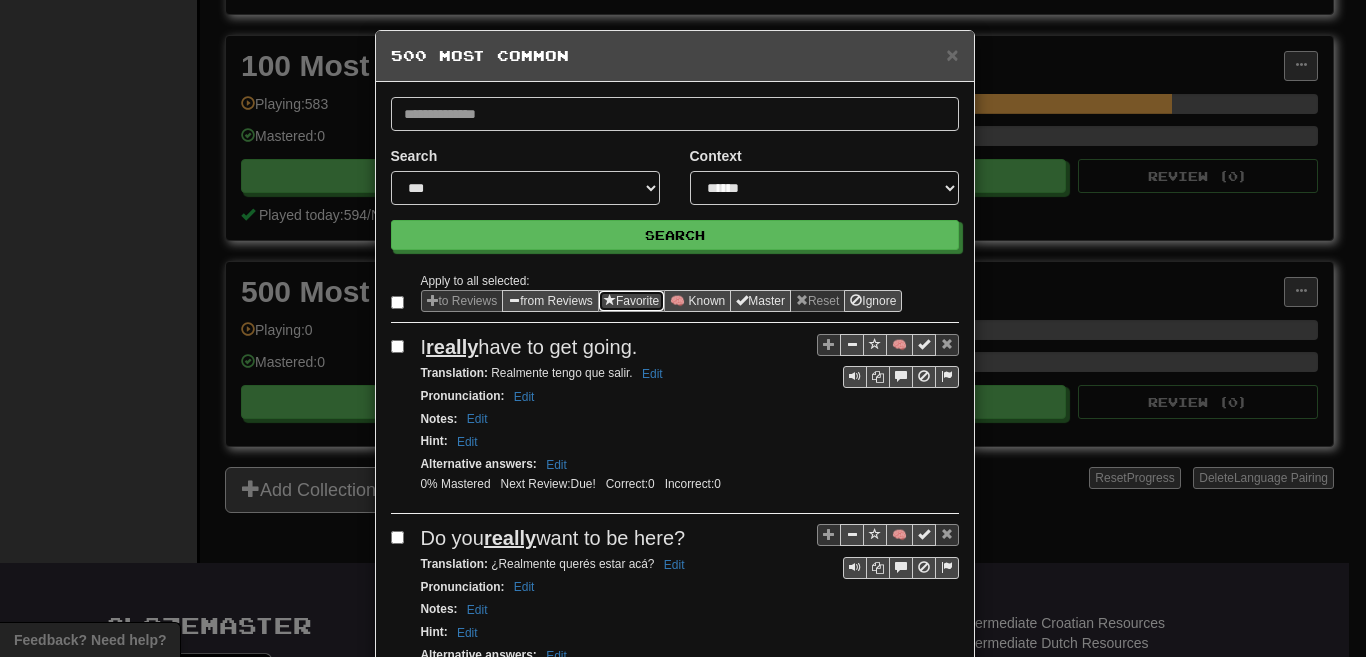click on "Favorite" at bounding box center (631, 301) 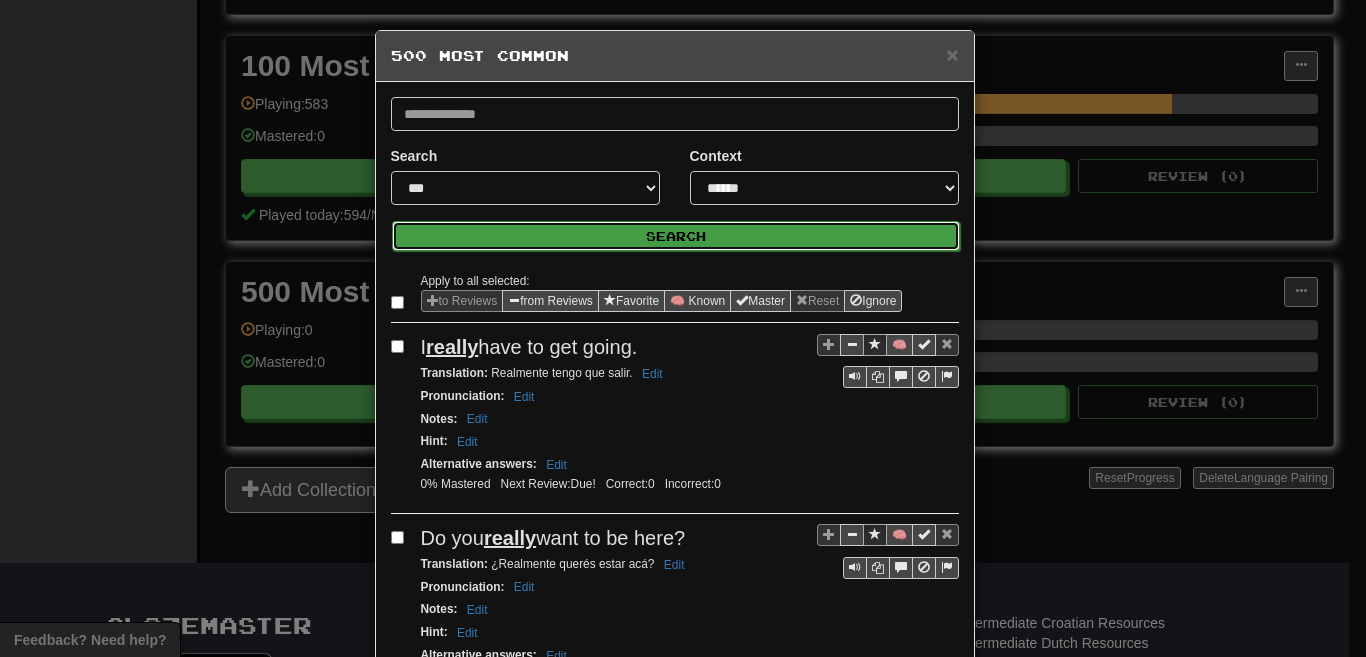 click on "Search" at bounding box center [676, 236] 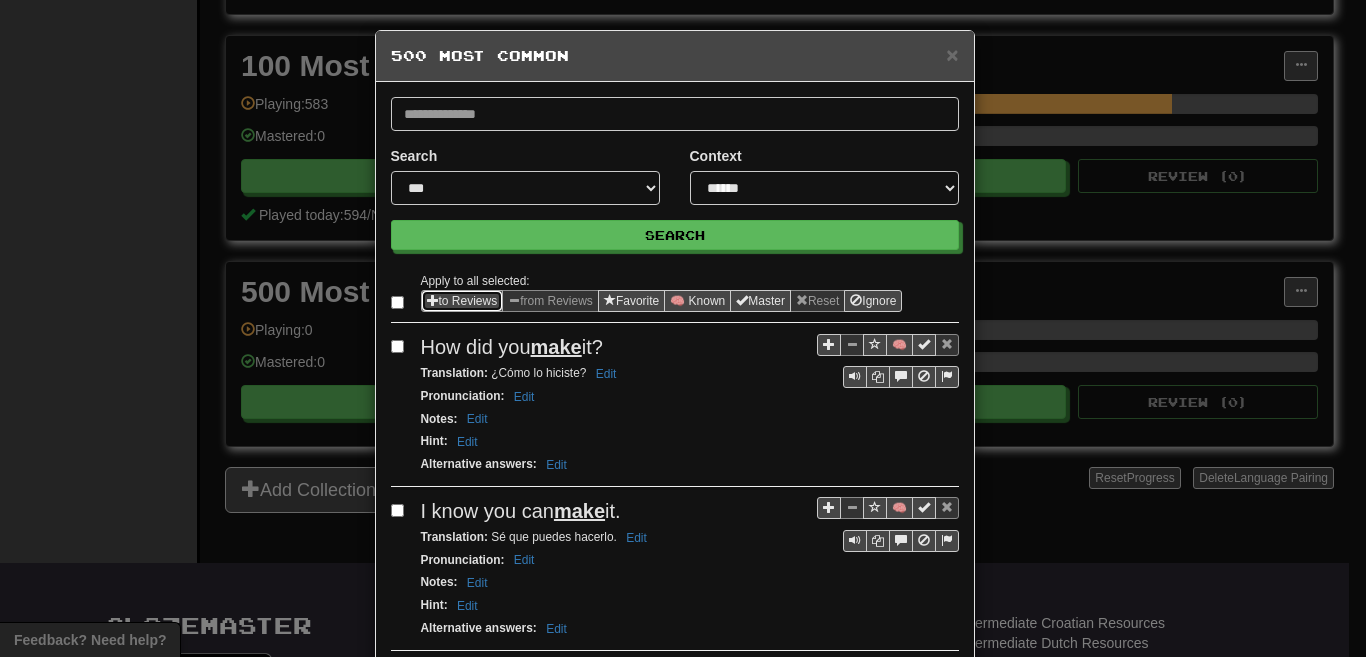 click at bounding box center (433, 300) 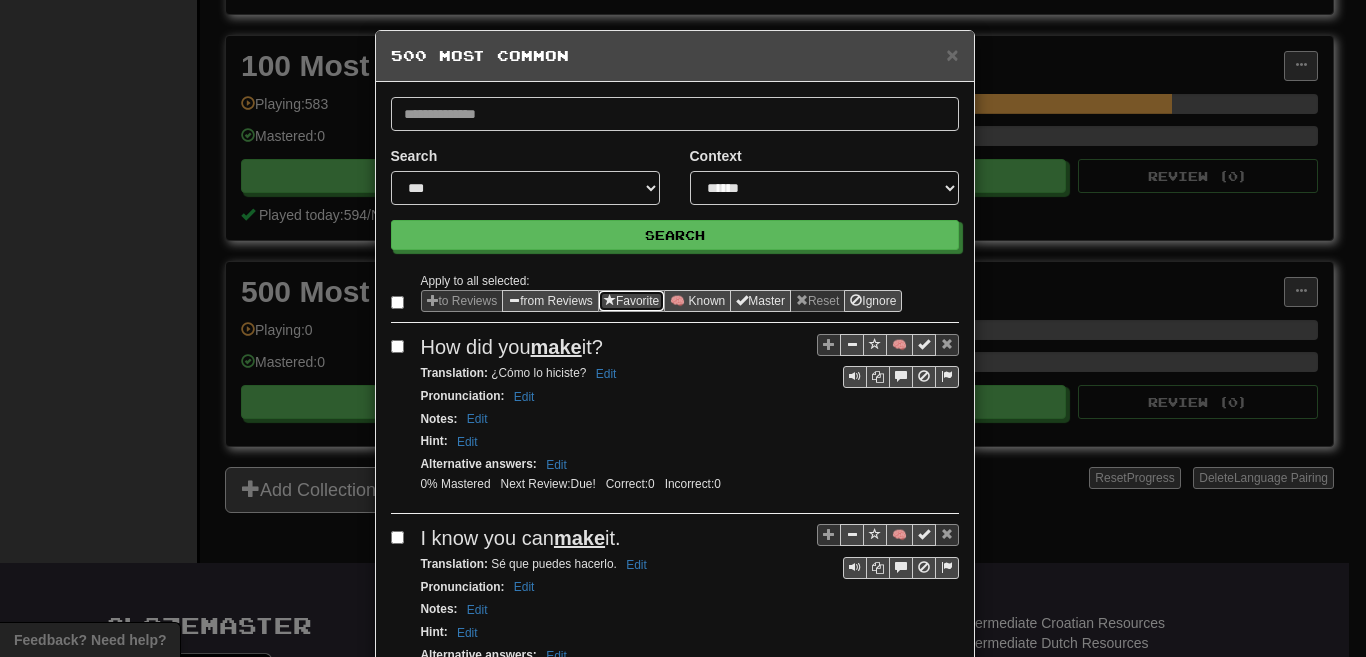 click on "Favorite" at bounding box center [631, 301] 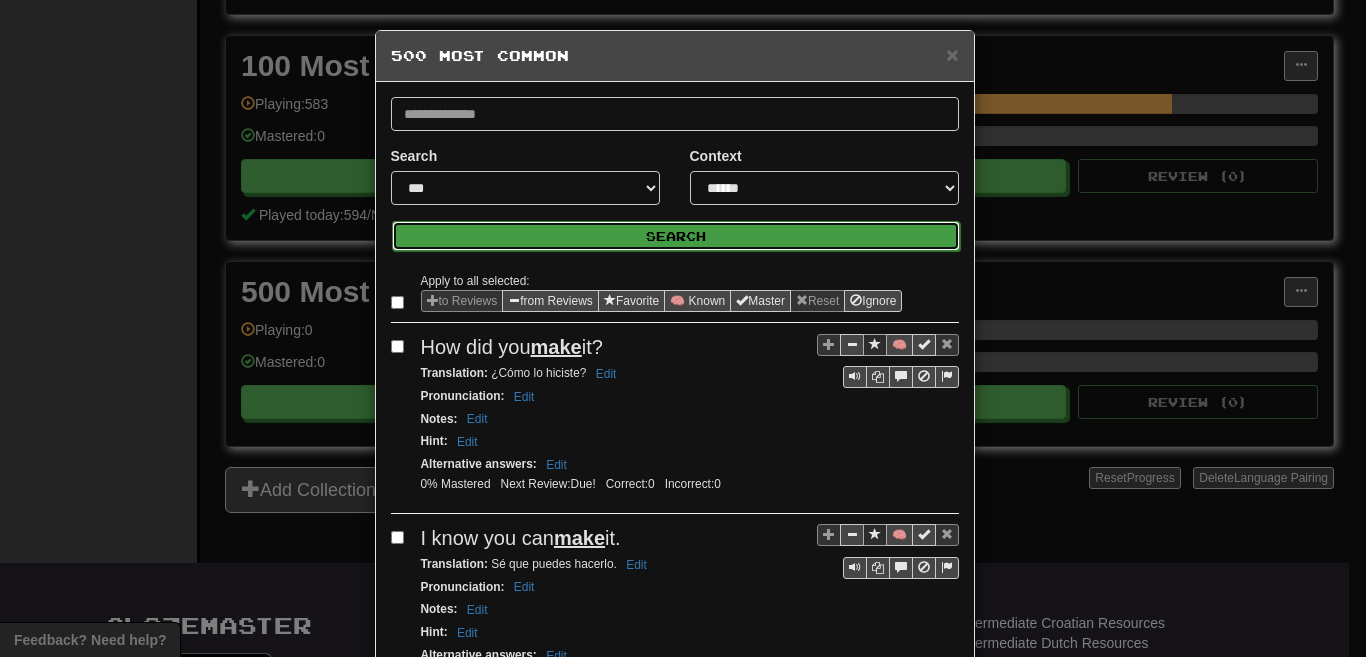 click on "Search" at bounding box center [676, 236] 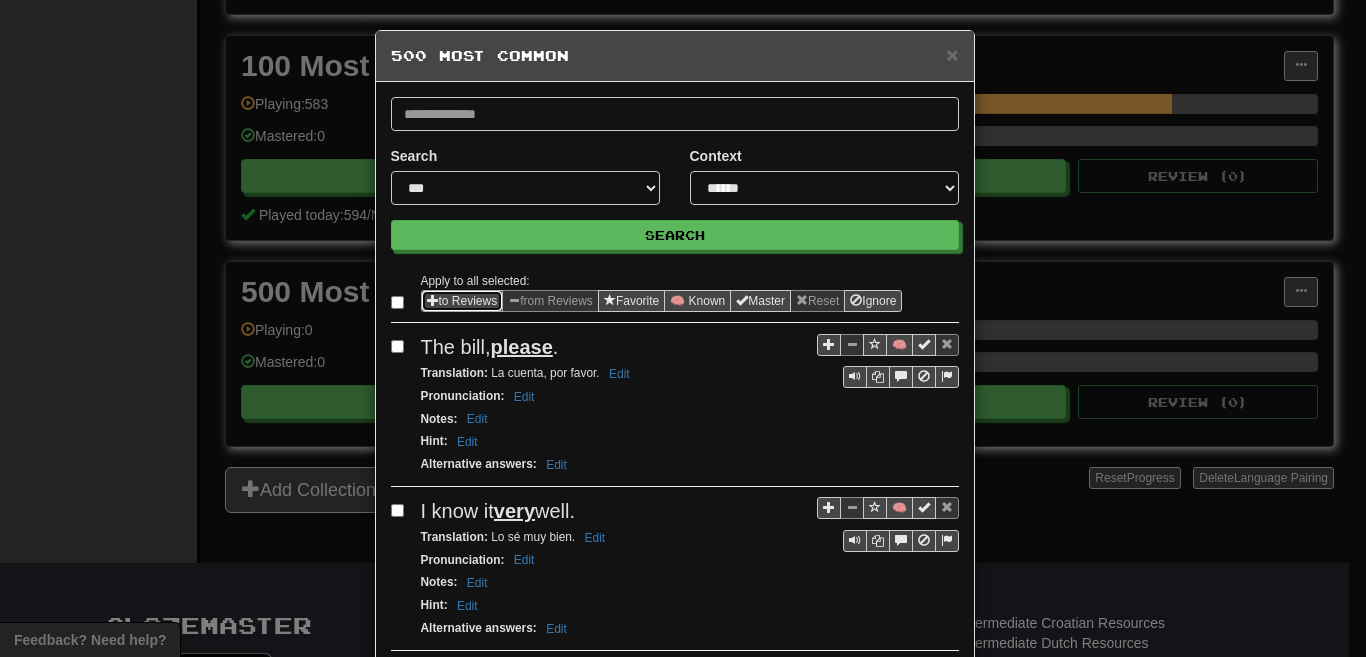 click at bounding box center [433, 300] 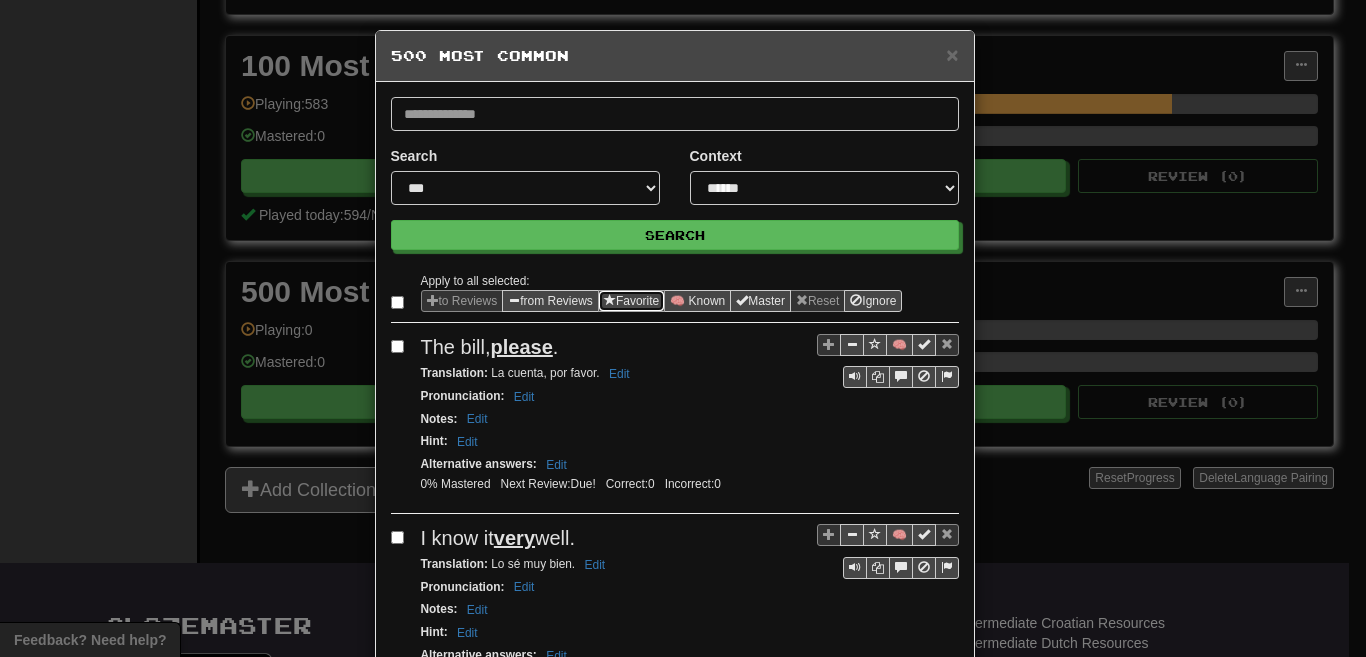 click on "Favorite" at bounding box center [631, 301] 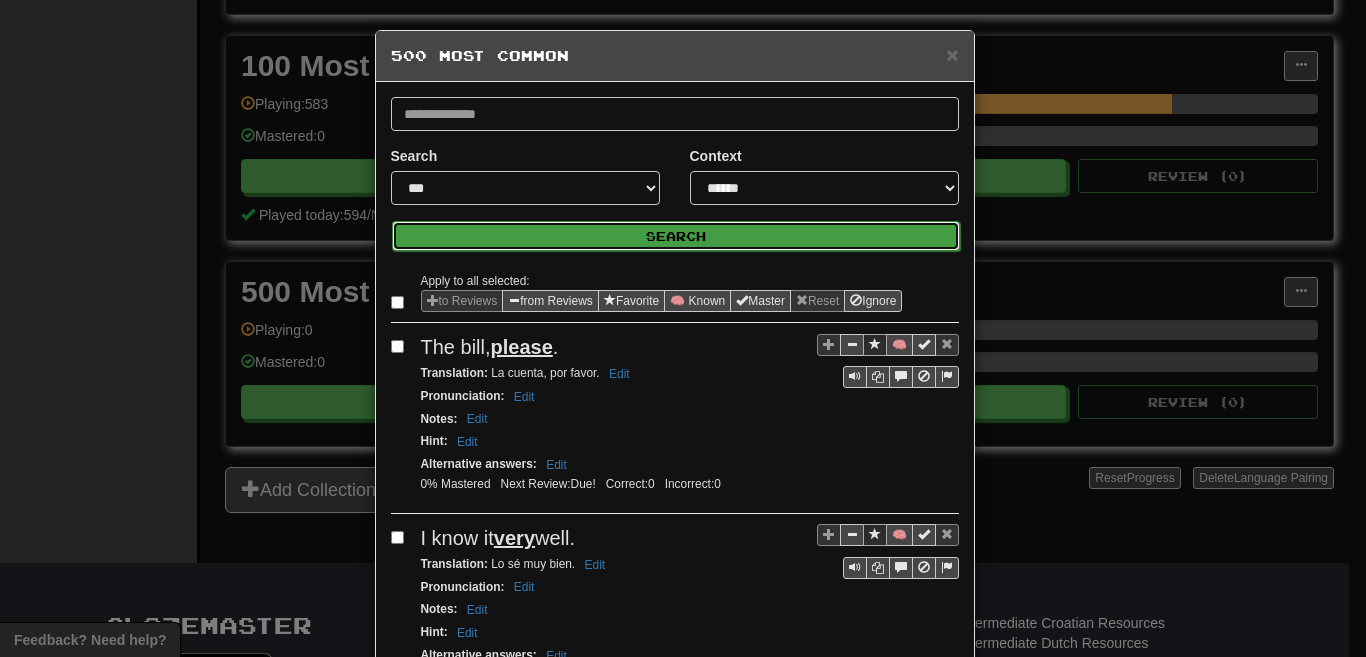 click on "Search" at bounding box center (676, 236) 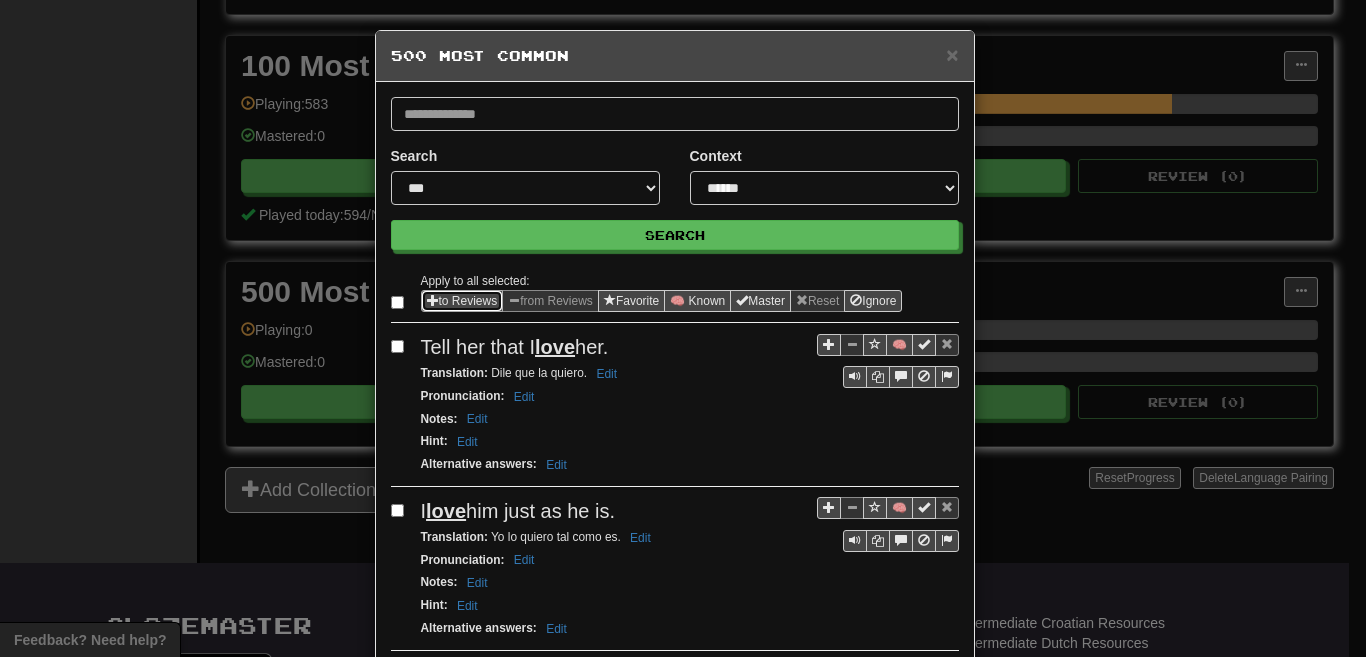 click on "to Reviews" at bounding box center [462, 301] 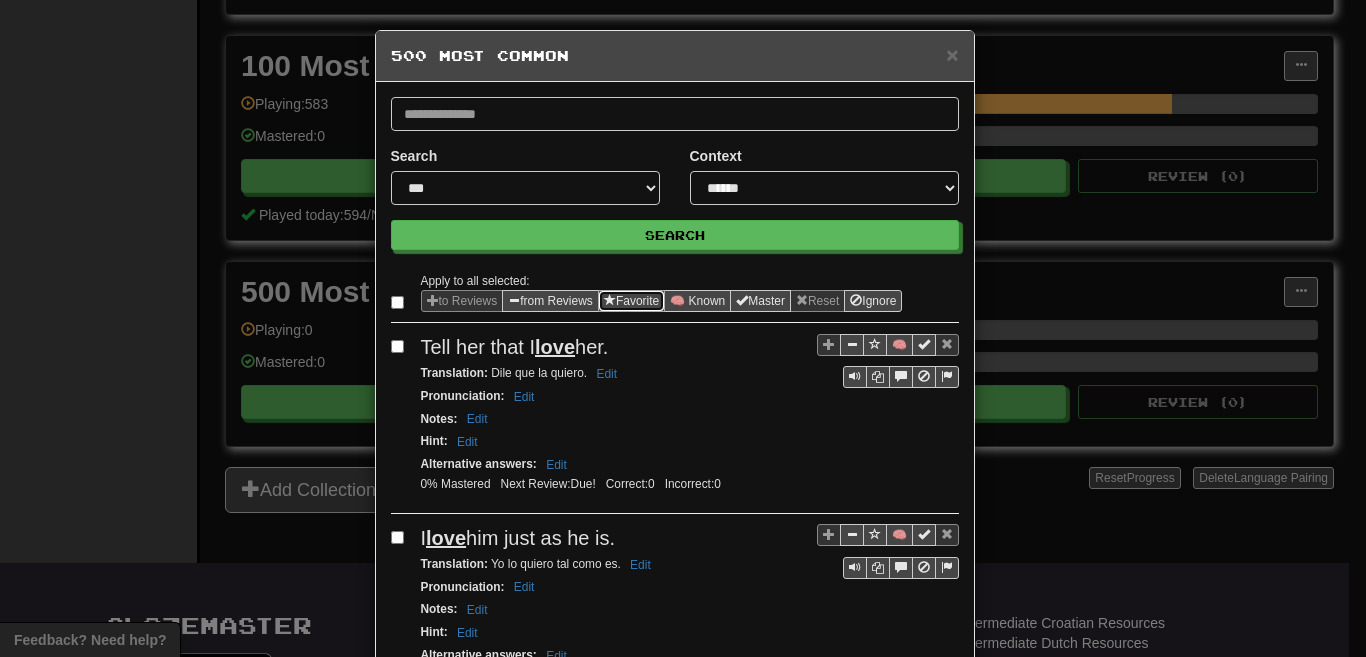 click at bounding box center (610, 300) 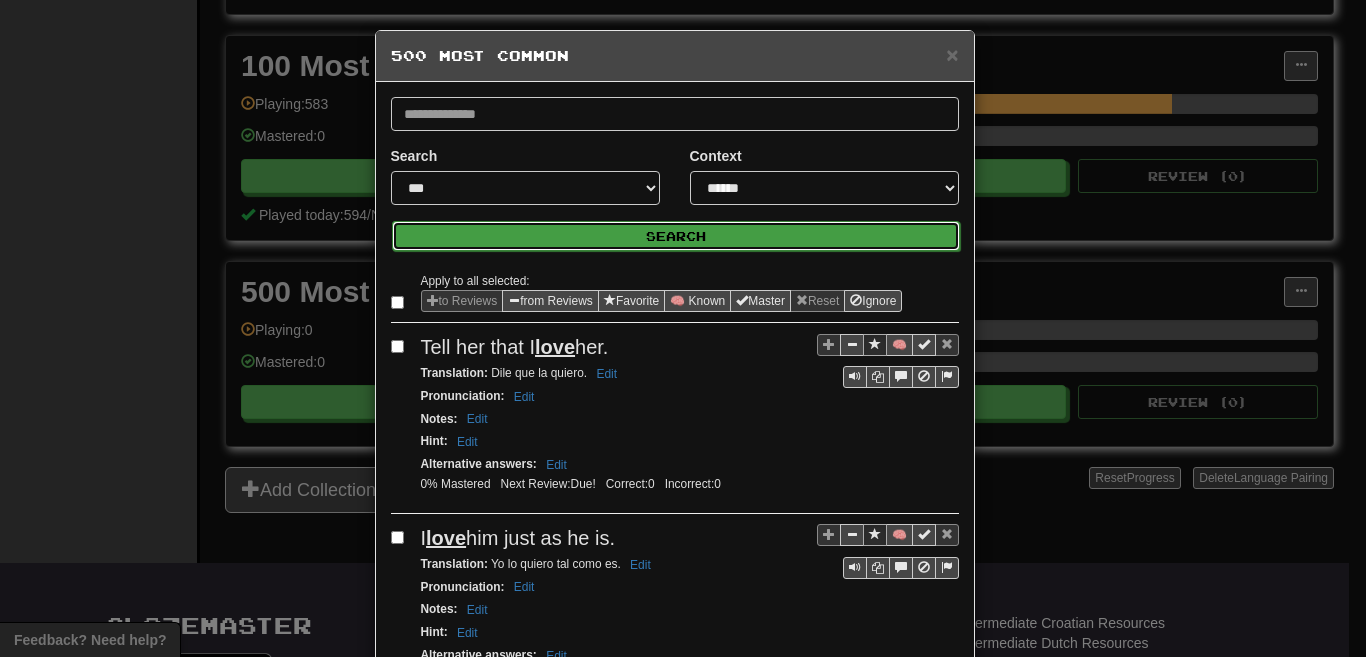 click on "Search" at bounding box center (676, 236) 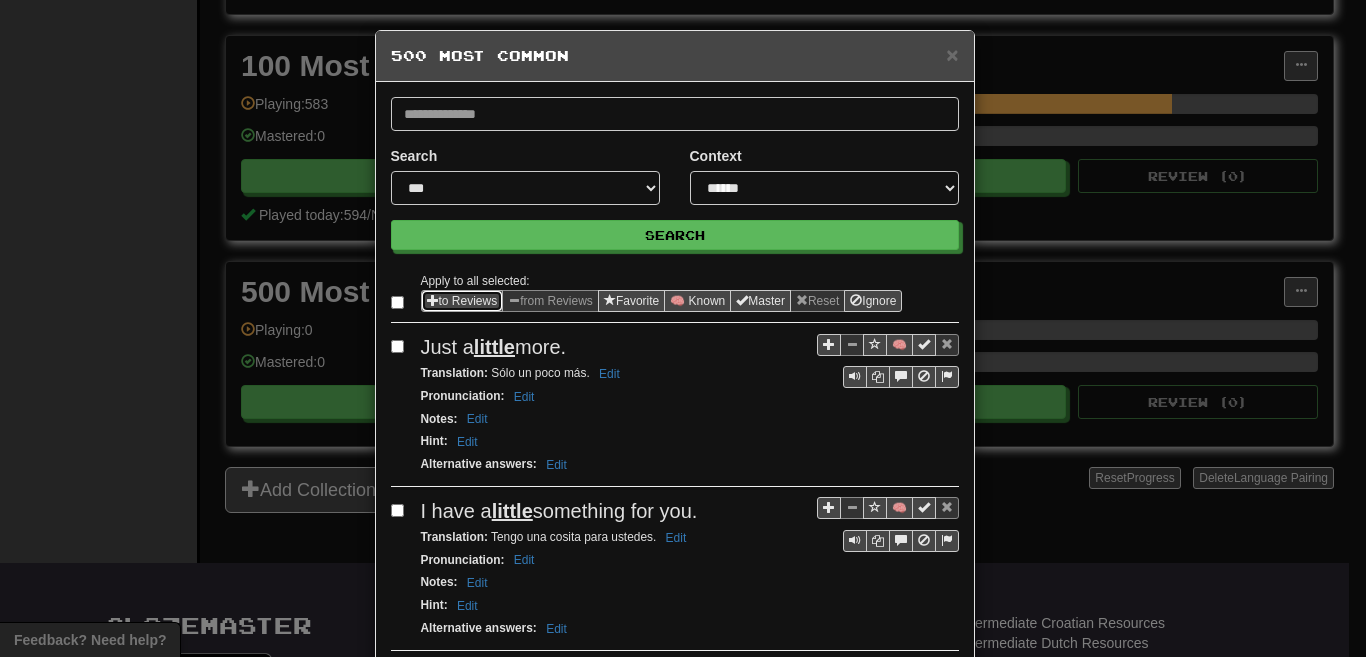 click on "to Reviews" at bounding box center [462, 301] 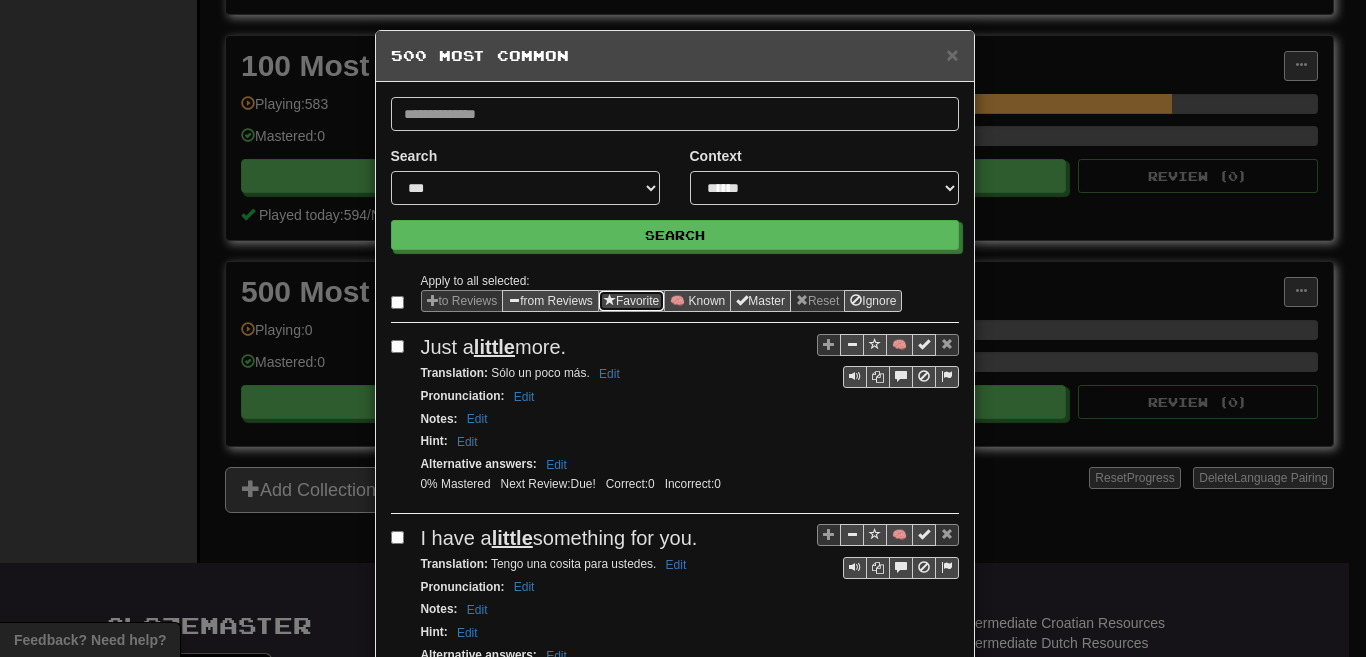 click at bounding box center (610, 300) 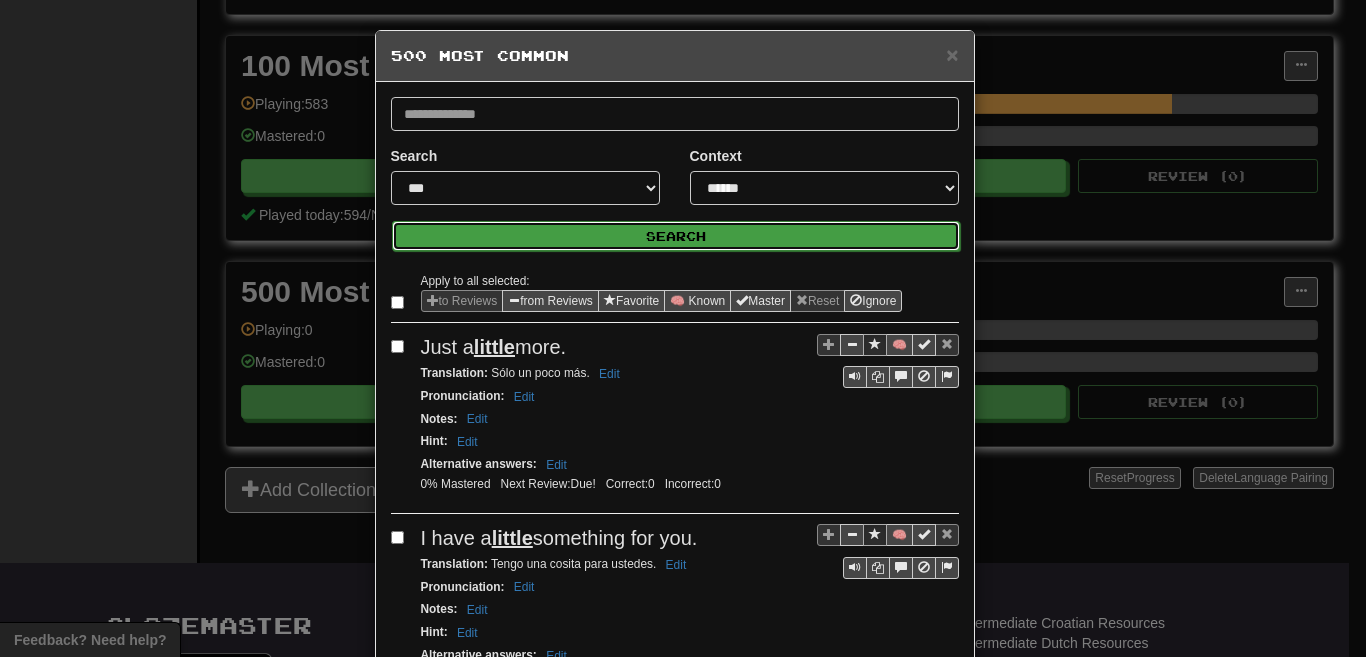 click on "Search" at bounding box center (676, 236) 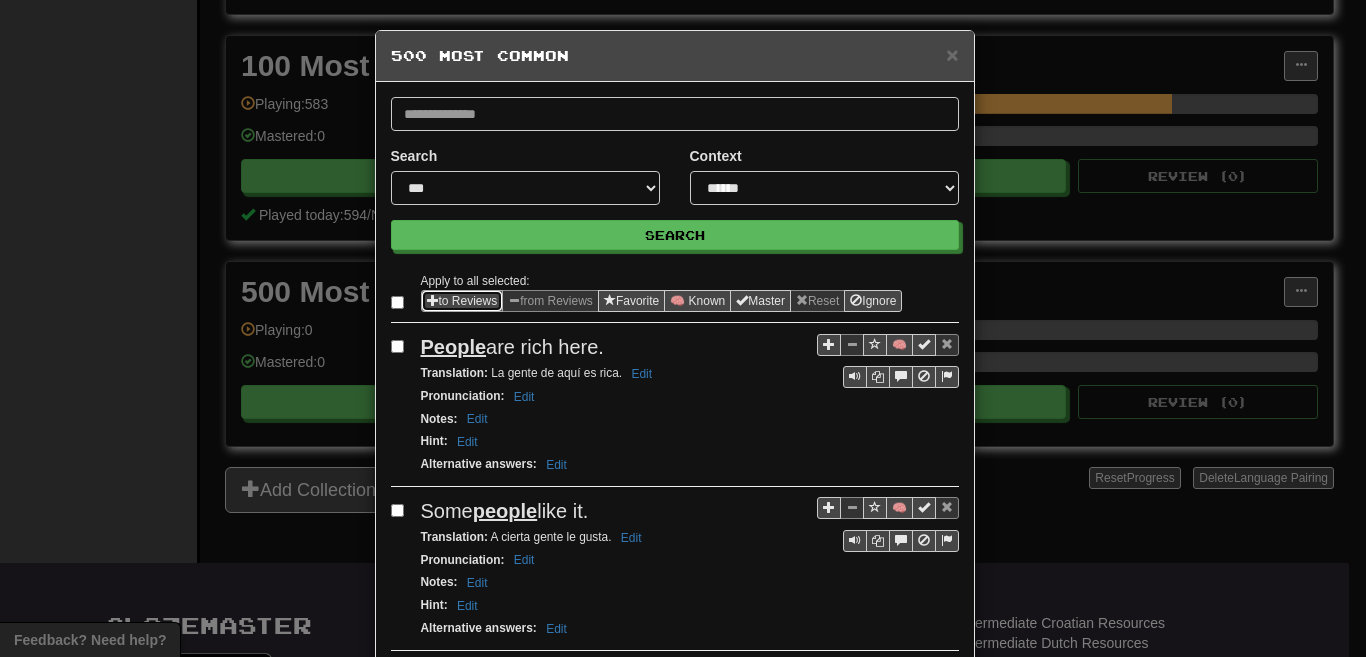 click at bounding box center [433, 300] 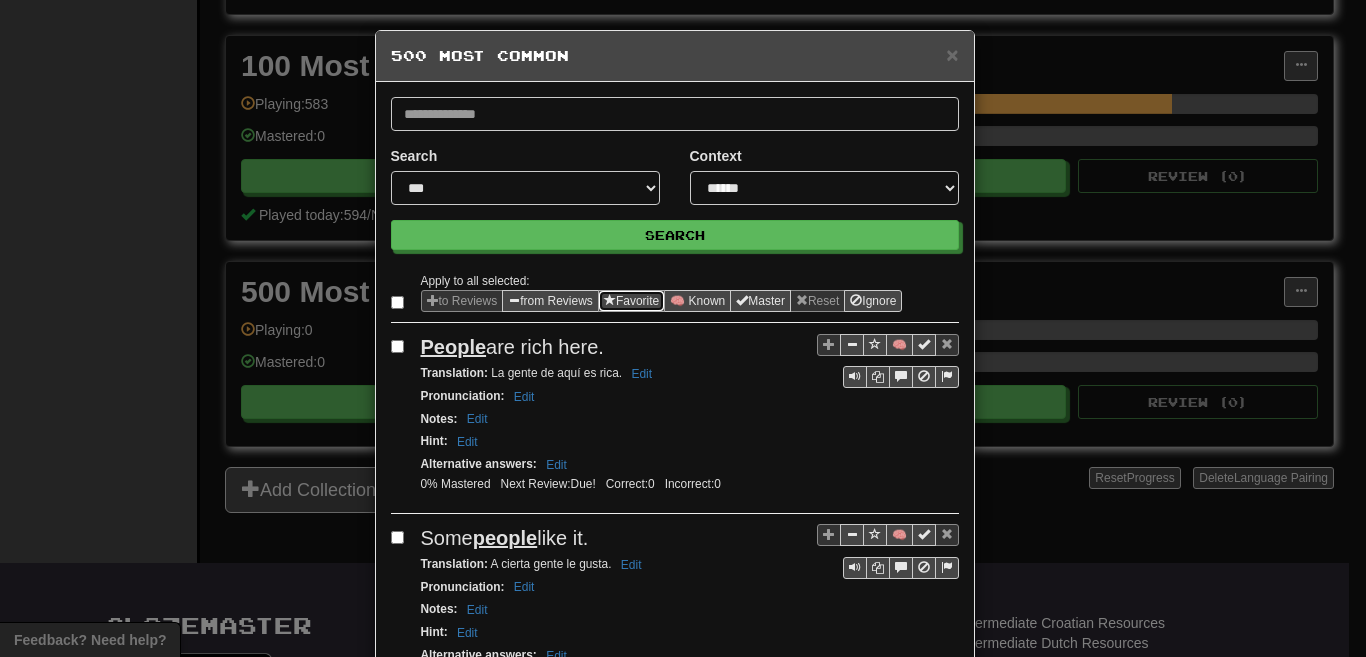 click at bounding box center [610, 300] 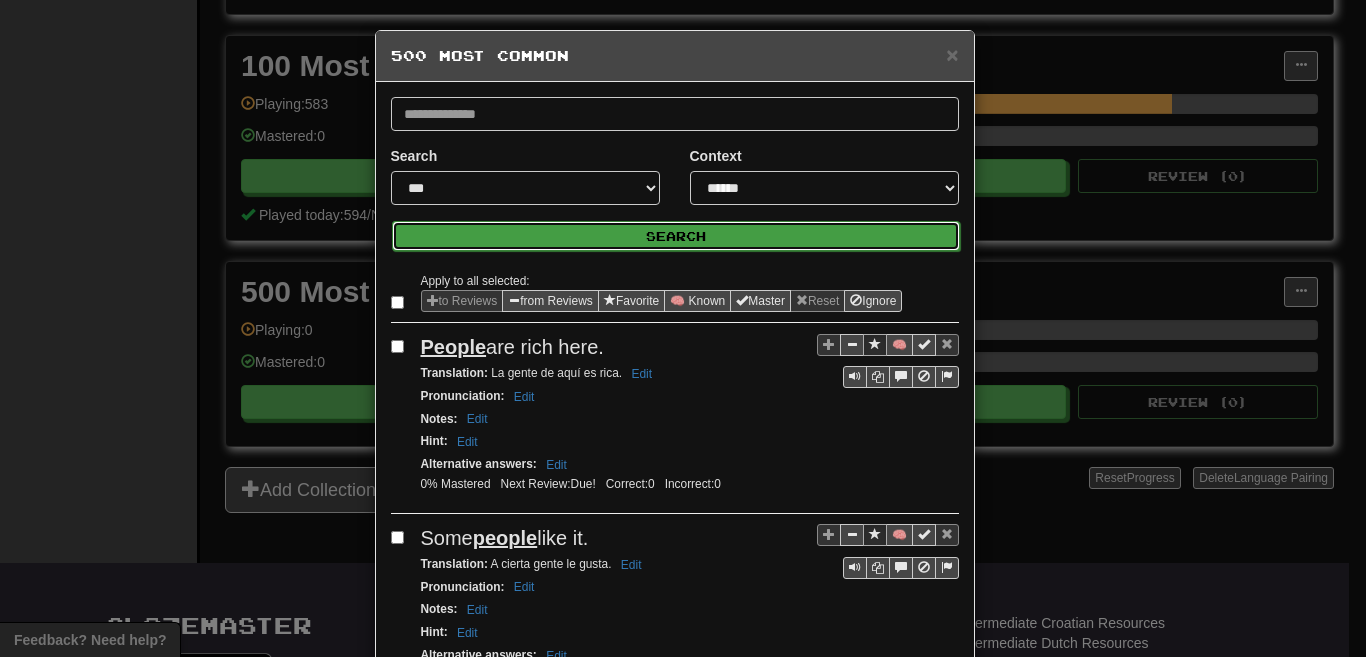 click on "Search" at bounding box center (676, 236) 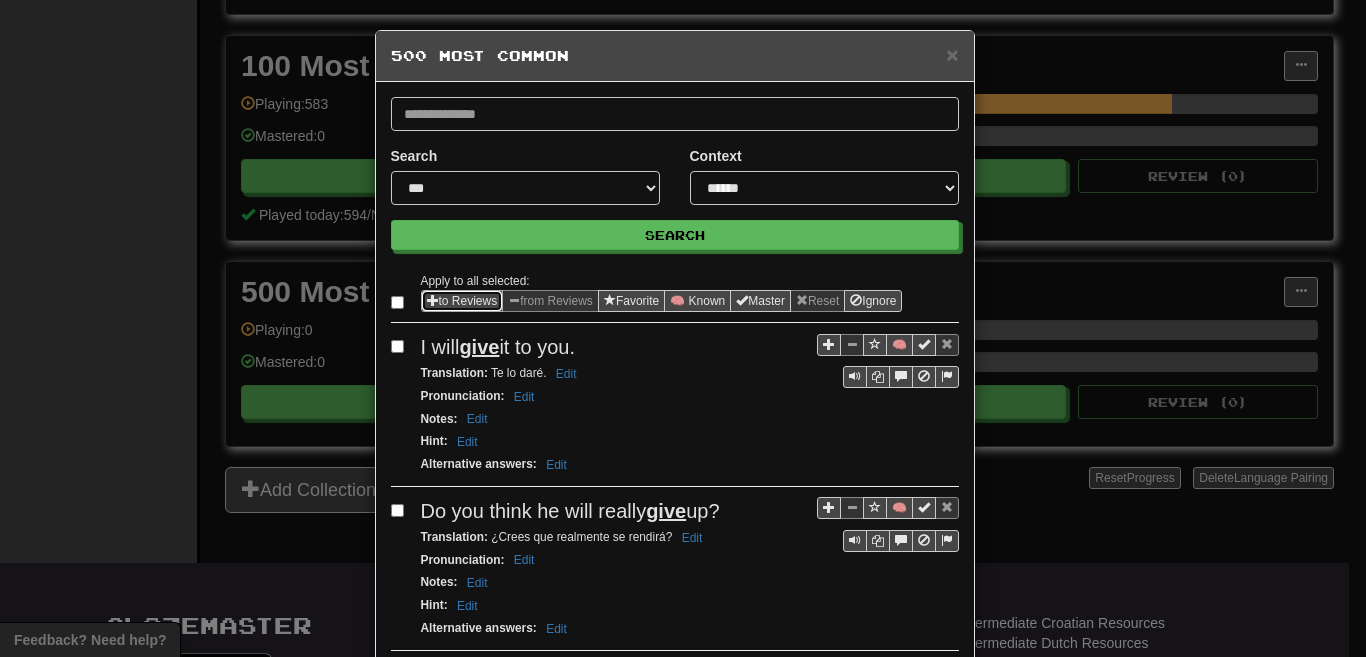 click on "to Reviews" at bounding box center [462, 301] 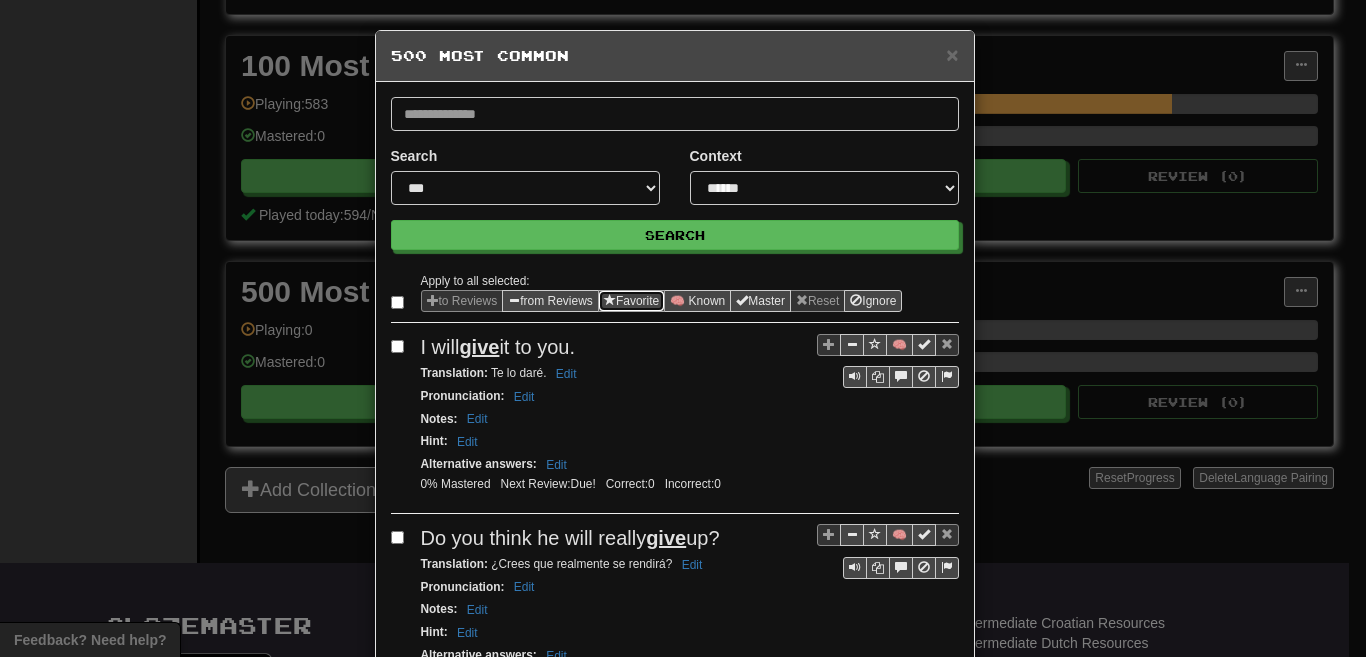 click on "Favorite" at bounding box center (631, 301) 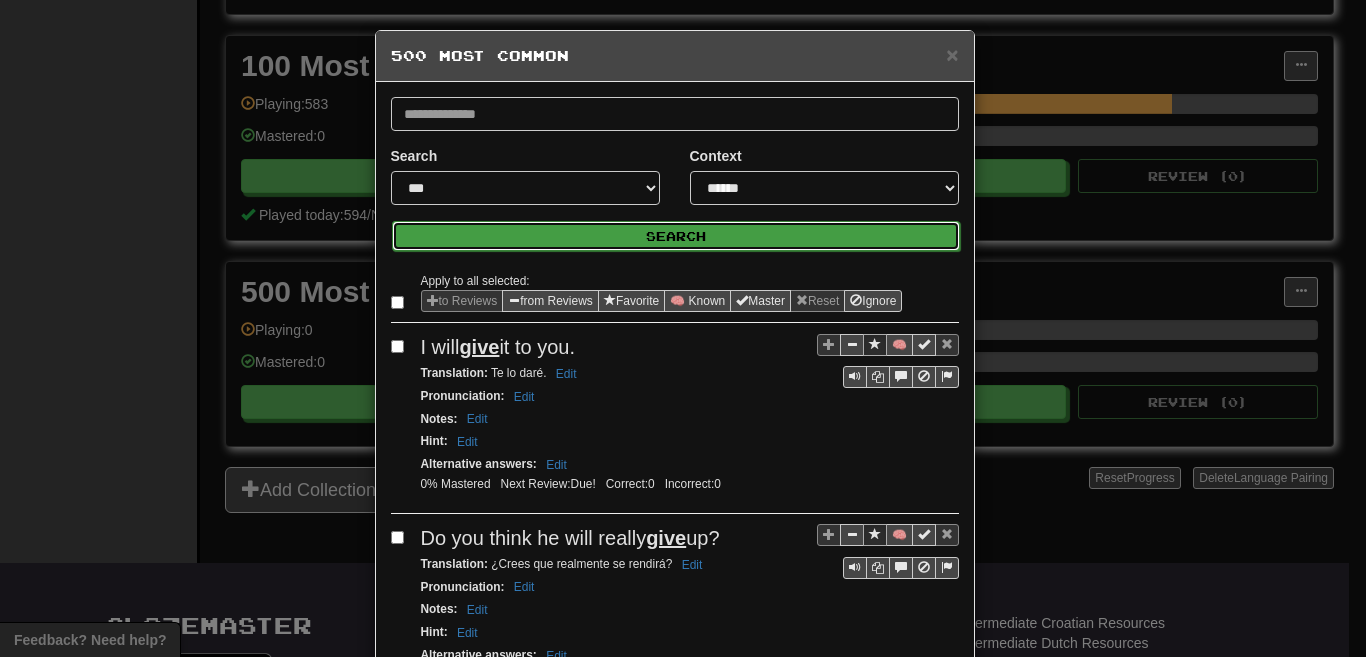 click on "Search" at bounding box center [676, 236] 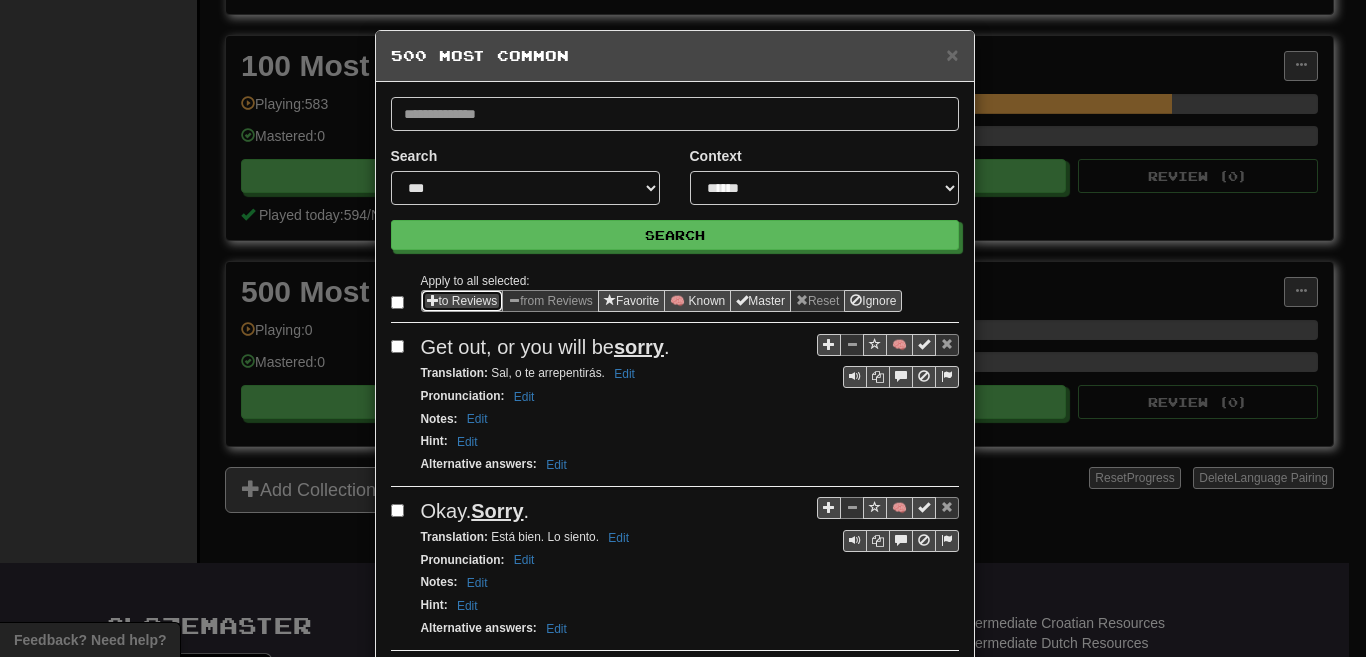 click on "to Reviews" at bounding box center (462, 301) 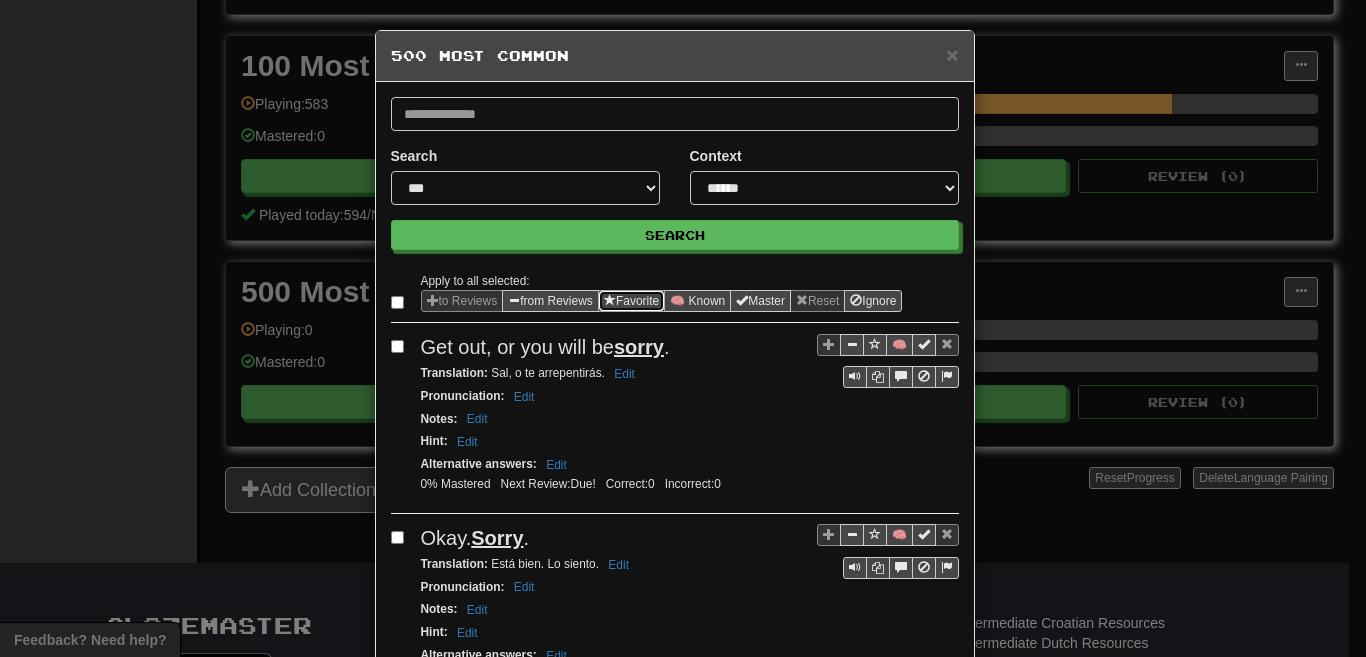click on "Favorite" at bounding box center (631, 301) 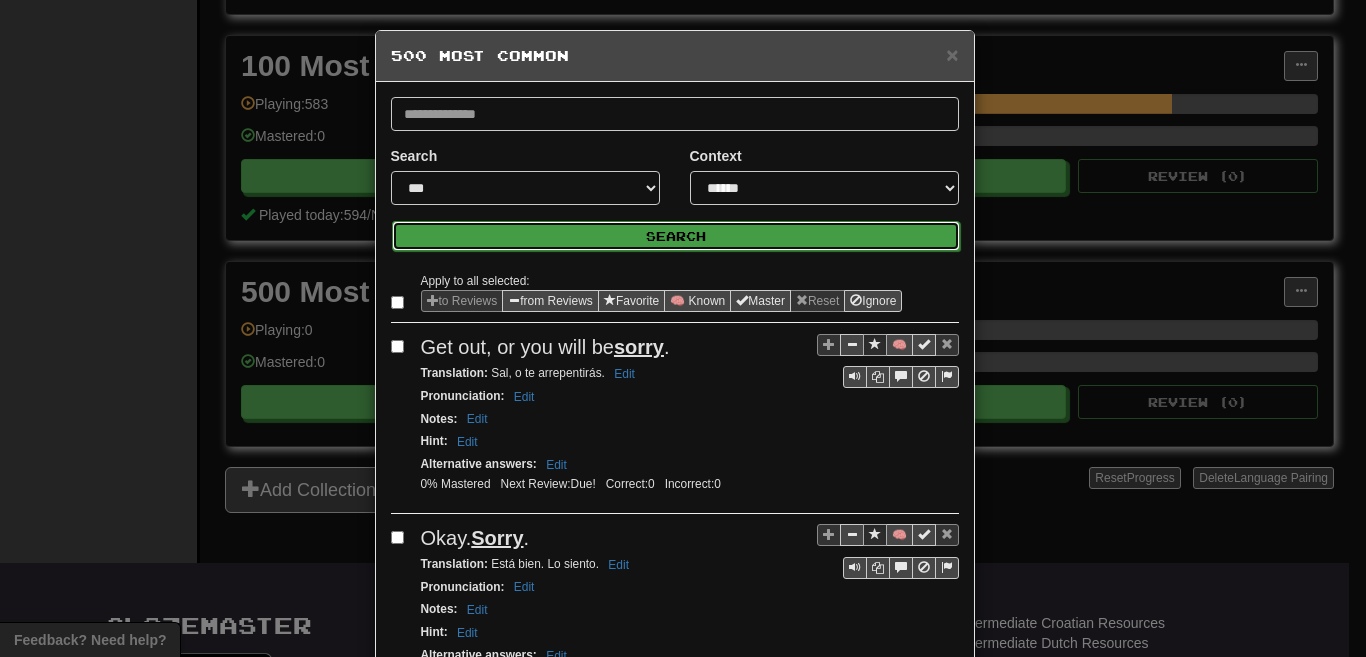 click on "Search" at bounding box center (676, 236) 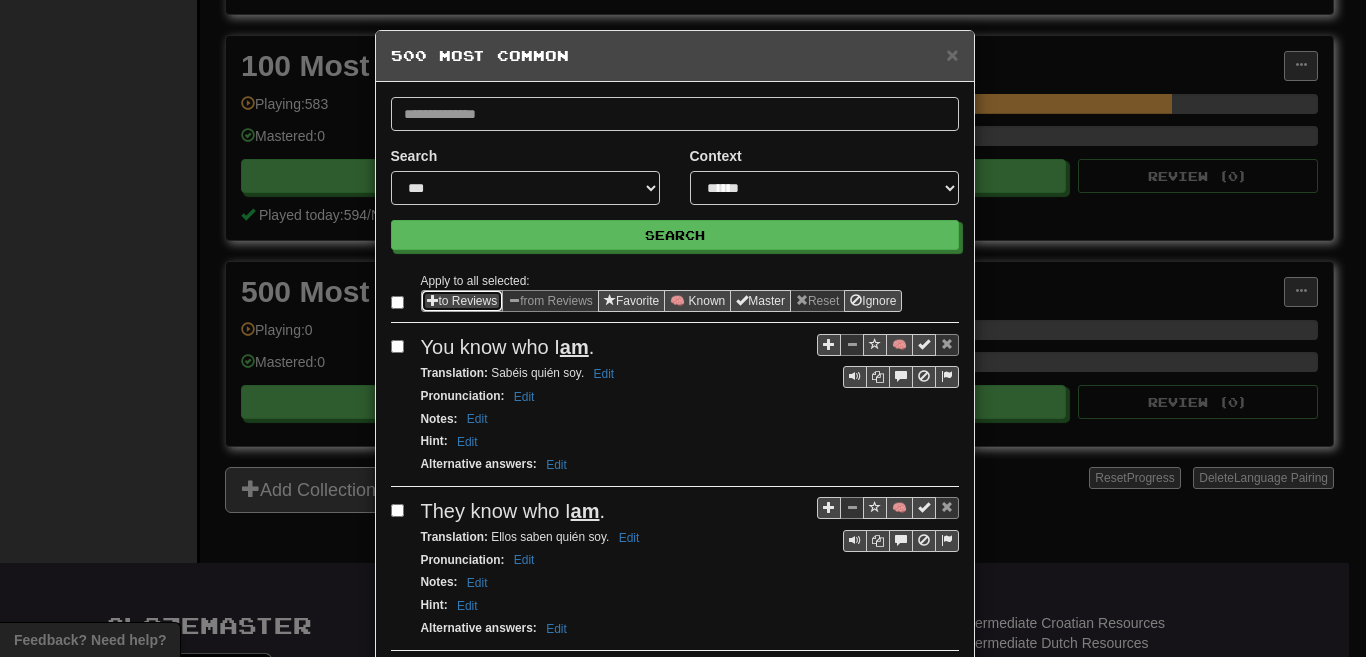 click on "to Reviews" at bounding box center (462, 301) 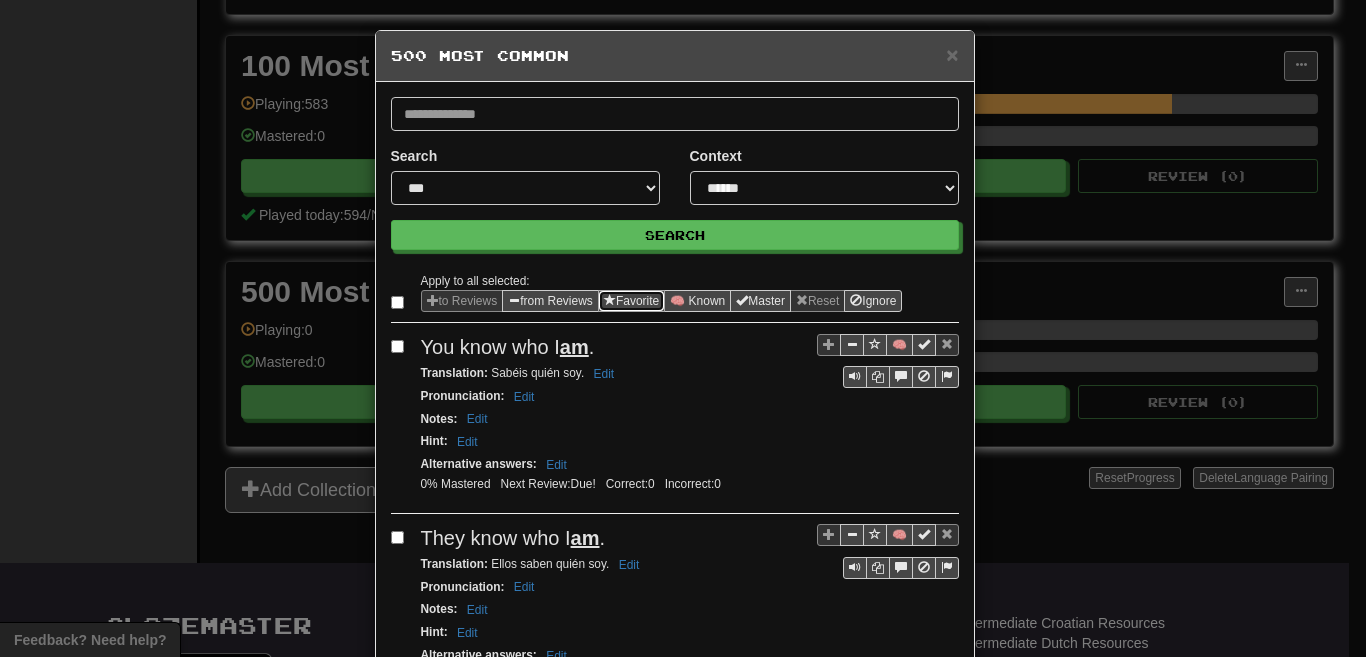 click on "Favorite" at bounding box center [631, 301] 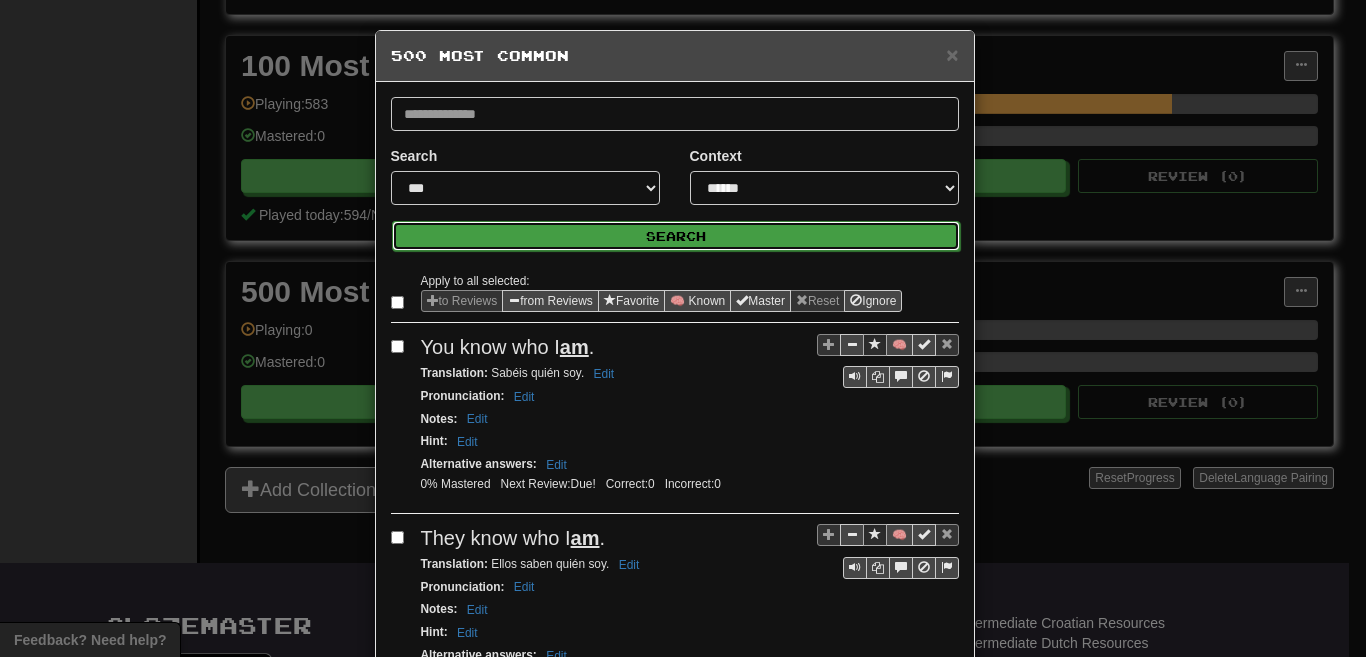 click on "Search" at bounding box center [676, 236] 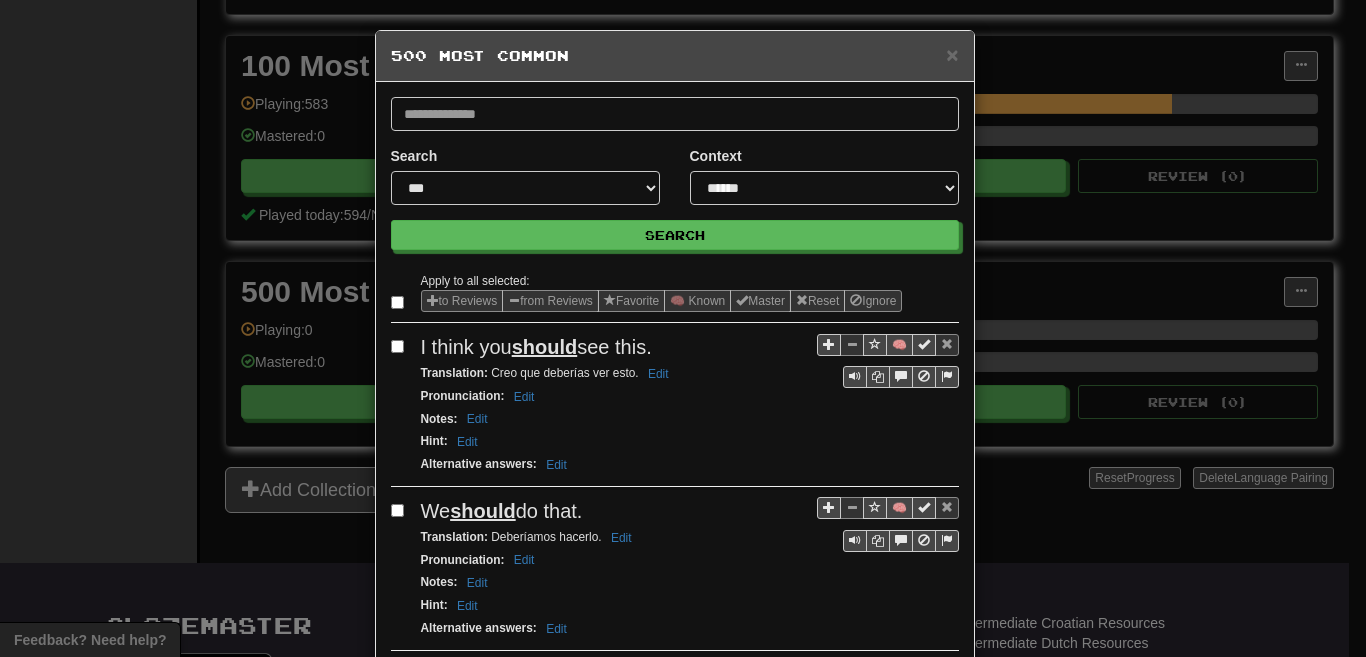 click at bounding box center (401, 302) 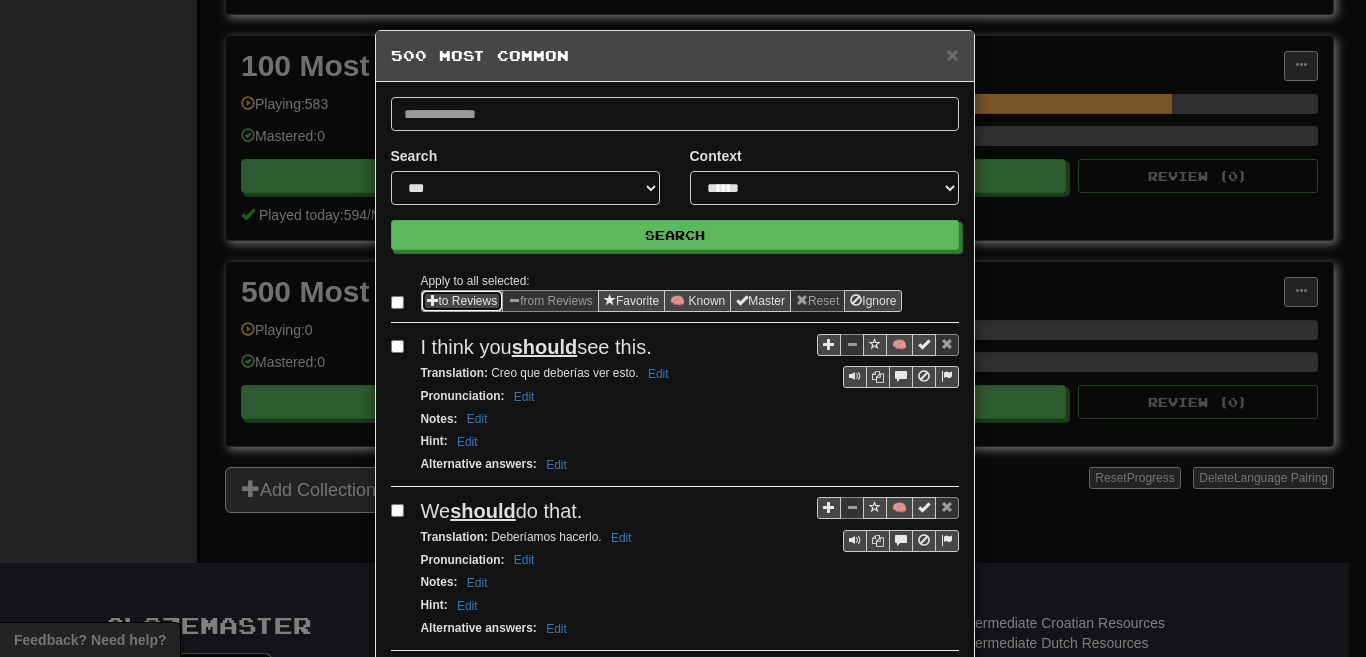 click on "to Reviews" at bounding box center [462, 301] 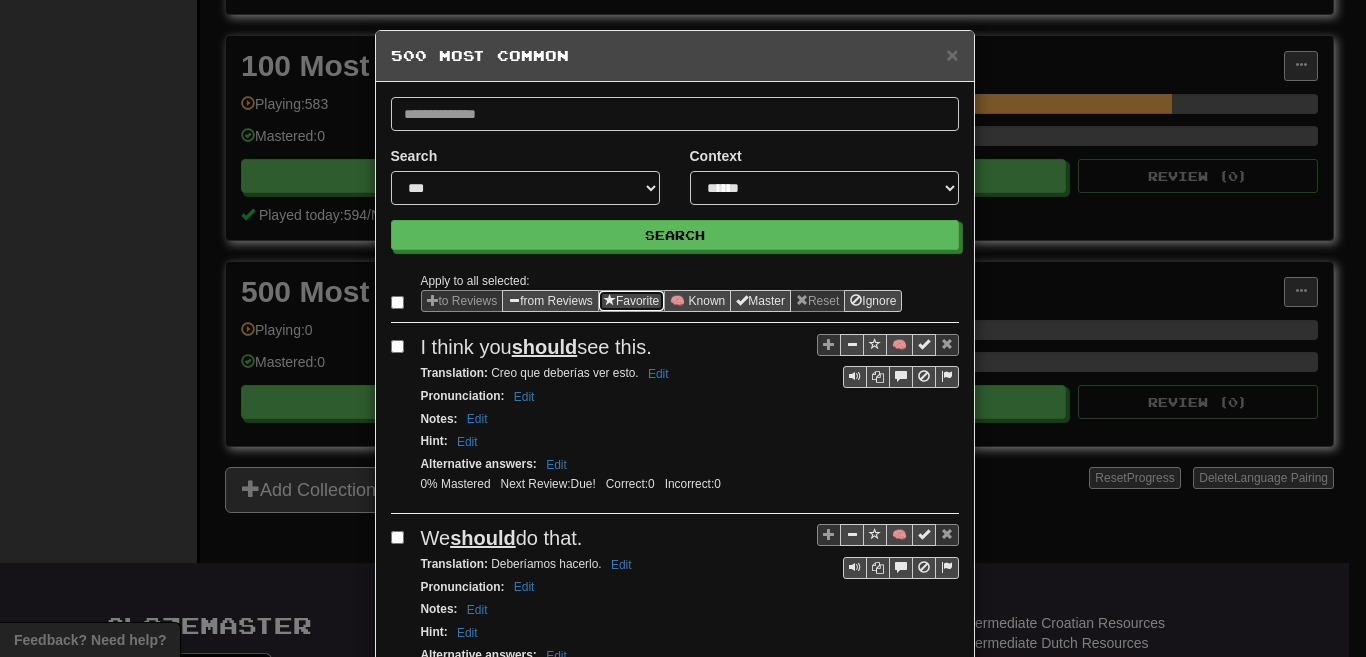 click on "Favorite" at bounding box center [631, 301] 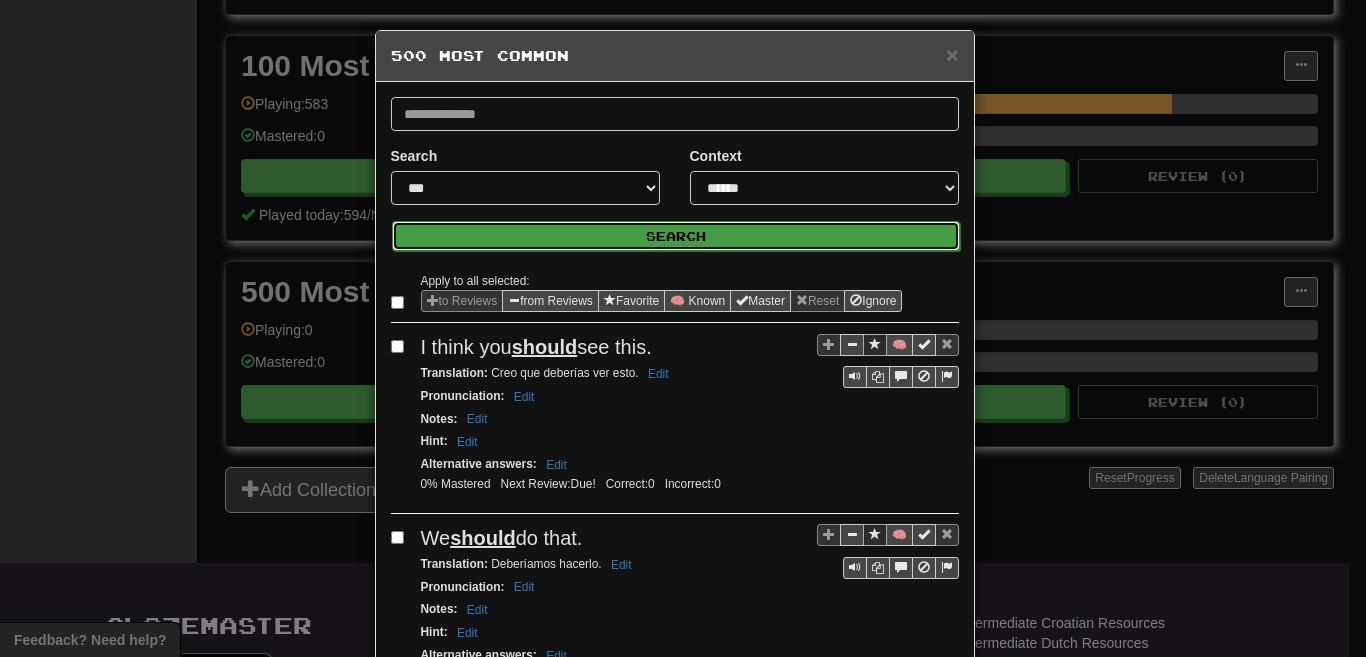 click on "Search" at bounding box center (676, 236) 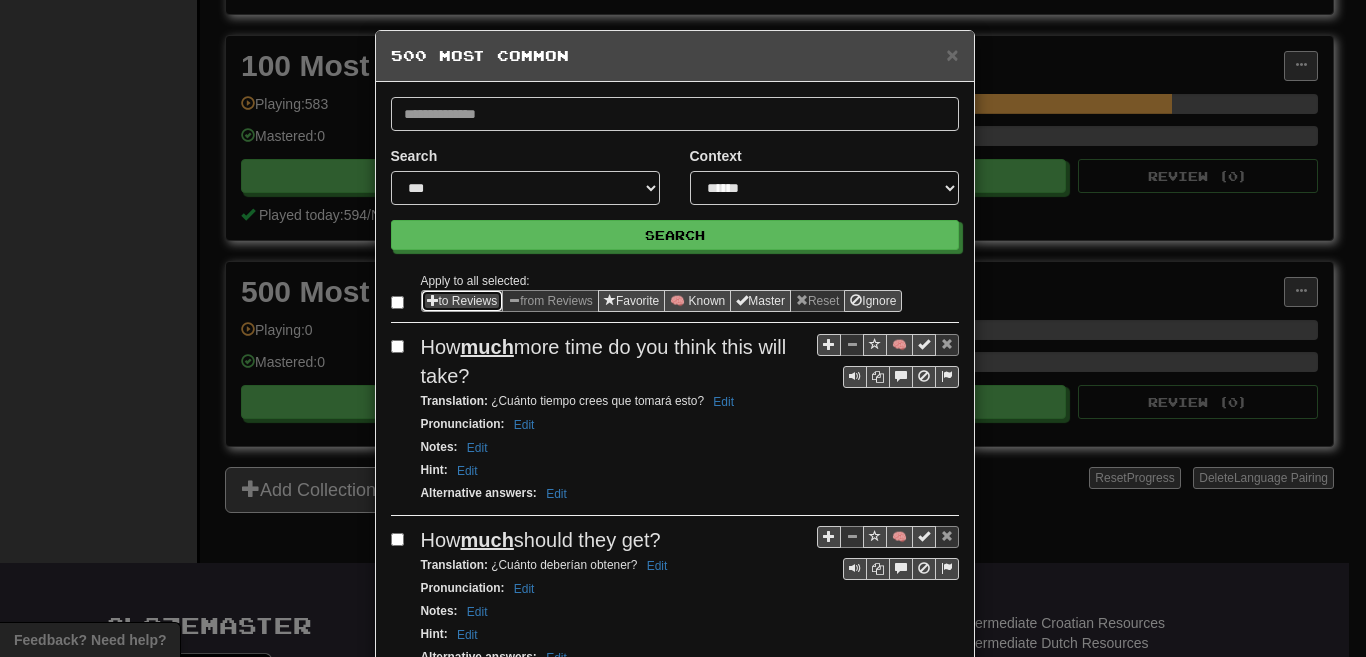 click on "to Reviews" at bounding box center [462, 301] 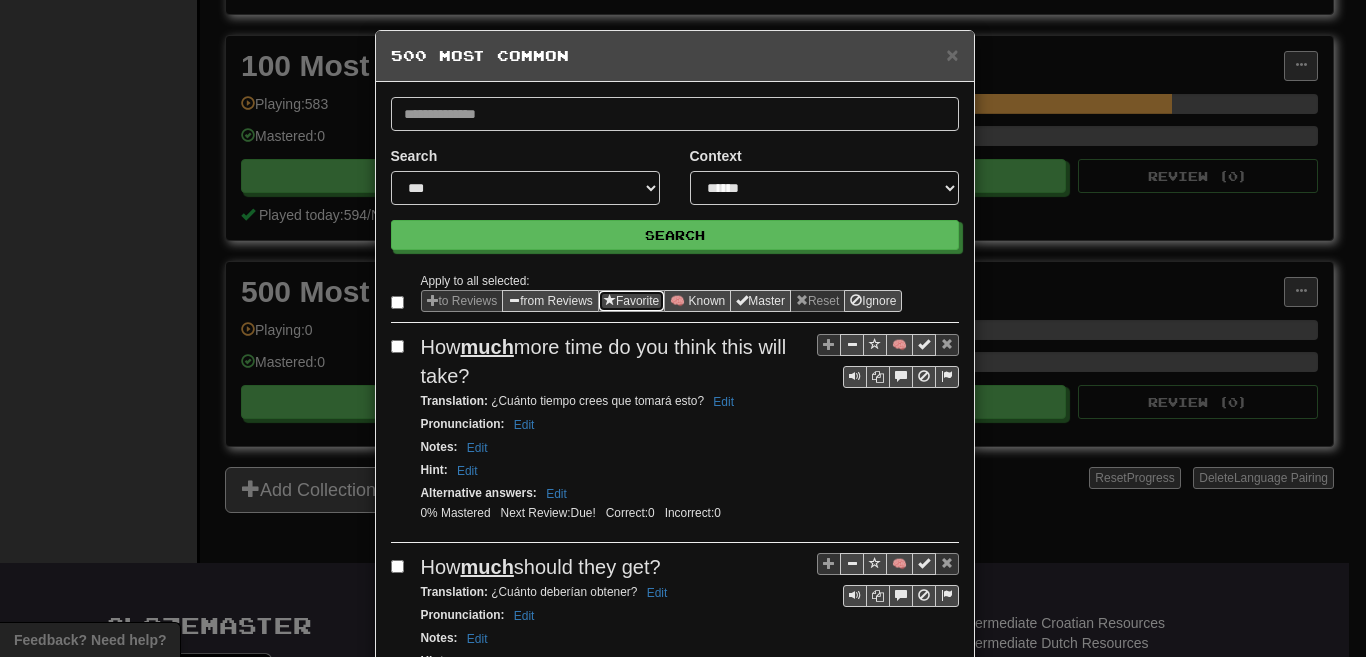 click on "Favorite" at bounding box center [631, 301] 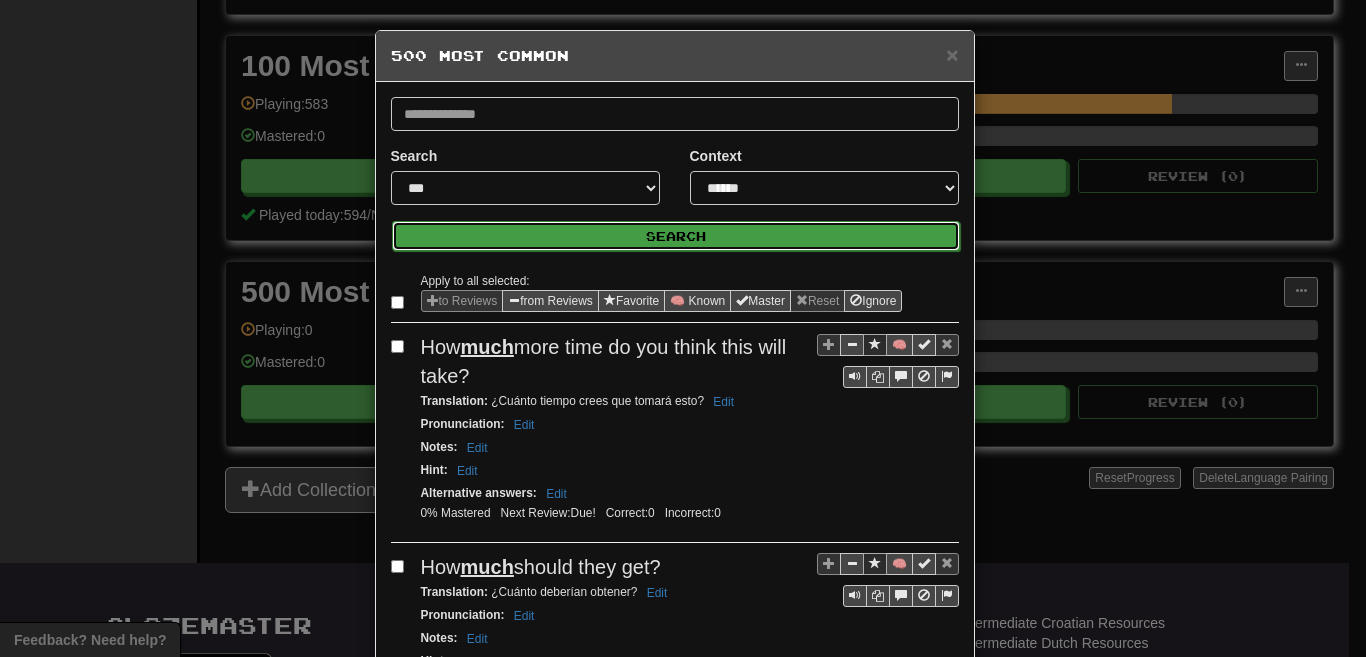 click on "Search" at bounding box center (676, 236) 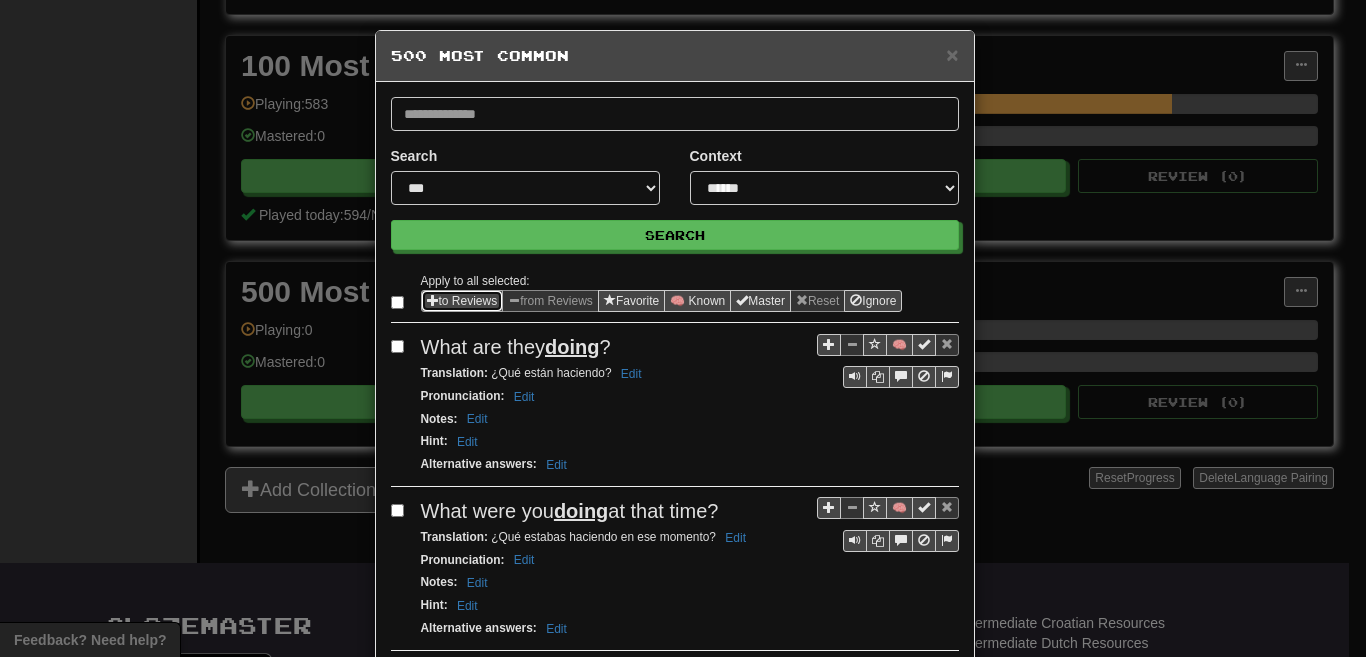 click on "to Reviews" at bounding box center (462, 301) 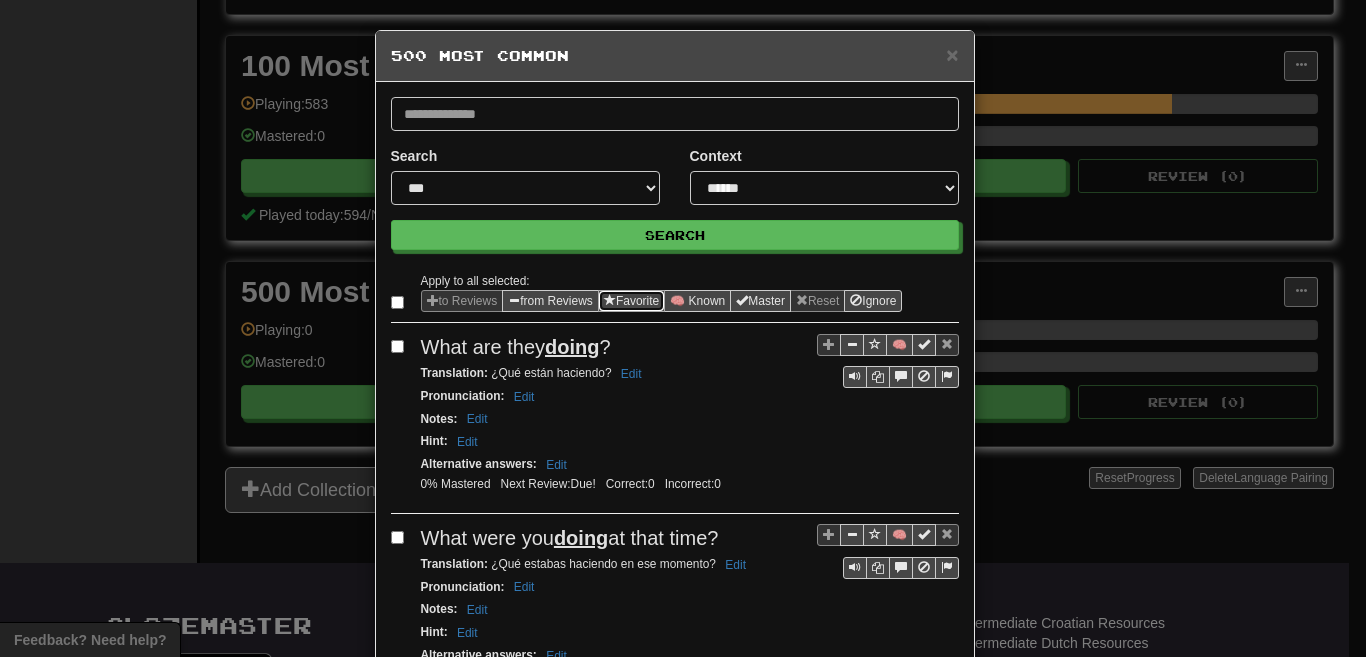 click on "Favorite" at bounding box center [631, 301] 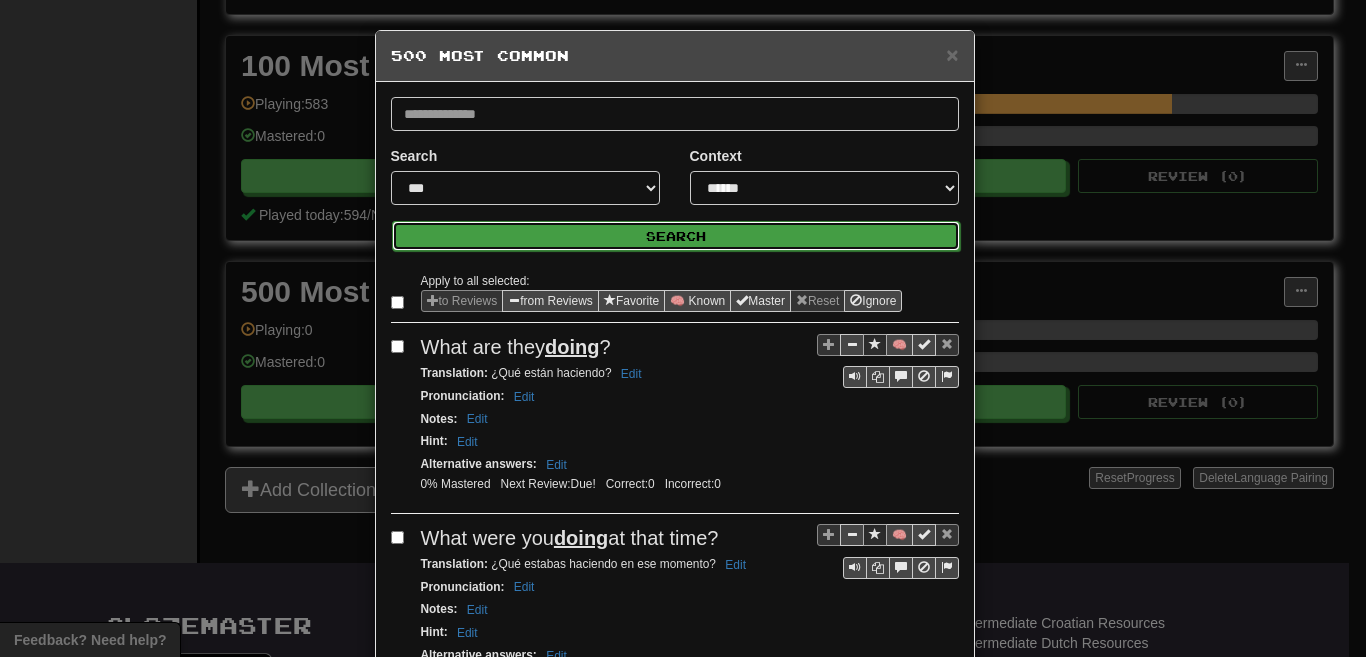 click on "Search" at bounding box center (676, 236) 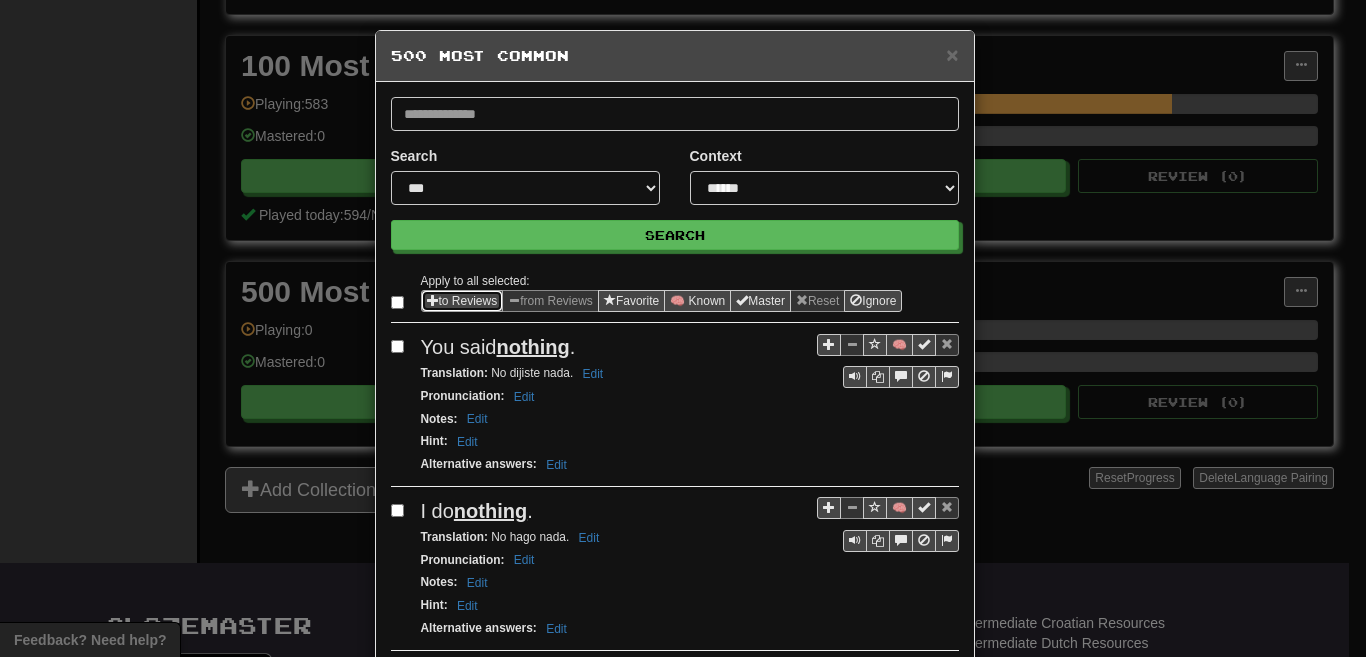 click on "to Reviews" at bounding box center (462, 301) 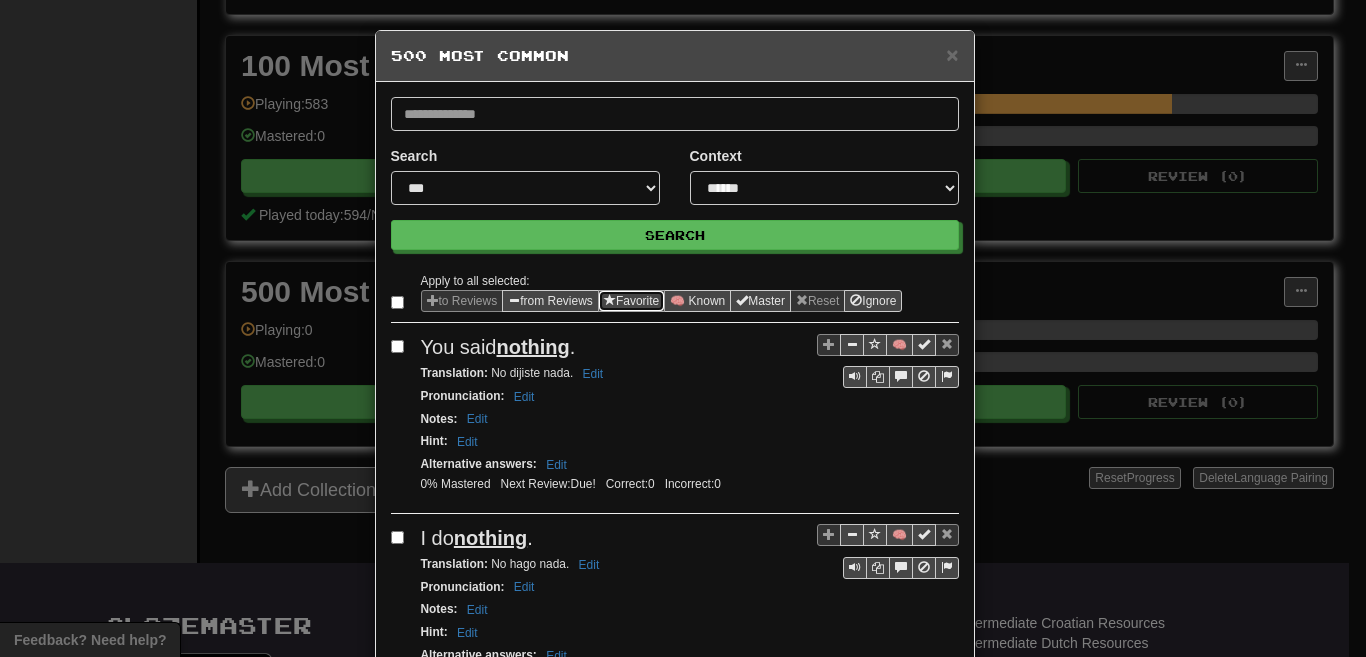 click at bounding box center [610, 300] 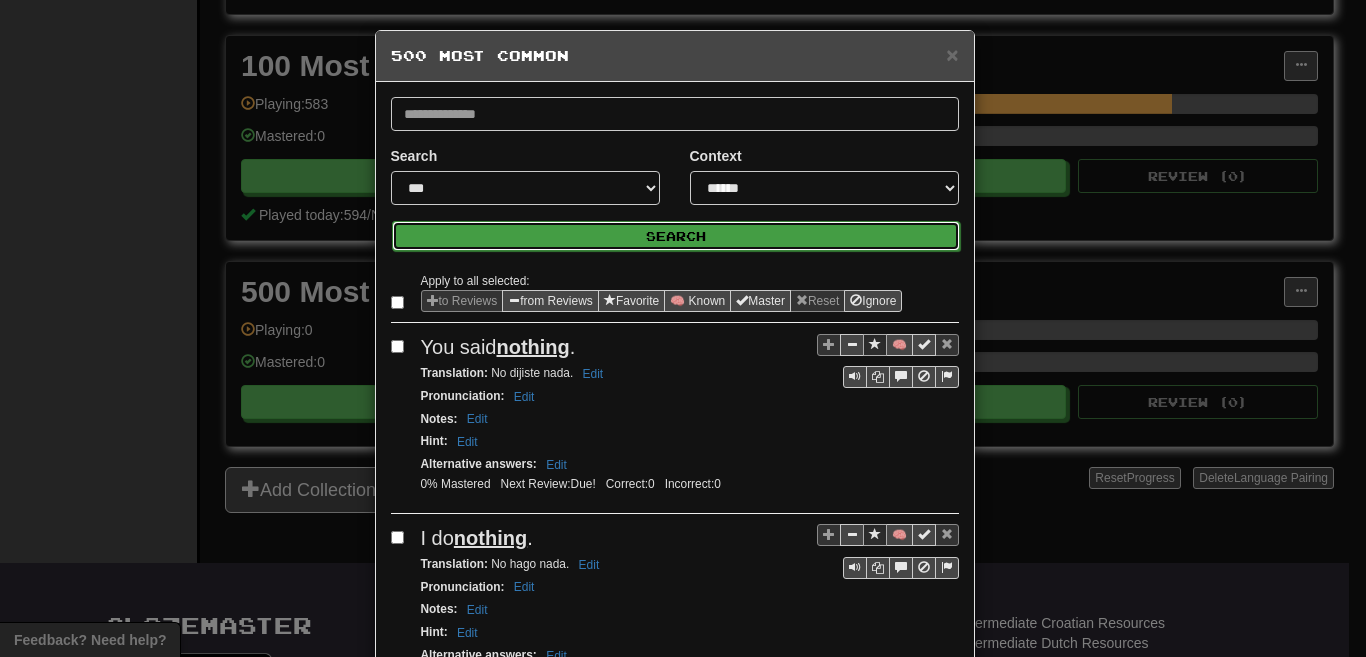 click on "Search" at bounding box center [676, 236] 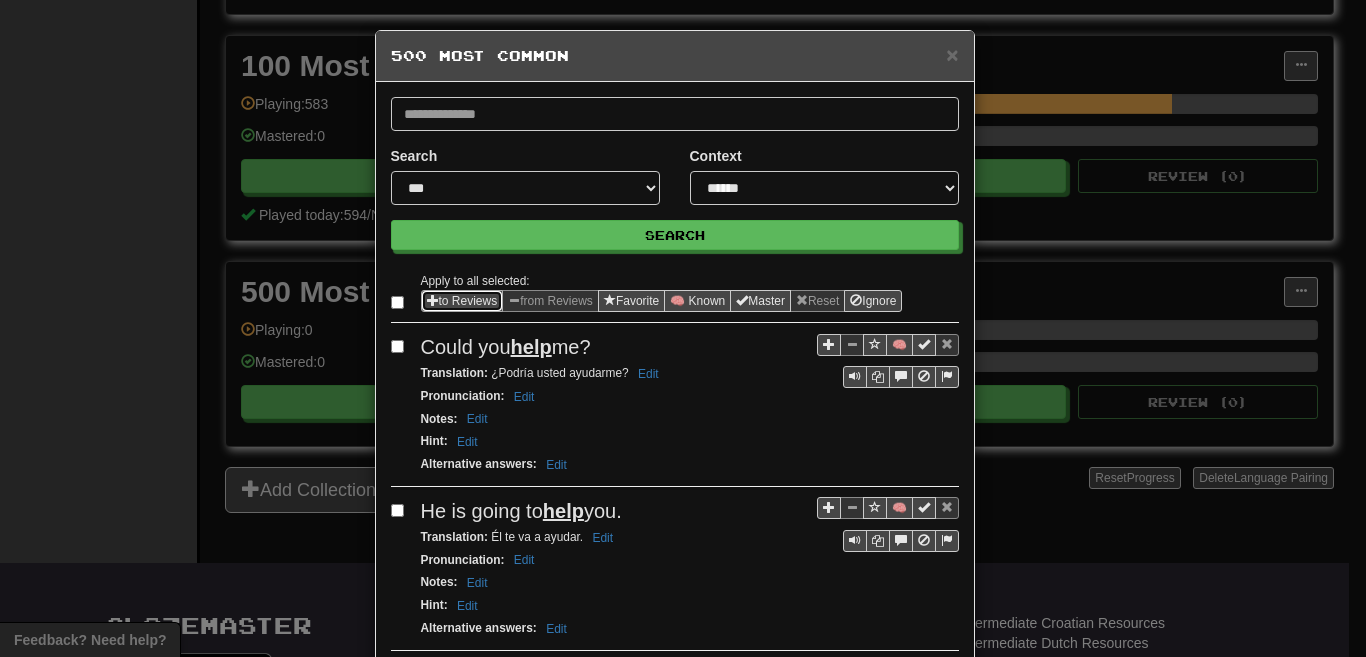 click on "to Reviews" at bounding box center [462, 301] 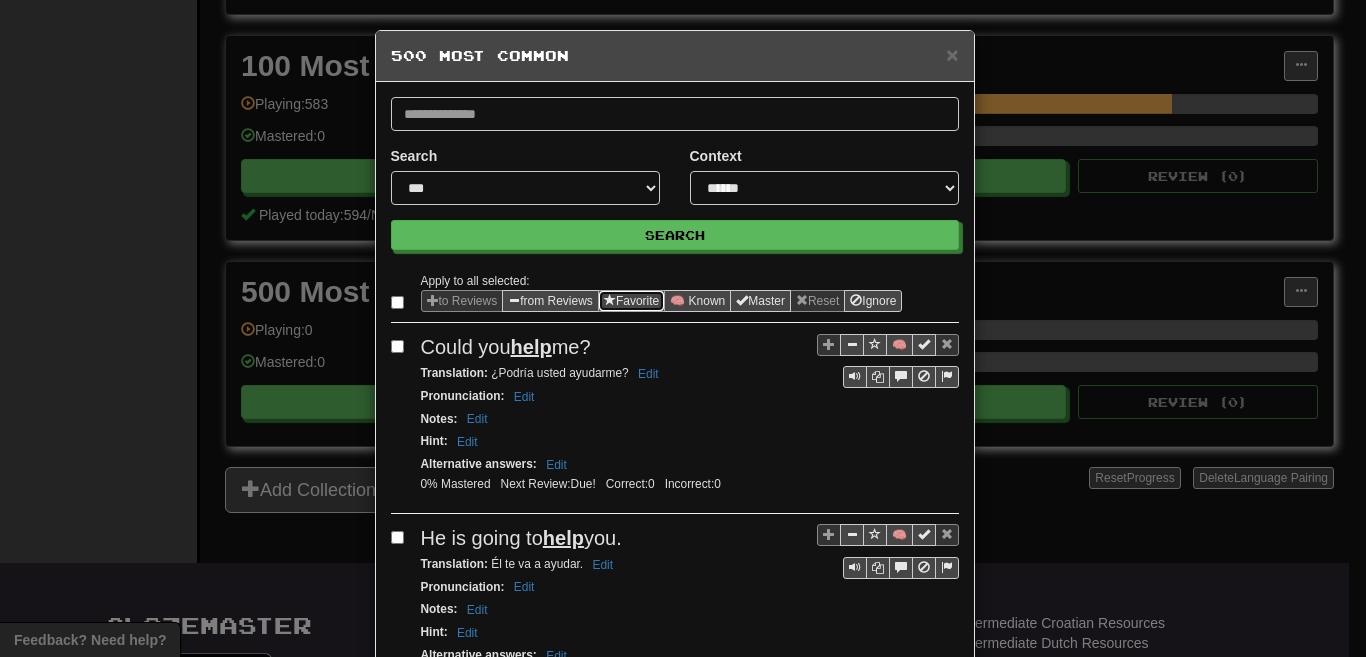 click on "Favorite" at bounding box center [631, 301] 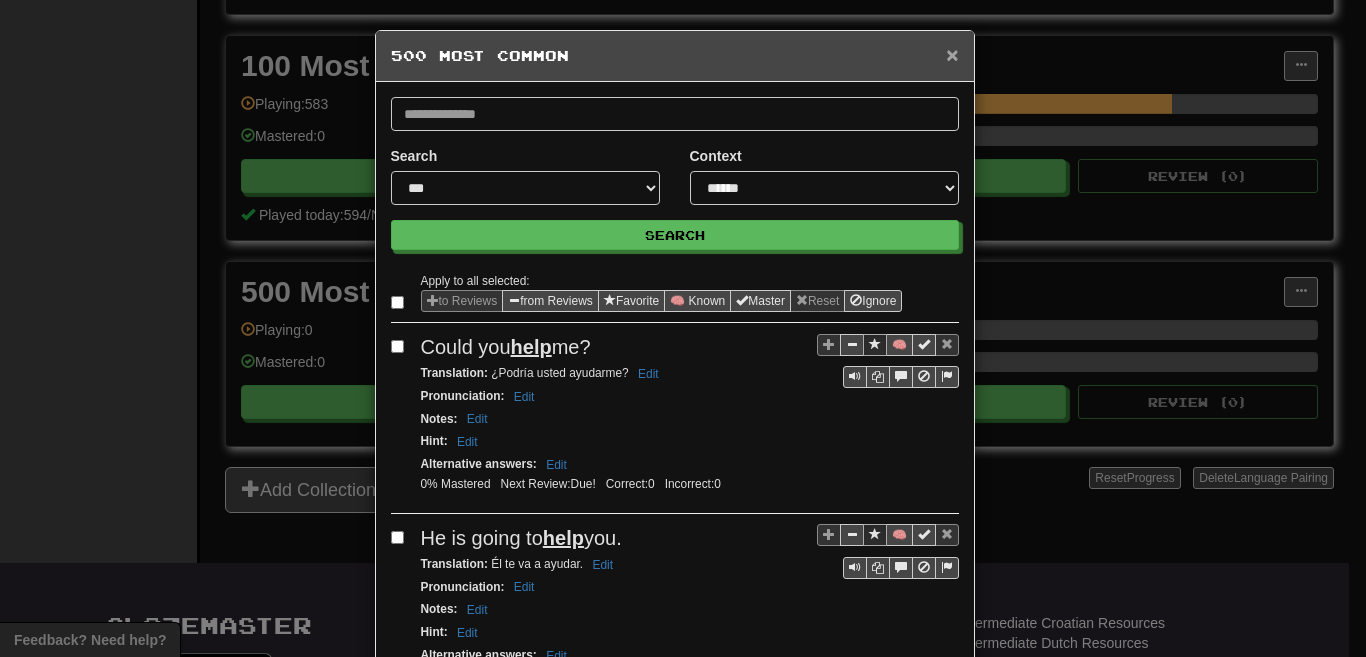 click on "×" at bounding box center [952, 54] 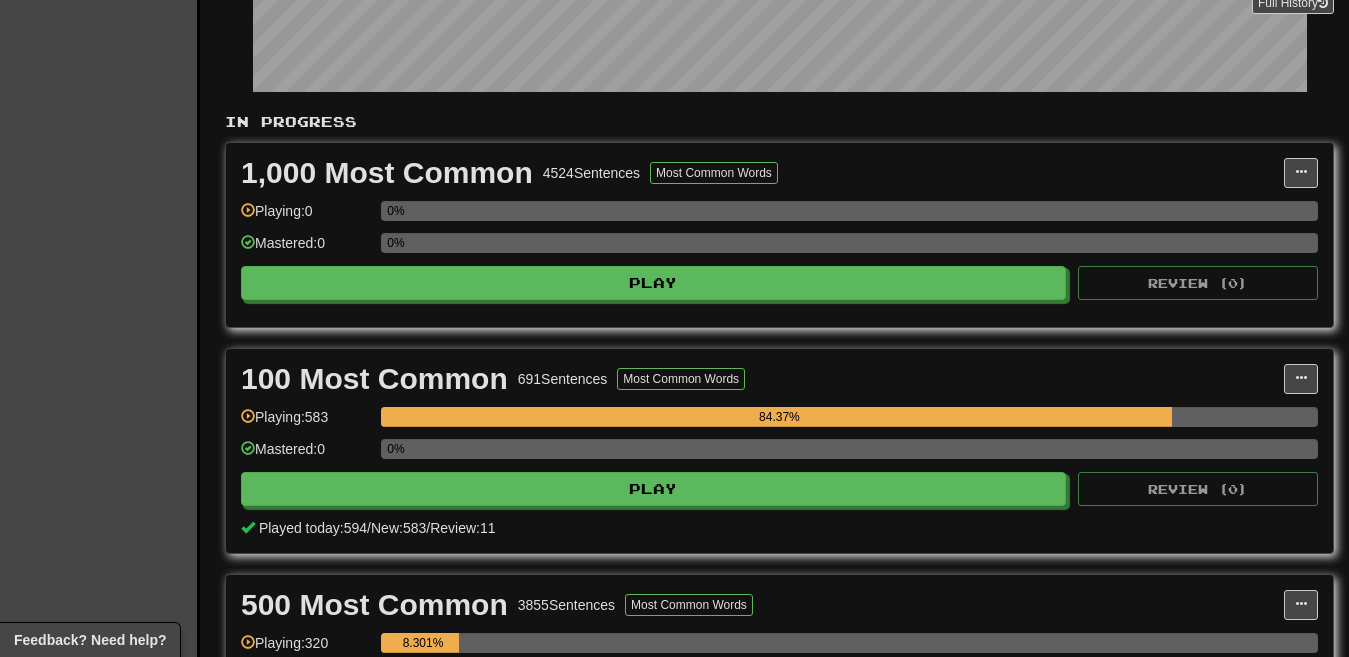 scroll, scrollTop: 566, scrollLeft: 0, axis: vertical 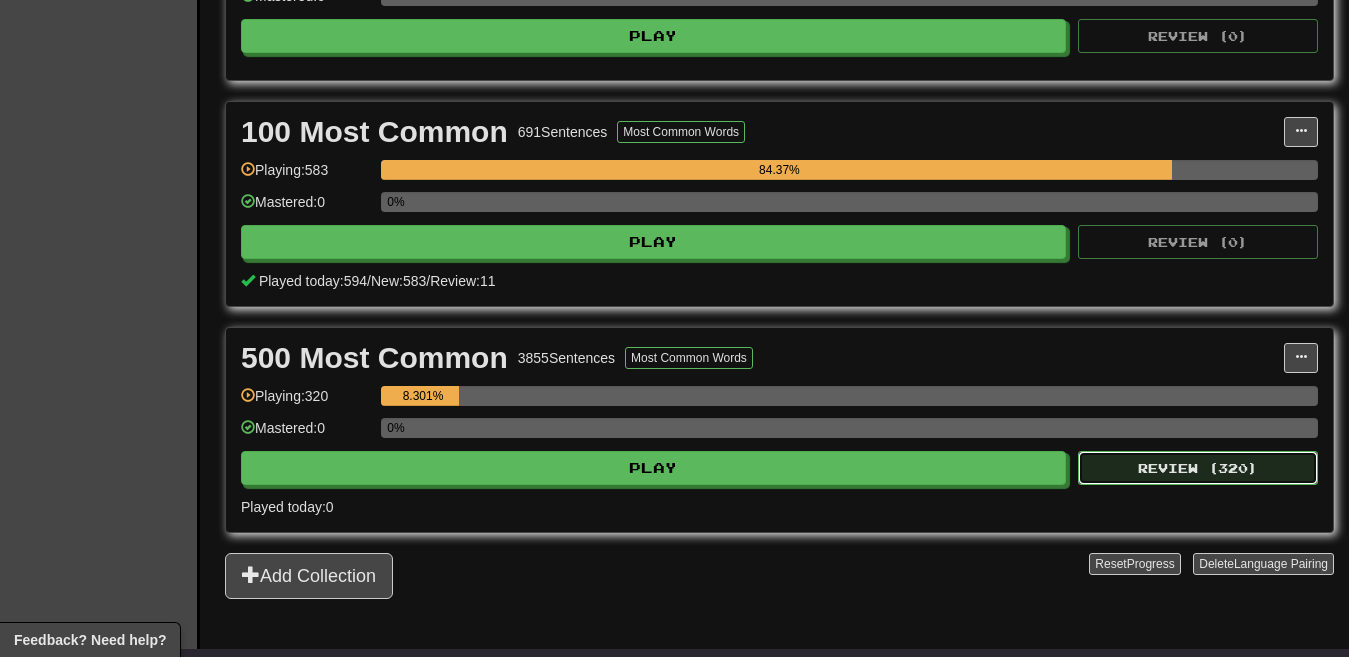 click on "Review ( 320 )" at bounding box center (1198, 468) 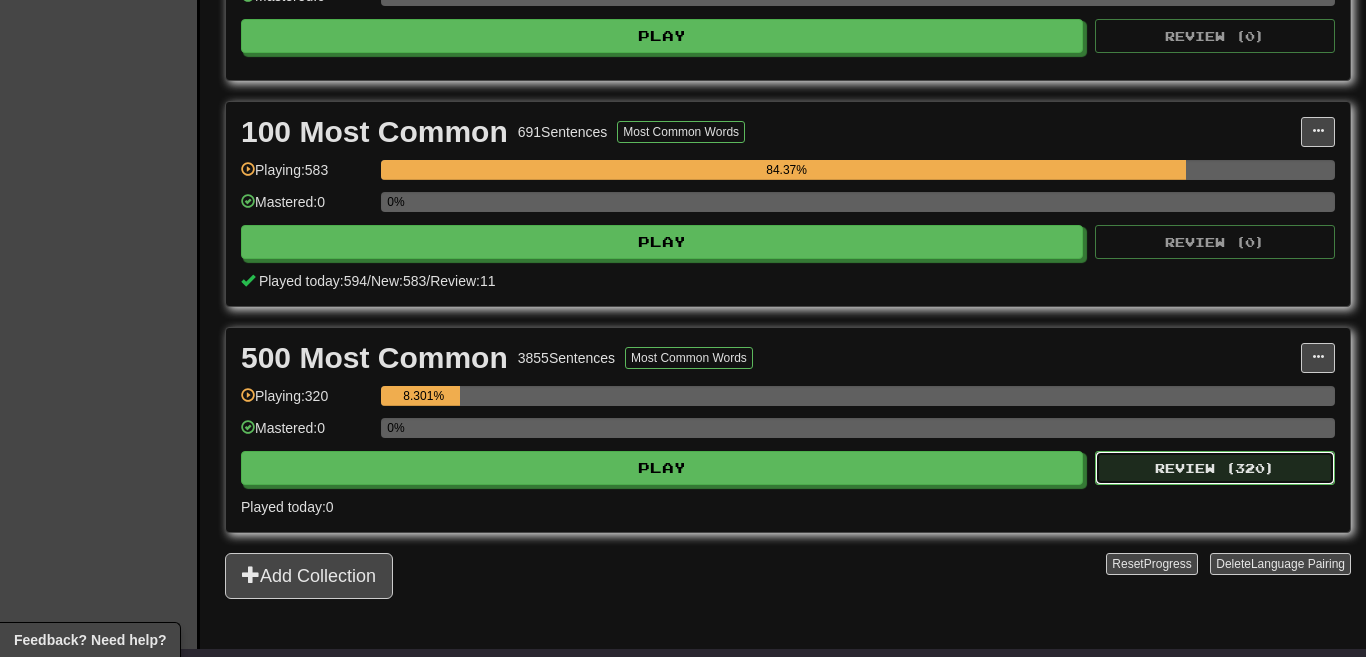 select on "********" 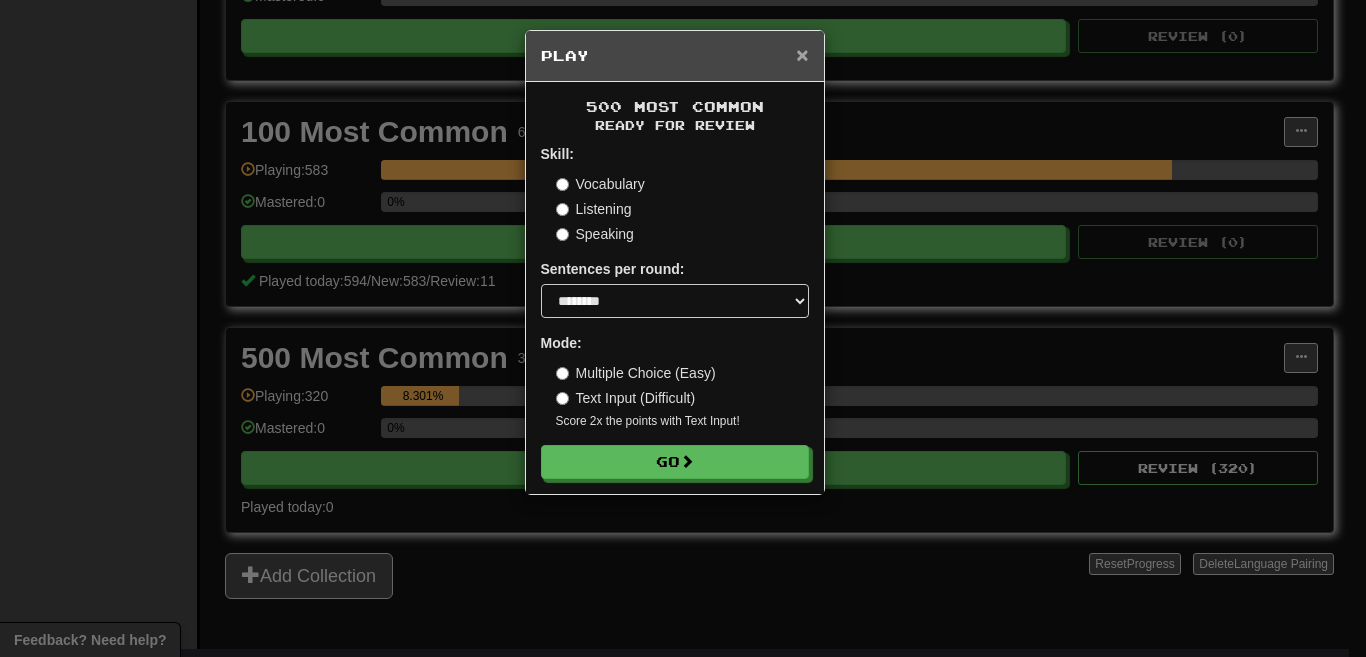 click on "×" at bounding box center [802, 54] 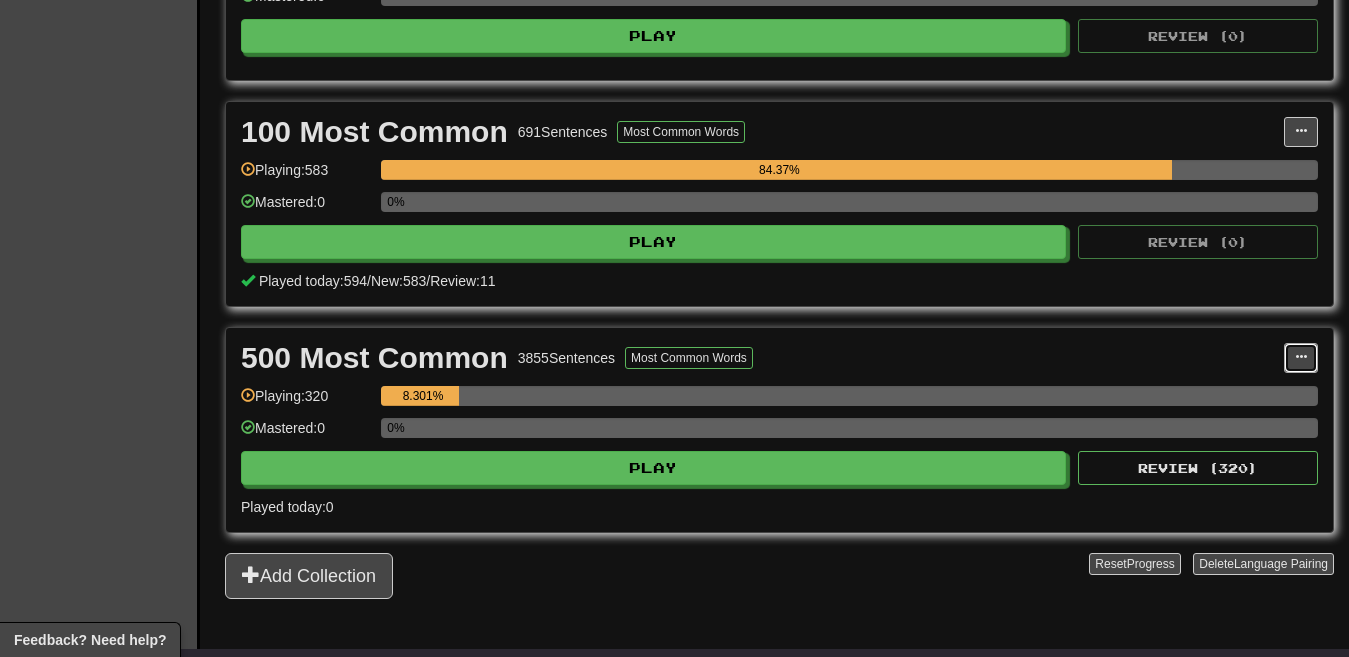 click at bounding box center [1301, 357] 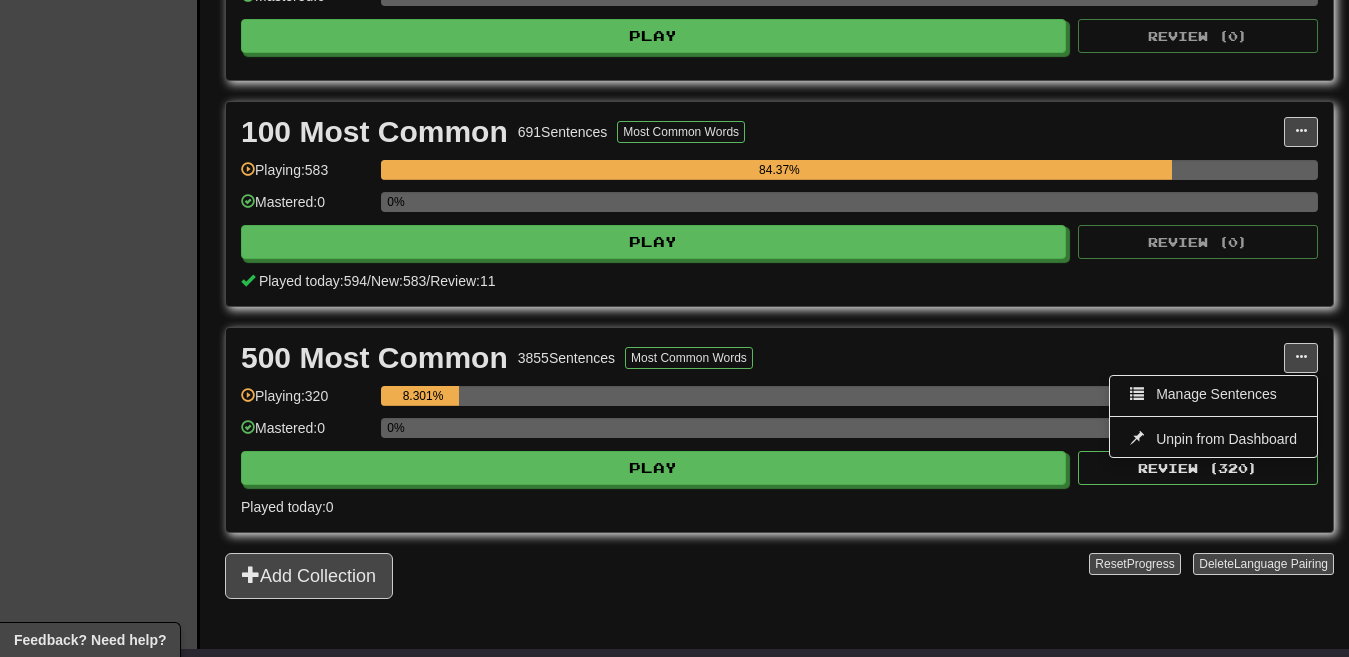 click on "Manage Sentences Unpin from Dashboard" at bounding box center (1213, 416) 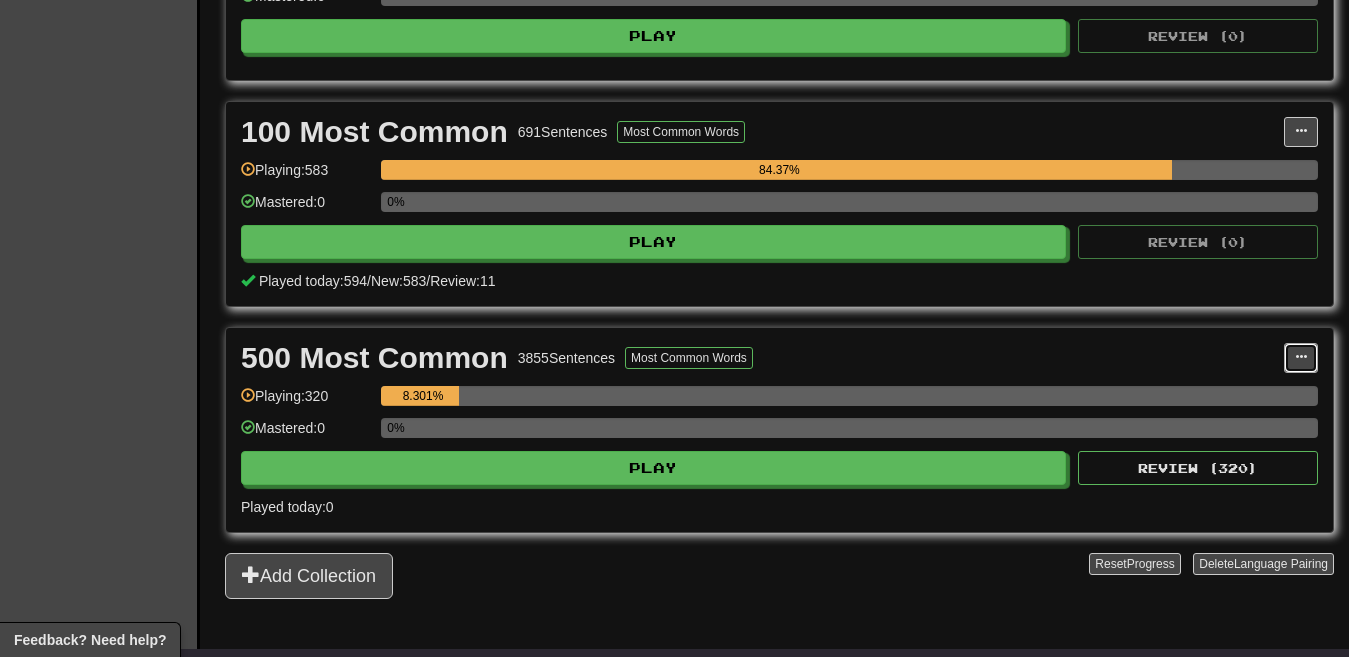 click at bounding box center [1301, 357] 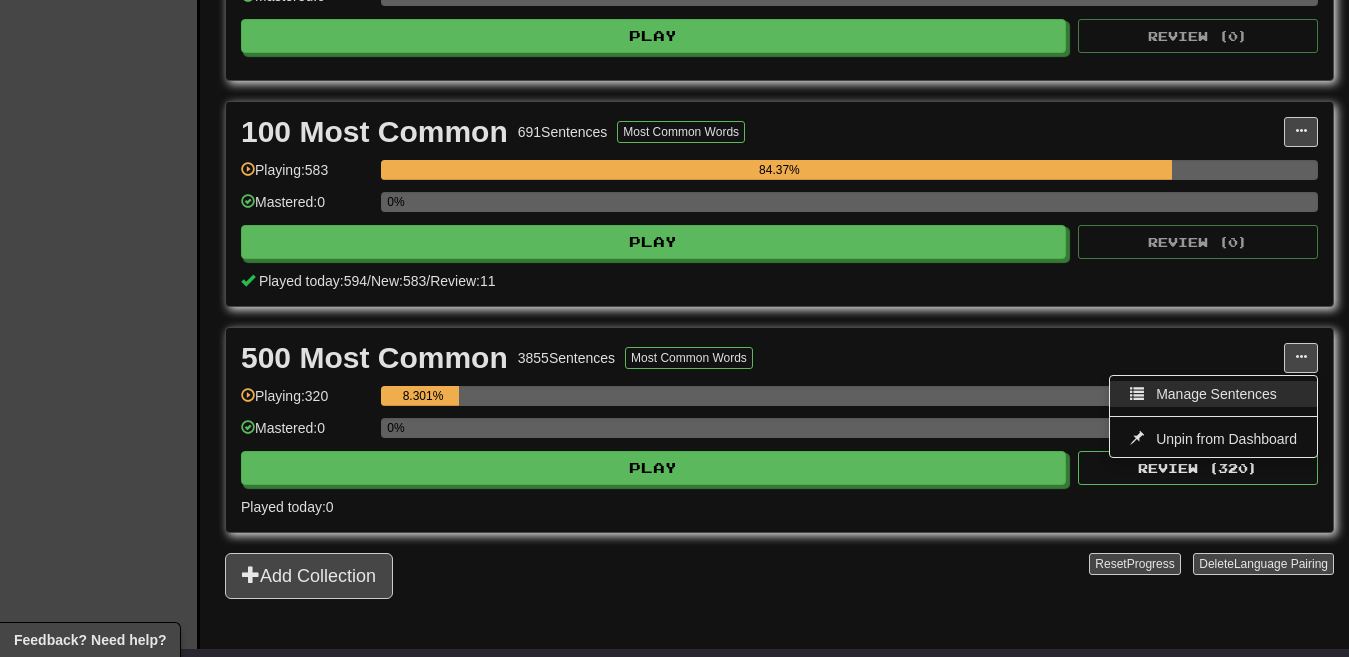 click on "Manage Sentences" at bounding box center [1213, 394] 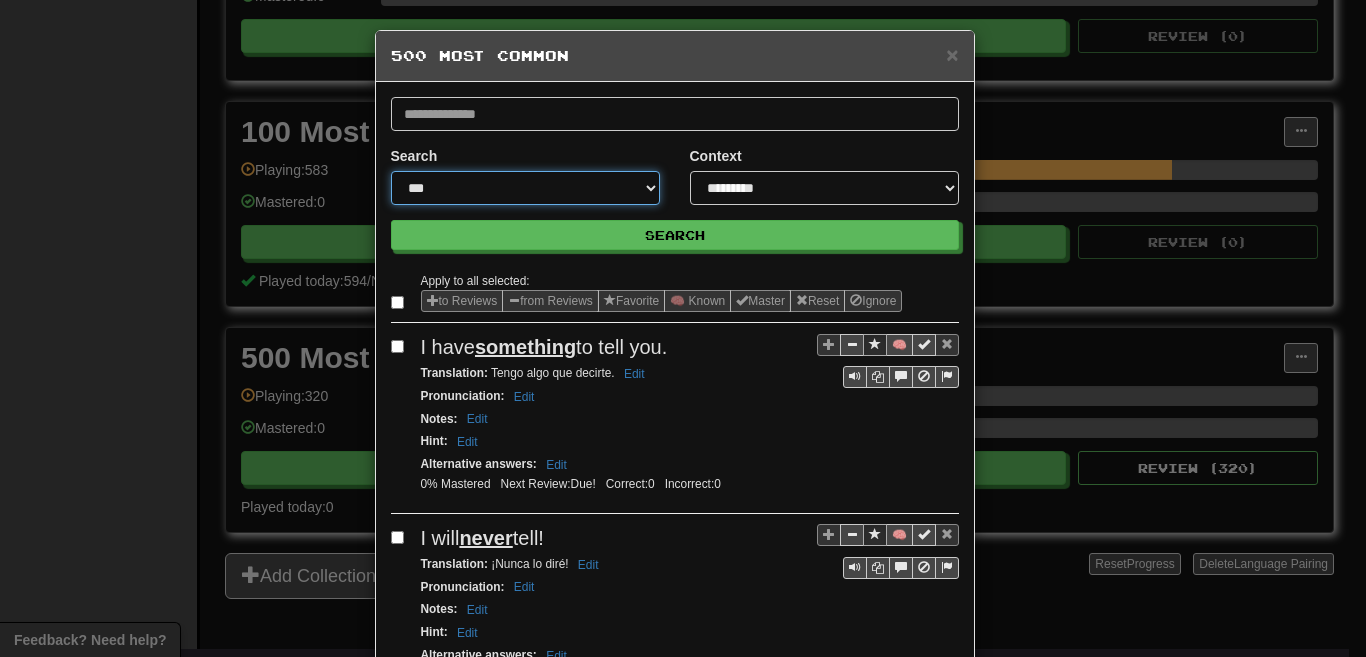 click on "**********" at bounding box center (525, 188) 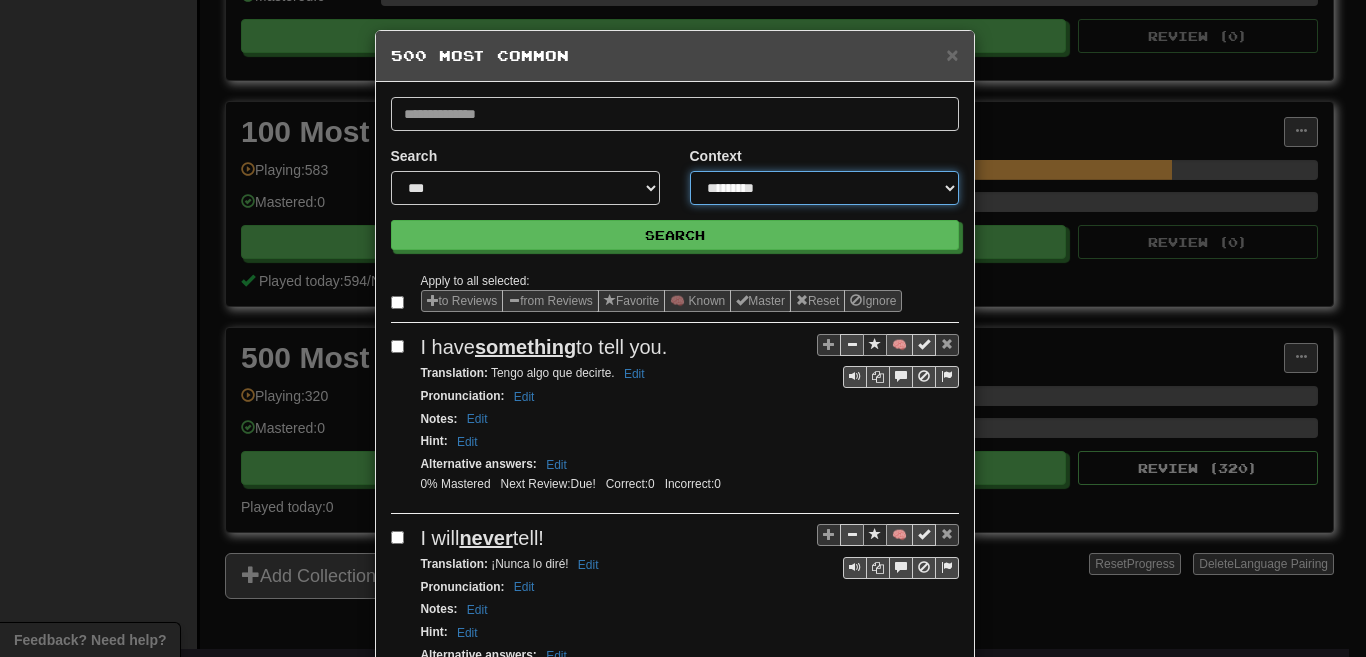 click on "**********" at bounding box center (824, 188) 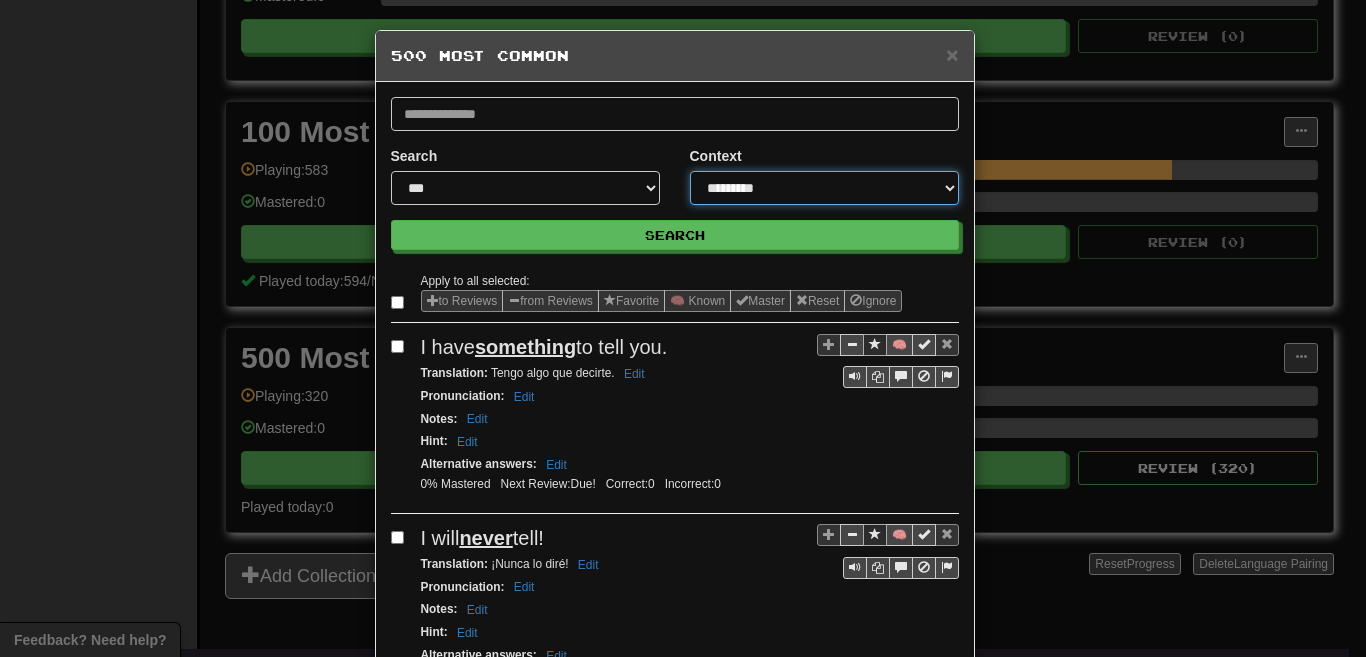 select on "*****" 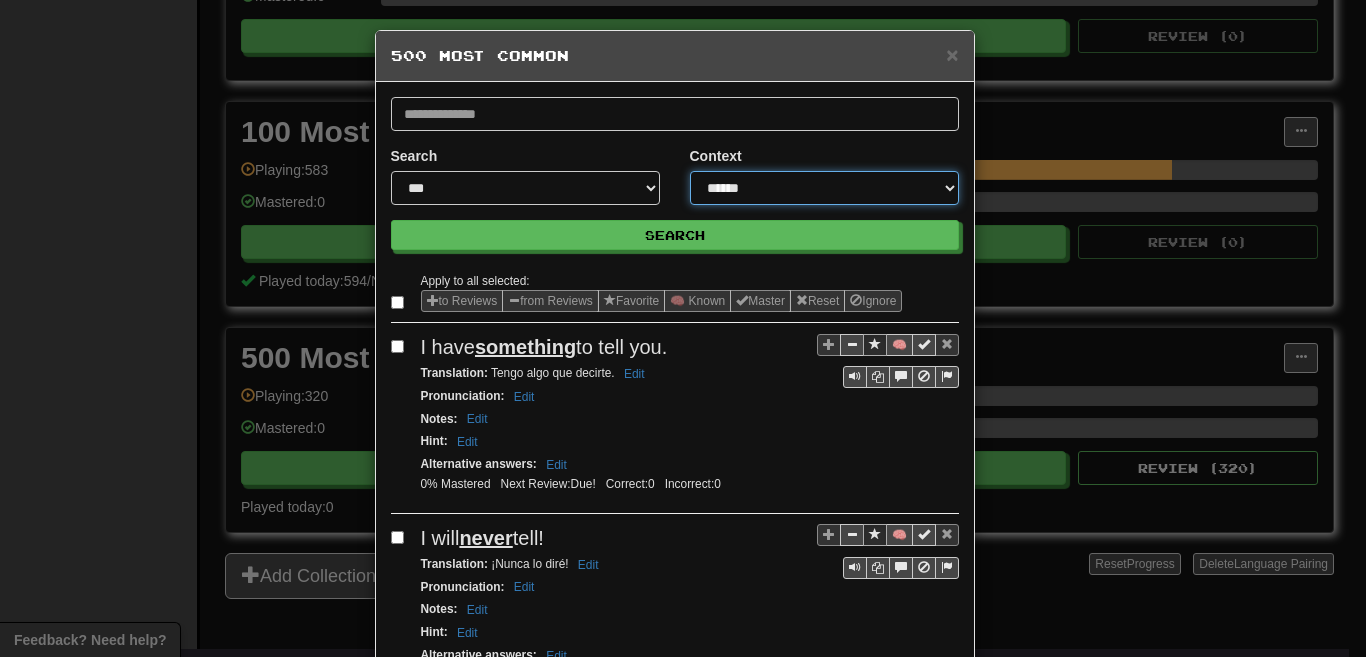 click on "**********" at bounding box center [824, 188] 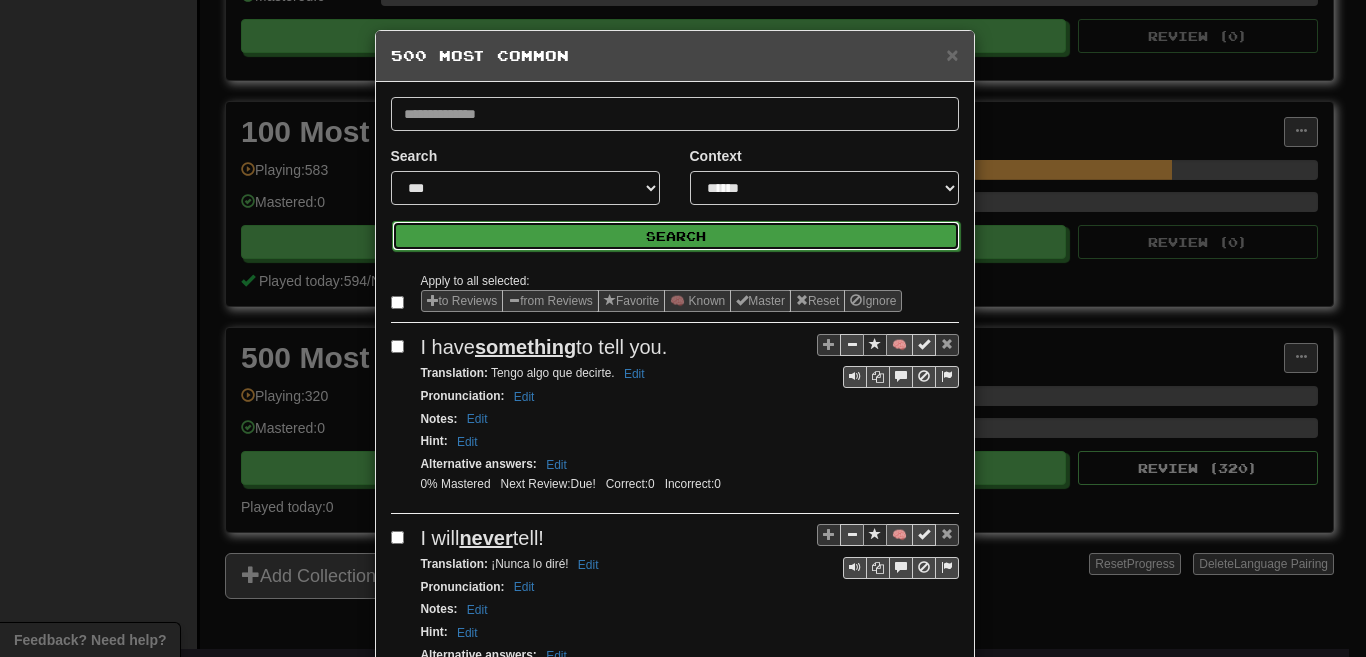 click on "Search" at bounding box center [676, 236] 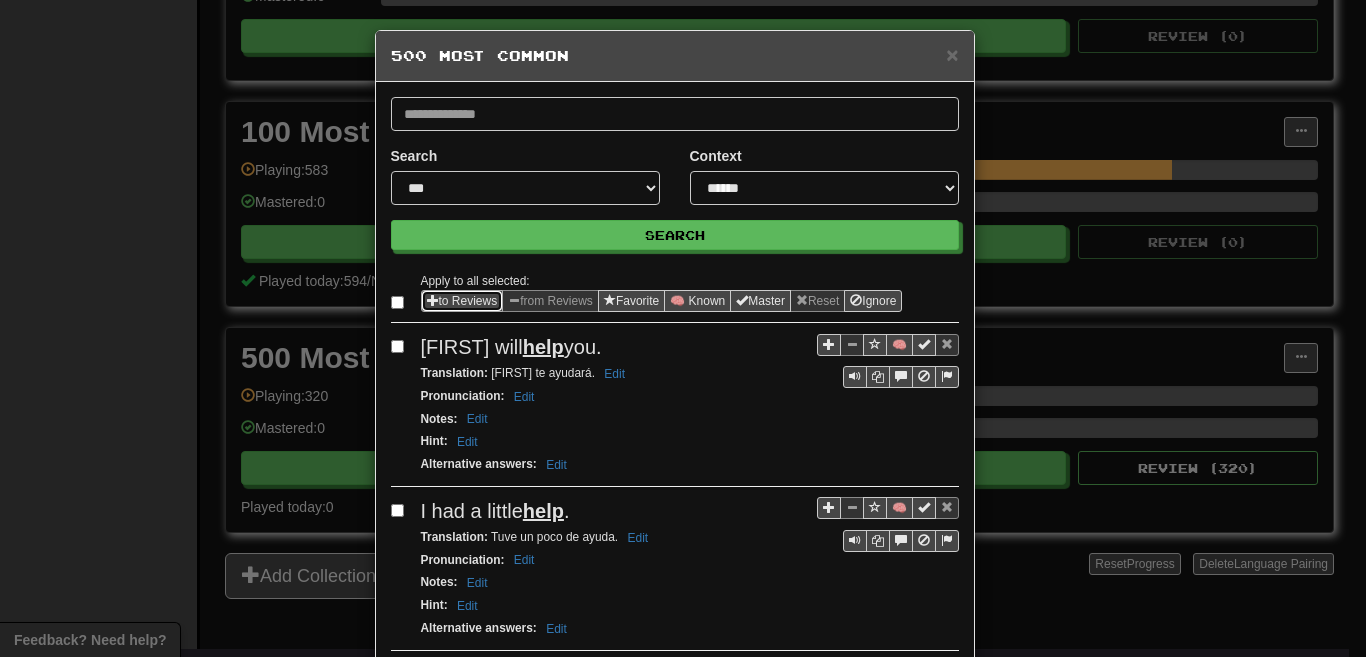 click on "to Reviews" at bounding box center (462, 301) 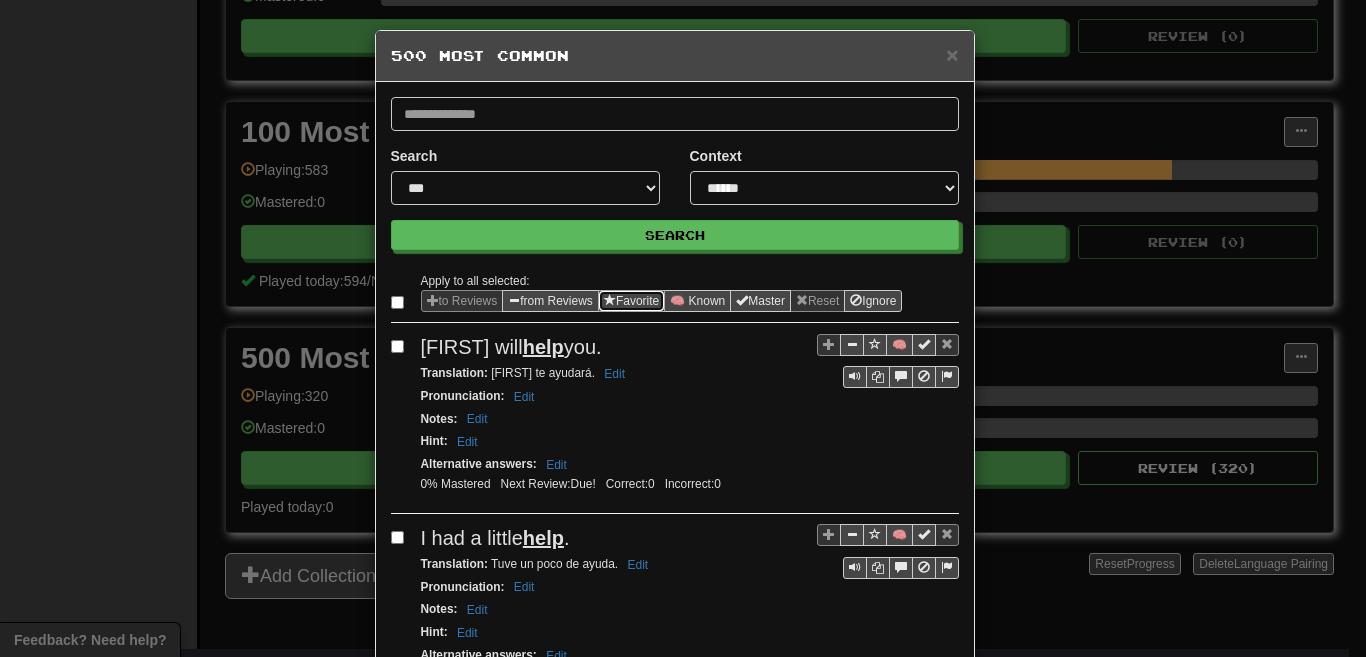 click on "Favorite" at bounding box center (631, 301) 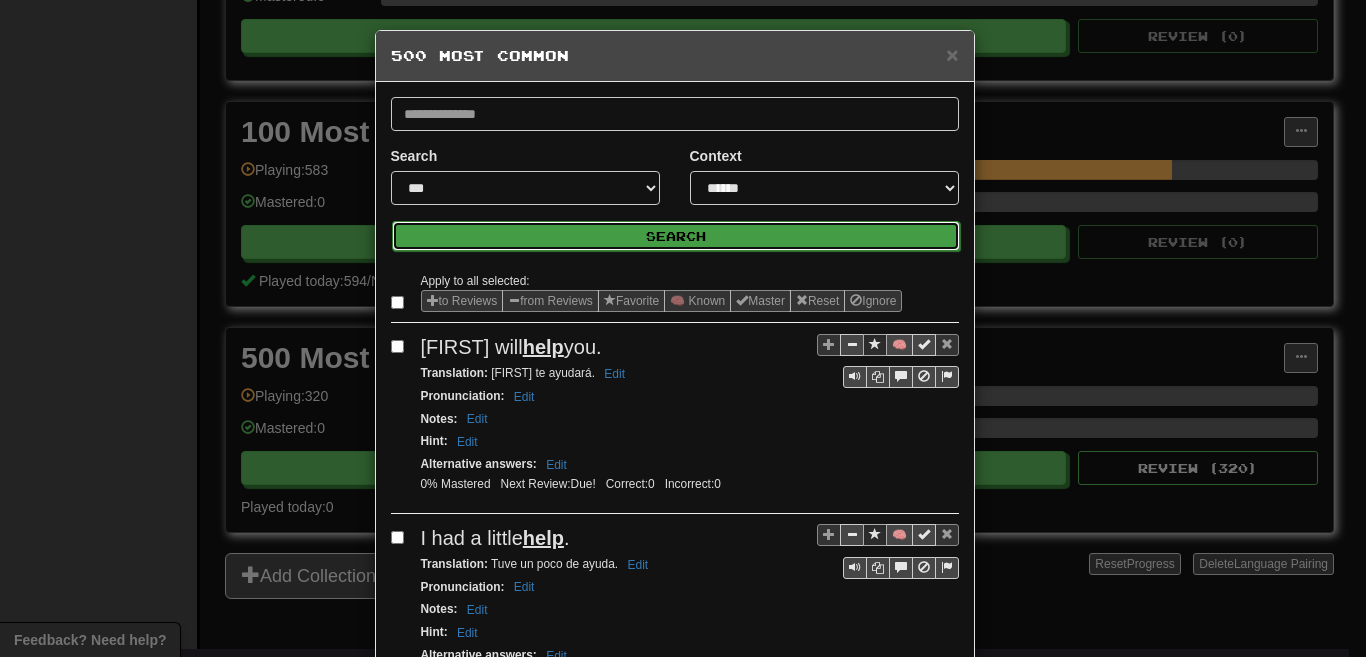 click on "Search" at bounding box center (676, 236) 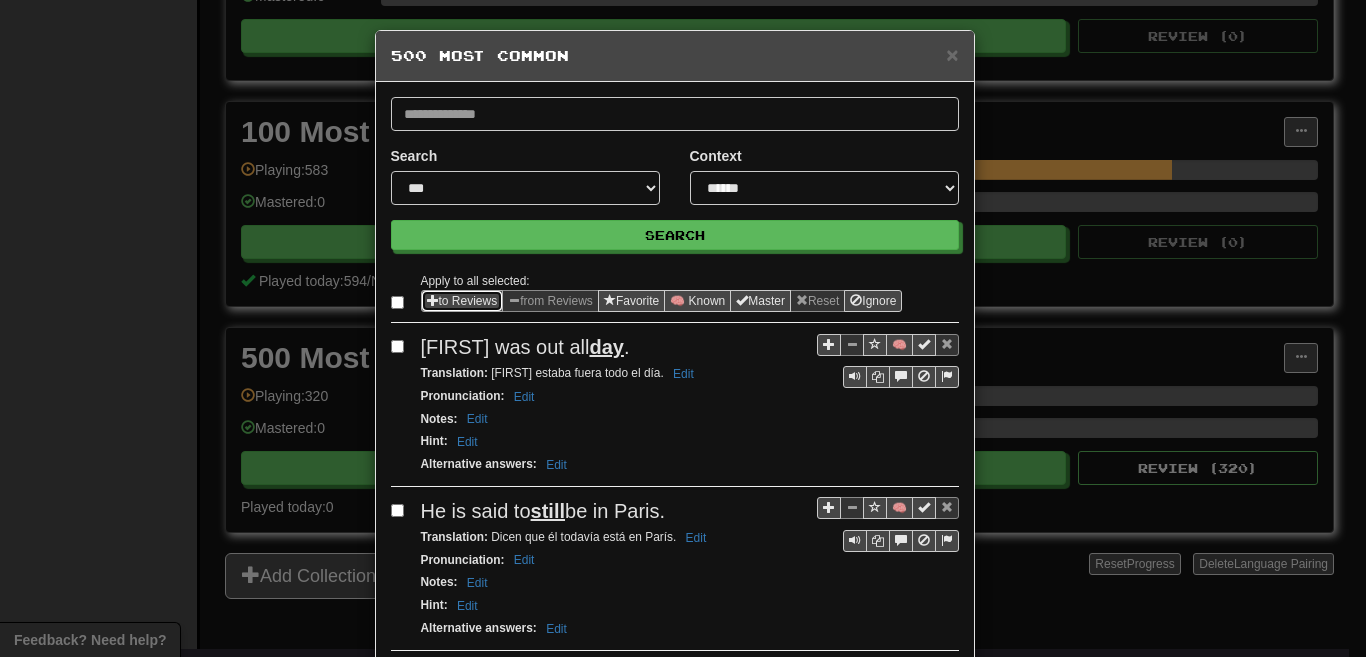 click on "to Reviews" at bounding box center (462, 301) 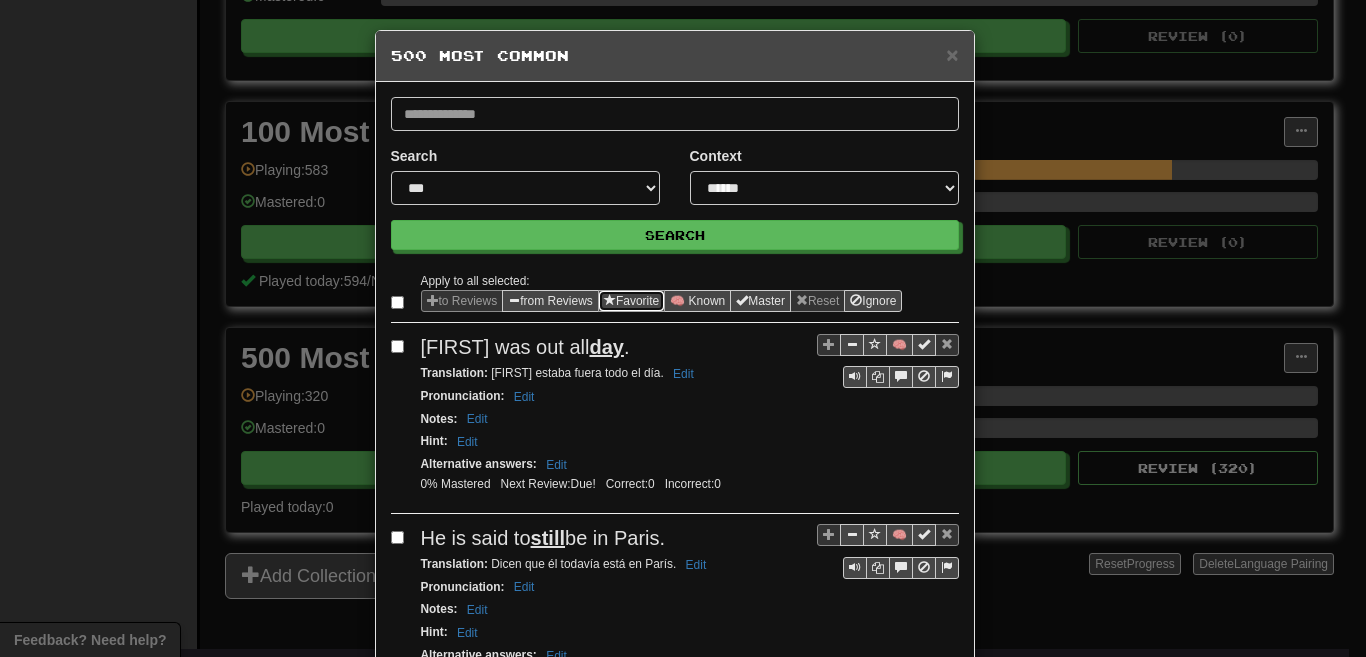 click on "Favorite" at bounding box center (631, 301) 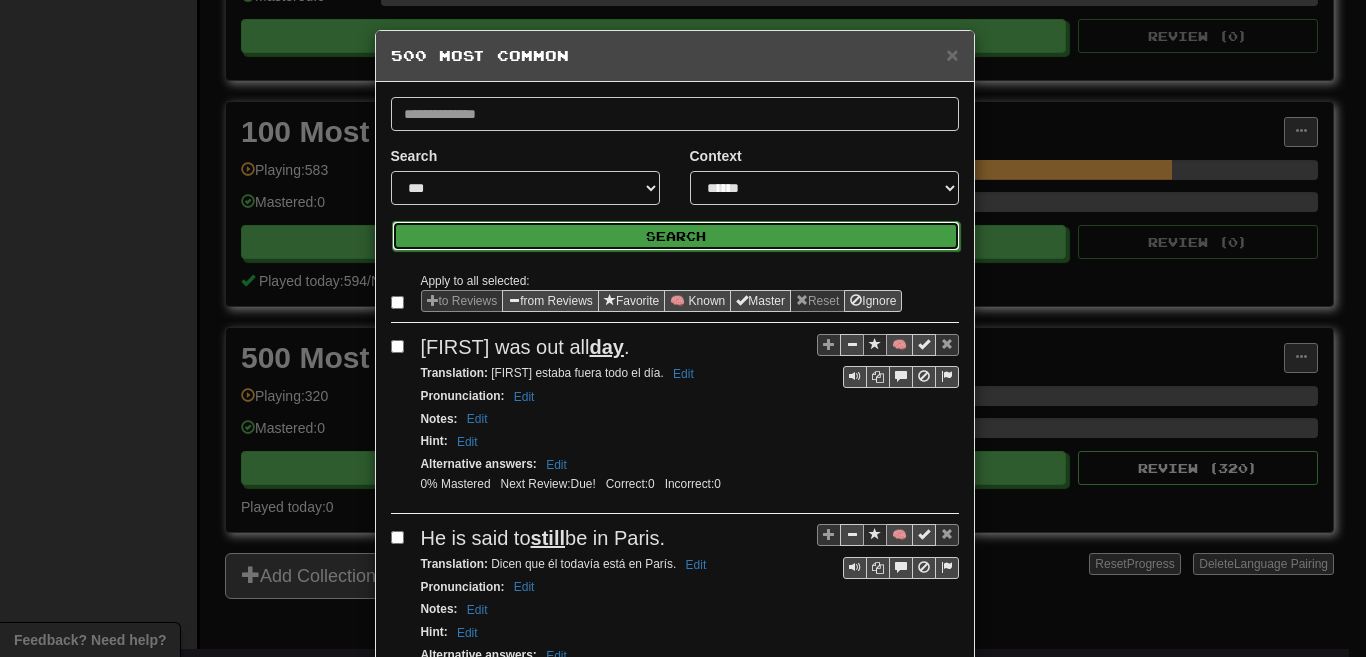 click on "Search" at bounding box center (676, 236) 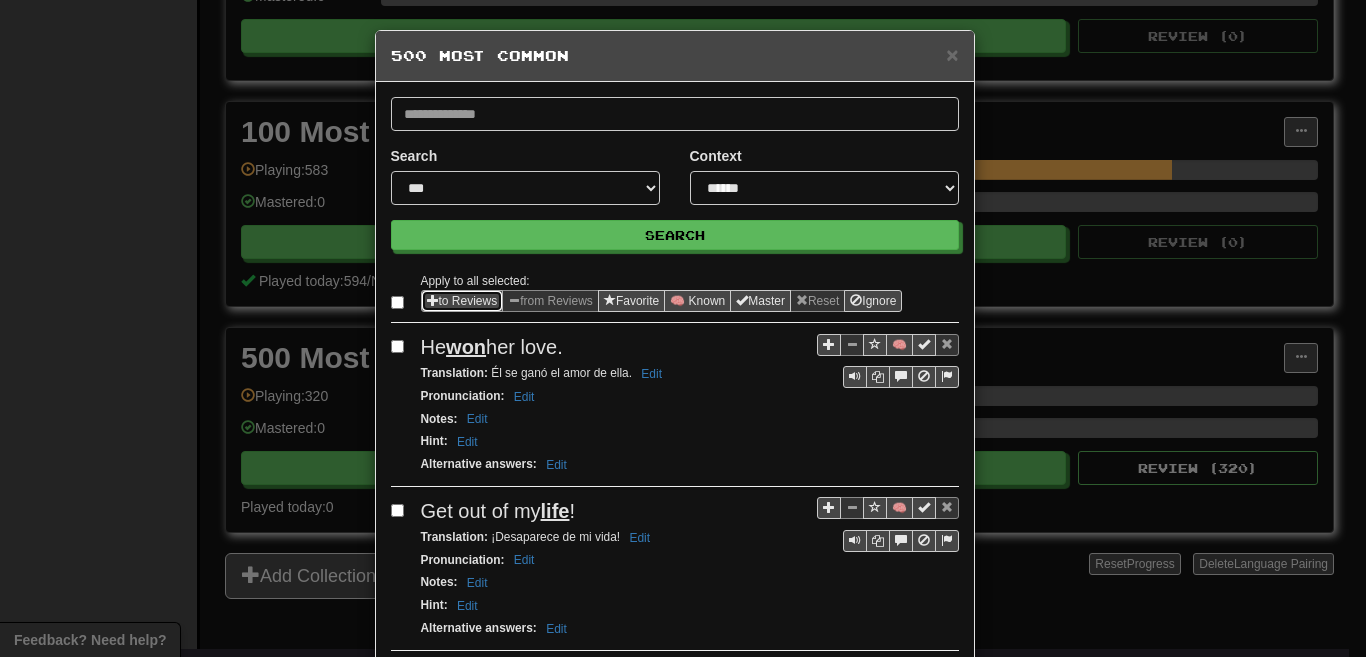 click on "to Reviews" at bounding box center (462, 301) 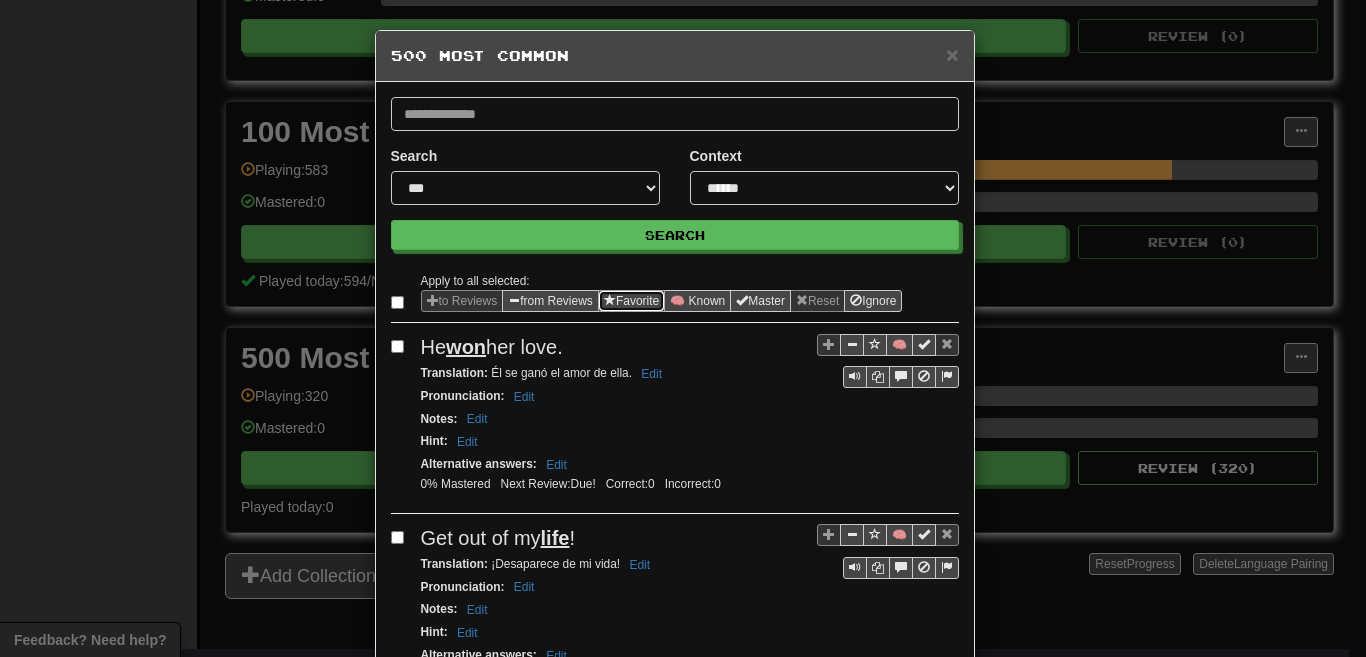 click on "Favorite" at bounding box center (631, 301) 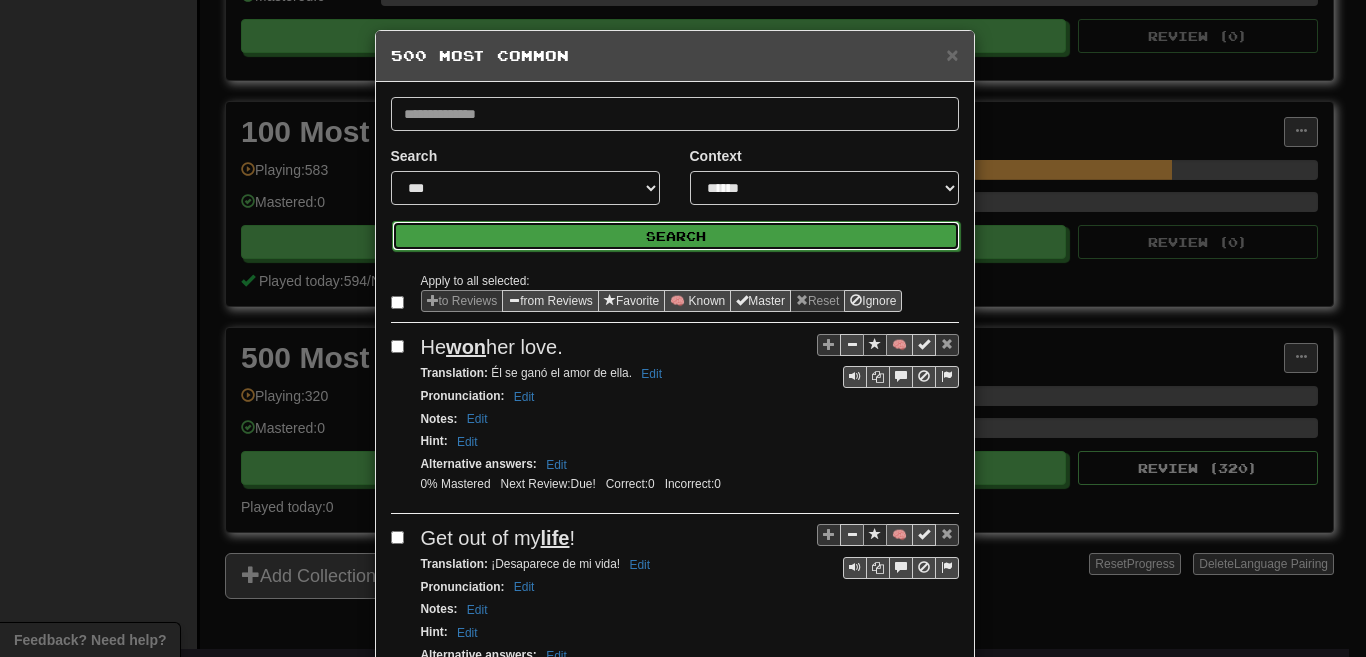 click on "Search" at bounding box center (676, 236) 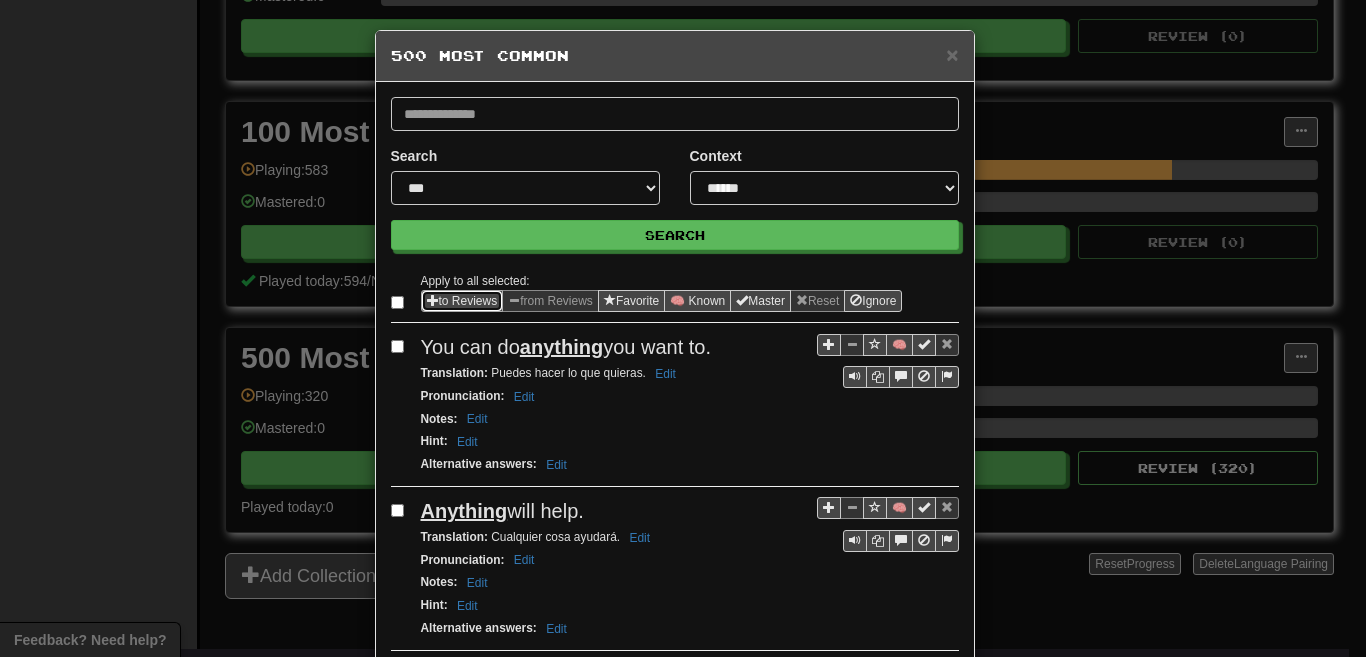 click on "to Reviews" at bounding box center (462, 301) 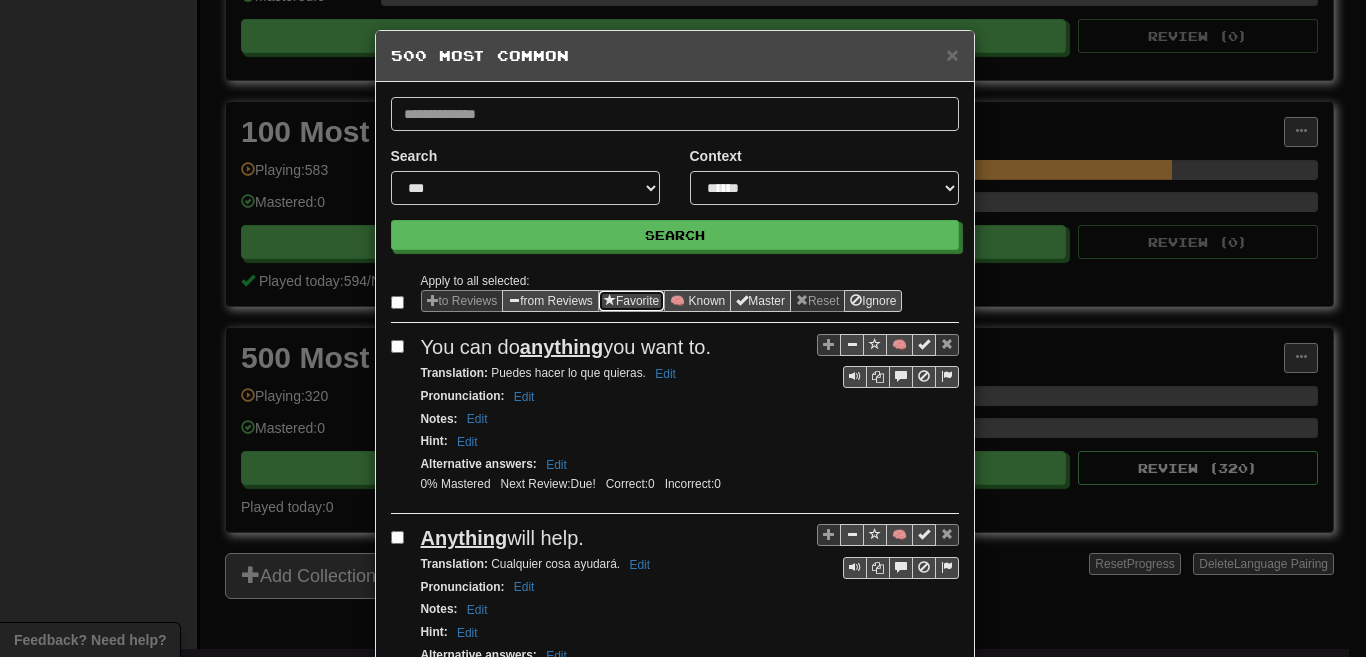 click on "Favorite" at bounding box center (631, 301) 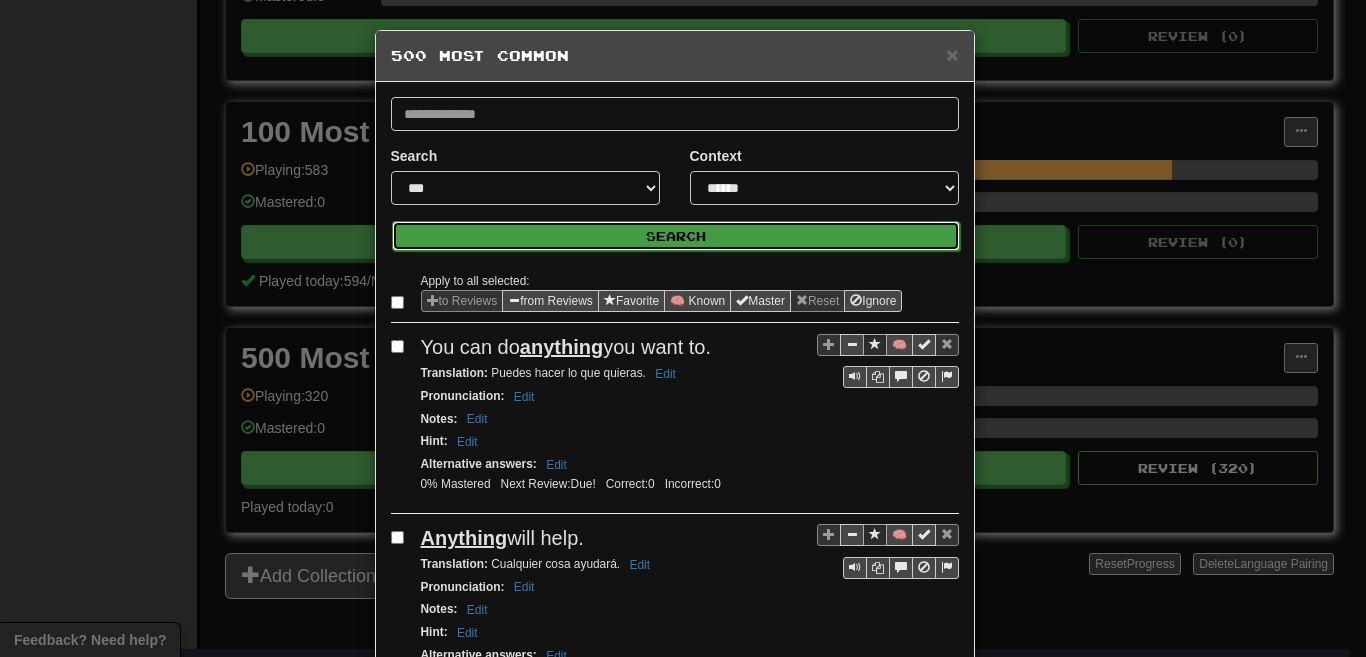 click on "Search" at bounding box center [676, 236] 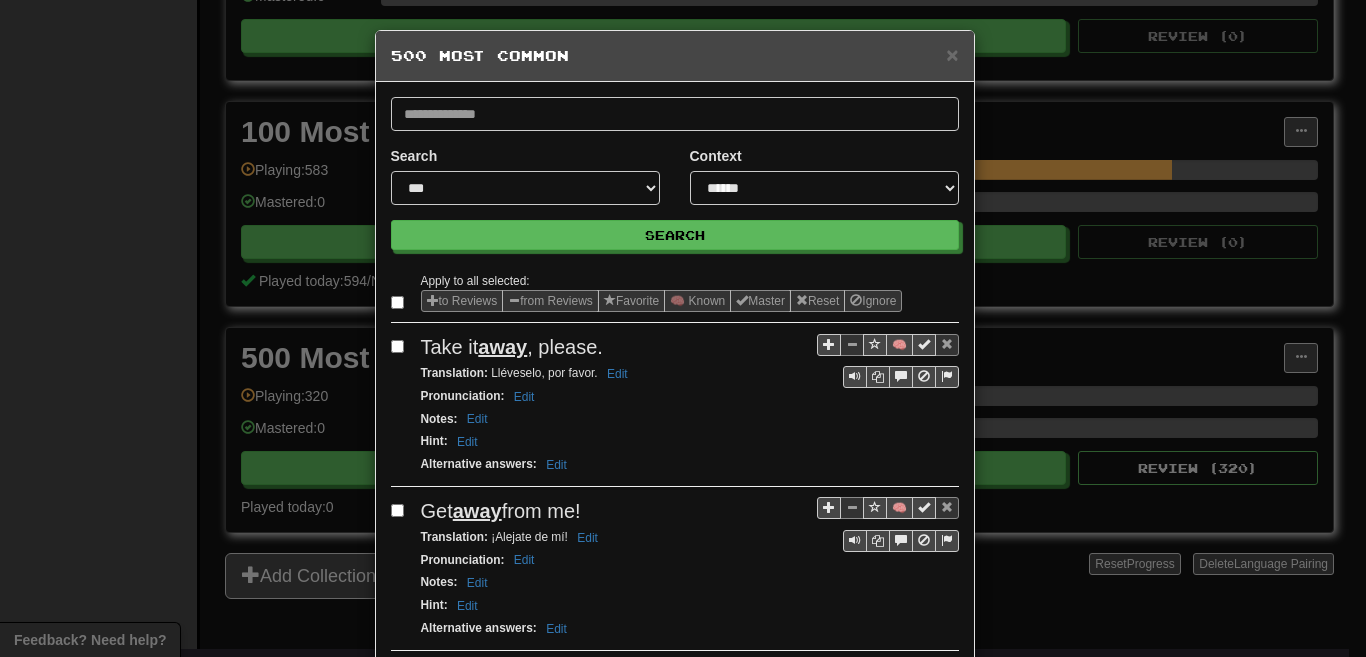 click on "× 500 Most Common" at bounding box center (675, 56) 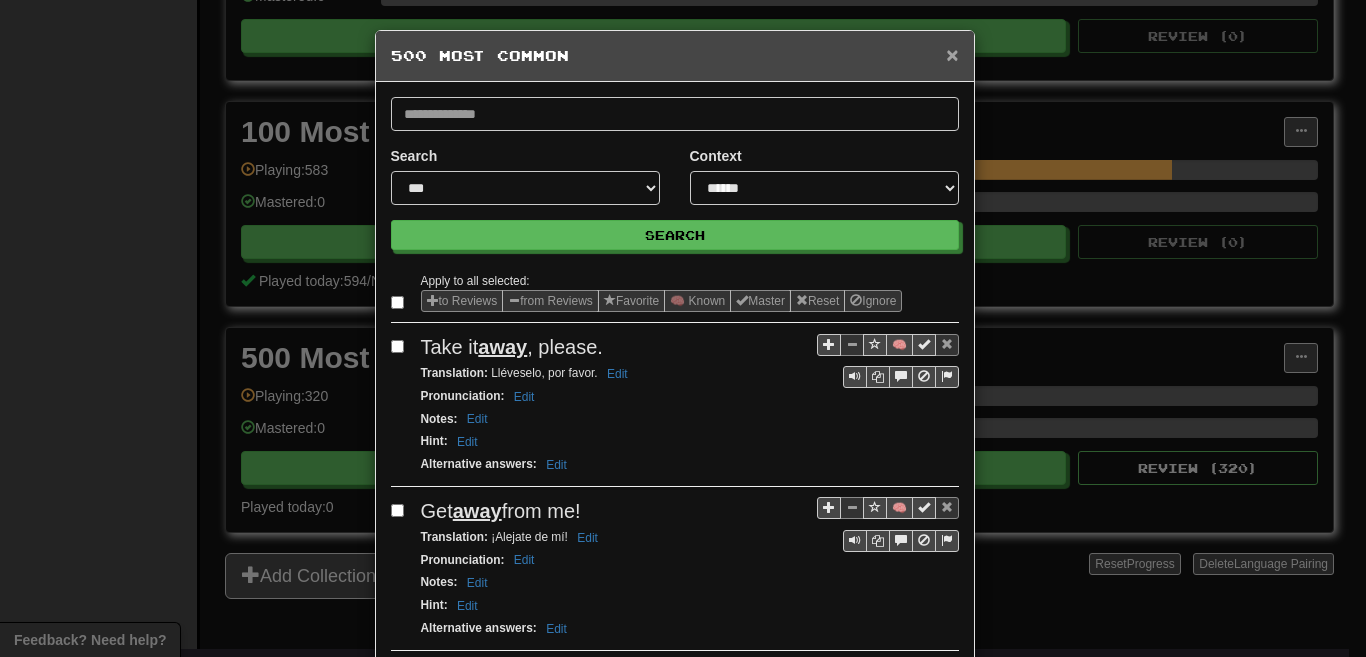 click on "×" at bounding box center [952, 54] 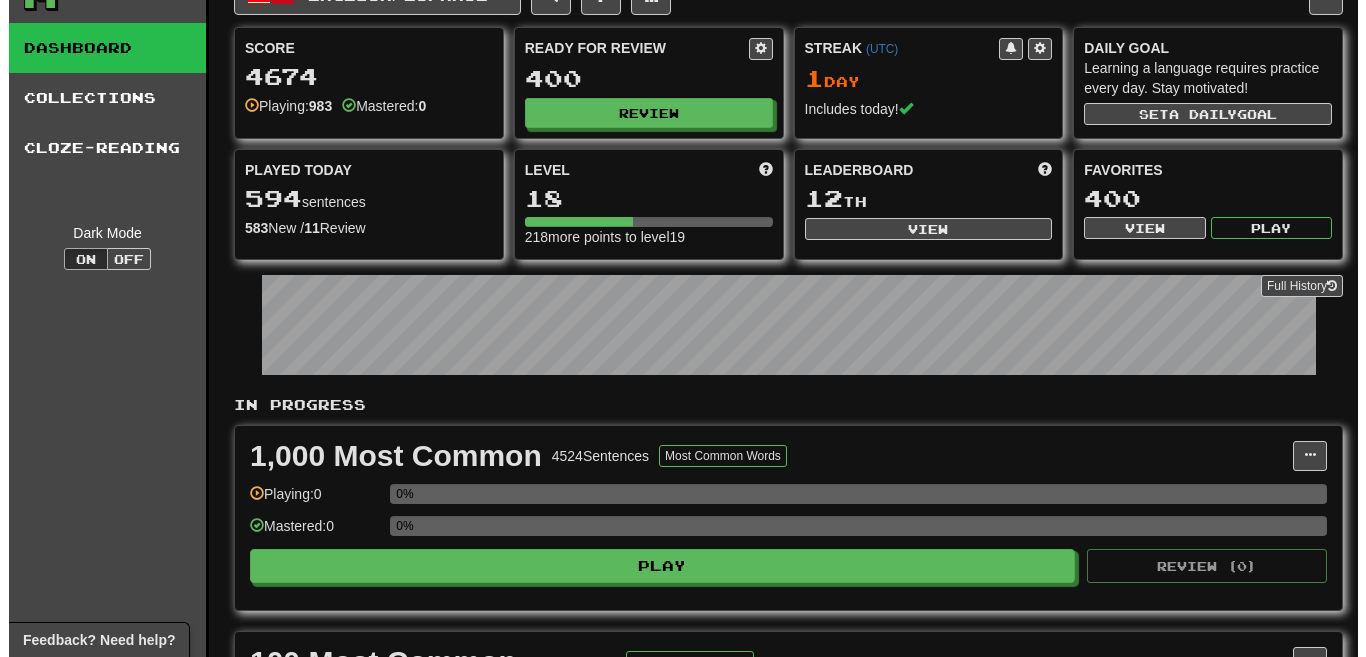 scroll, scrollTop: 0, scrollLeft: 0, axis: both 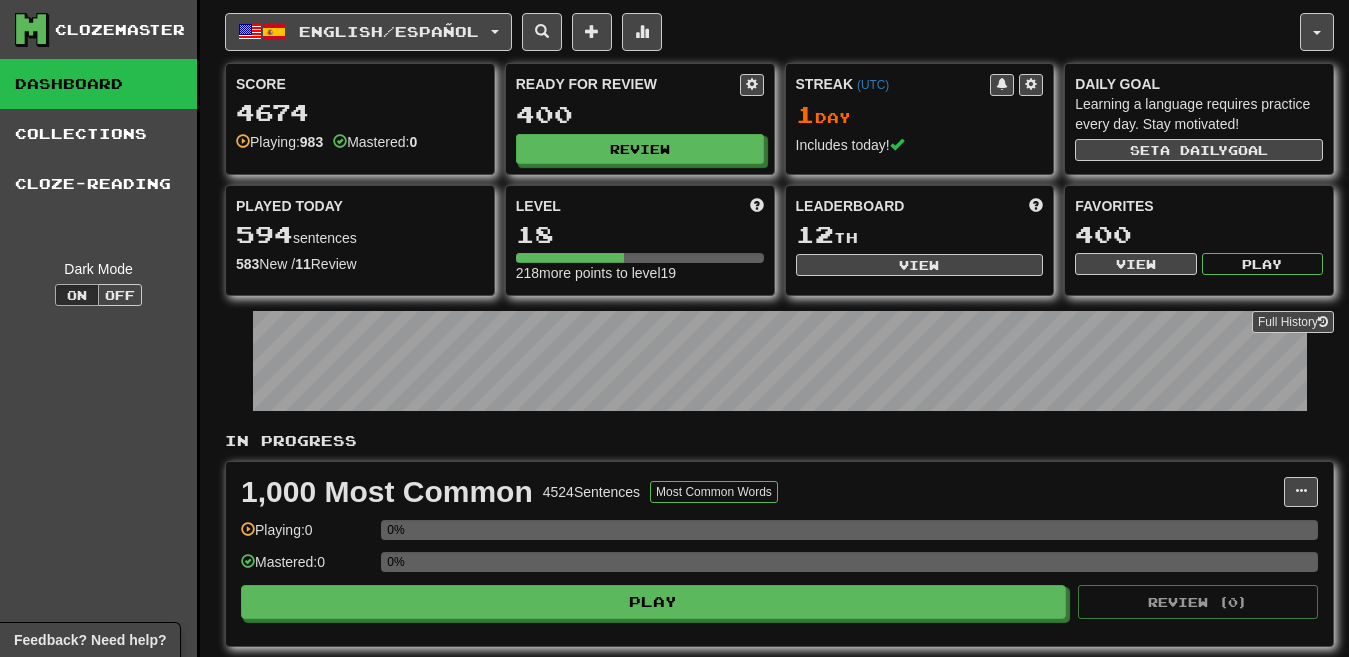 click on "Favorites 400 View Play" at bounding box center (1199, 236) 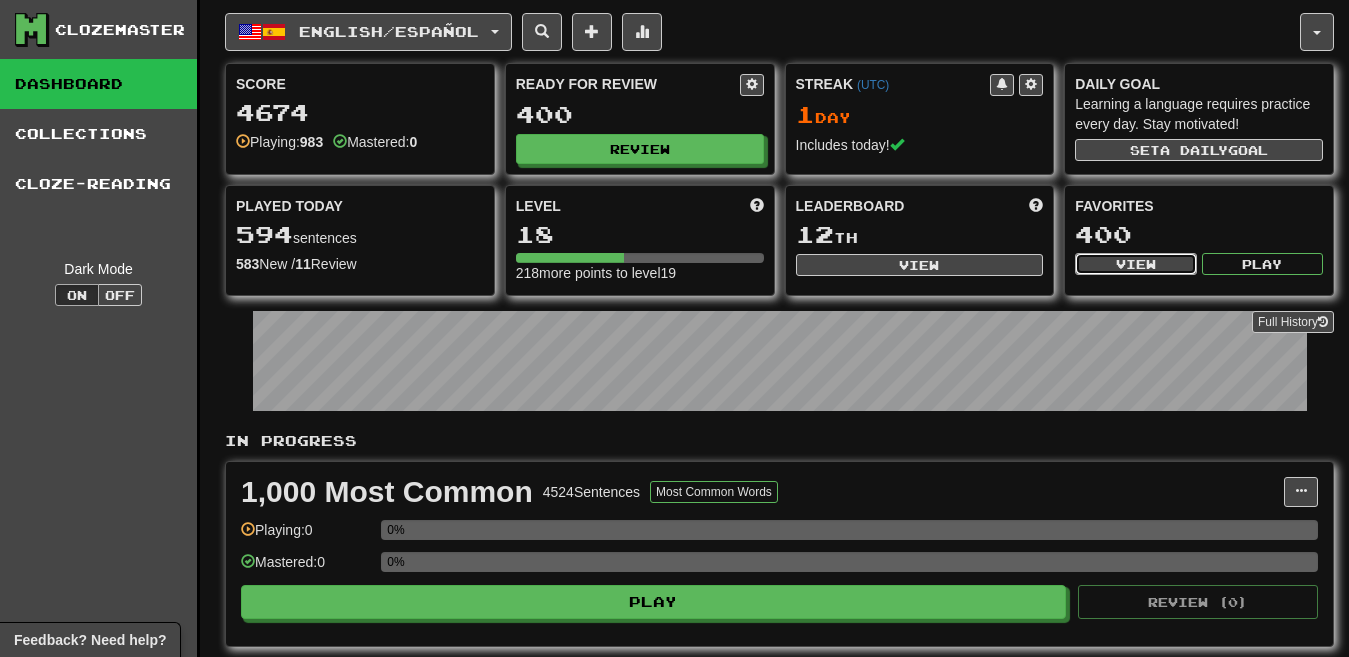 click on "View" at bounding box center [1135, 264] 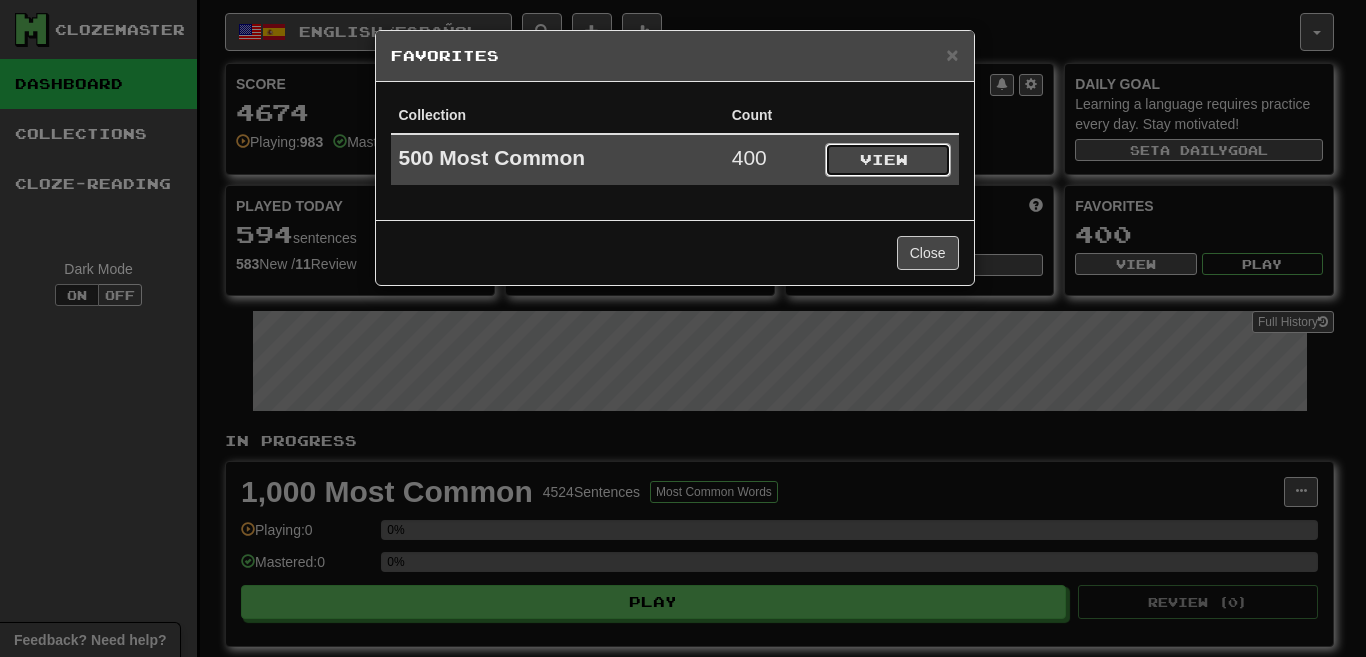 click on "View" at bounding box center (888, 160) 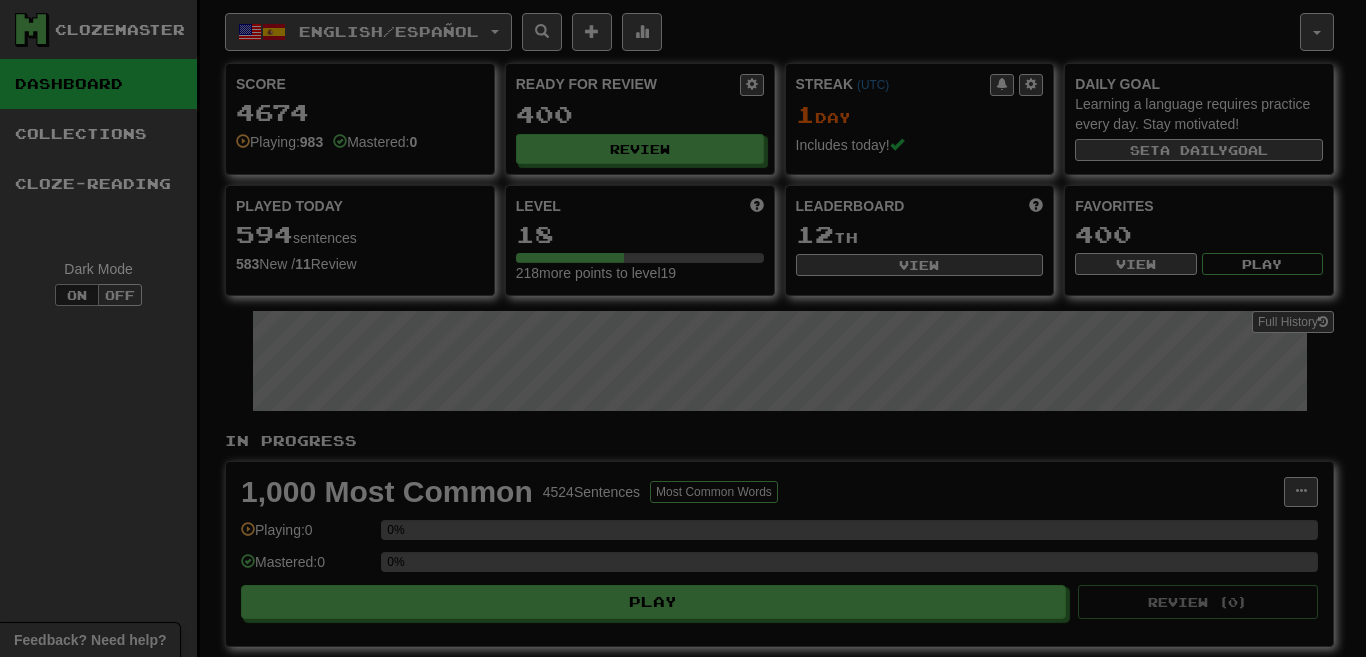 select on "*********" 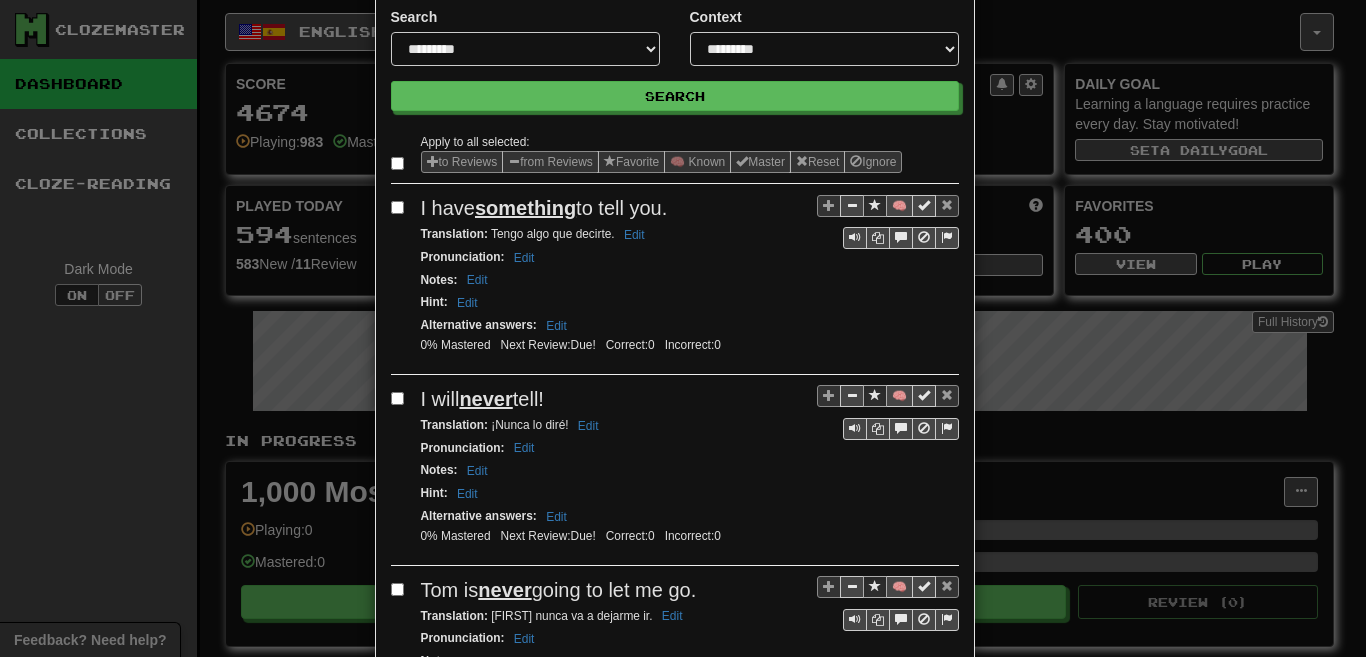 scroll, scrollTop: 0, scrollLeft: 0, axis: both 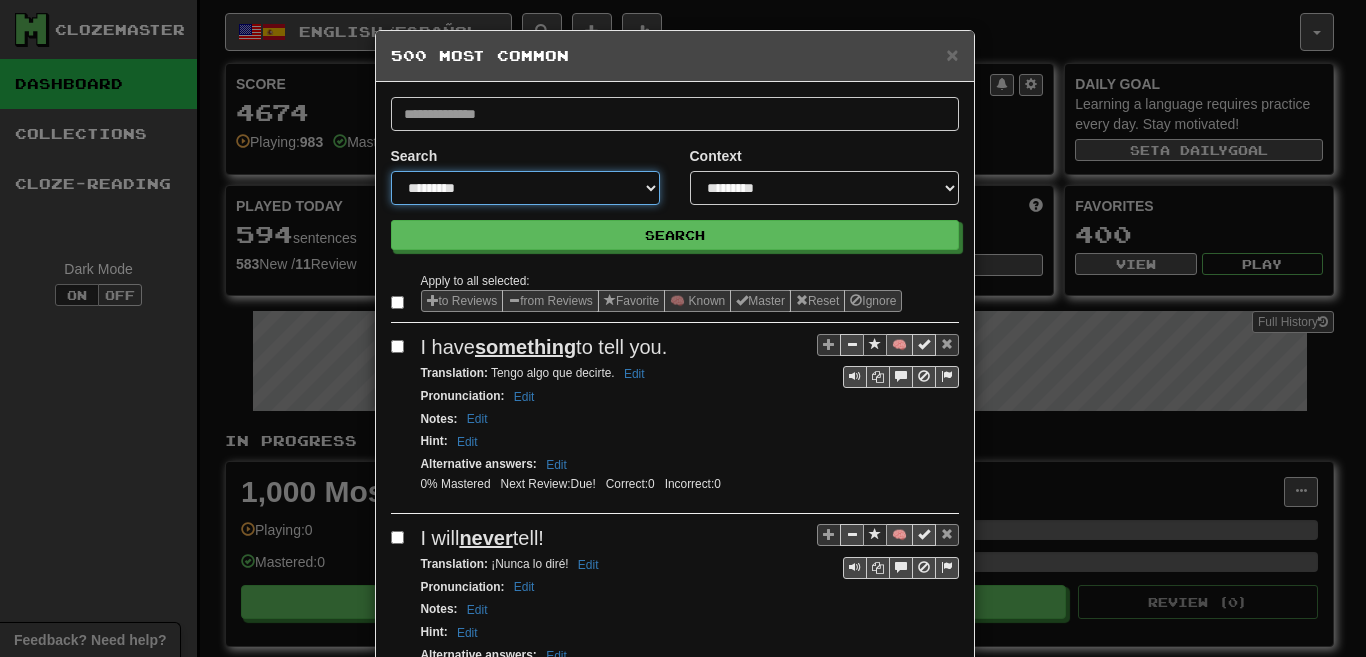 click on "**********" at bounding box center (525, 188) 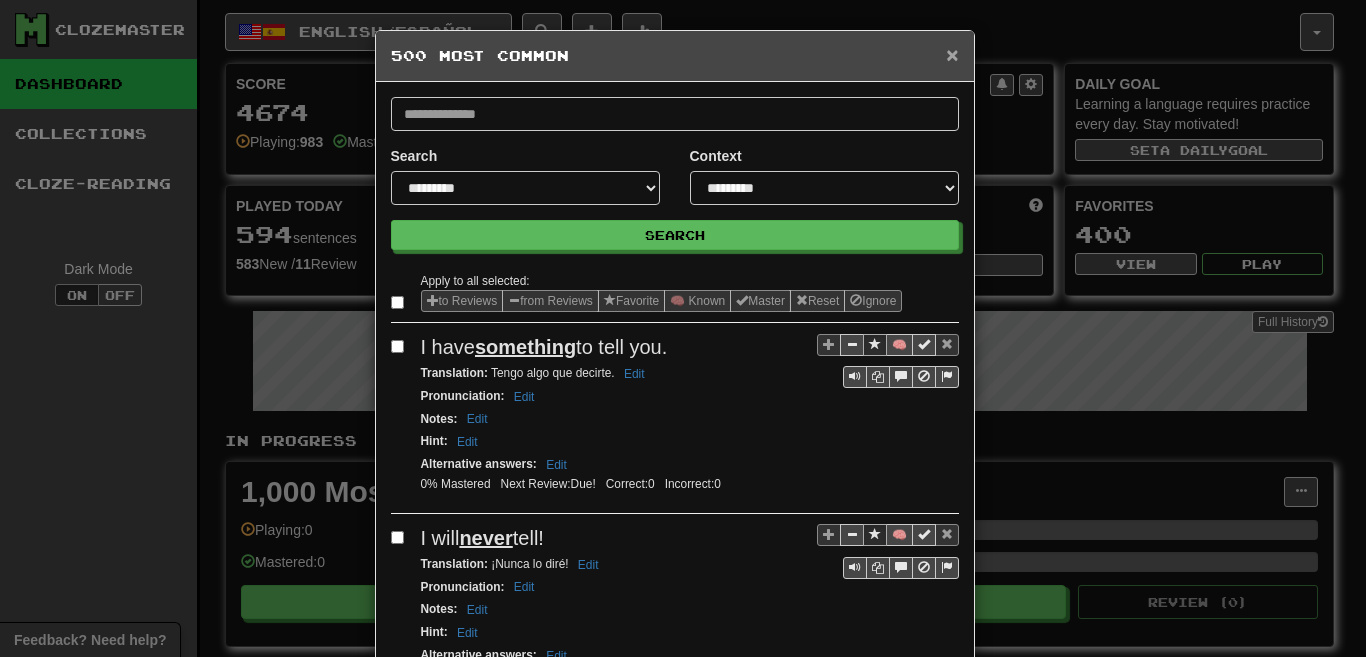 click on "×" at bounding box center (952, 54) 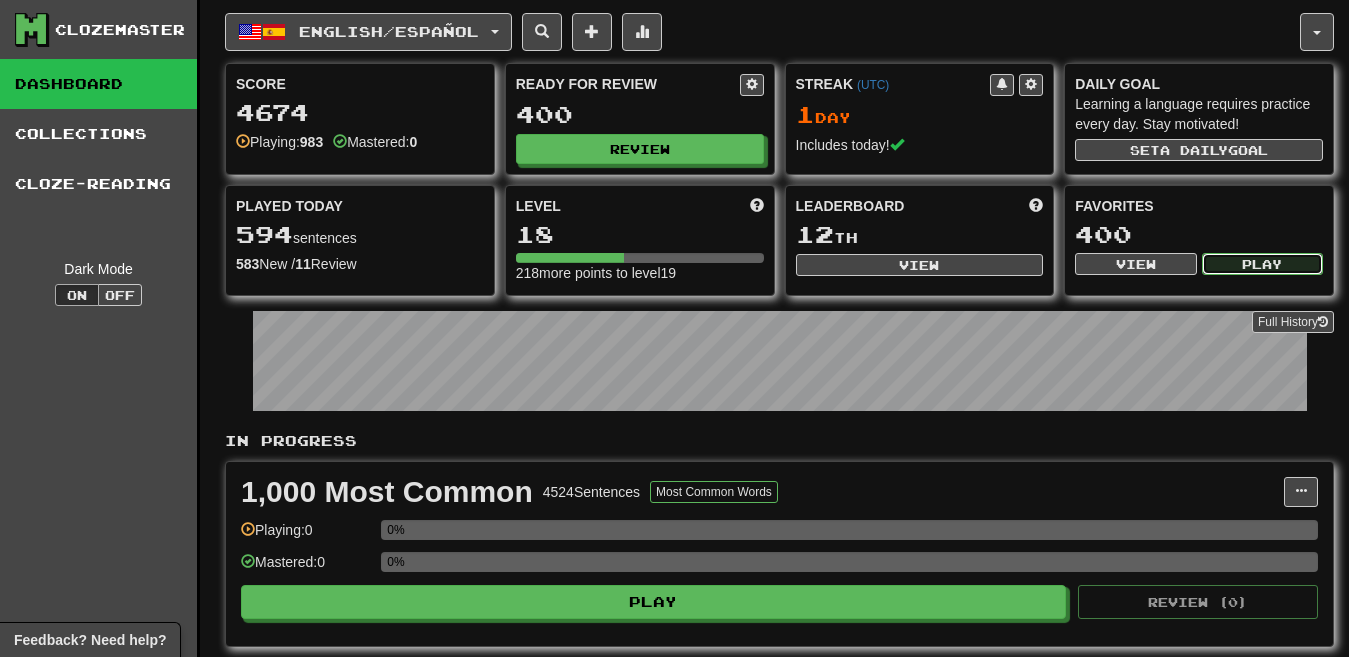 click on "Play" at bounding box center (1262, 264) 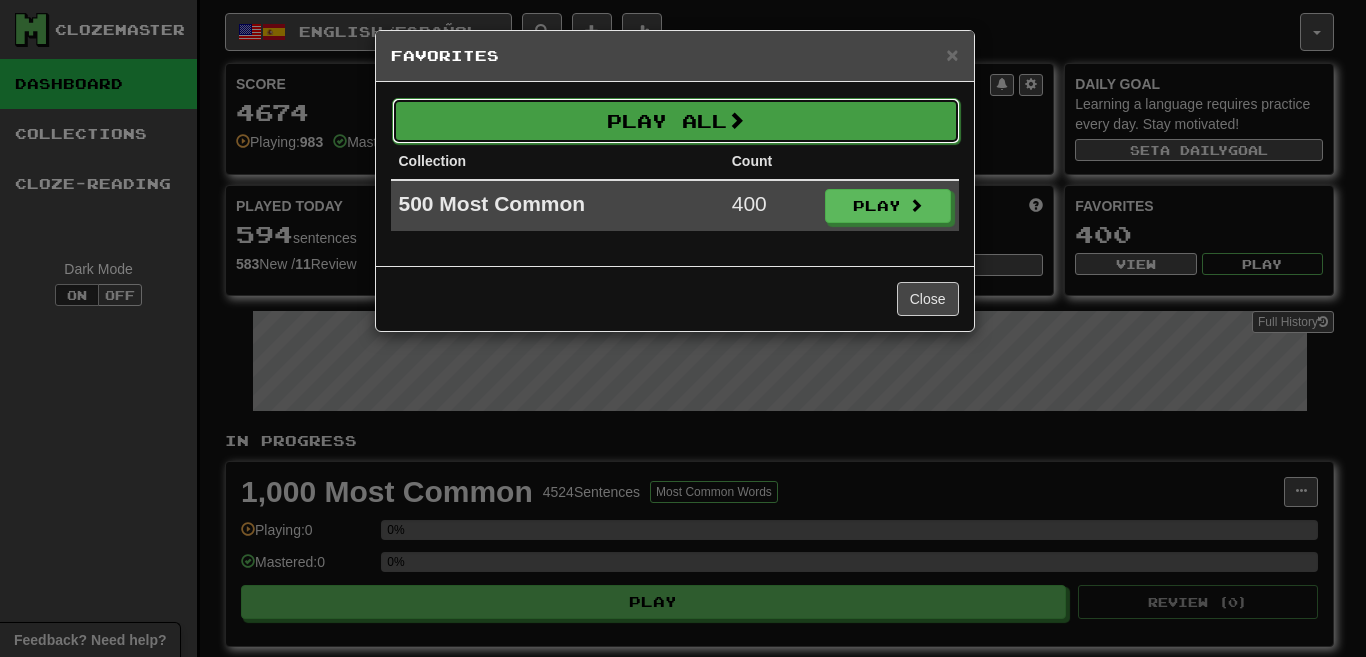 click on "Play All" at bounding box center [676, 121] 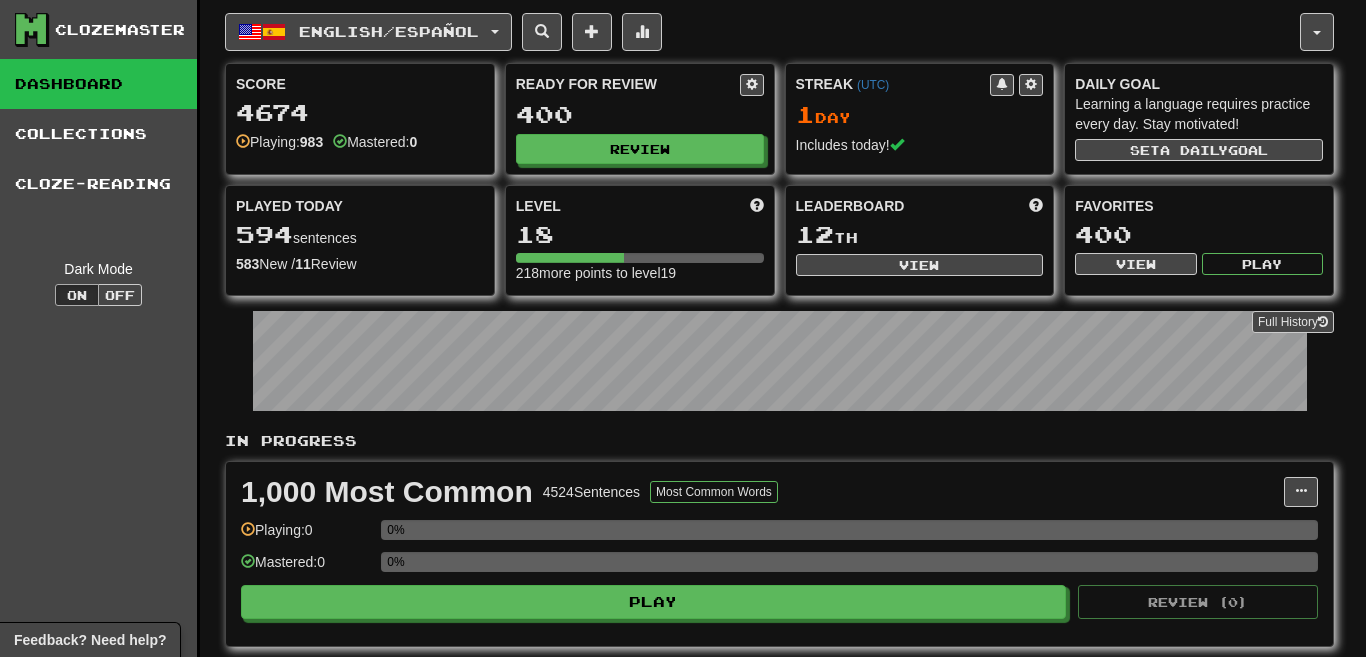 select on "********" 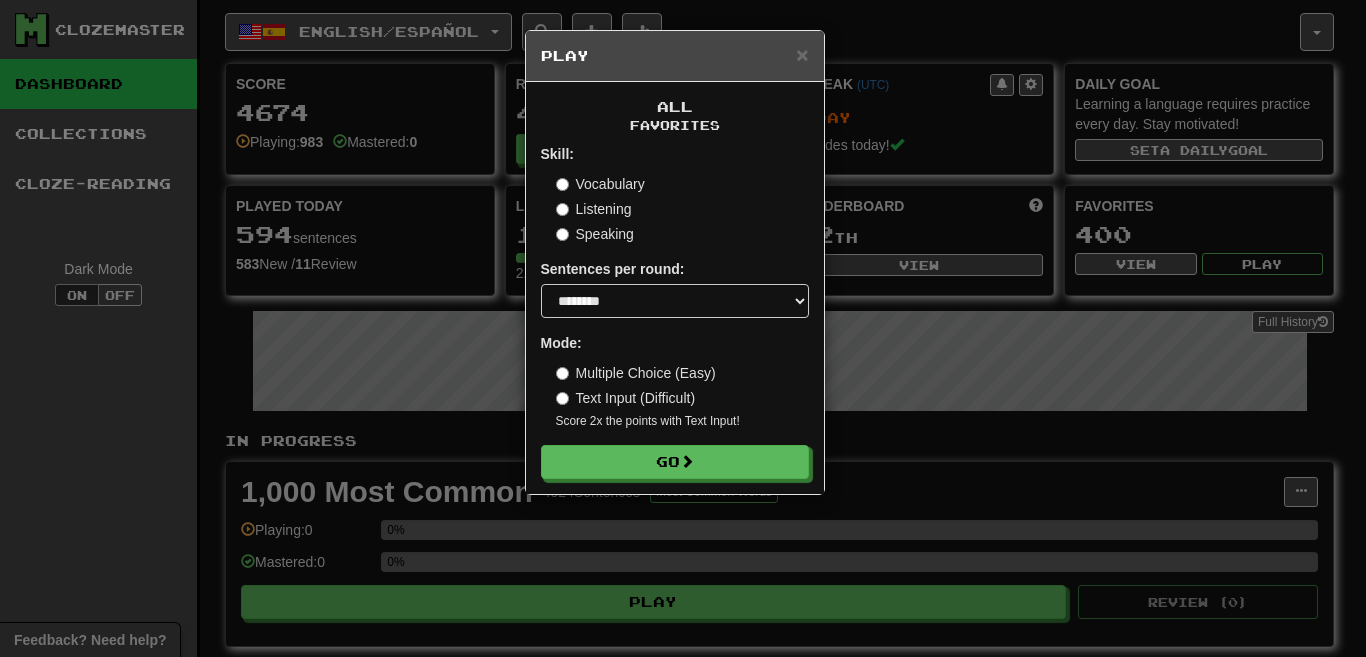 click on "Listening" at bounding box center (594, 209) 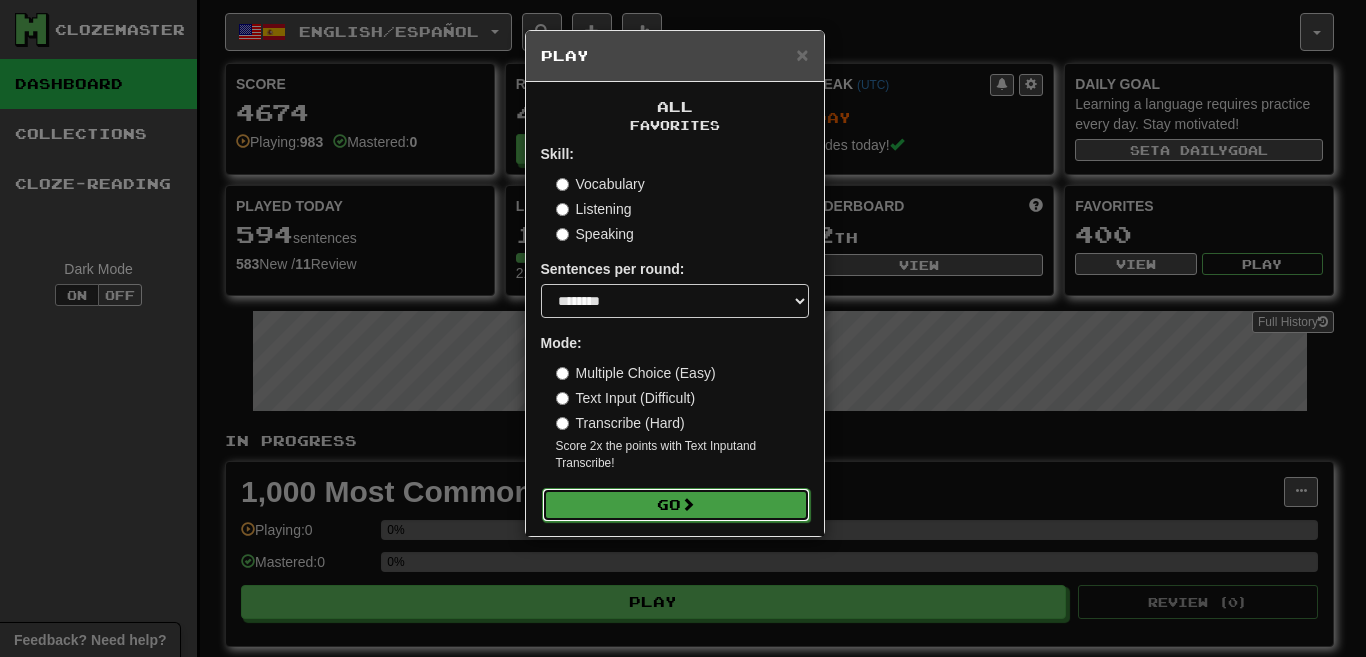 click on "Go" at bounding box center (676, 505) 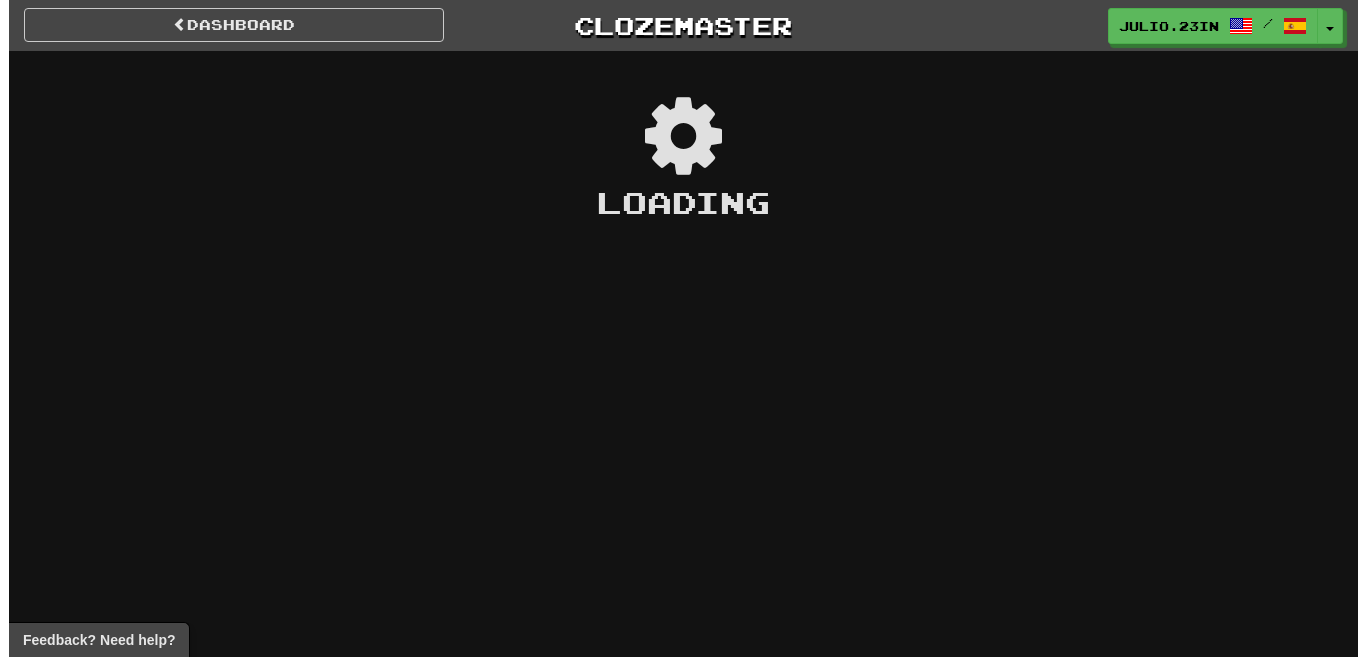 scroll, scrollTop: 0, scrollLeft: 0, axis: both 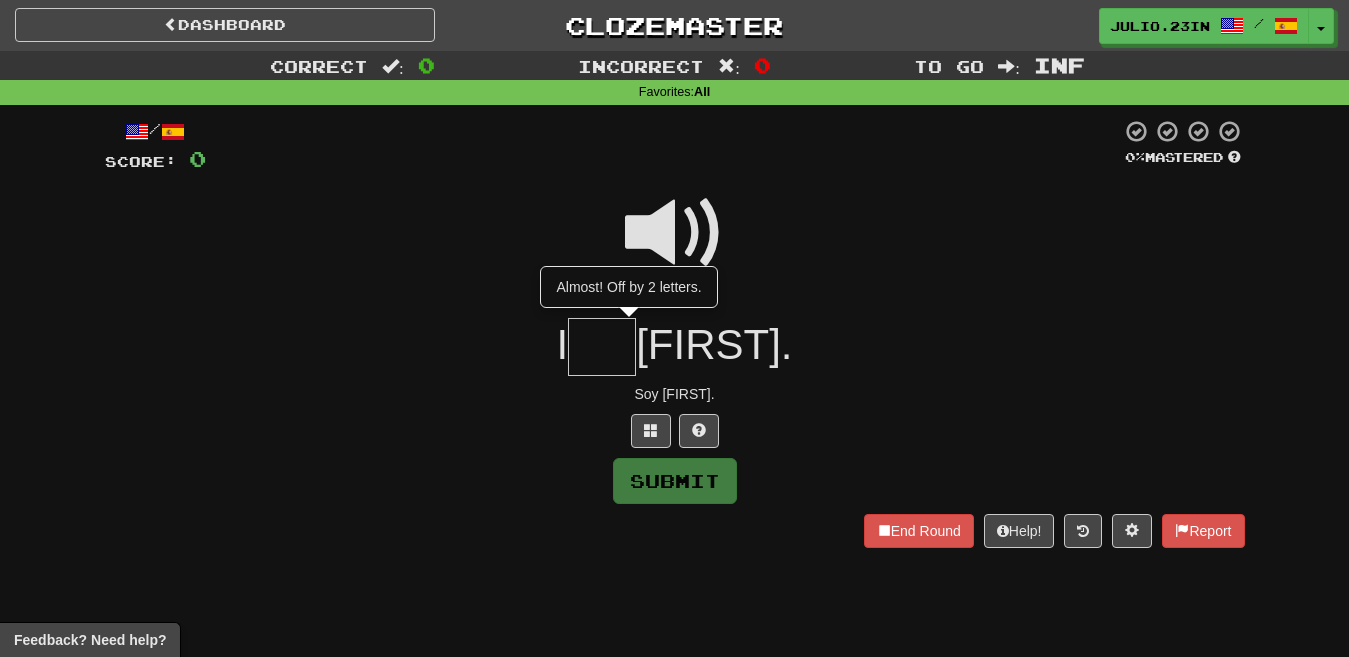 type on "**" 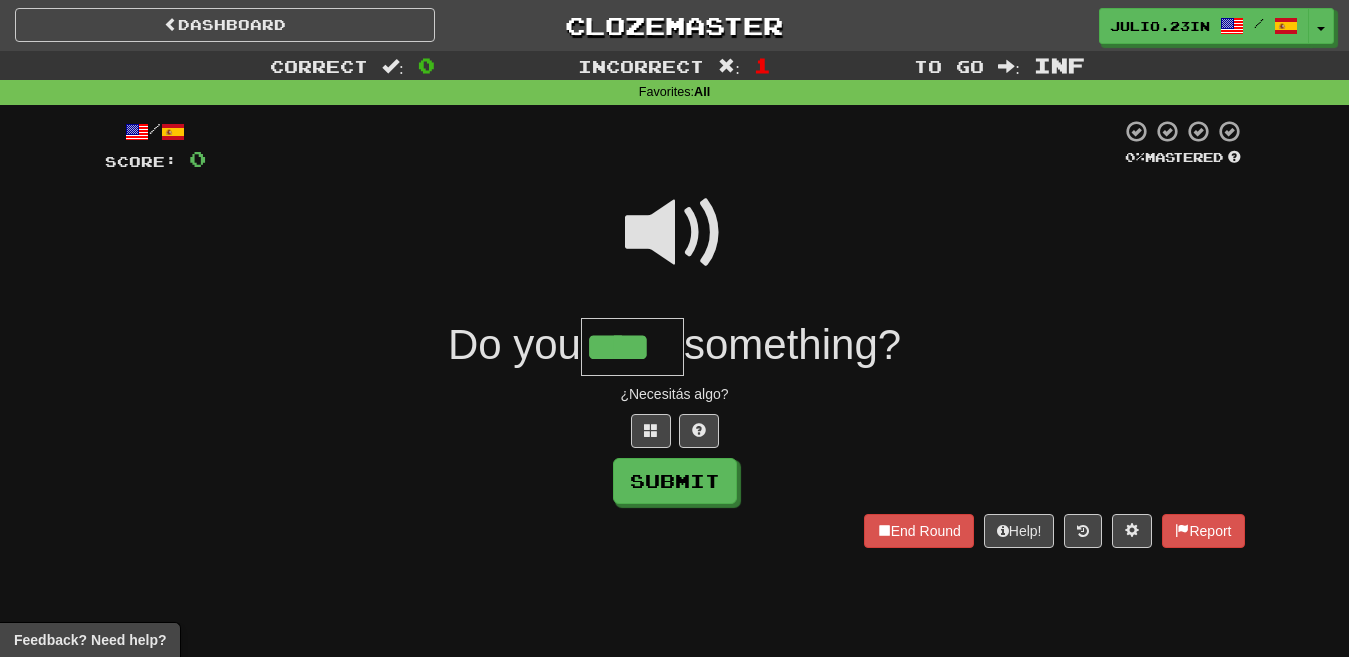 type on "****" 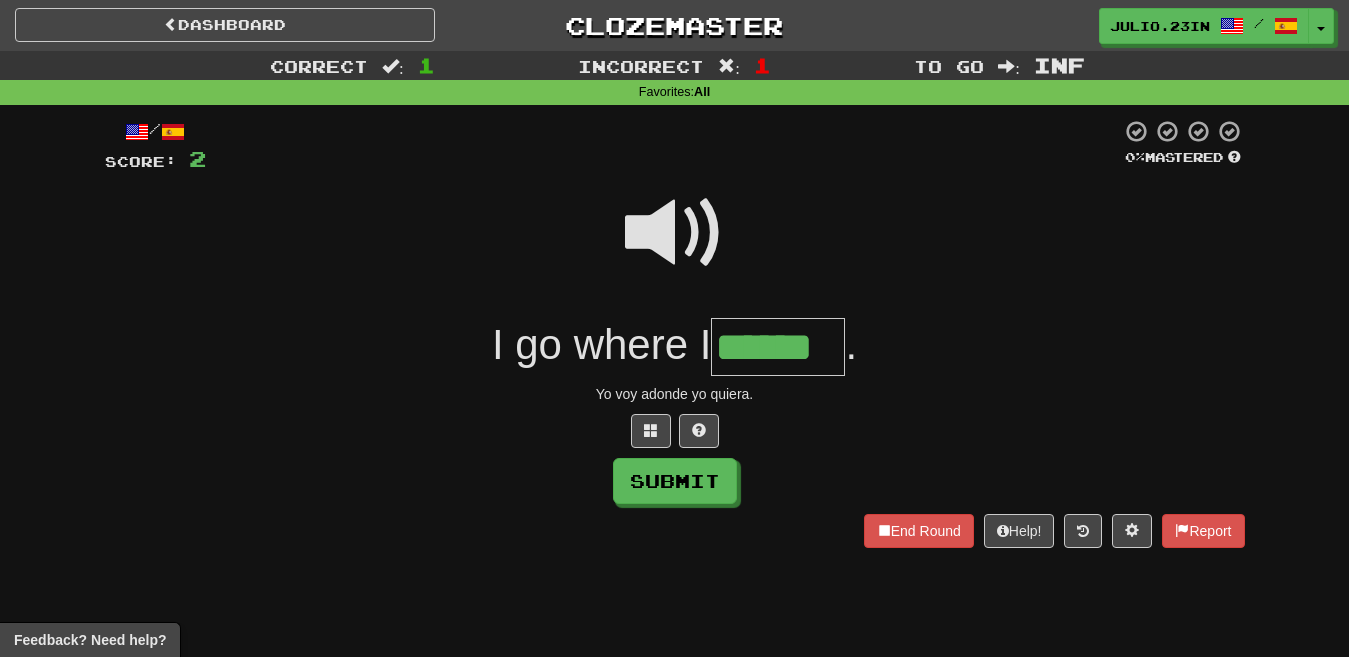 type on "******" 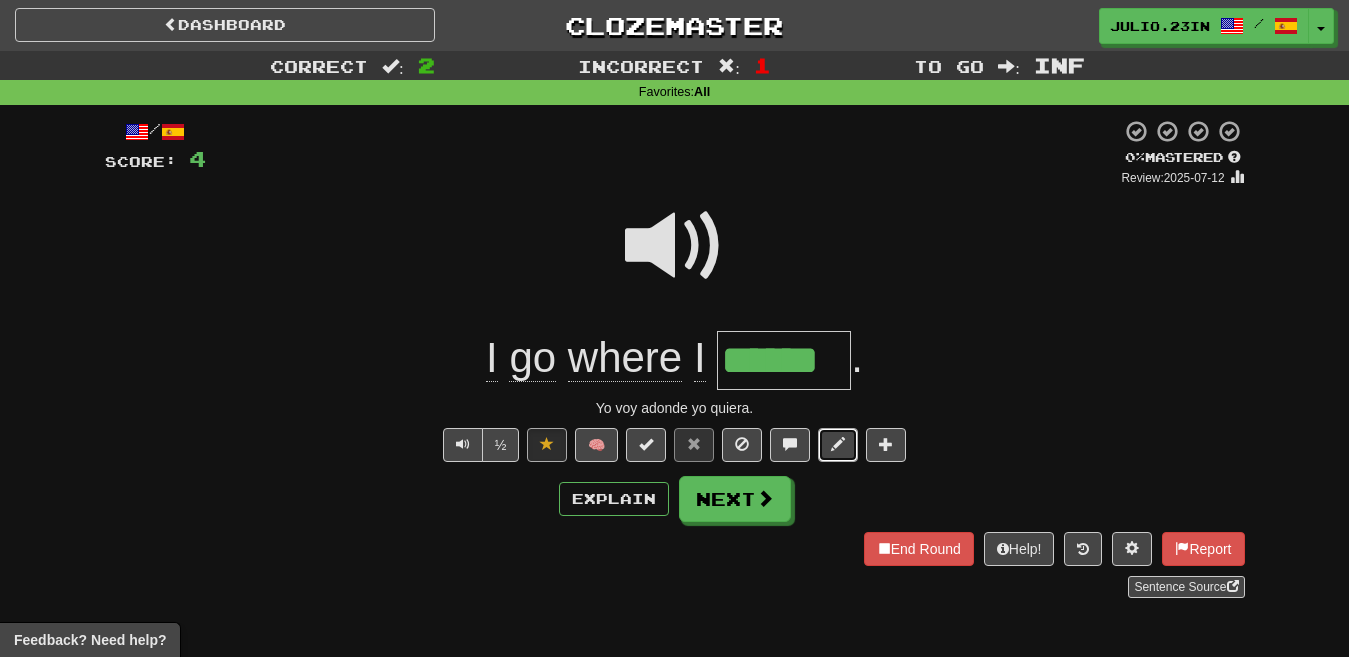 click at bounding box center [838, 445] 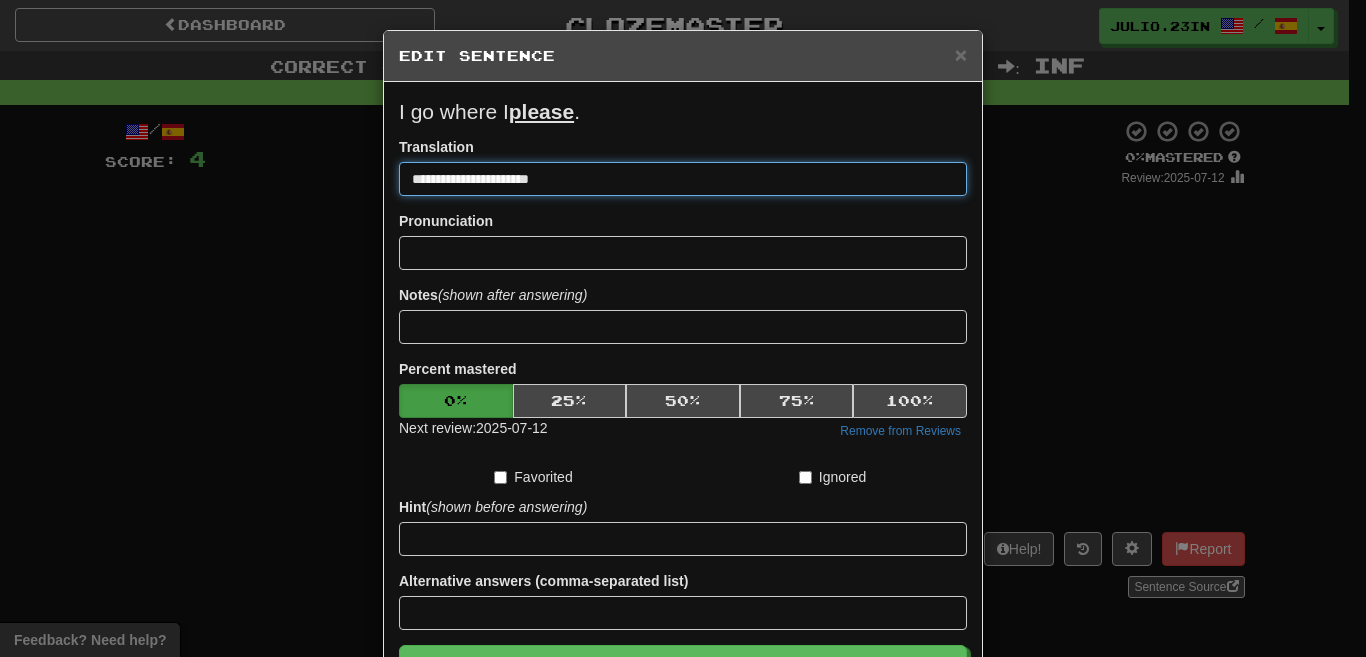 type on "**********" 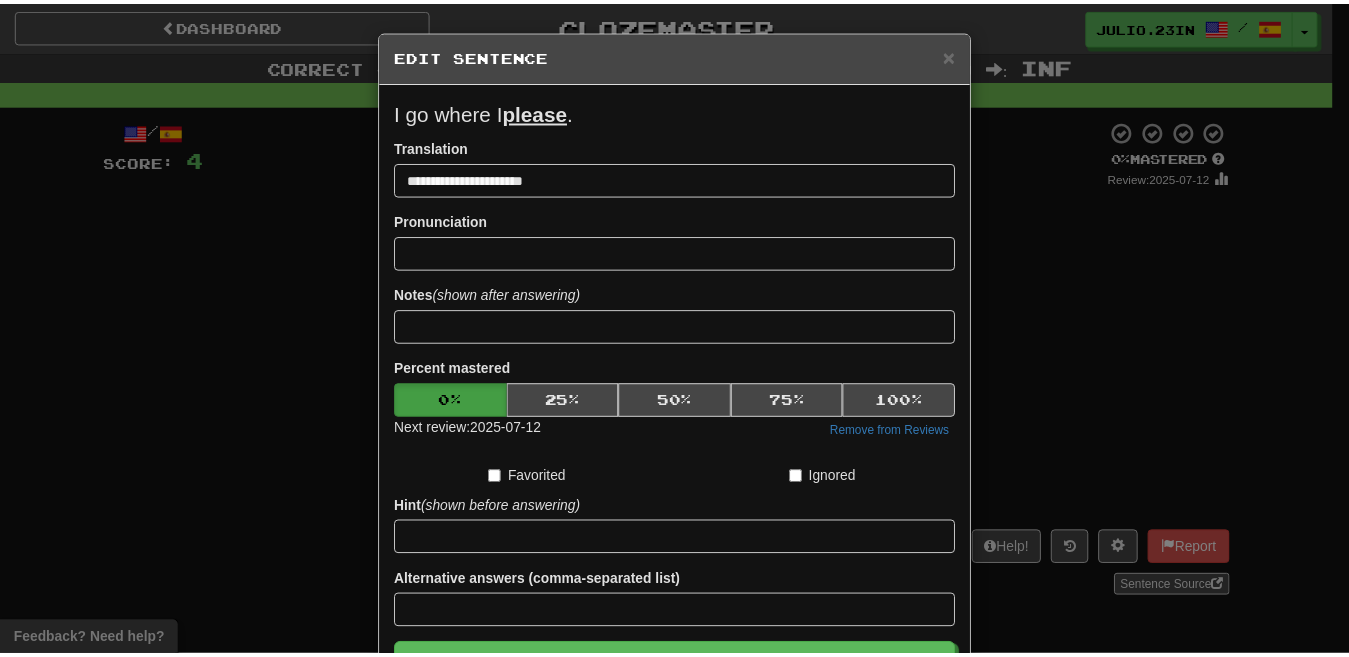 scroll, scrollTop: 145, scrollLeft: 0, axis: vertical 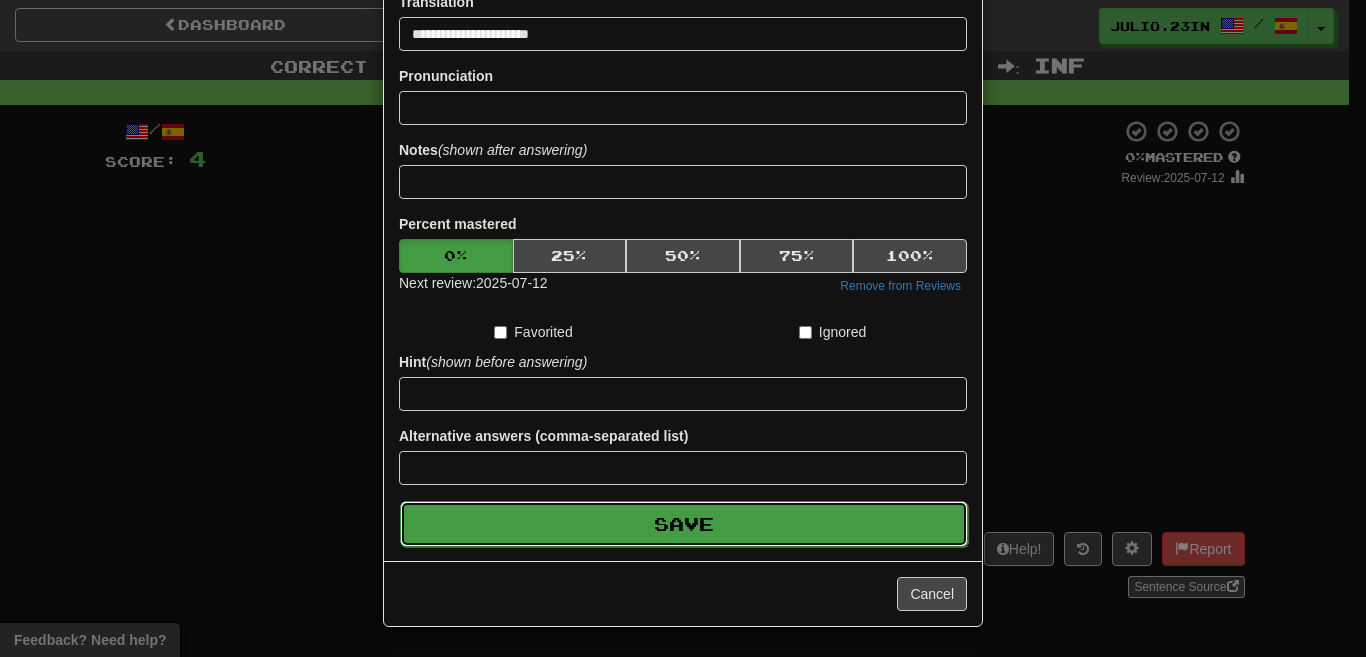 click on "Save" at bounding box center [684, 524] 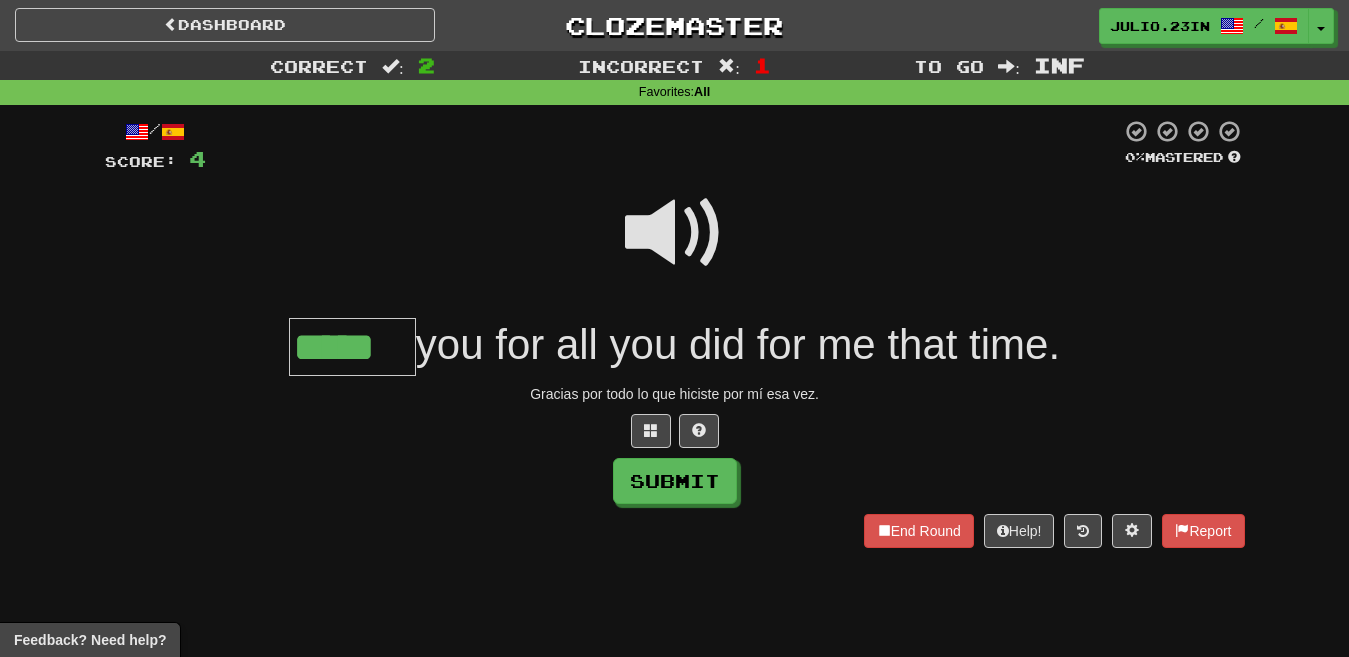 type on "*****" 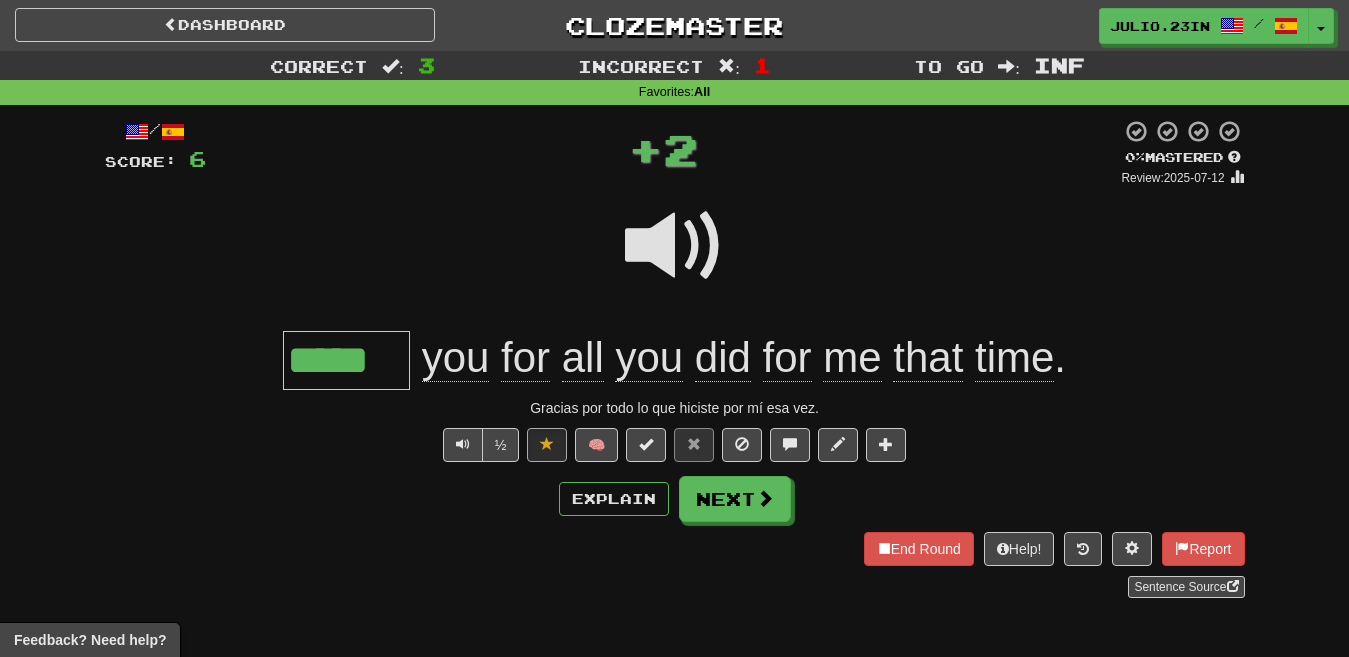 type 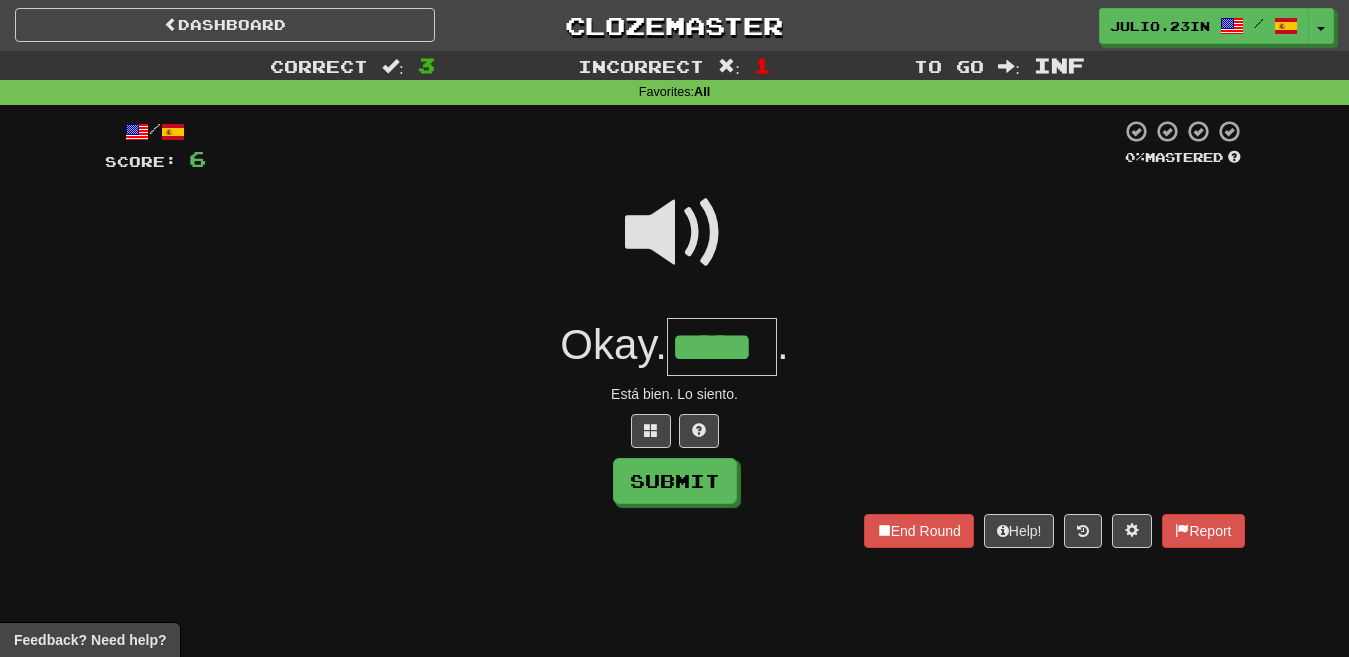 type on "*****" 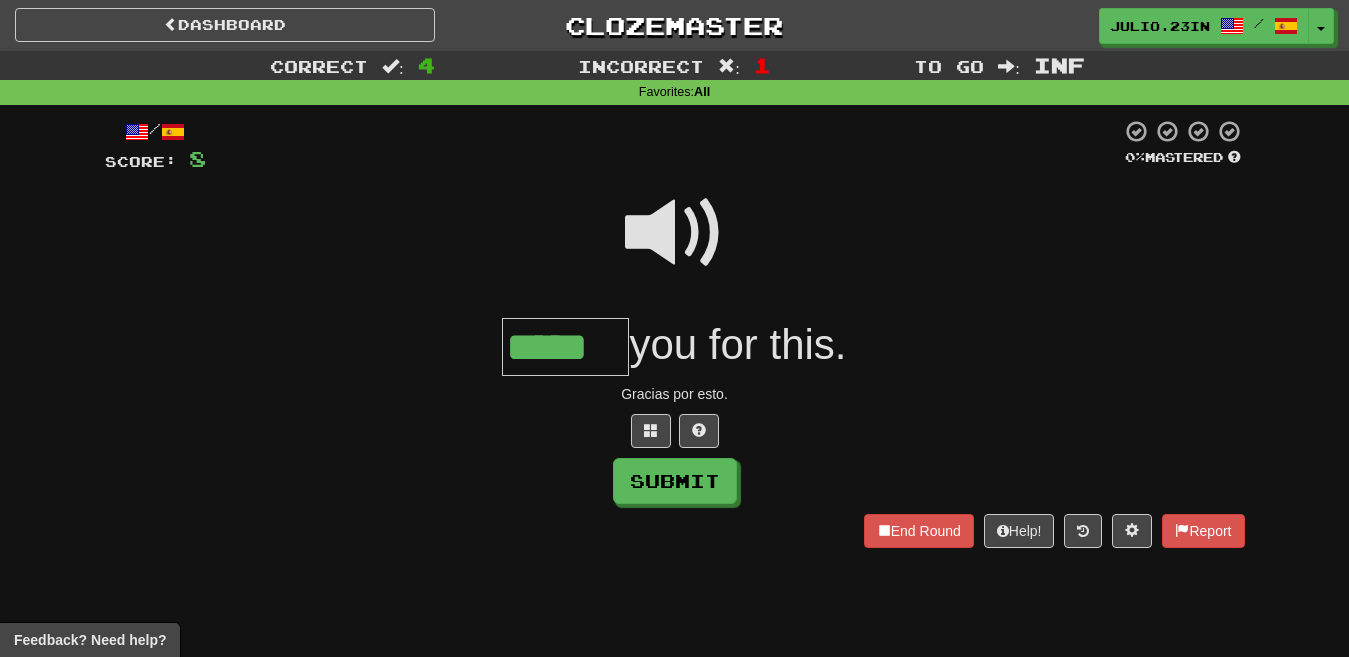 type on "*****" 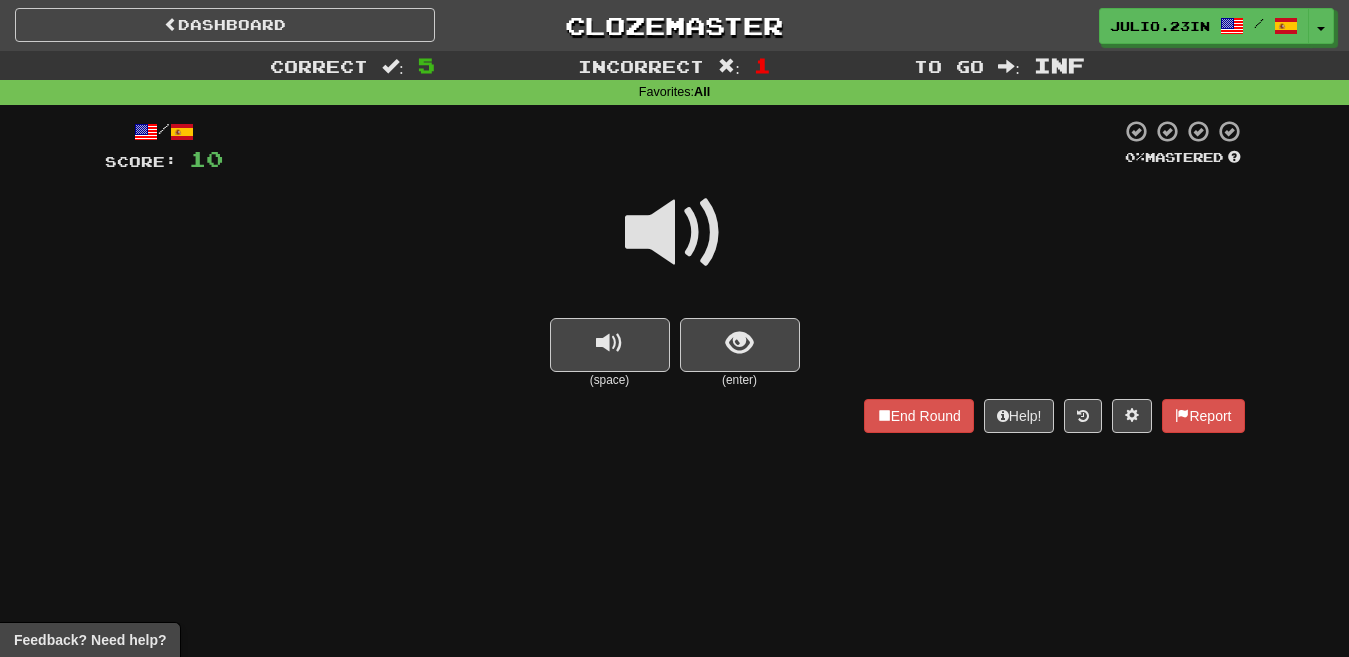 click at bounding box center [675, 246] 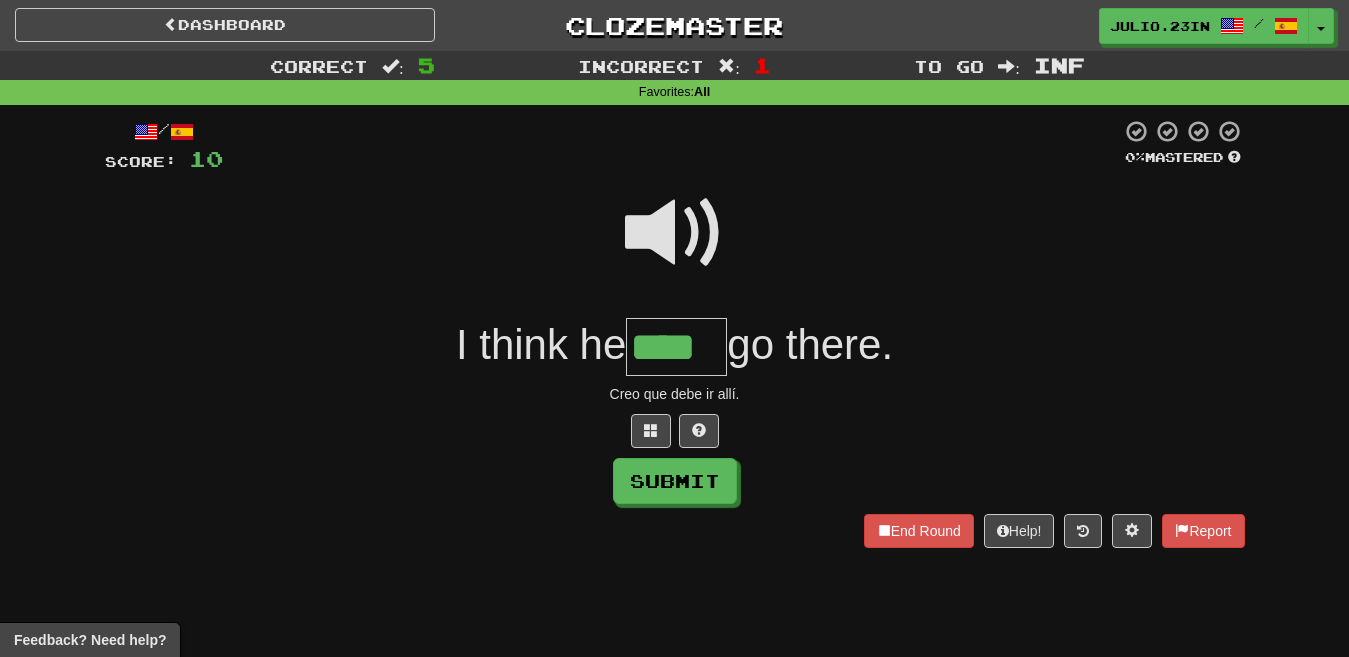type on "****" 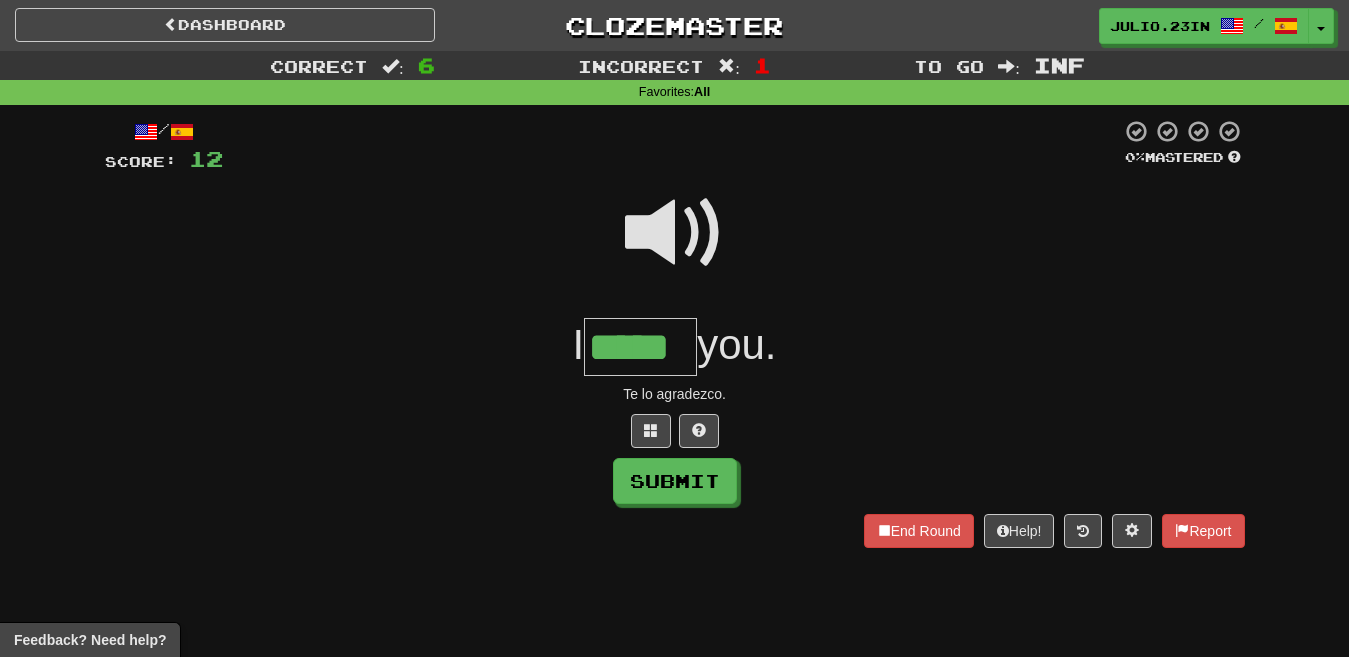 type on "*****" 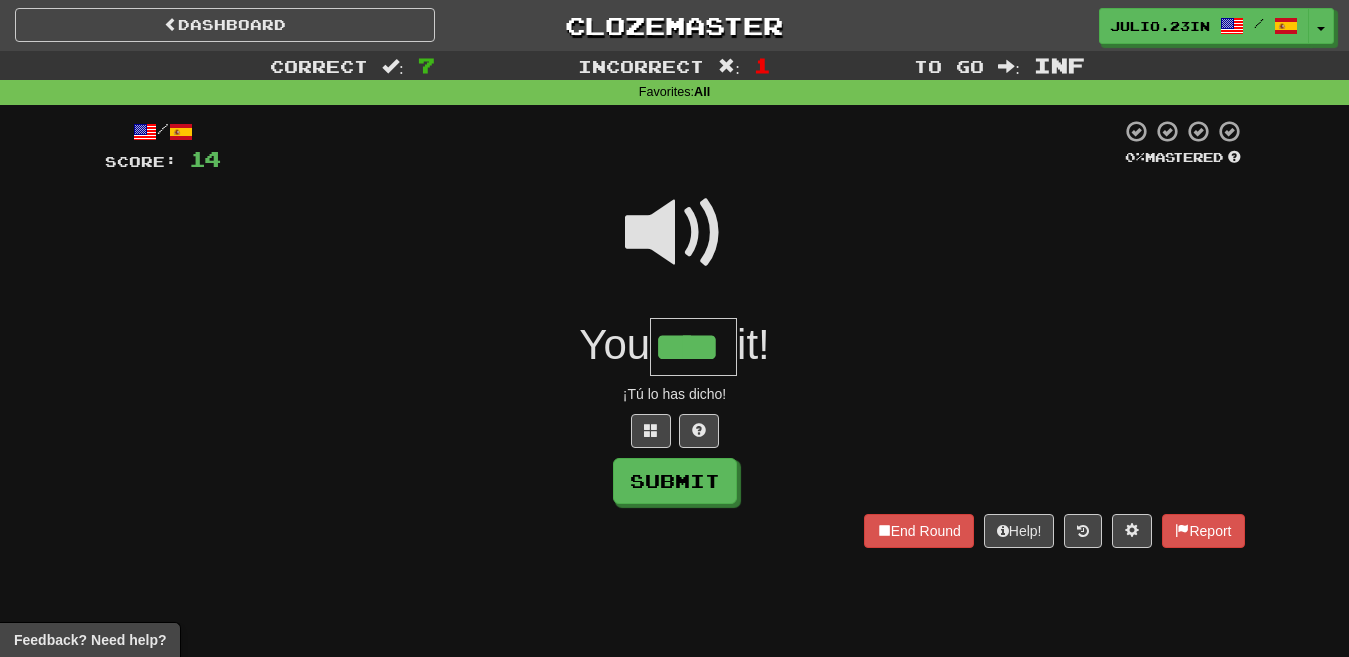 type on "****" 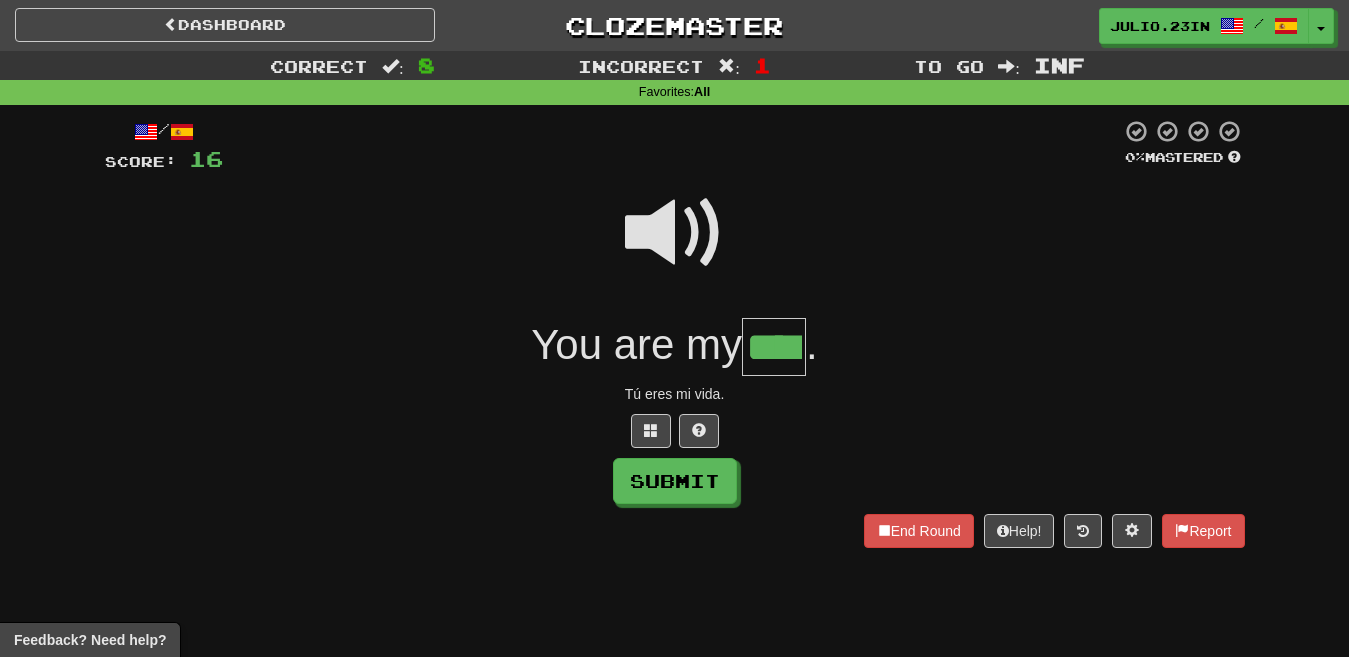 type on "****" 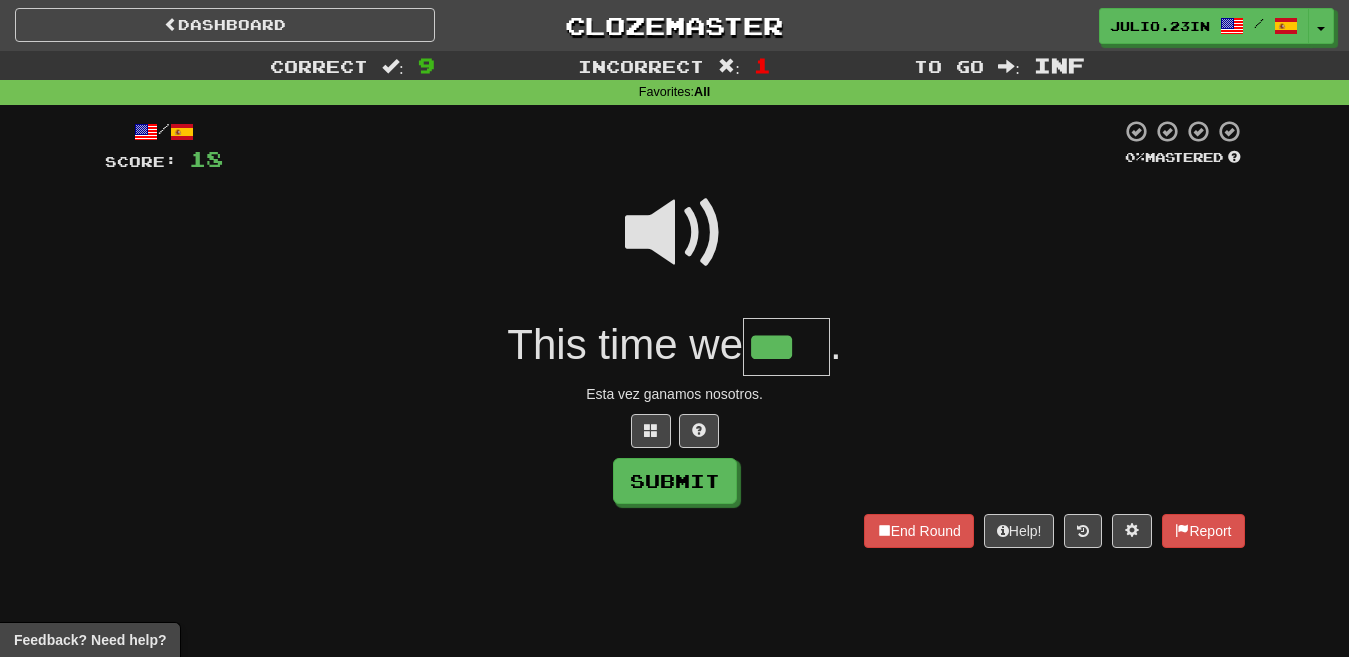 type on "***" 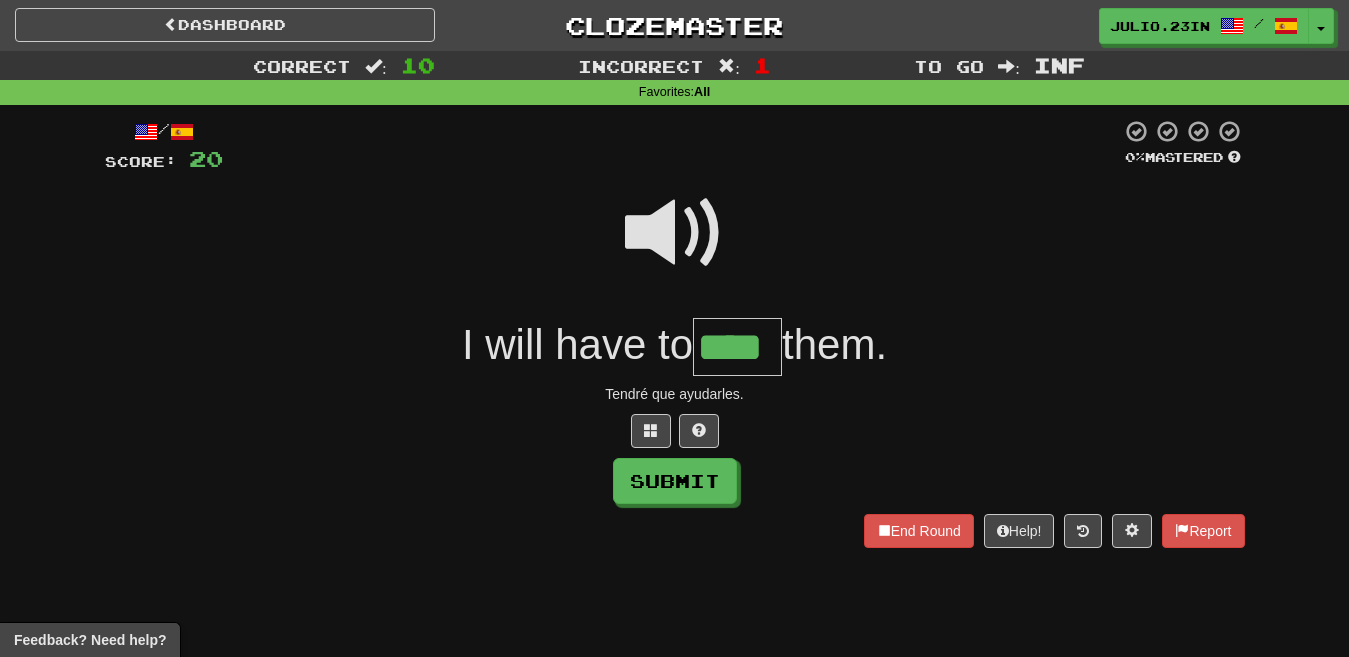 type on "****" 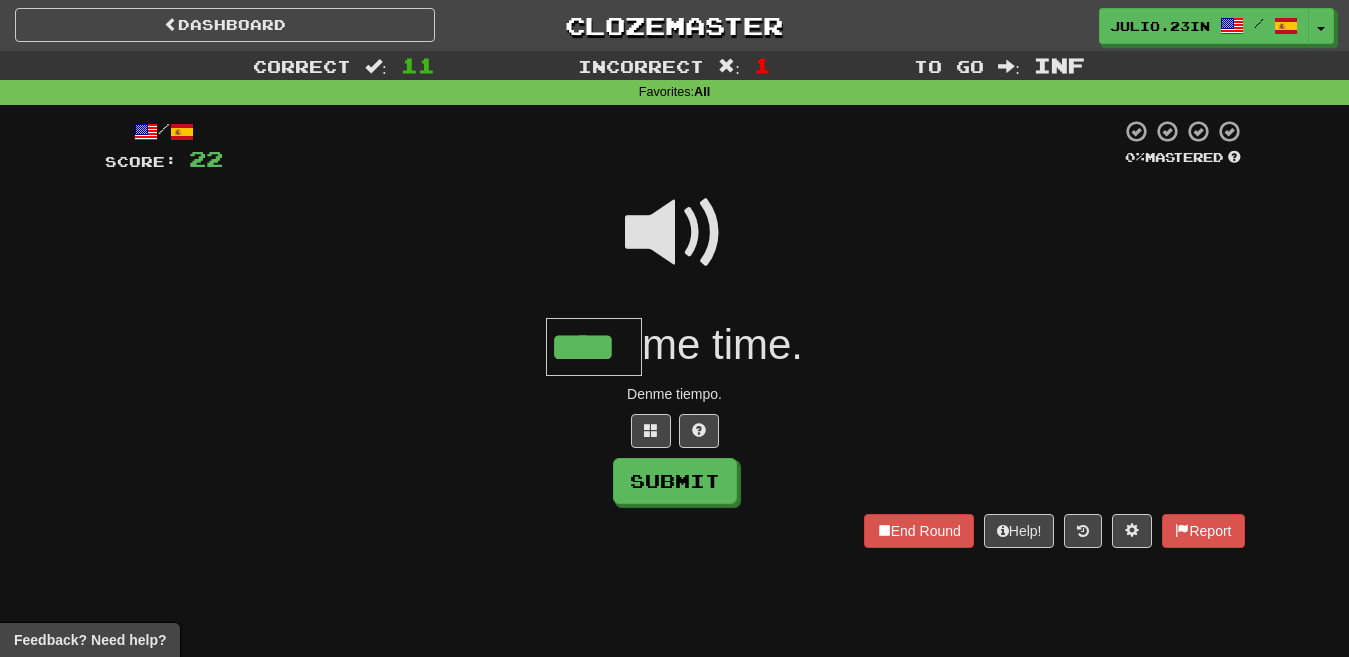 type on "****" 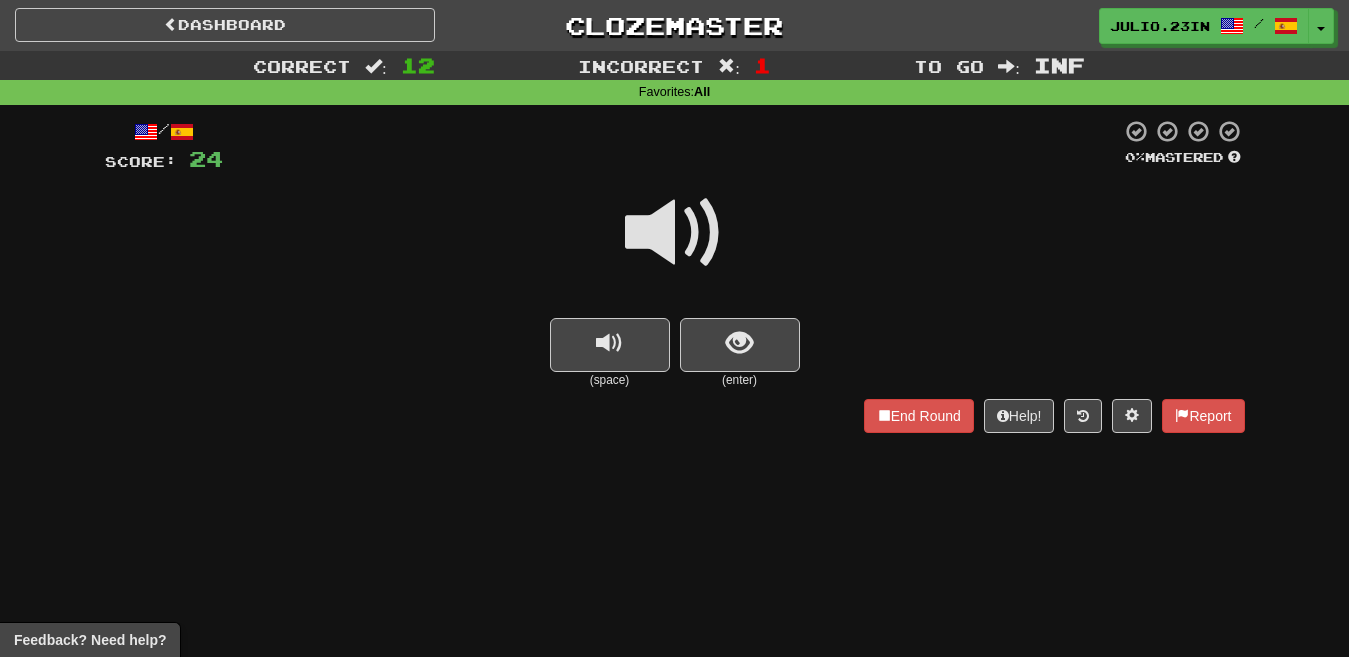 click on "Dashboard
Clozemaster
Julio.23in
/
Toggle Dropdown
Dashboard
Leaderboard
Activity Feed
Notifications
Profile
Discussions
English
/
Español
Streak:
1
Review:
983
Points Today: 0
Languages
Account
Logout
Julio.23in
/
Toggle Dropdown
Dashboard
Leaderboard
Activity Feed
Notifications
Profile
Discussions
English
/
Español
Streak:
1
Review:
983
Points Today: 0
Languages
Account
Logout
clozemaster" at bounding box center [674, 25] 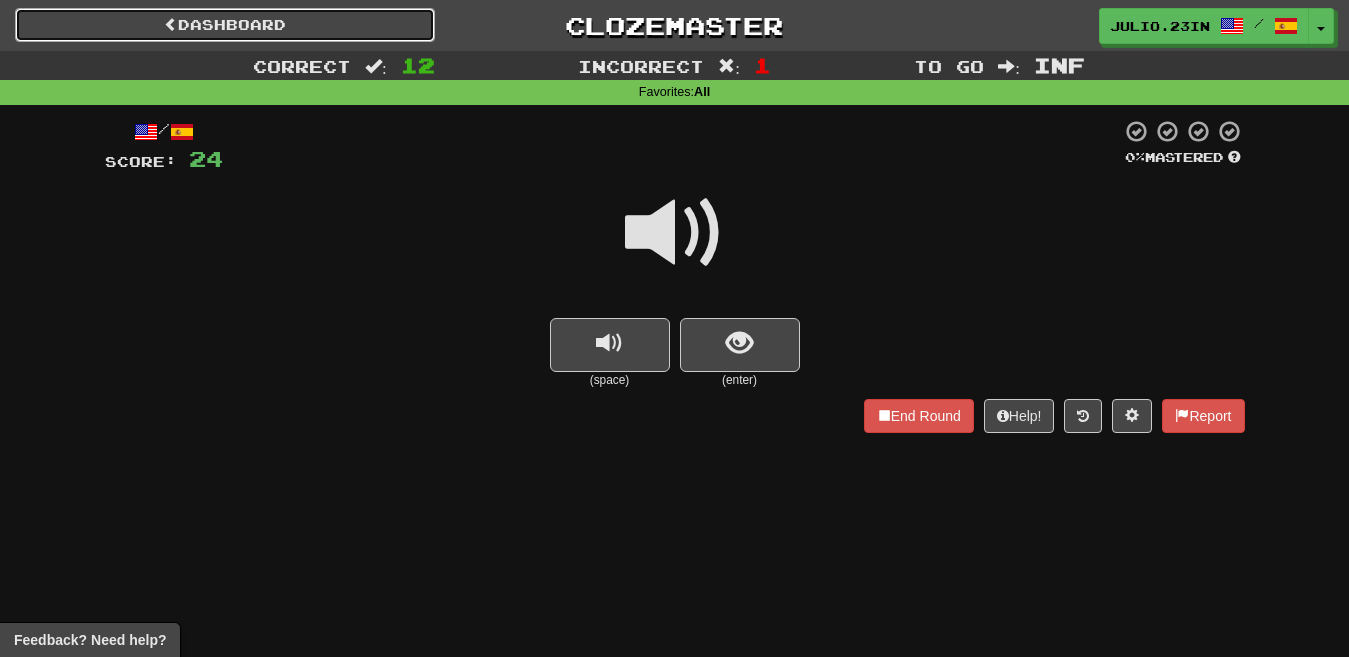 click on "Dashboard" at bounding box center (225, 25) 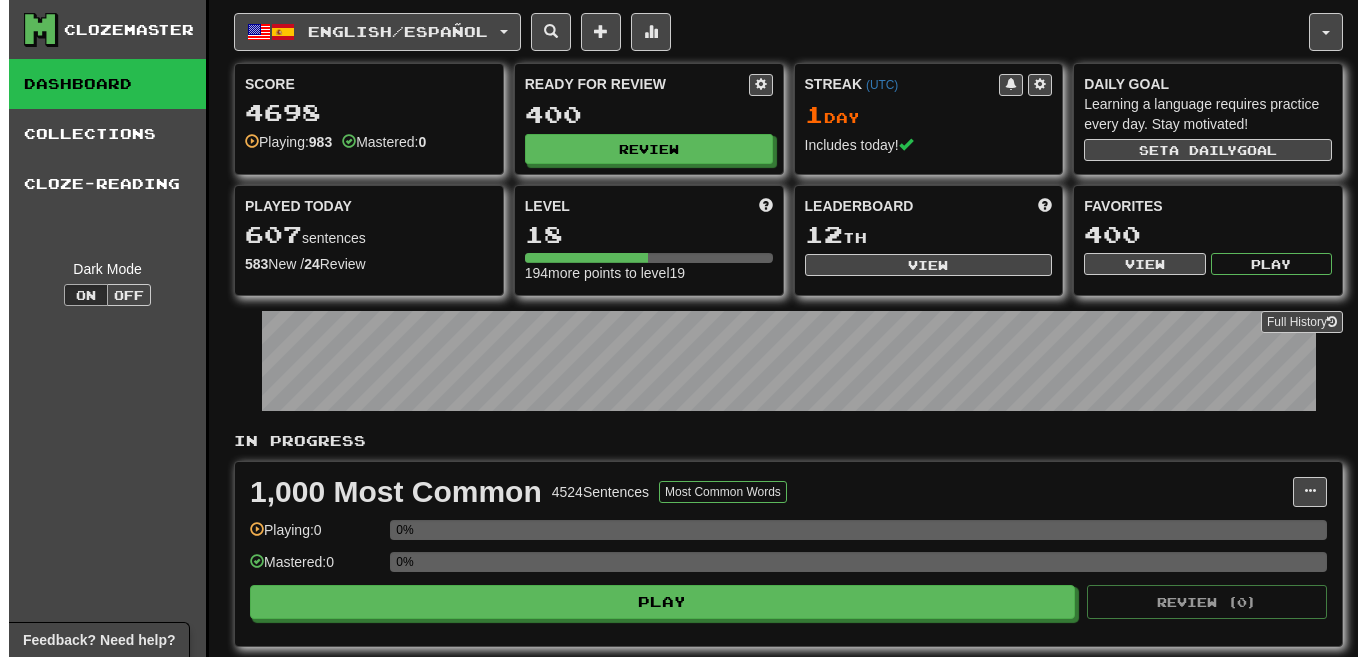 scroll, scrollTop: 0, scrollLeft: 0, axis: both 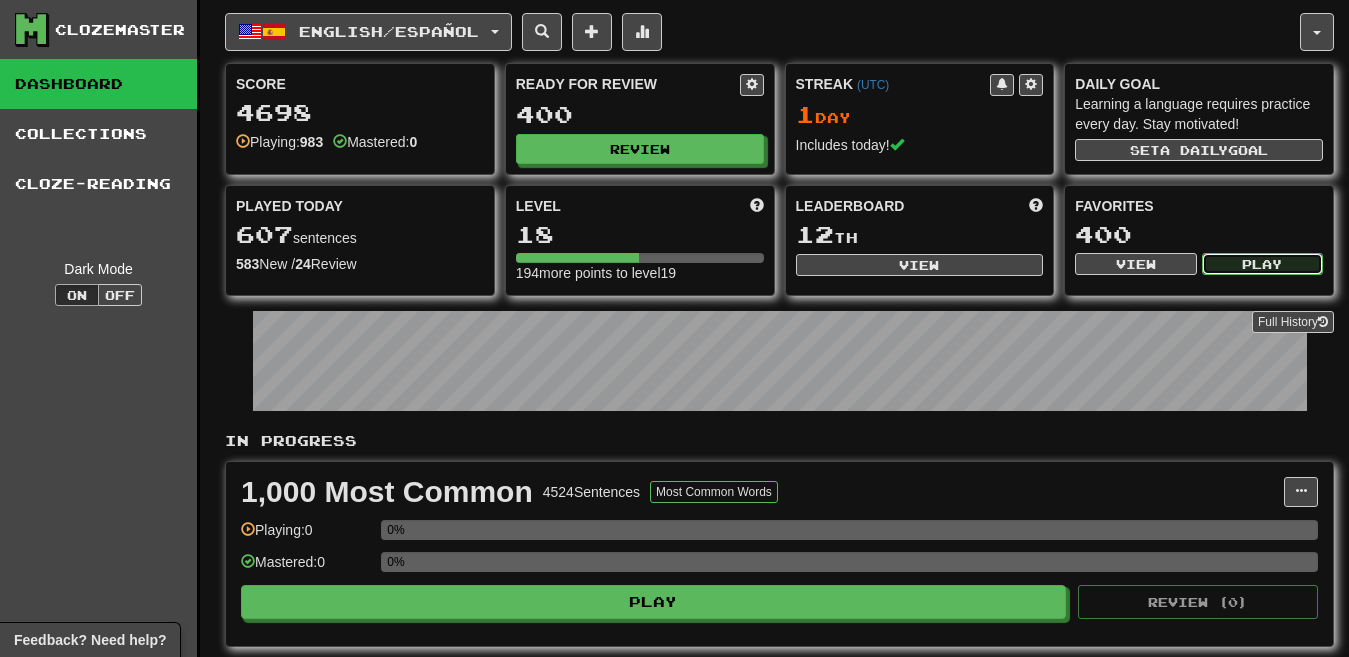 click on "Play" at bounding box center [1262, 264] 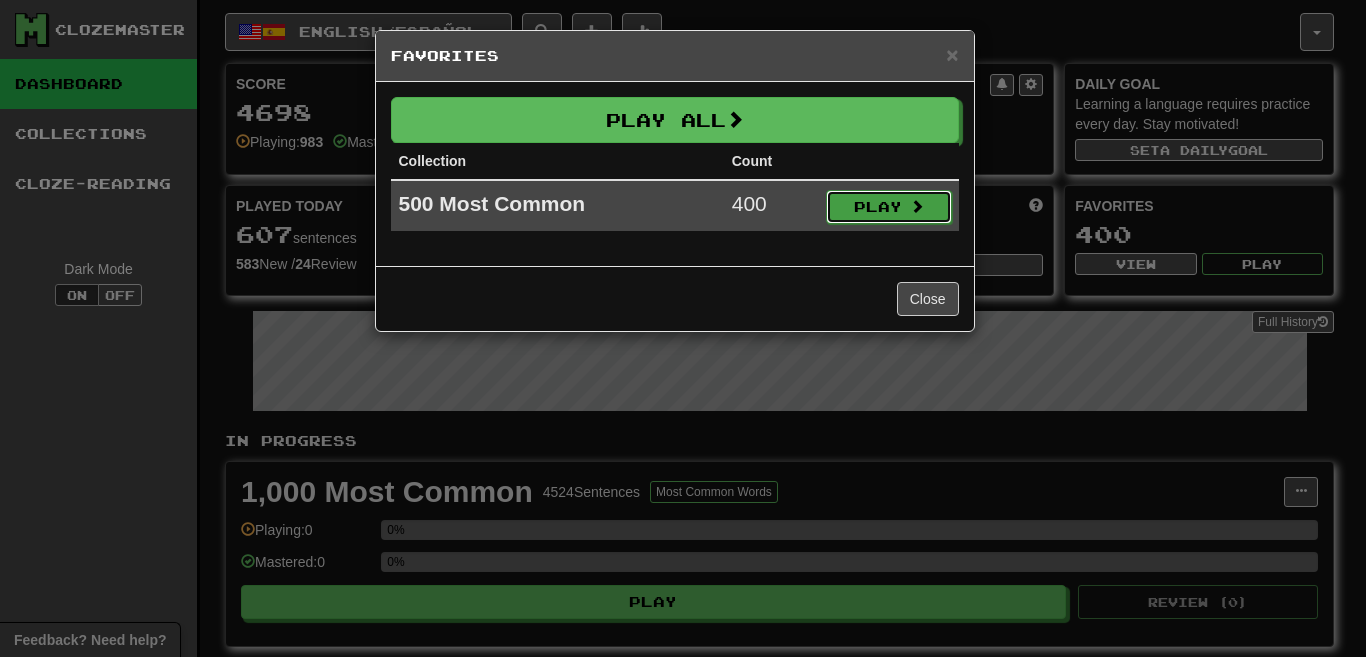 click on "Play" at bounding box center (889, 207) 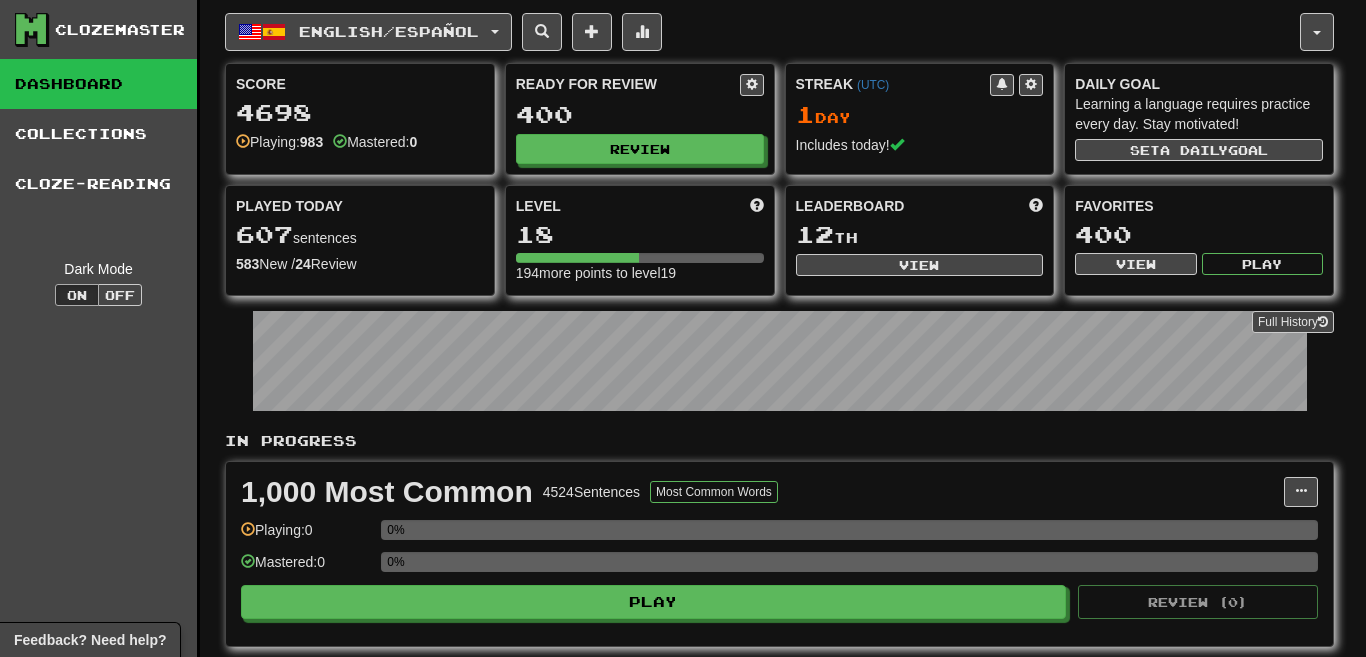 select on "********" 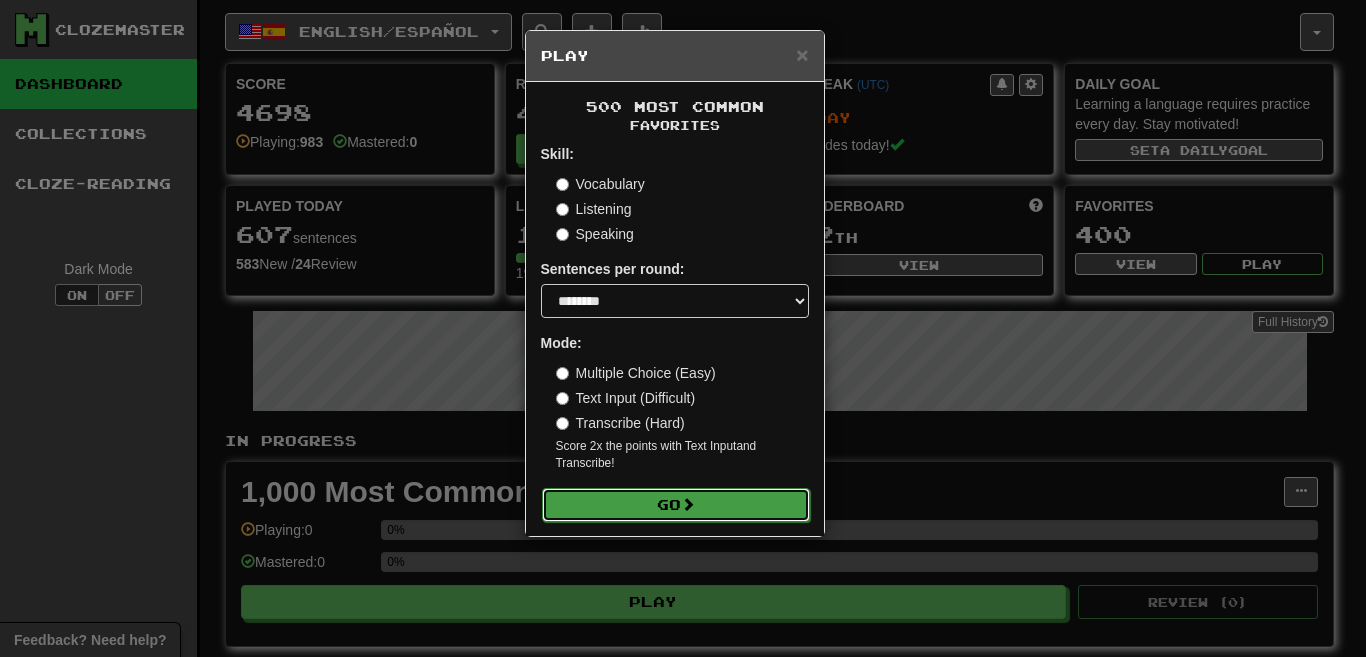 click on "Go" at bounding box center (676, 505) 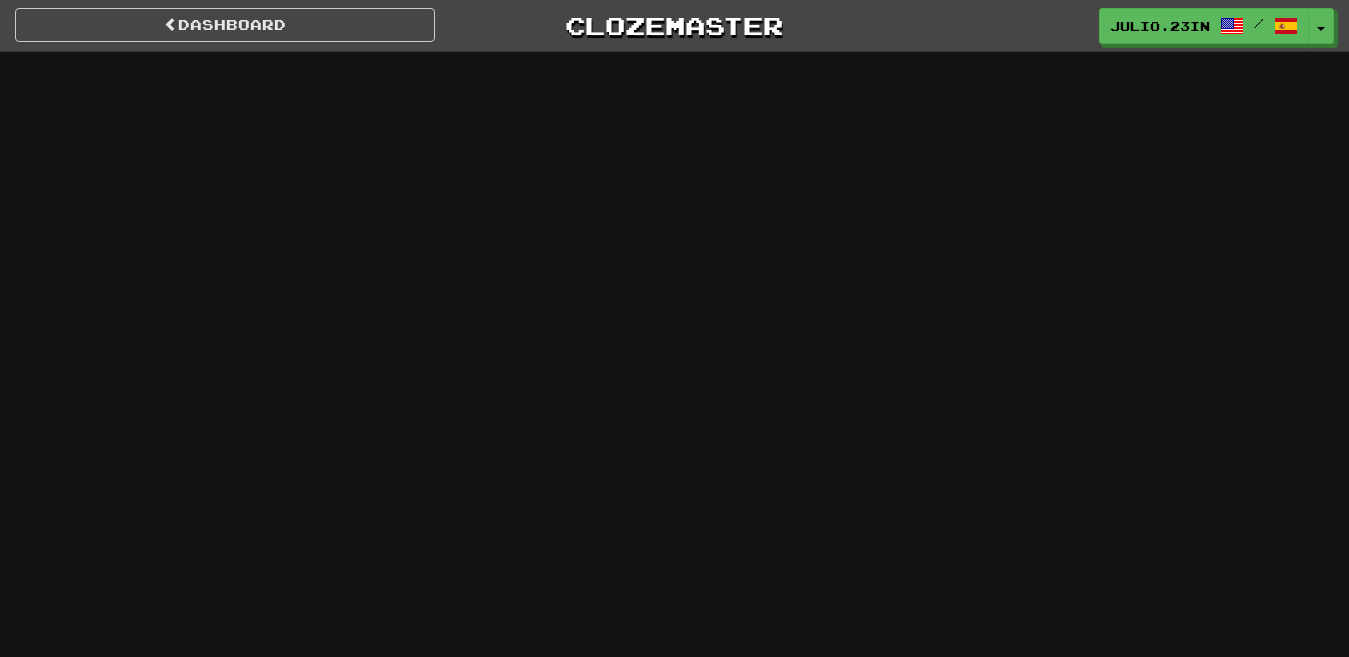 scroll, scrollTop: 0, scrollLeft: 0, axis: both 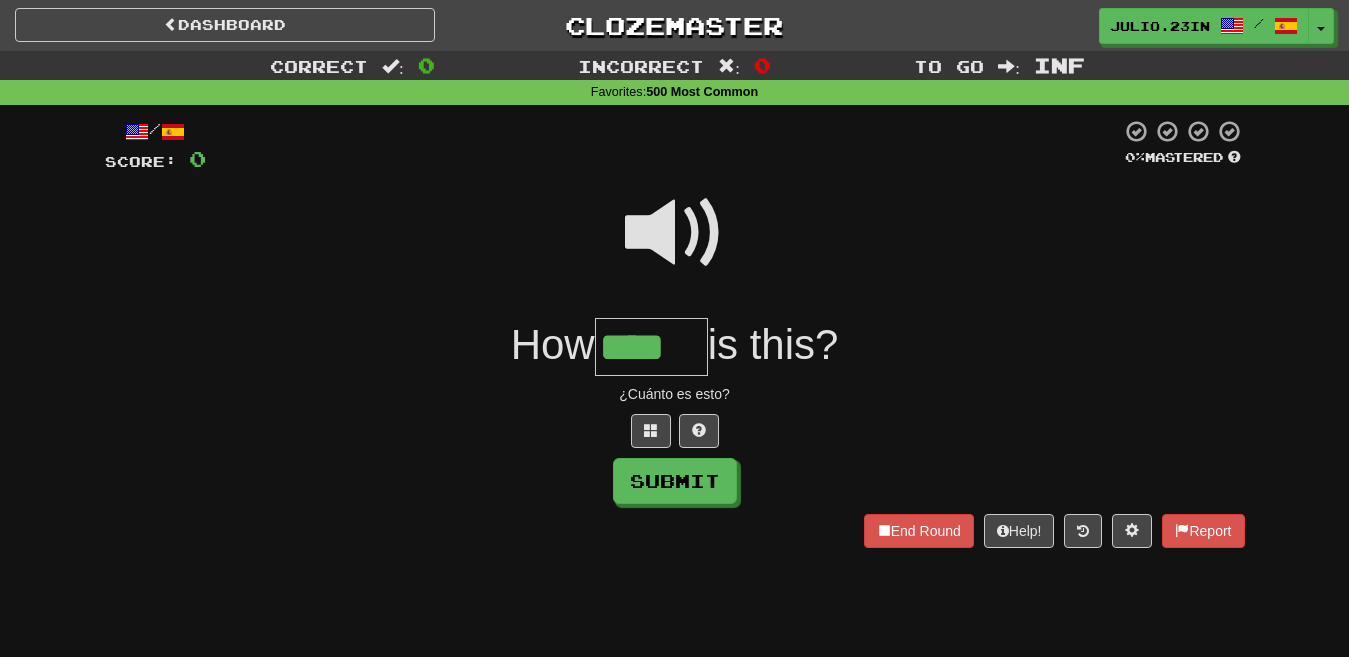 type on "****" 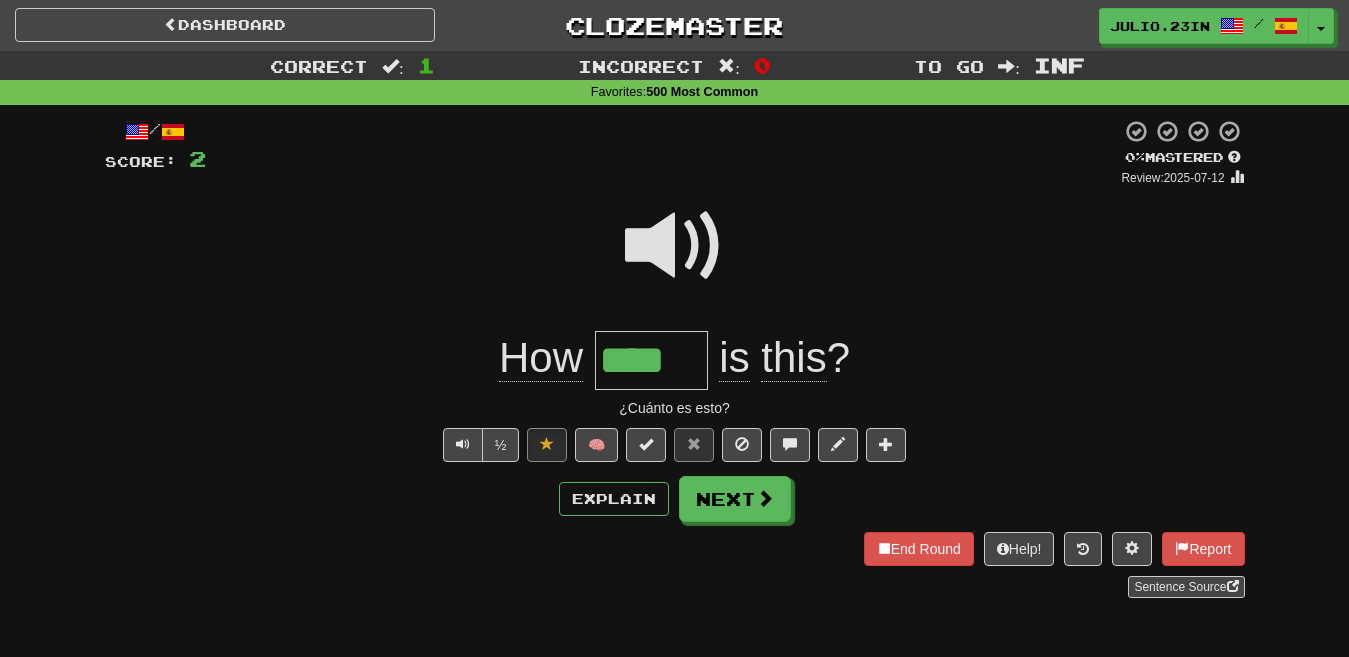 type 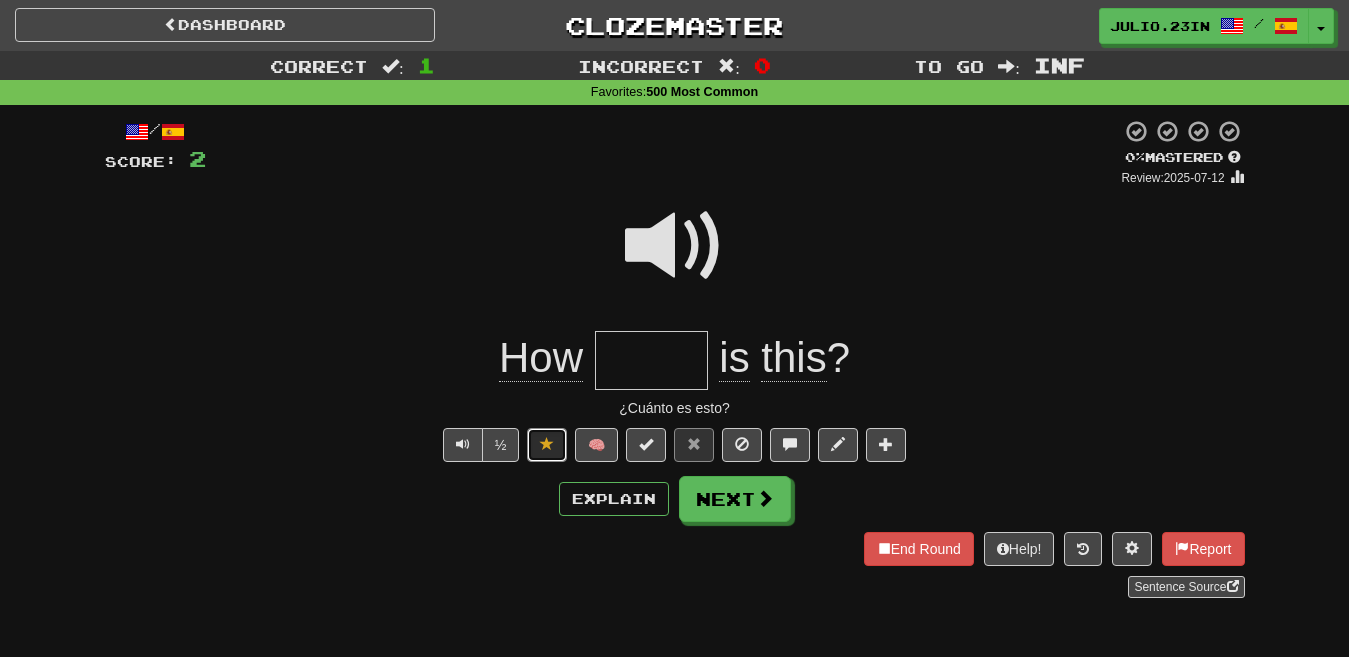 click at bounding box center (547, 445) 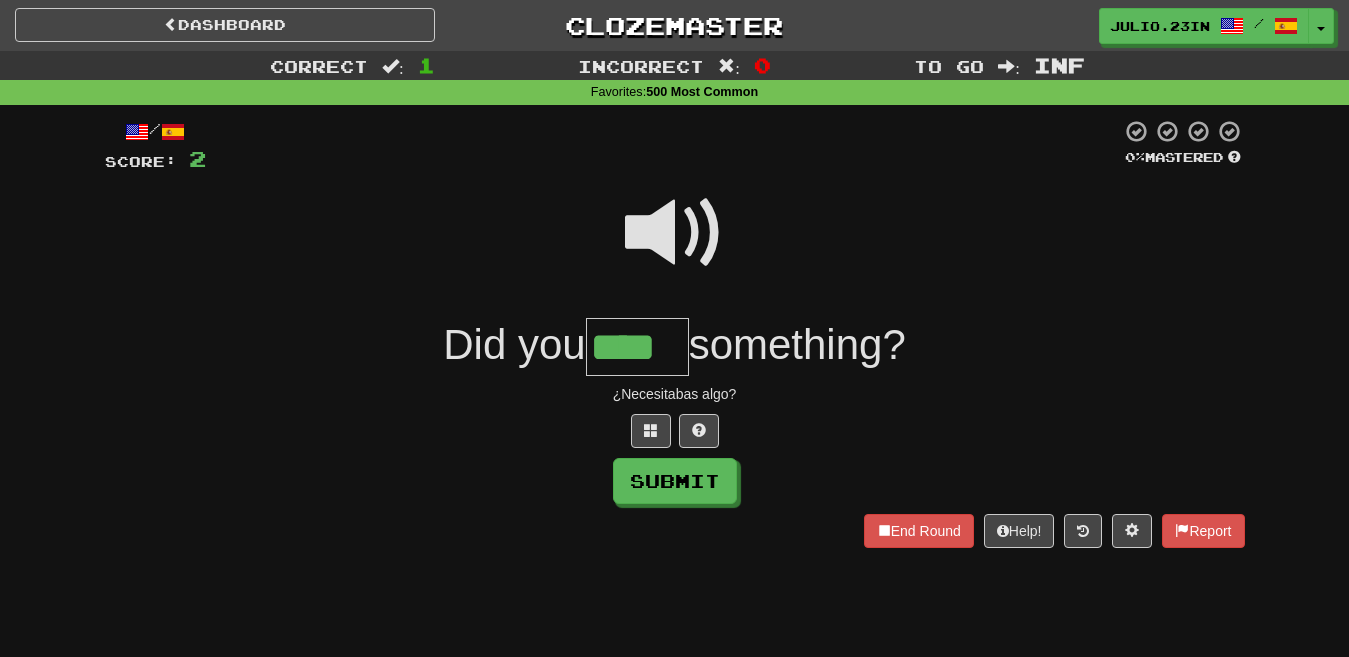 type on "****" 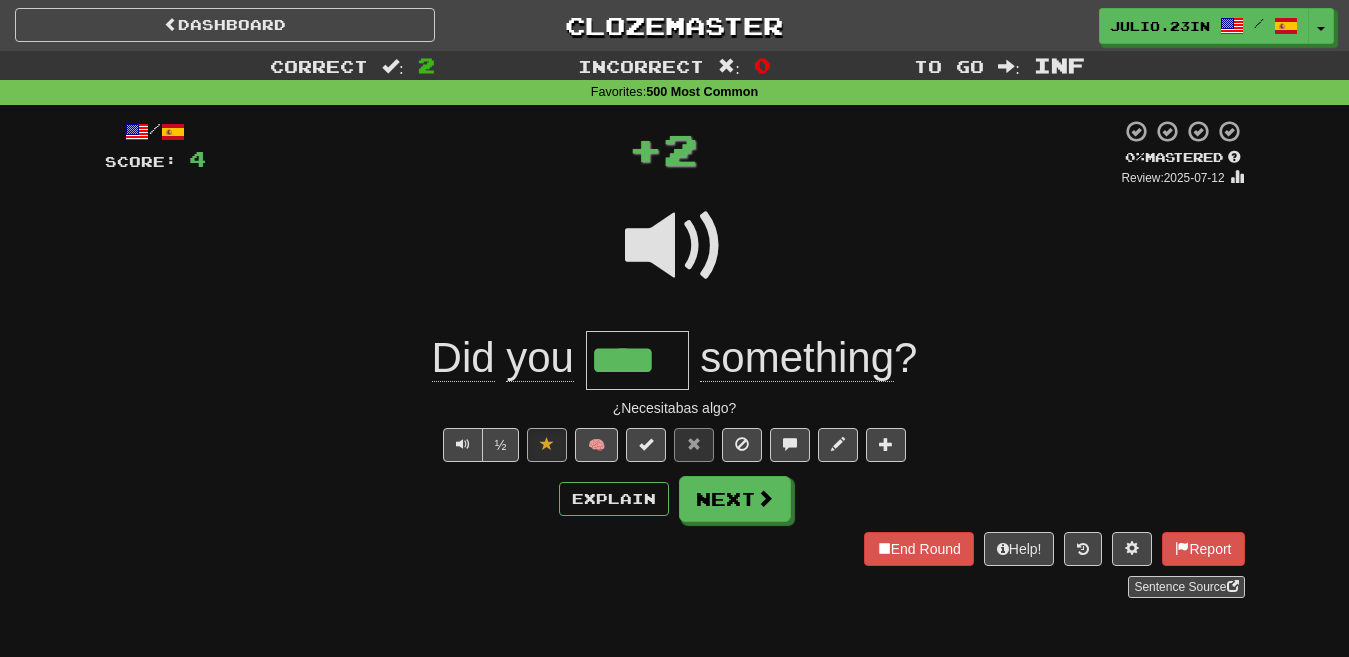 type 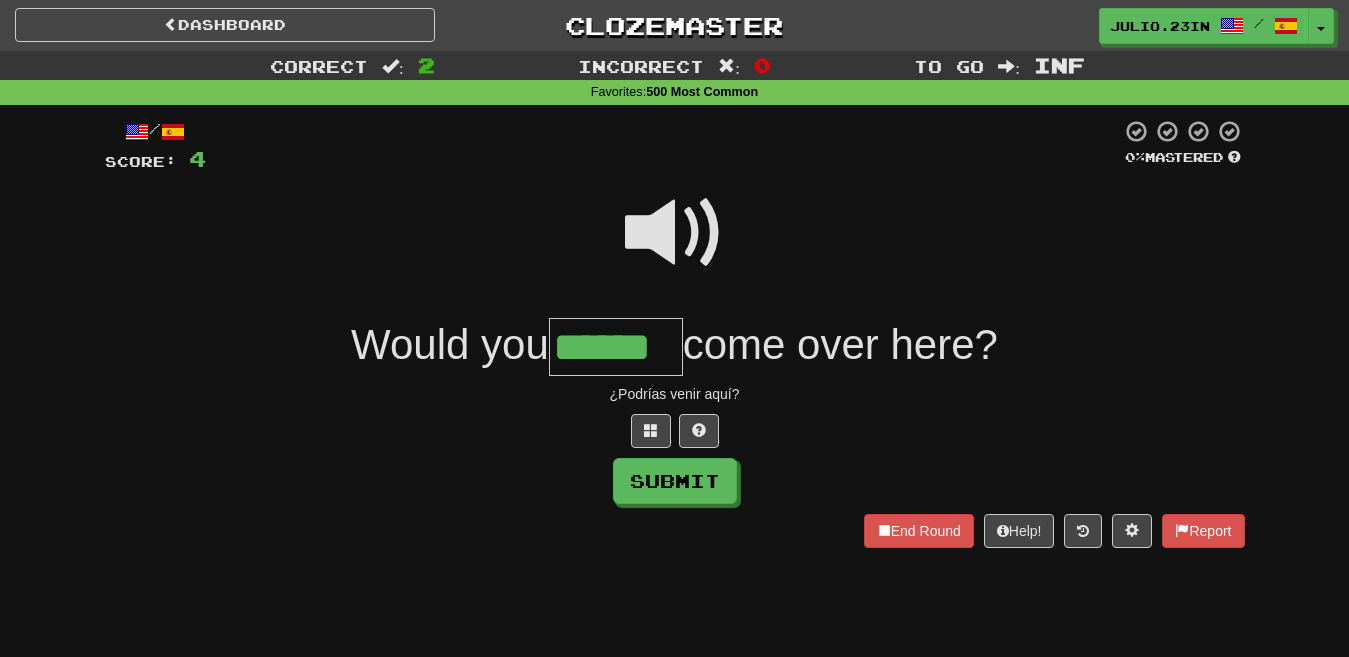 type on "******" 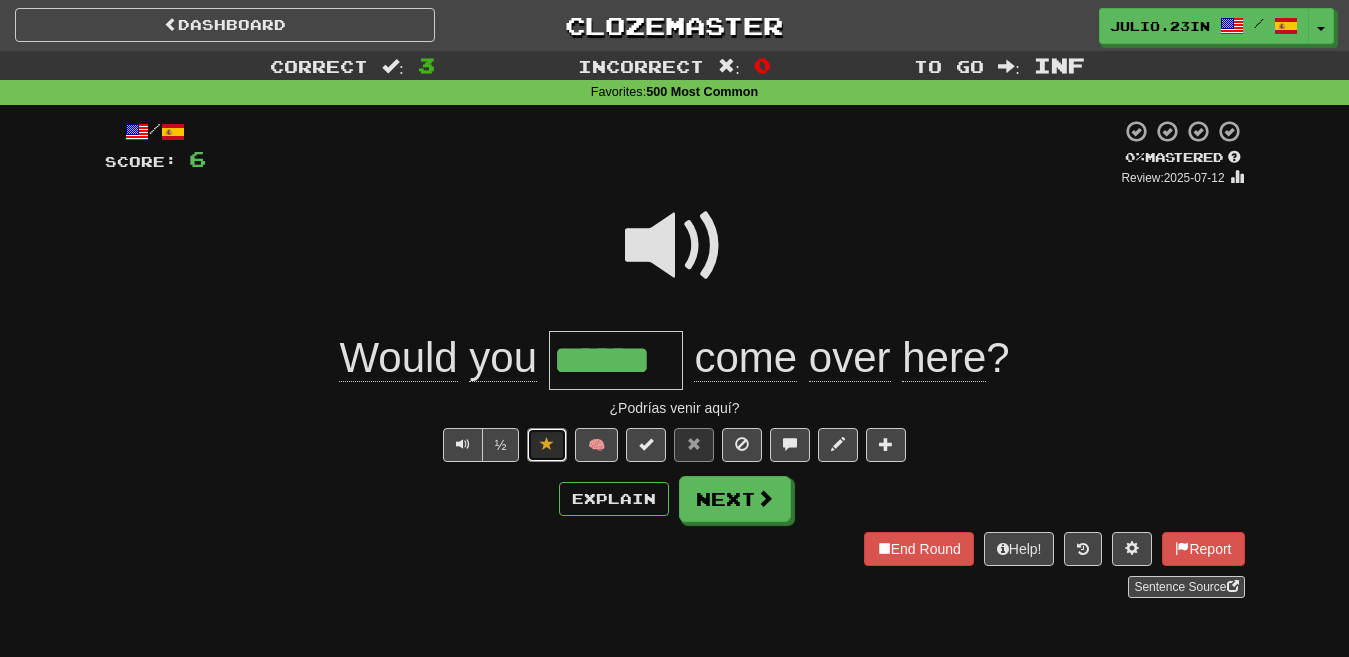 click at bounding box center (547, 445) 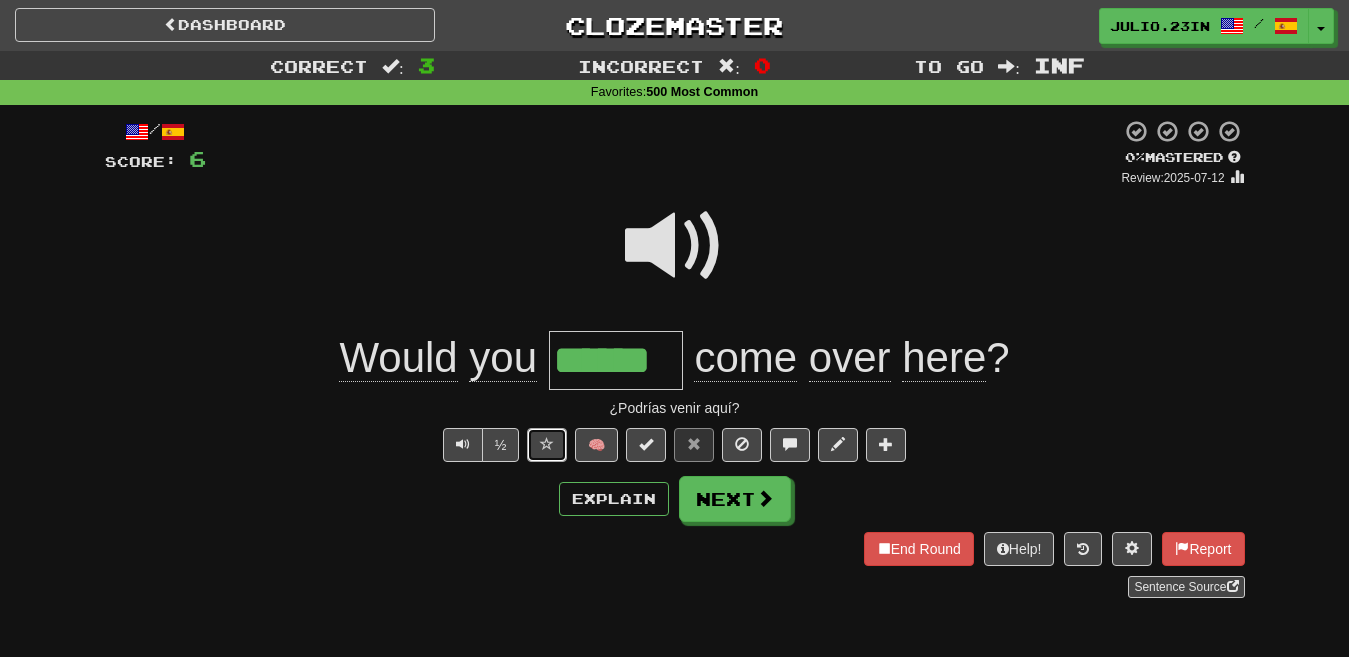 click at bounding box center (547, 444) 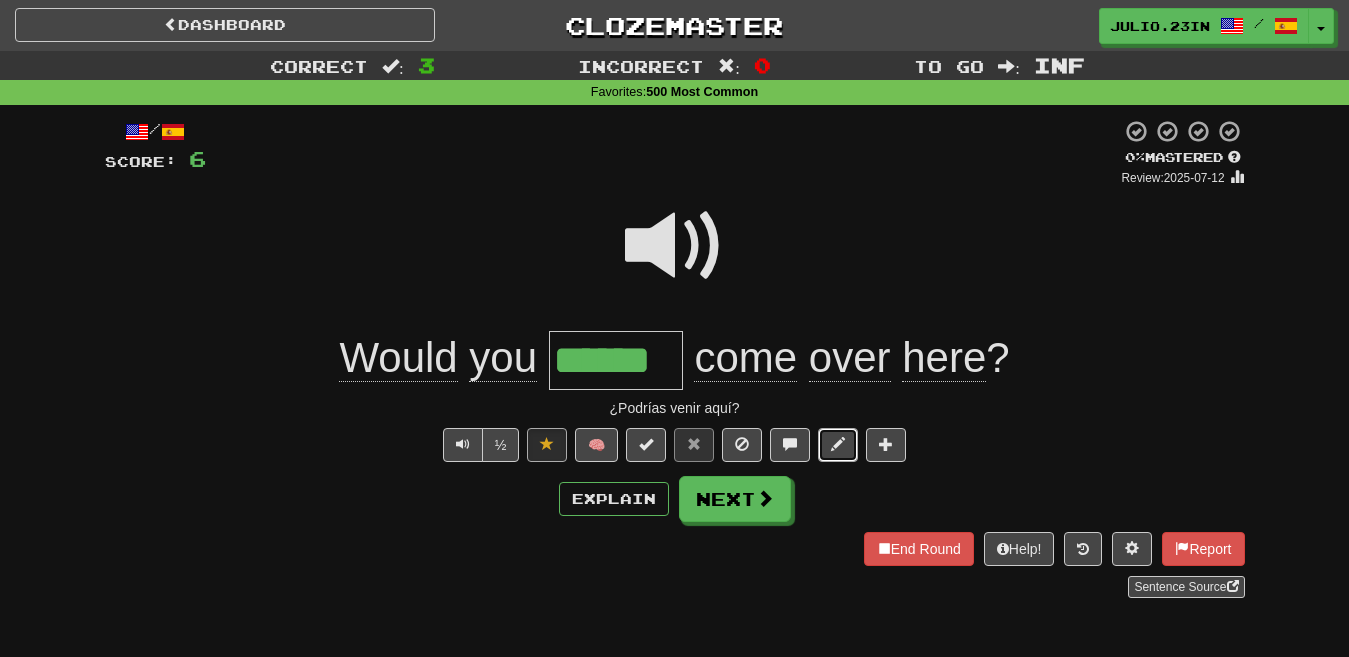 click at bounding box center (838, 445) 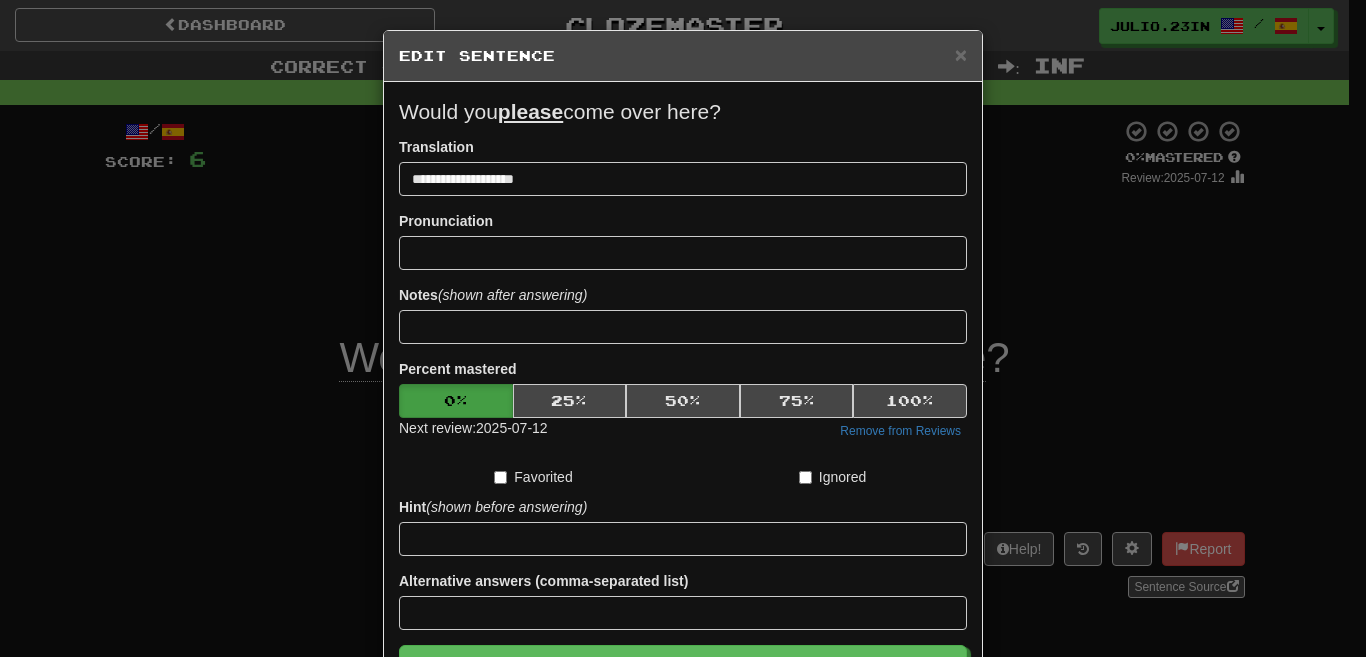 click on "**********" at bounding box center (683, 328) 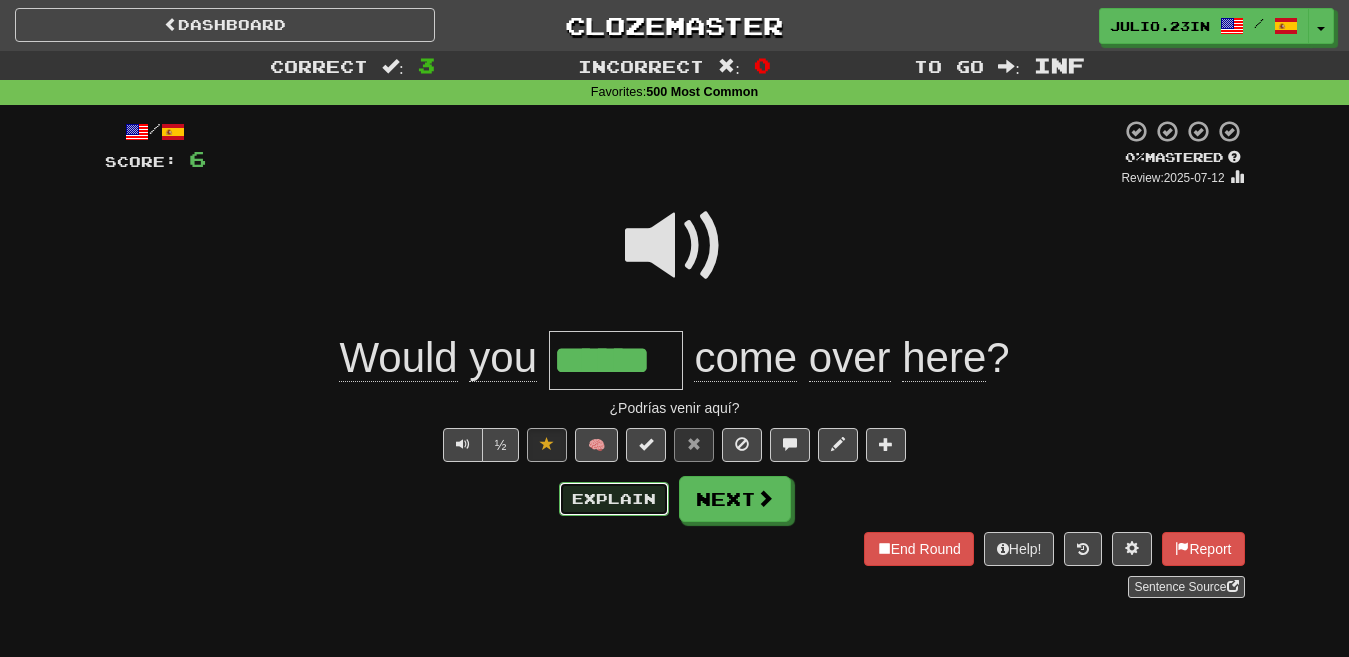 click on "Explain" at bounding box center [614, 499] 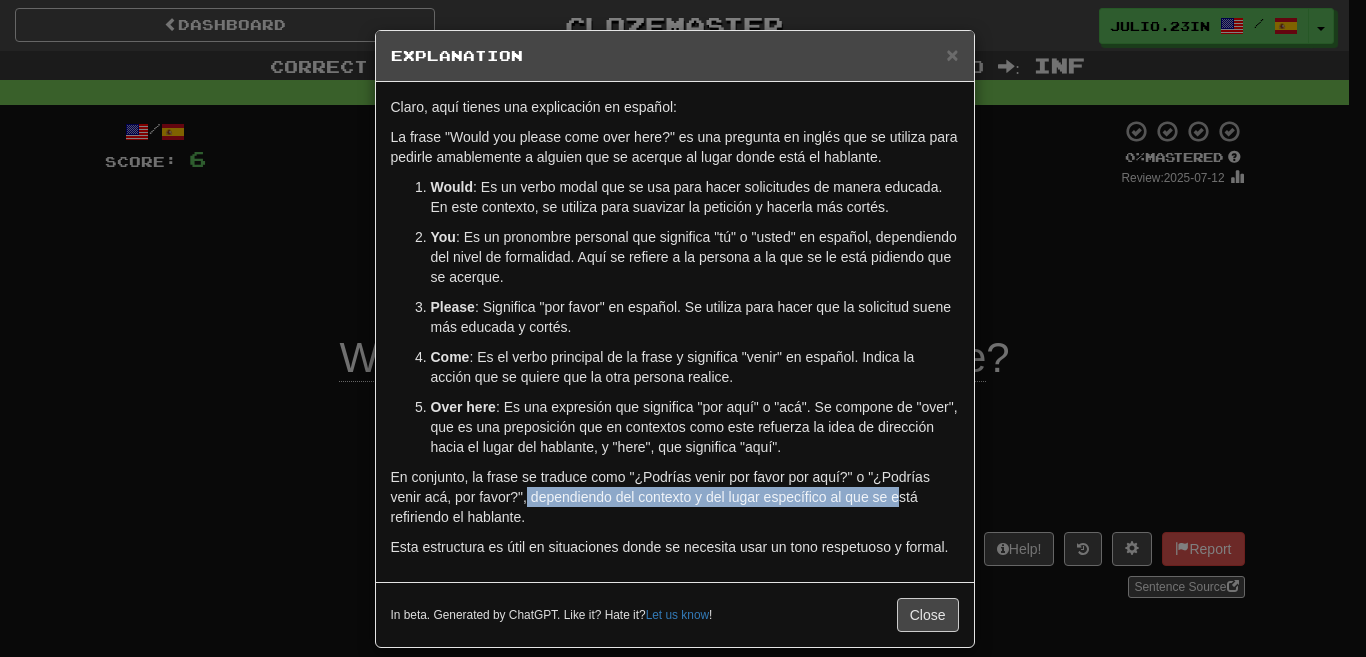 drag, startPoint x: 518, startPoint y: 498, endPoint x: 887, endPoint y: 486, distance: 369.19507 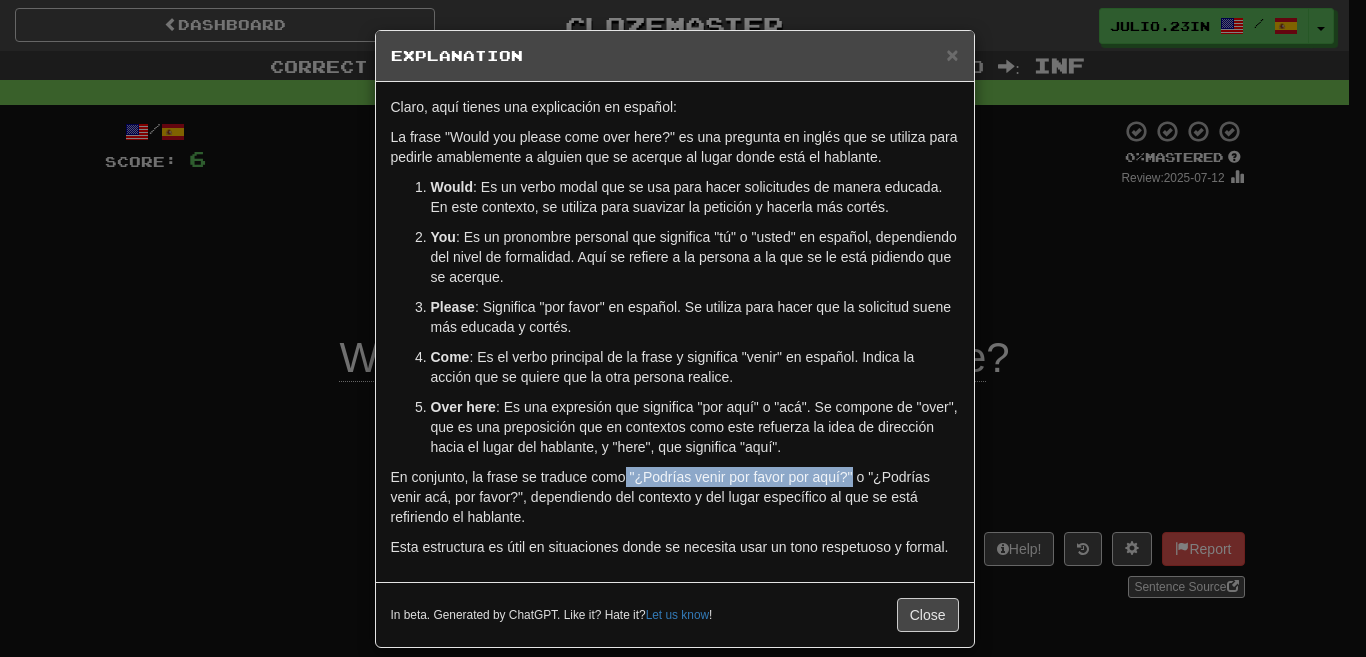 drag, startPoint x: 843, startPoint y: 475, endPoint x: 617, endPoint y: 478, distance: 226.01991 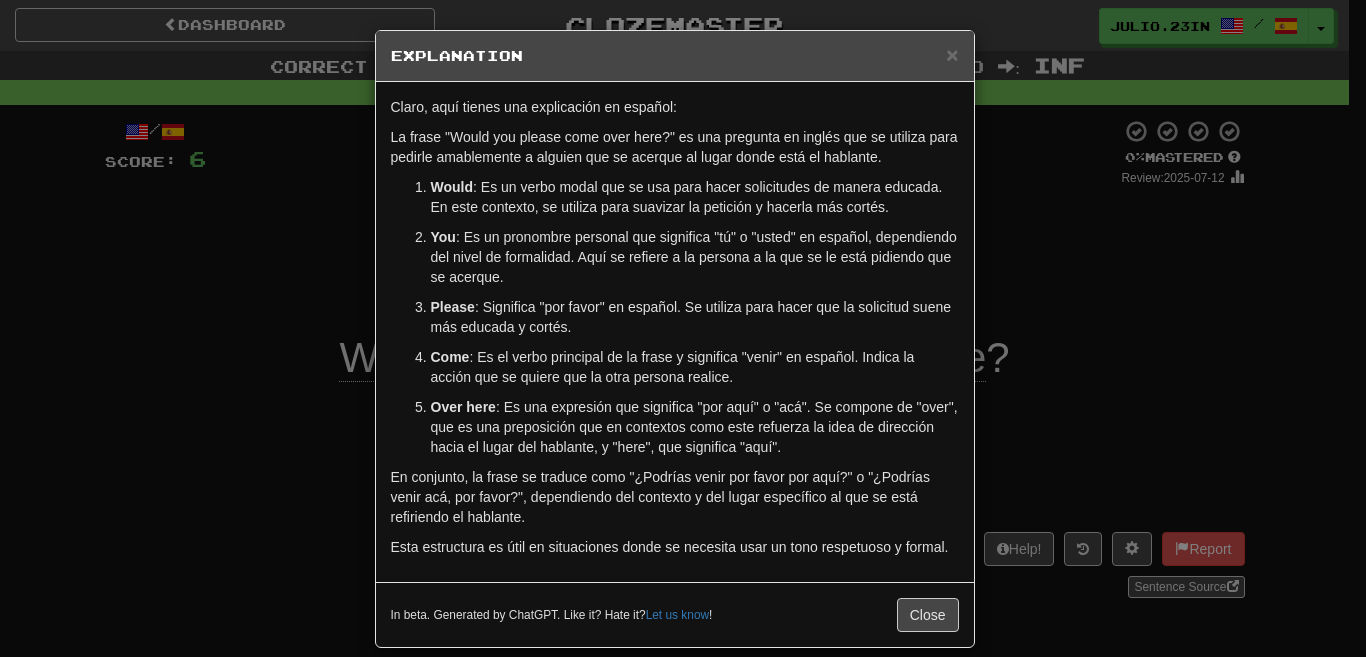 click on "× Explanation Claro, aquí tienes una explicación en español:
La frase "Would you please come over here?" es una pregunta en inglés que se utiliza para pedirle amablemente a alguien que se acerque al lugar donde está el hablante.
Would : Es un verbo modal que se usa para hacer solicitudes de manera educada. En este contexto, se utiliza para suavizar la petición y hacerla más cortés.
You : Es un pronombre personal que significa "tú" o "usted" en español, dependiendo del nivel de formalidad. Aquí se refiere a la persona a la que se le está pidiendo que se acerque.
Please : Significa "por favor" en español. Se utiliza para hacer que la solicitud suene más educada y cortés.
Come : Es el verbo principal de la frase y significa "venir" en español. Indica la acción que se quiere que la otra persona realice.
Over here
Esta estructura es útil en situaciones donde se necesita usar un tono respetuoso y formal. In beta. Generated by ChatGPT. Like it? Hate it?  !" at bounding box center [683, 328] 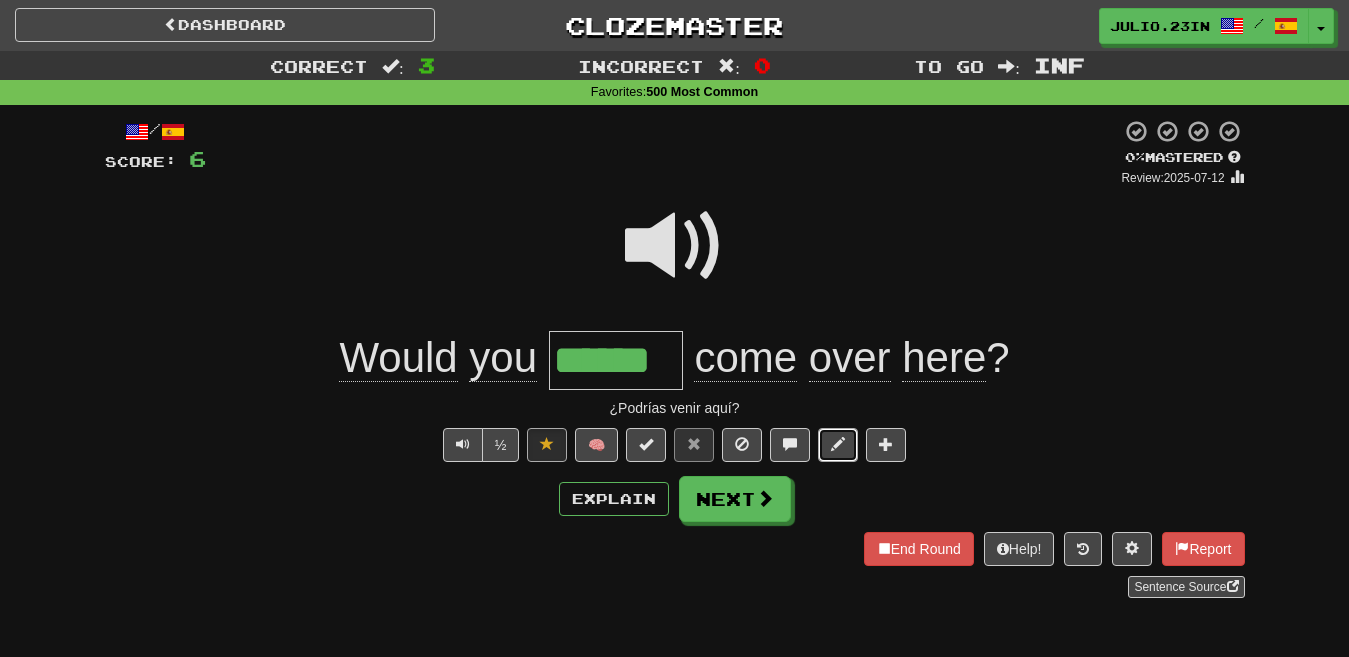 click at bounding box center [838, 445] 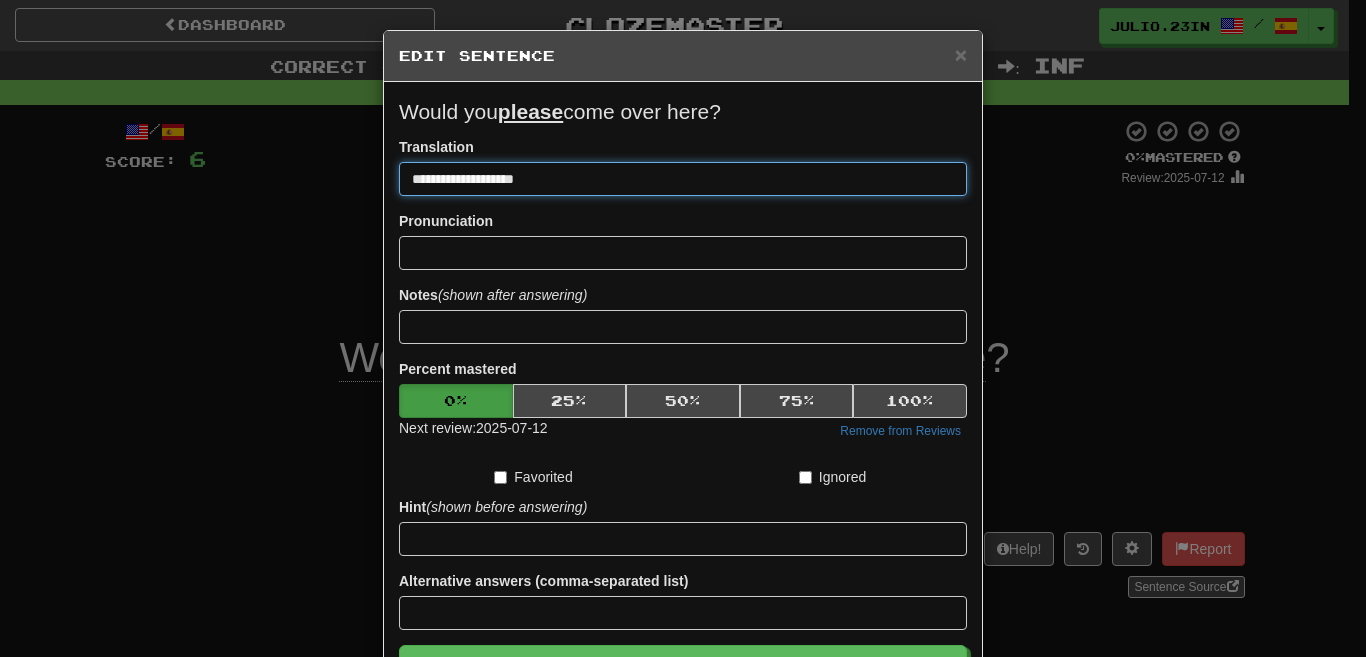 click on "**********" at bounding box center [683, 179] 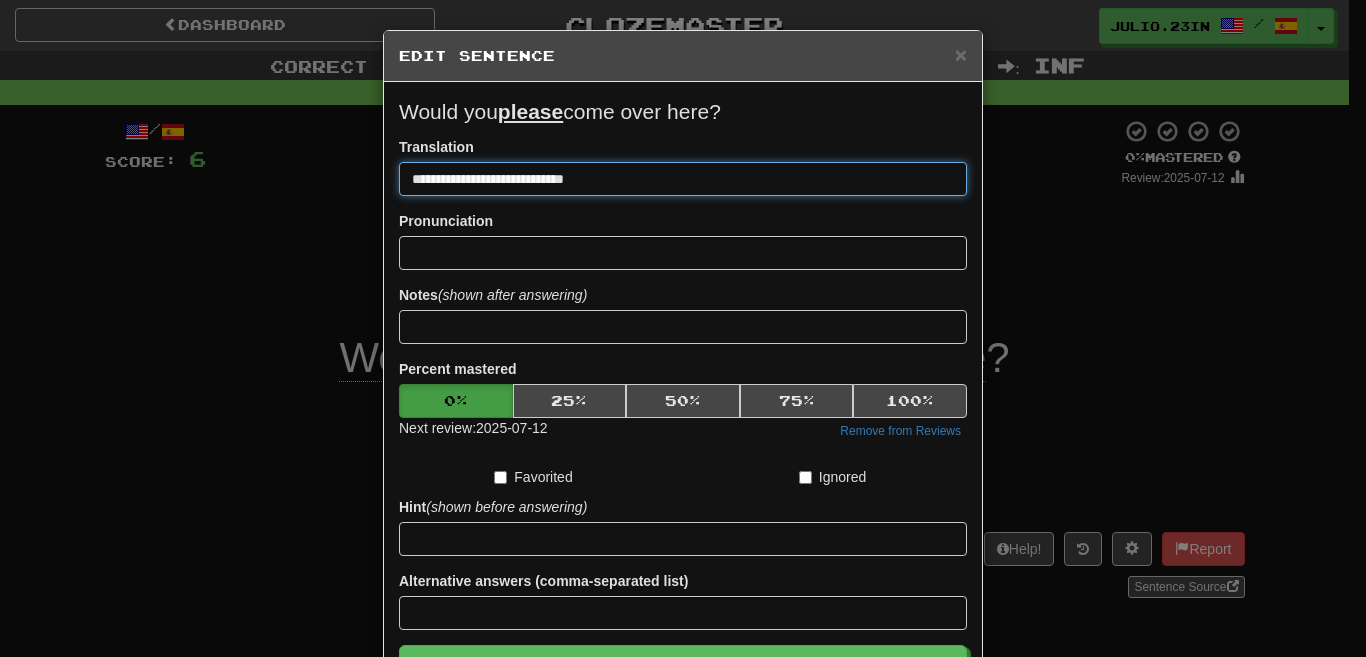 type on "**********" 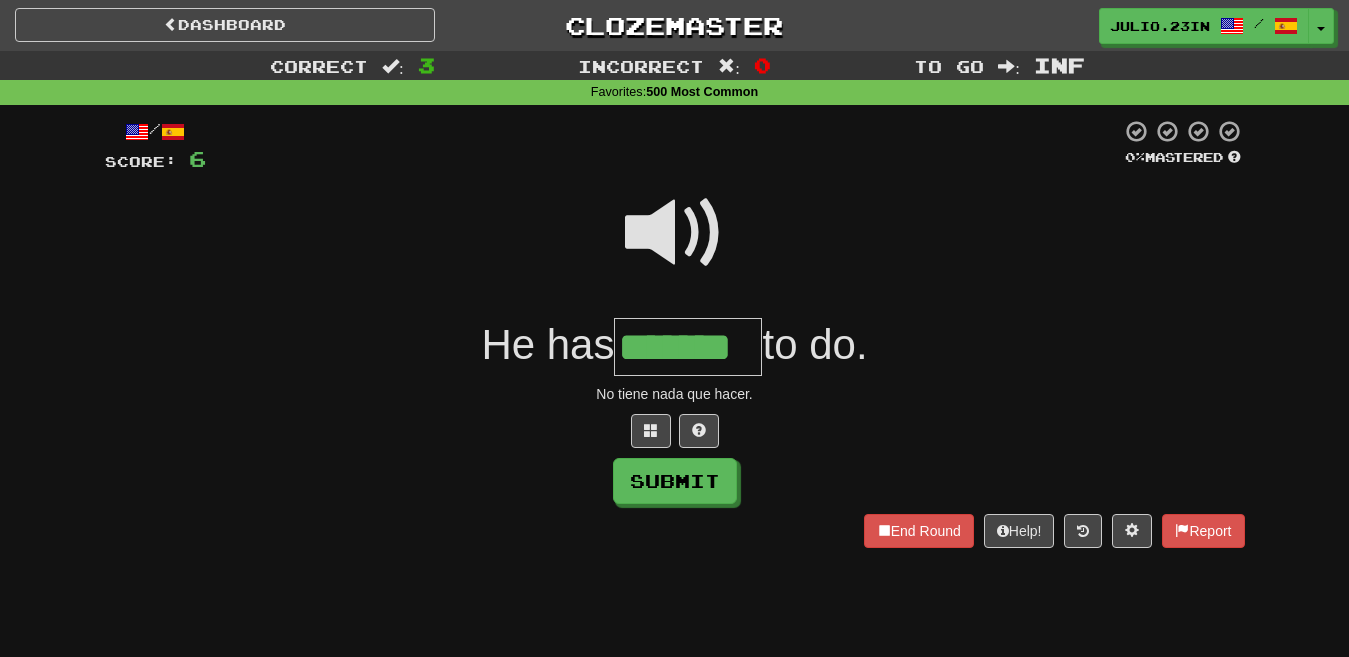 type on "*******" 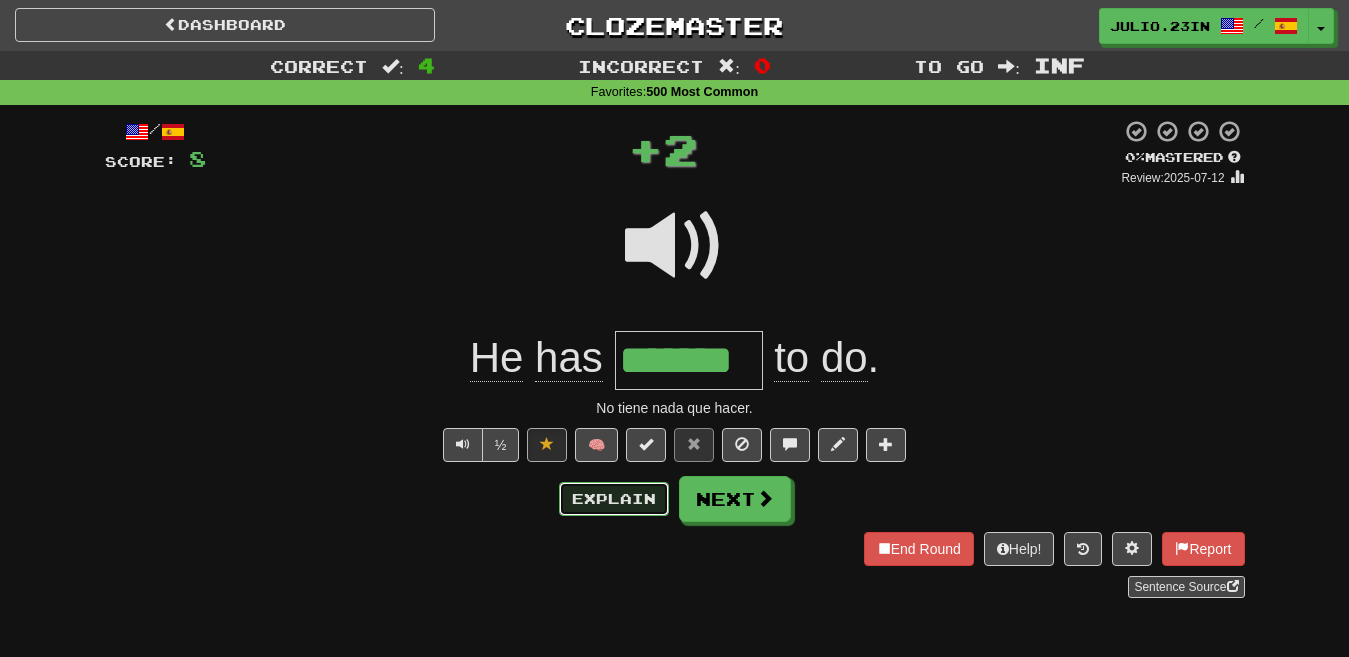 click on "Explain" at bounding box center [614, 499] 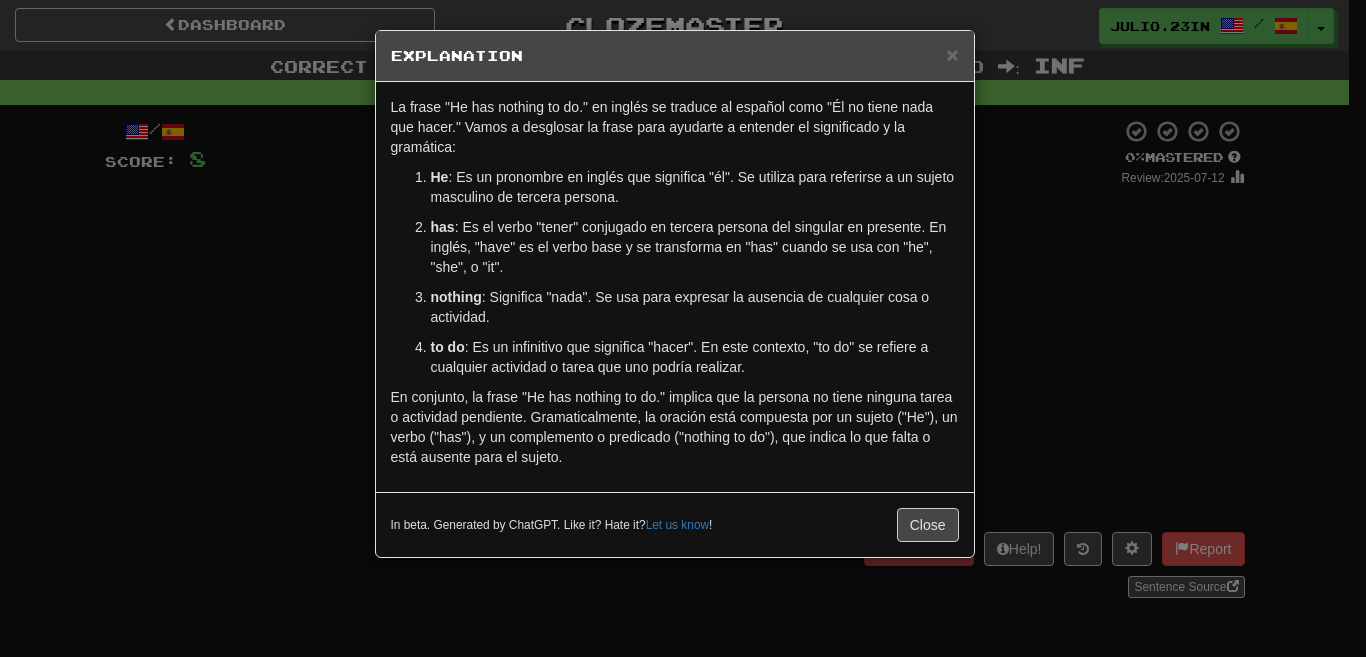 click on "× Explanation La frase "He has nothing to do." en inglés se traduce al español como "Él no tiene nada que hacer." Vamos a desglosar la frase para ayudarte a entender el significado y la gramática:
He : Es un pronombre en inglés que significa "él". Se utiliza para referirse a un sujeto masculino de tercera persona.
has : Es el verbo "tener" conjugado en tercera persona del singular en presente. En inglés, "have" es el verbo base y se transforma en "has" cuando se usa con "he", "she", o "it".
nothing : Significa "nada". Se usa para expresar la ausencia de cualquier cosa o actividad.
to do : Es un infinitivo que significa "hacer". En este contexto, "to do" se refiere a cualquier actividad o tarea que uno podría realizar.
In beta. Generated by ChatGPT. Like it? Hate it?  Let us know ! Close" at bounding box center (683, 328) 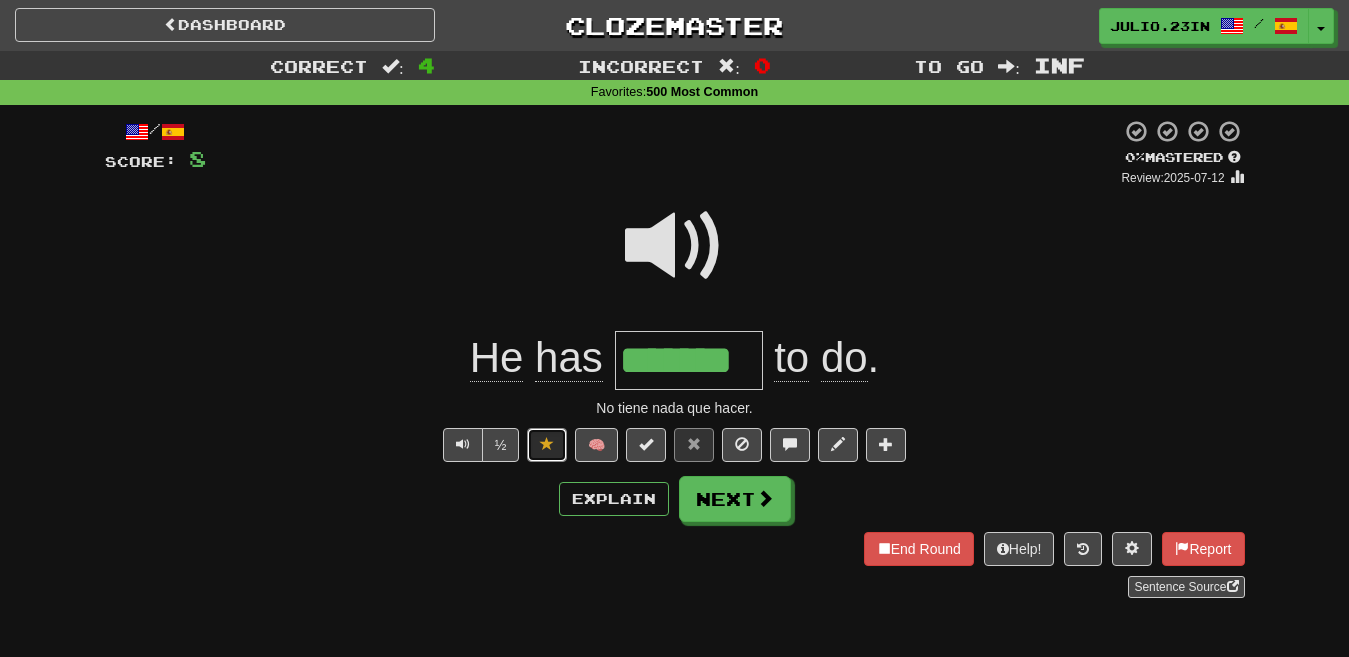 click at bounding box center [547, 444] 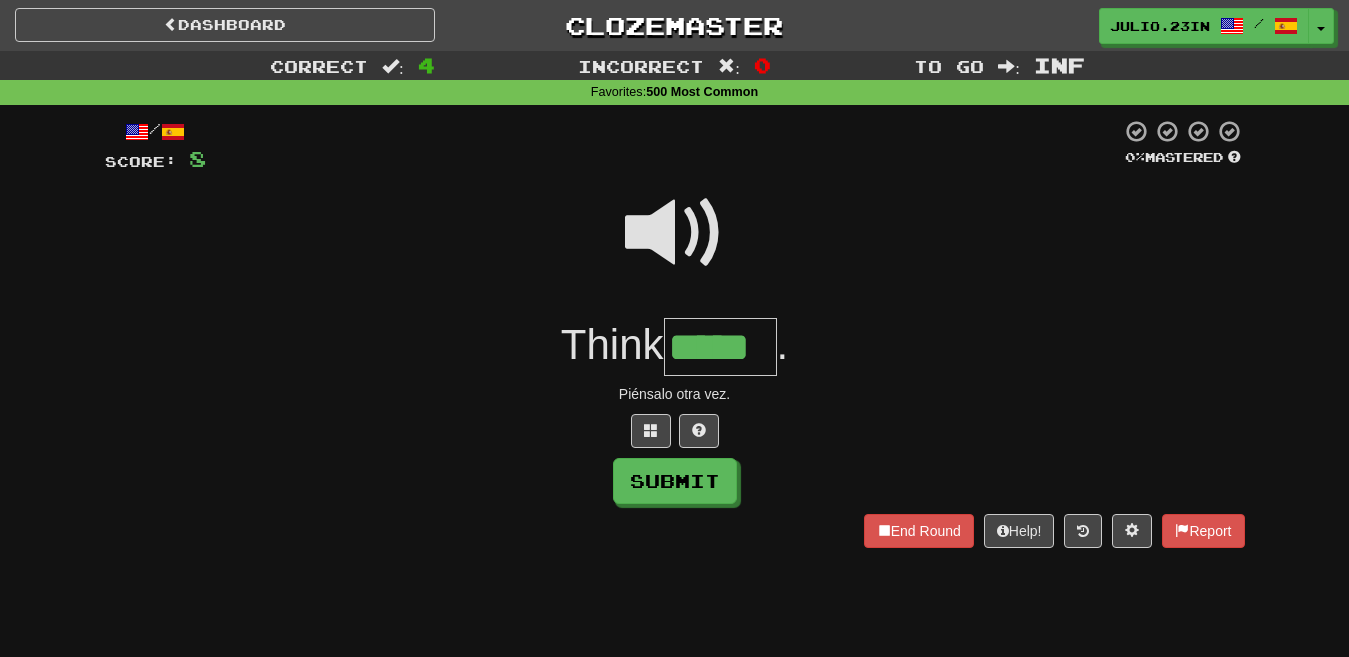 type on "*****" 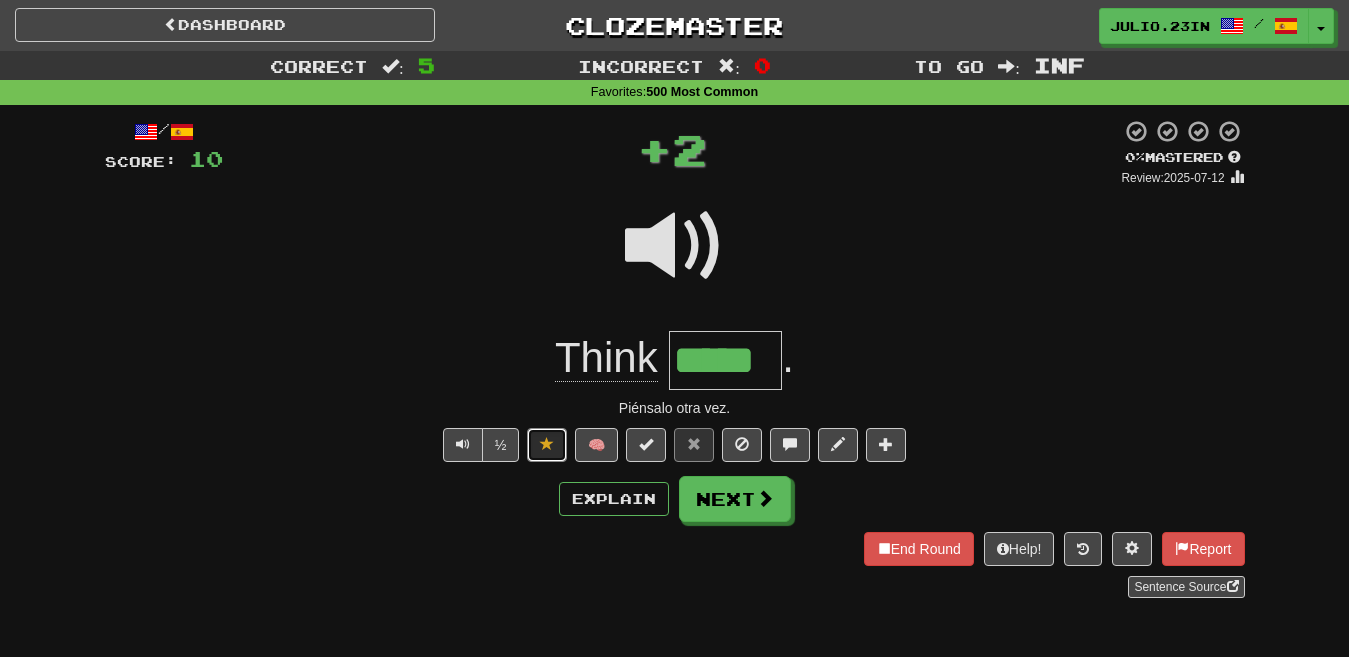 click at bounding box center [547, 444] 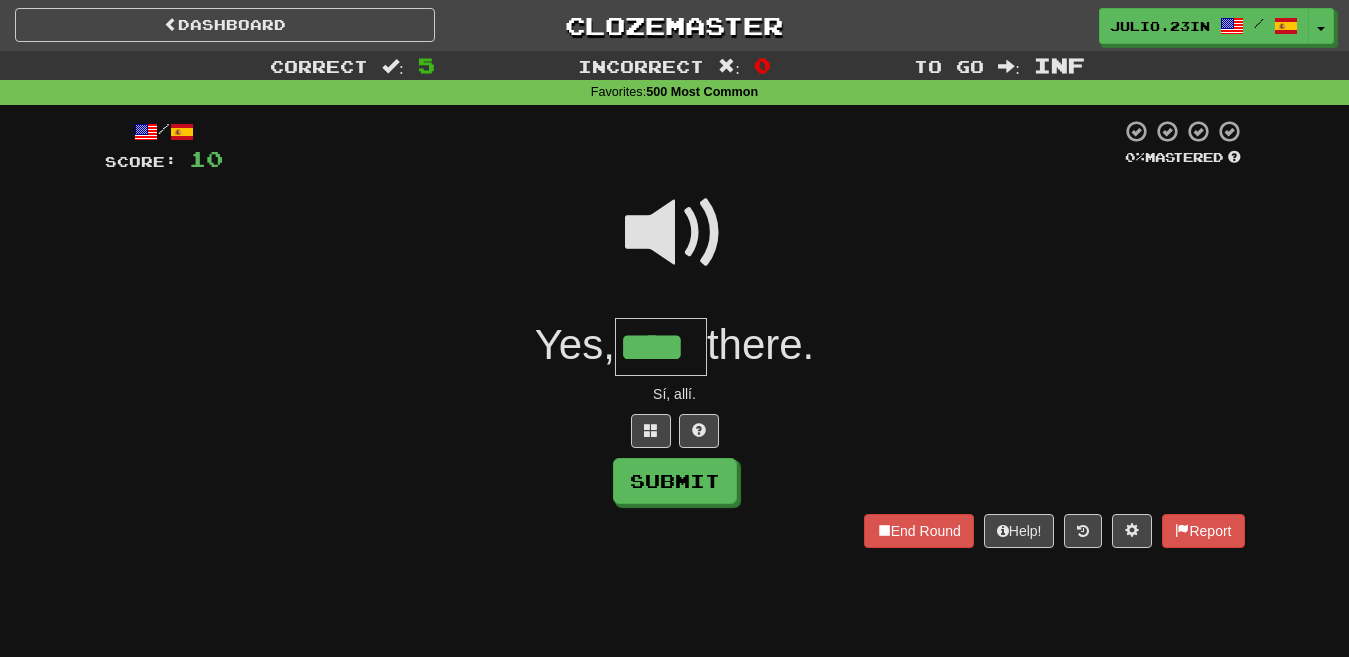 type on "****" 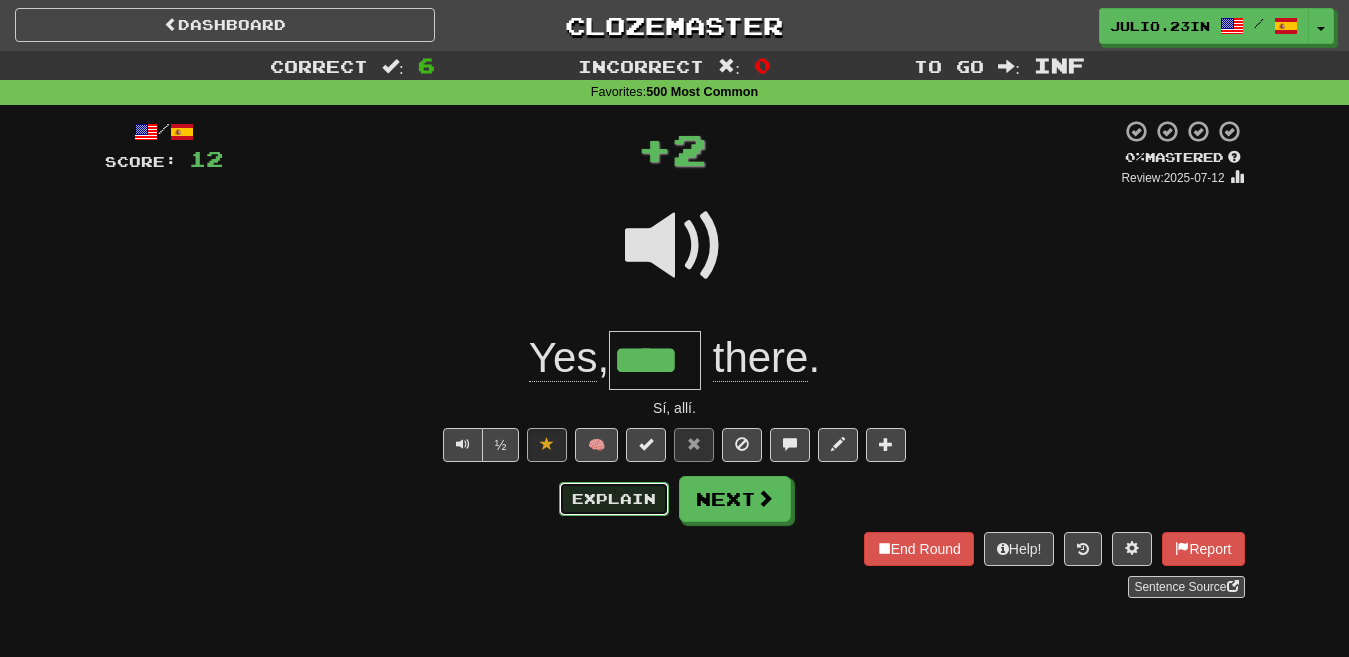 click on "Explain" at bounding box center [614, 499] 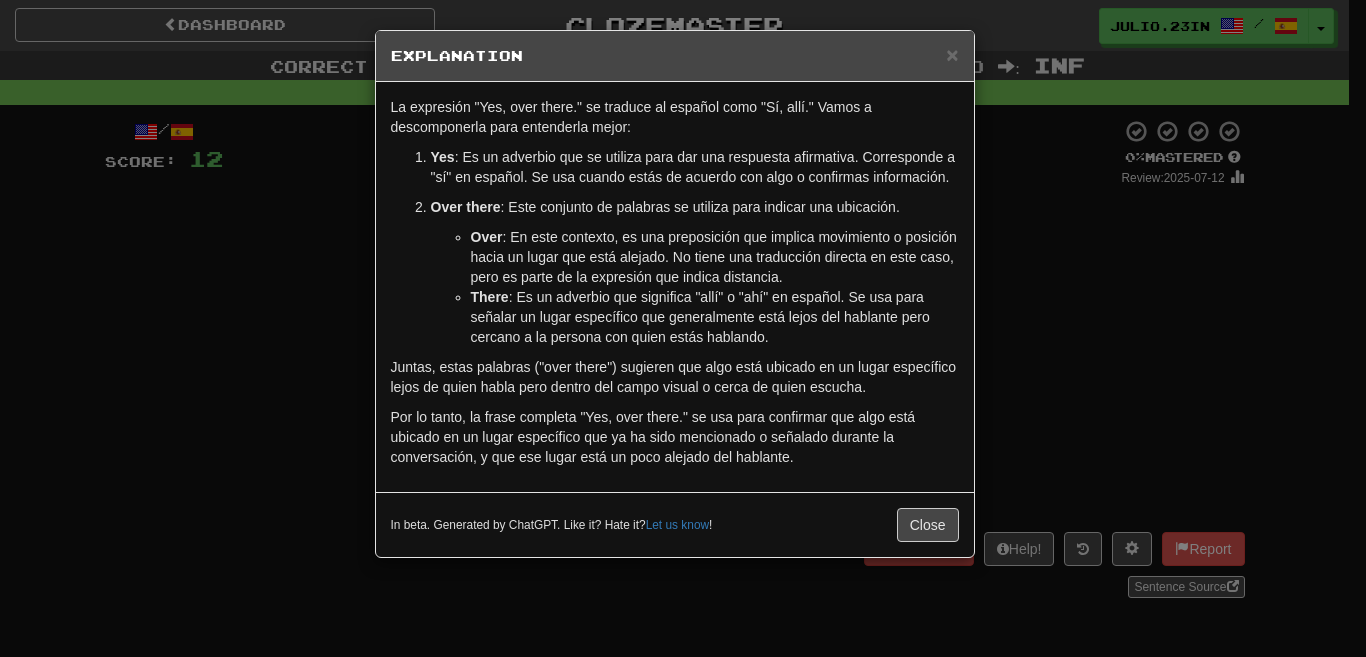 click on "× Explanation La expresión "Yes, over there." se traduce al español como "Sí, allí." Vamos a descomponerla para entenderla mejor:
Yes : Es un adverbio que se utiliza para dar una respuesta afirmativa. Corresponde a "sí" en español. Se usa cuando estás de acuerdo con algo o confirmas información.
Over there : Este conjunto de palabras se utiliza para indicar una ubicación.
Over : En este contexto, es una preposición que implica movimiento o posición hacia un lugar que está alejado. No tiene una traducción directa en este caso, pero es parte de la expresión que indica distancia.
There : Es un adverbio que significa "allí" o "ahí" en español. Se usa para señalar un lugar específico que generalmente está lejos del hablante pero cercano a la persona con quien estás hablando.
Juntas, estas palabras ("over there") sugieren que algo está ubicado en un lugar específico lejos de quien habla pero dentro del campo visual o cerca de quien escucha.
Let us know ! Close" at bounding box center (683, 328) 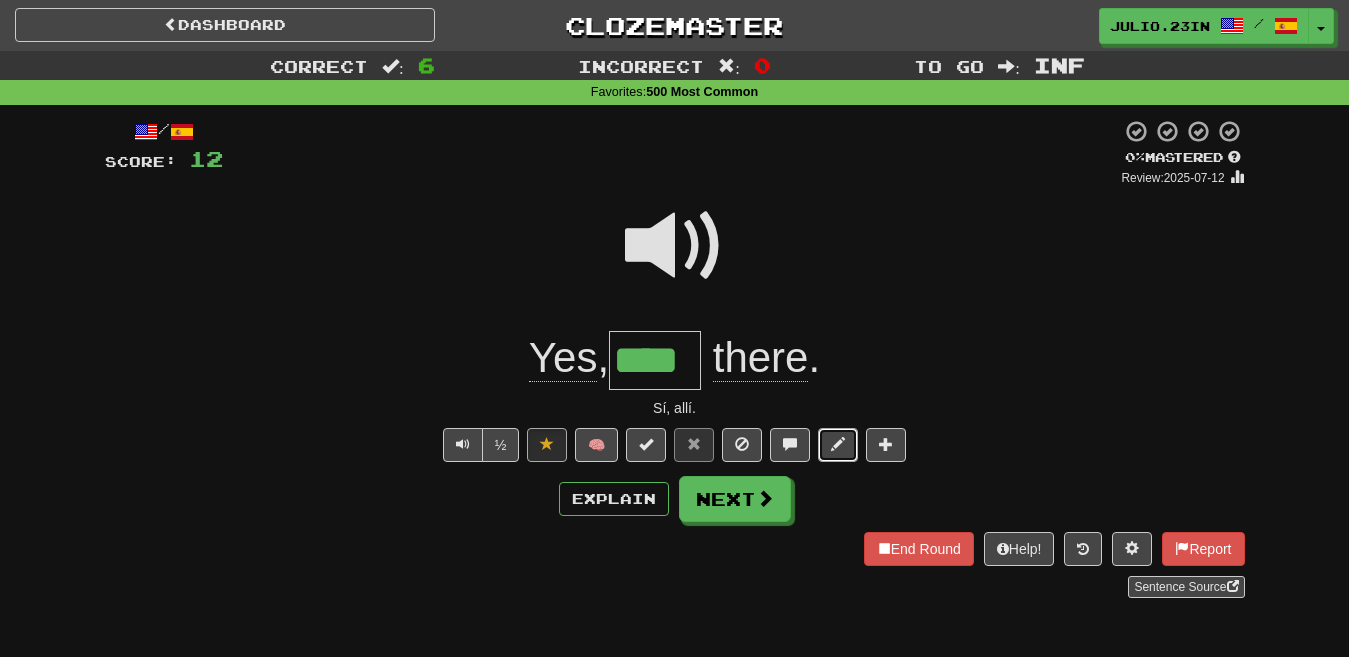 click at bounding box center [838, 444] 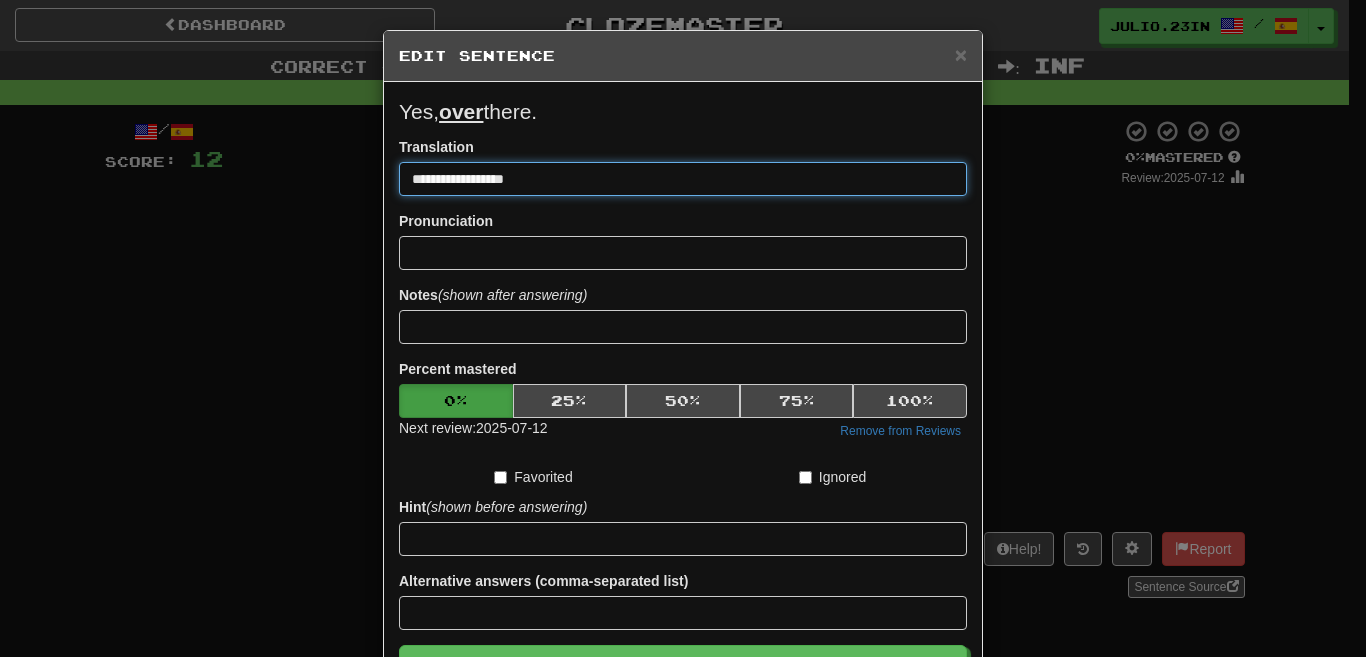 type on "**********" 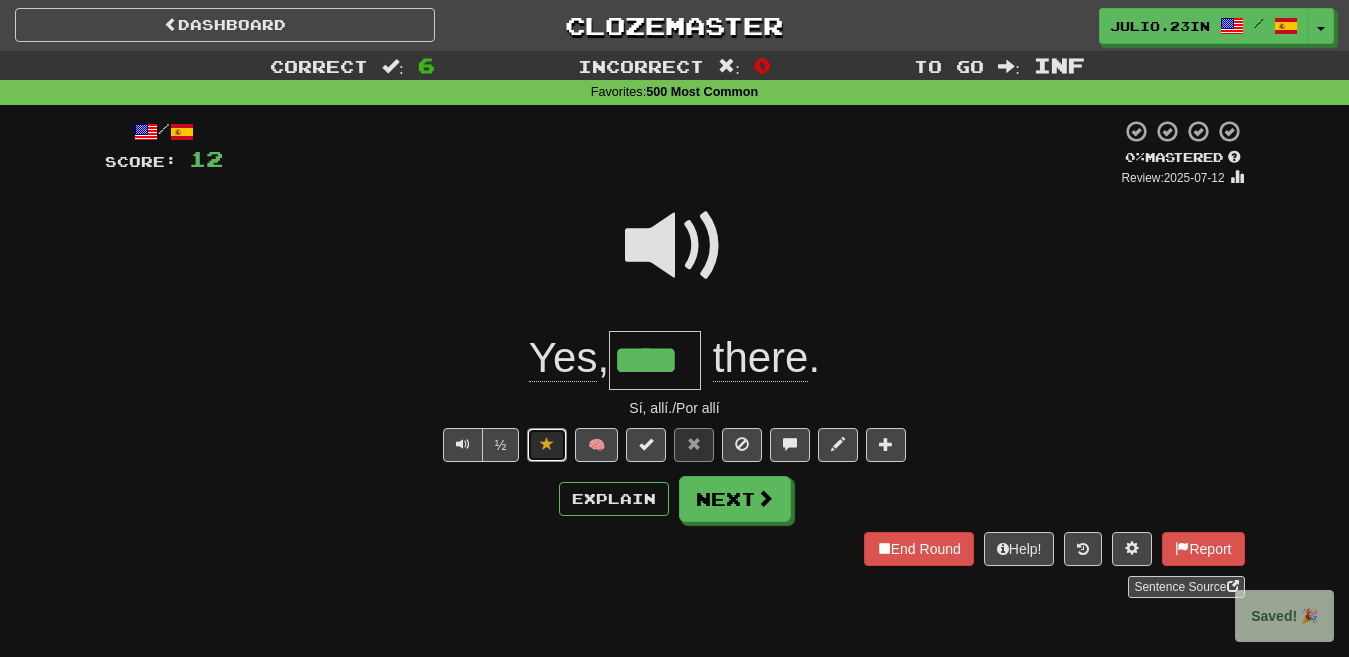 click at bounding box center [547, 445] 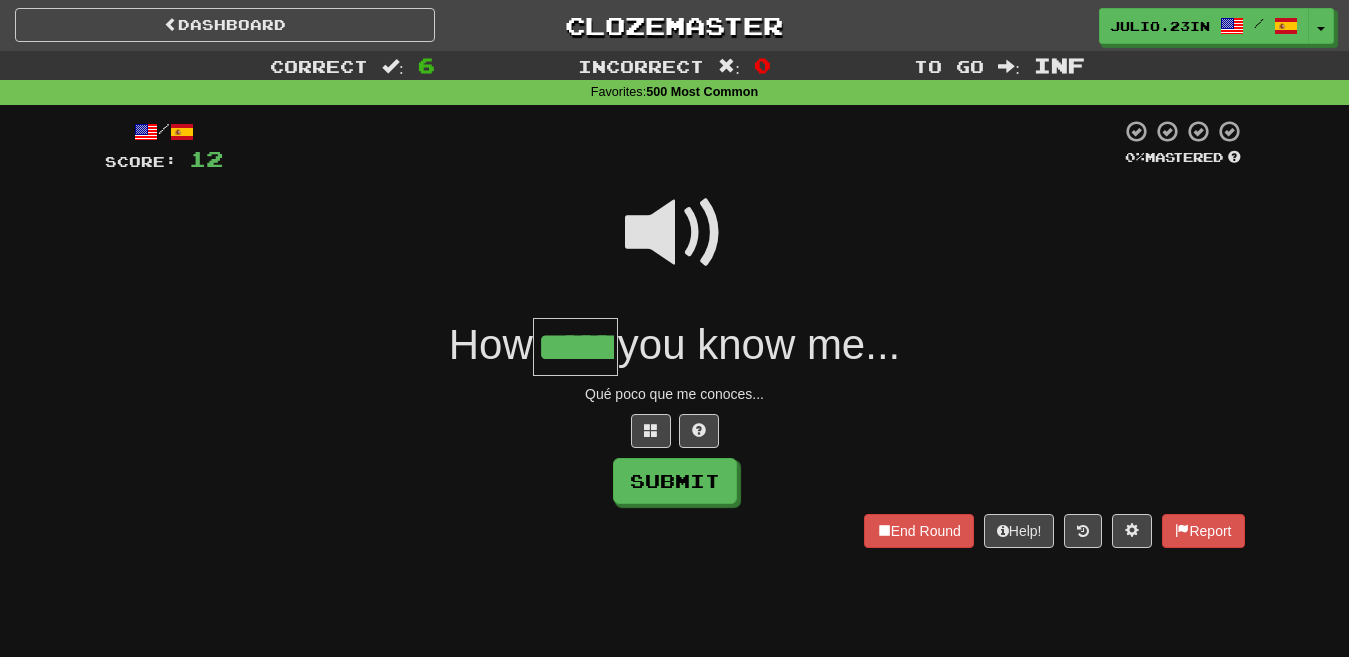 type on "******" 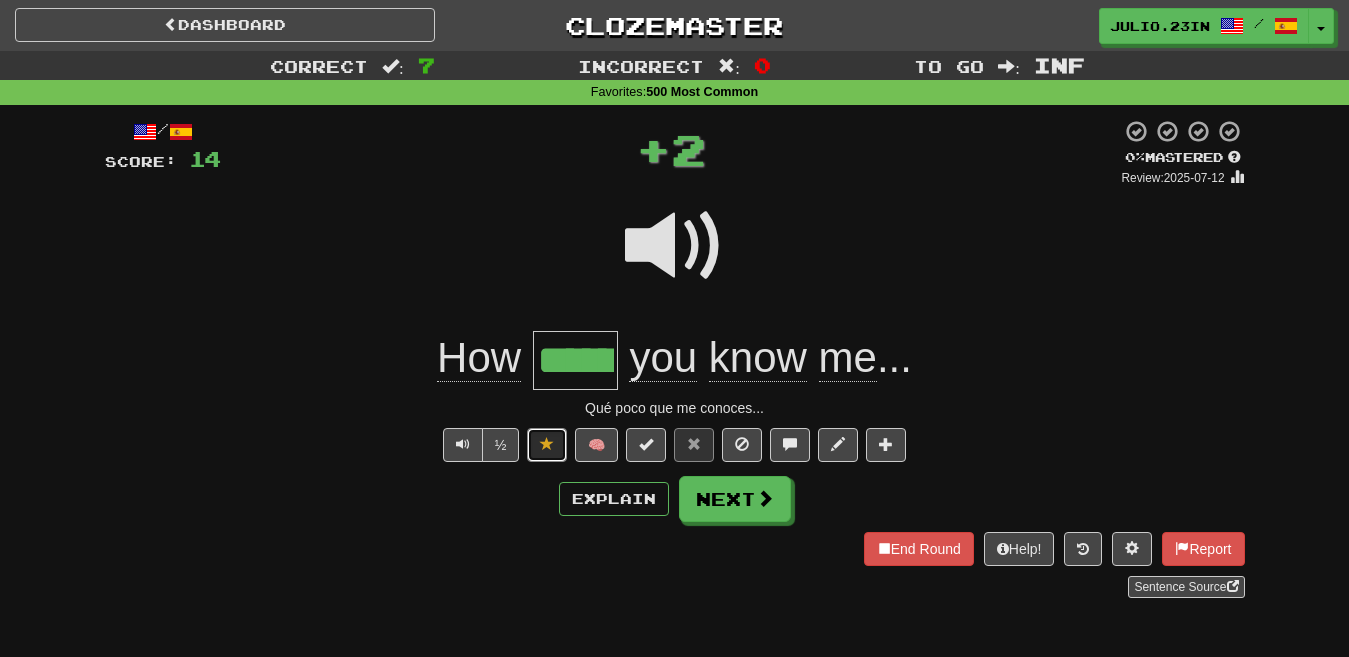 click at bounding box center [547, 444] 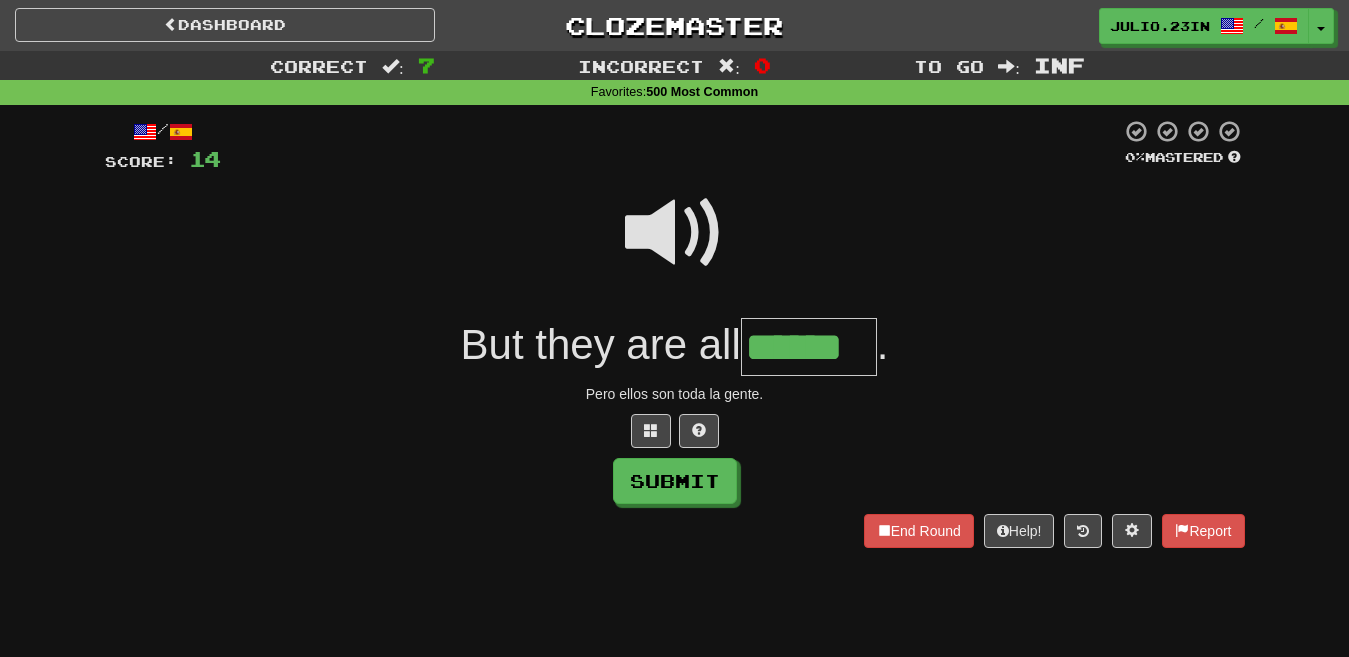 type on "******" 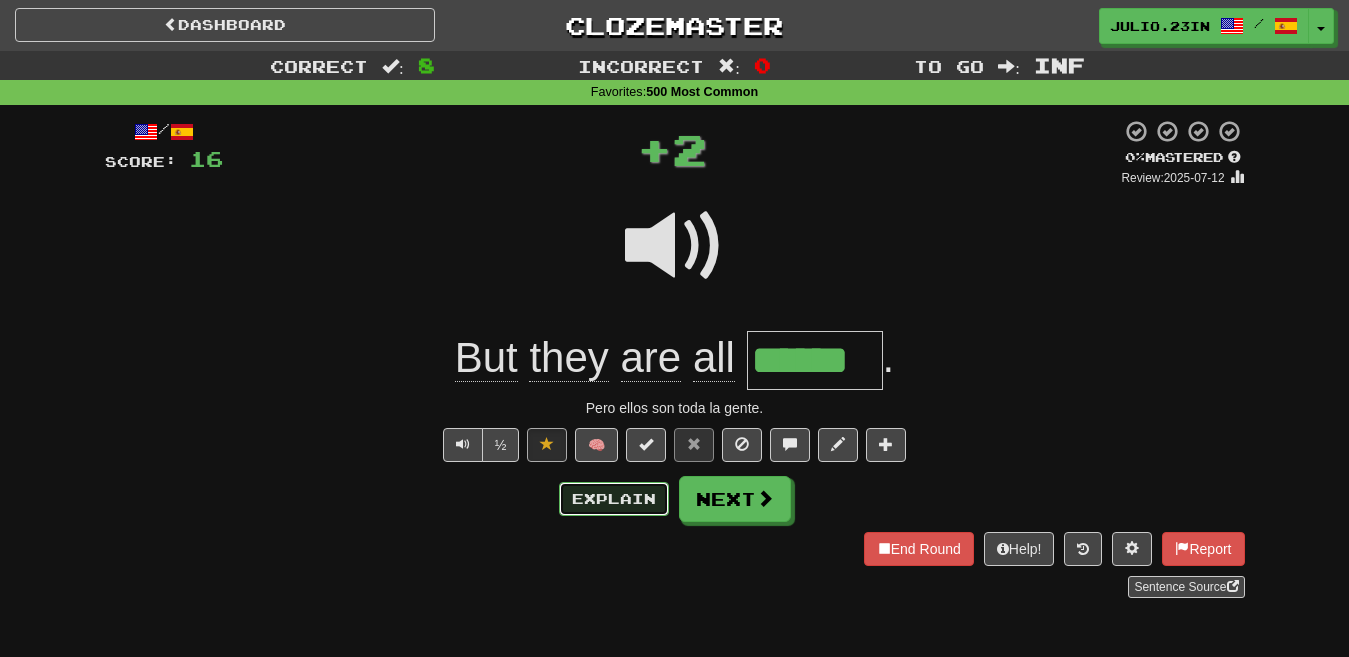 click on "Explain" at bounding box center [614, 499] 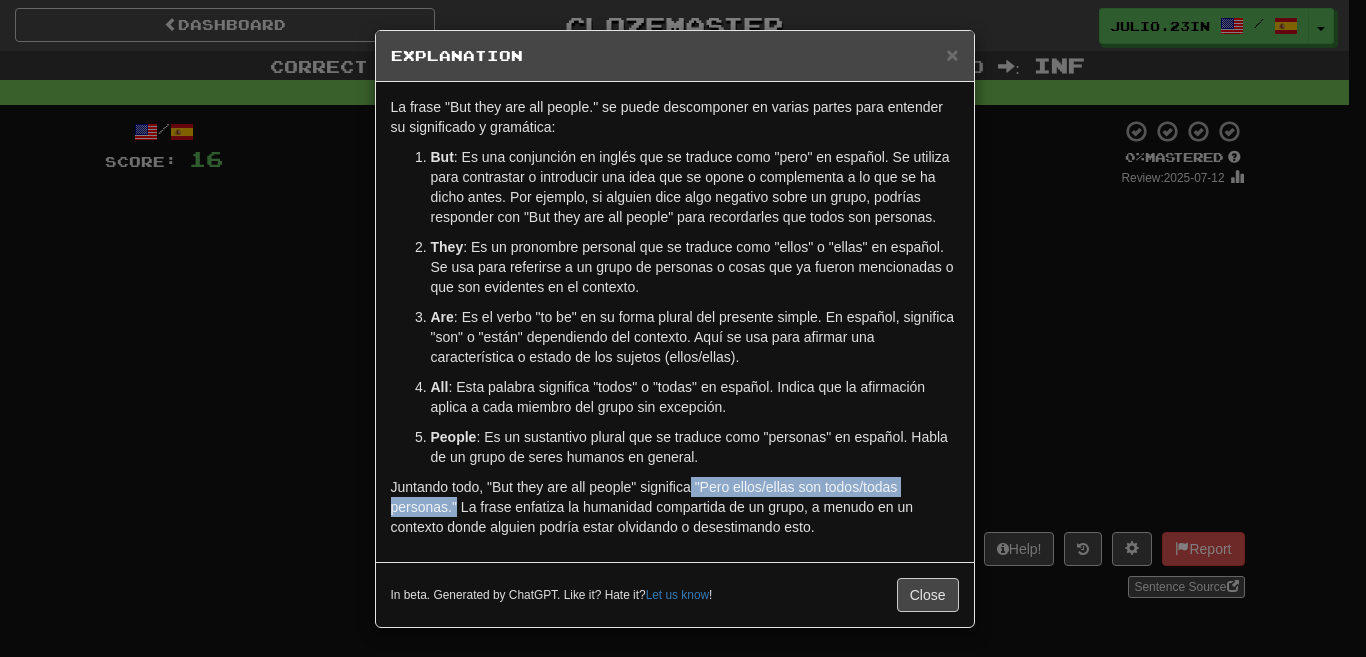 drag, startPoint x: 684, startPoint y: 491, endPoint x: 449, endPoint y: 507, distance: 235.54405 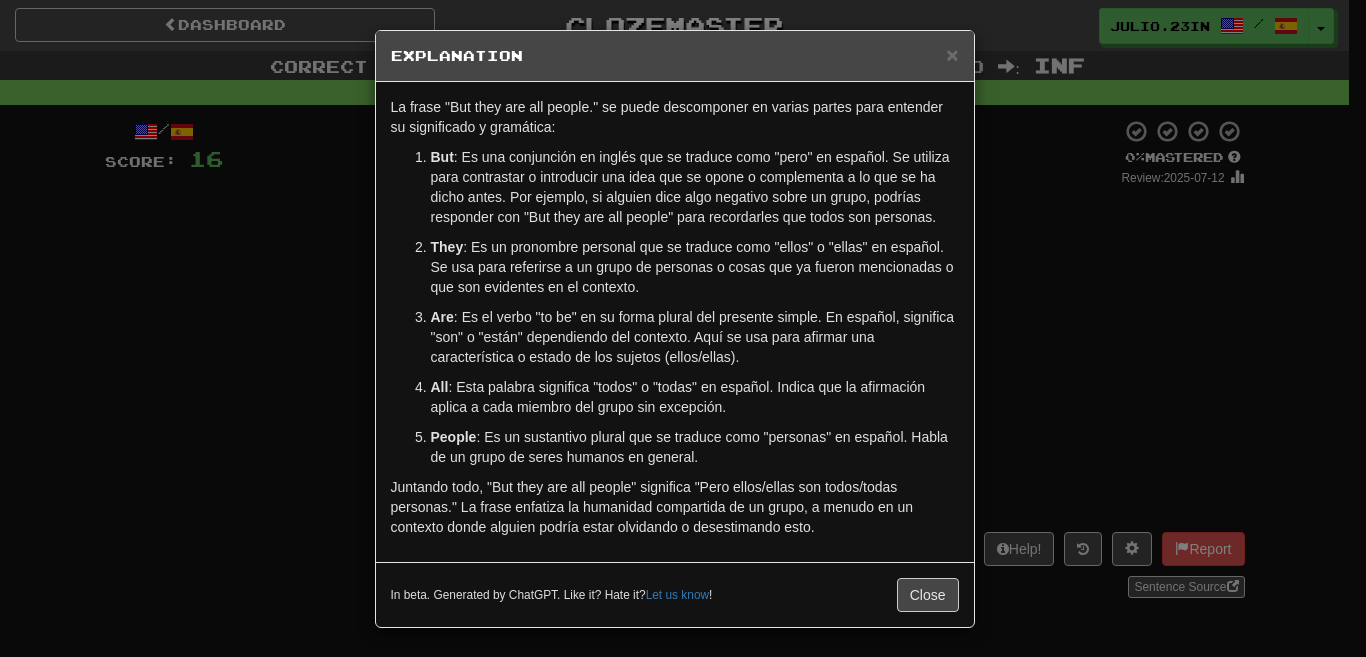 click on "× Explanation La frase "But they are all people." se puede descomponer en varias partes para entender su significado y gramática:
But : Es una conjunción en inglés que se traduce como "pero" en español. Se utiliza para contrastar o introducir una idea que se opone o complementa a lo que se ha dicho antes. Por ejemplo, si alguien dice algo negativo sobre un grupo, podrías responder con "But they are all people" para recordarles que todos son personas.
They : Es un pronombre personal que se traduce como "ellos" o "ellas" en español. Se usa para referirse a un grupo de personas o cosas que ya fueron mencionadas o que son evidentes en el contexto.
Are : Es el verbo "to be" en su forma plural del presente simple. En español, significa "son" o "están" dependiendo del contexto. Aquí se usa para afirmar una característica o estado de los sujetos (ellos/ellas).
All
People
In beta. Generated by ChatGPT. Like it? Hate it?  Let us know ! Close" at bounding box center [683, 328] 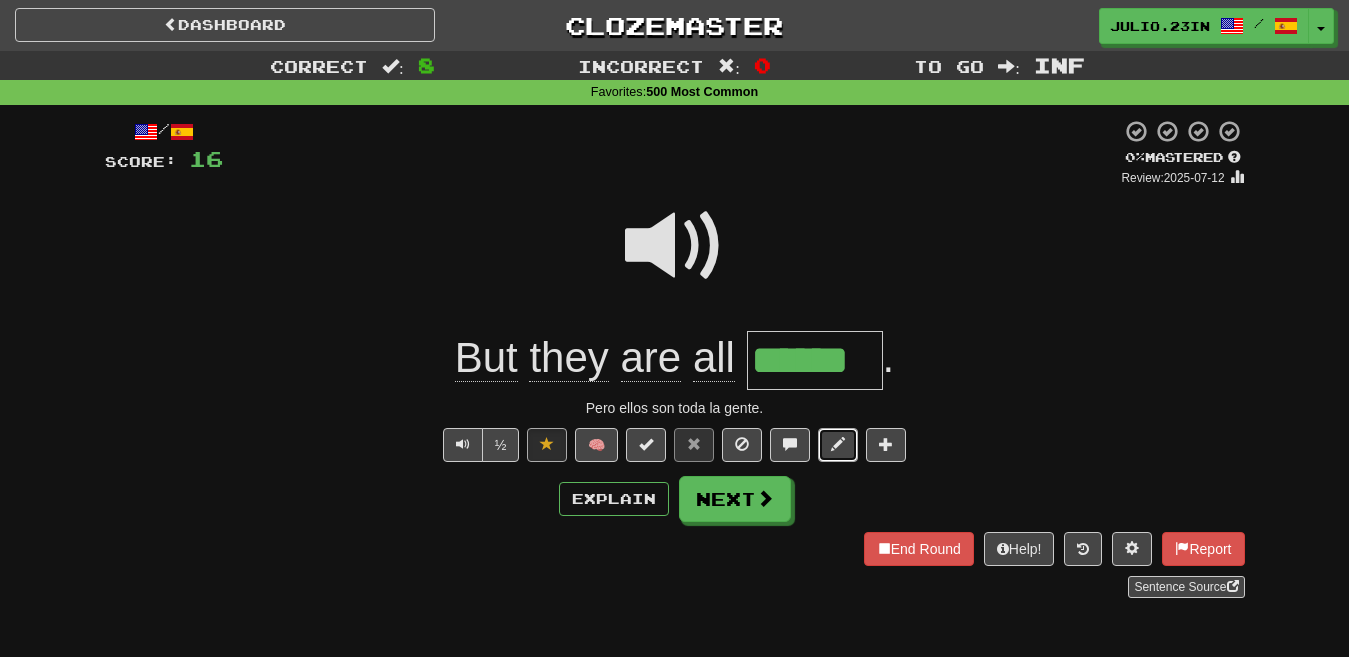 click at bounding box center (838, 445) 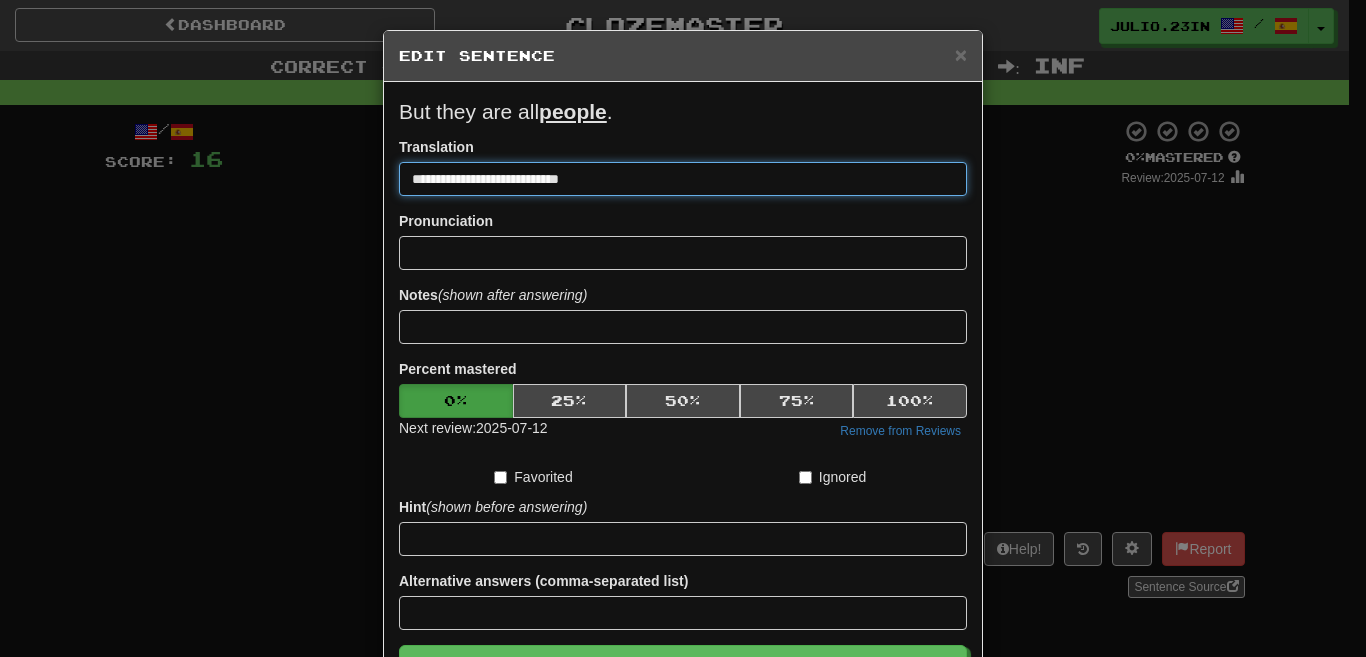 drag, startPoint x: 447, startPoint y: 171, endPoint x: 284, endPoint y: 195, distance: 164.7574 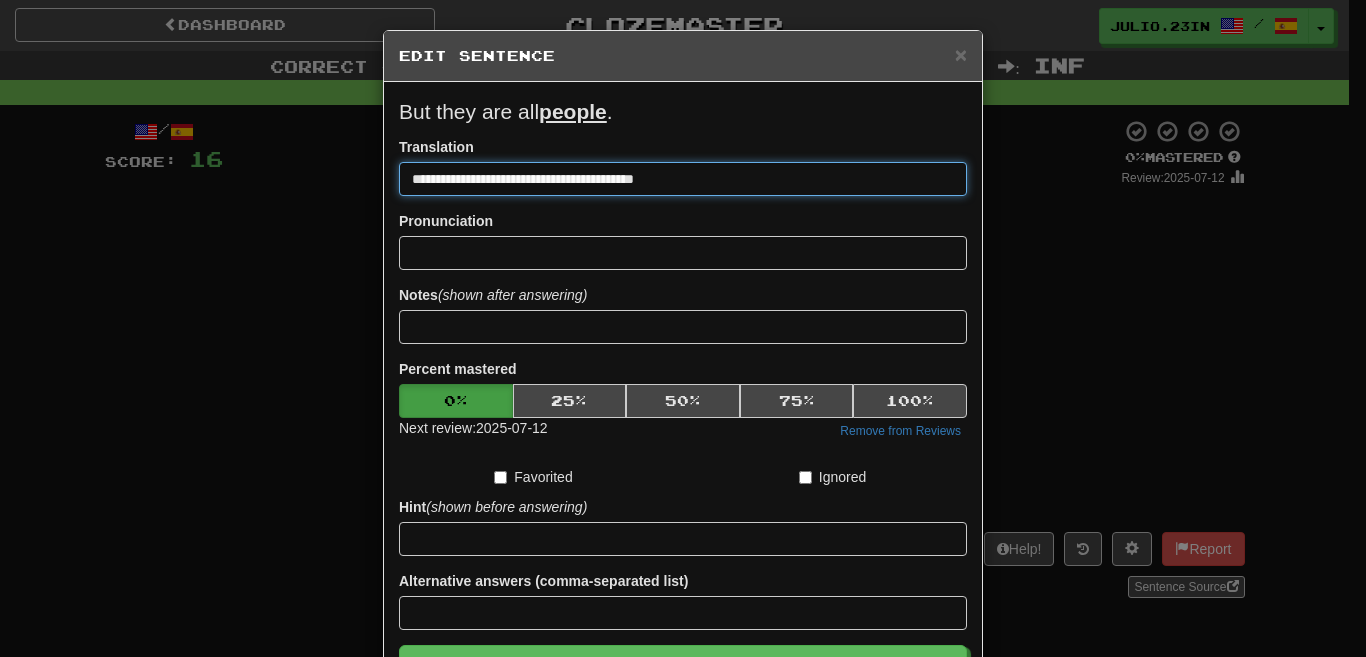 drag, startPoint x: 408, startPoint y: 176, endPoint x: 397, endPoint y: 179, distance: 11.401754 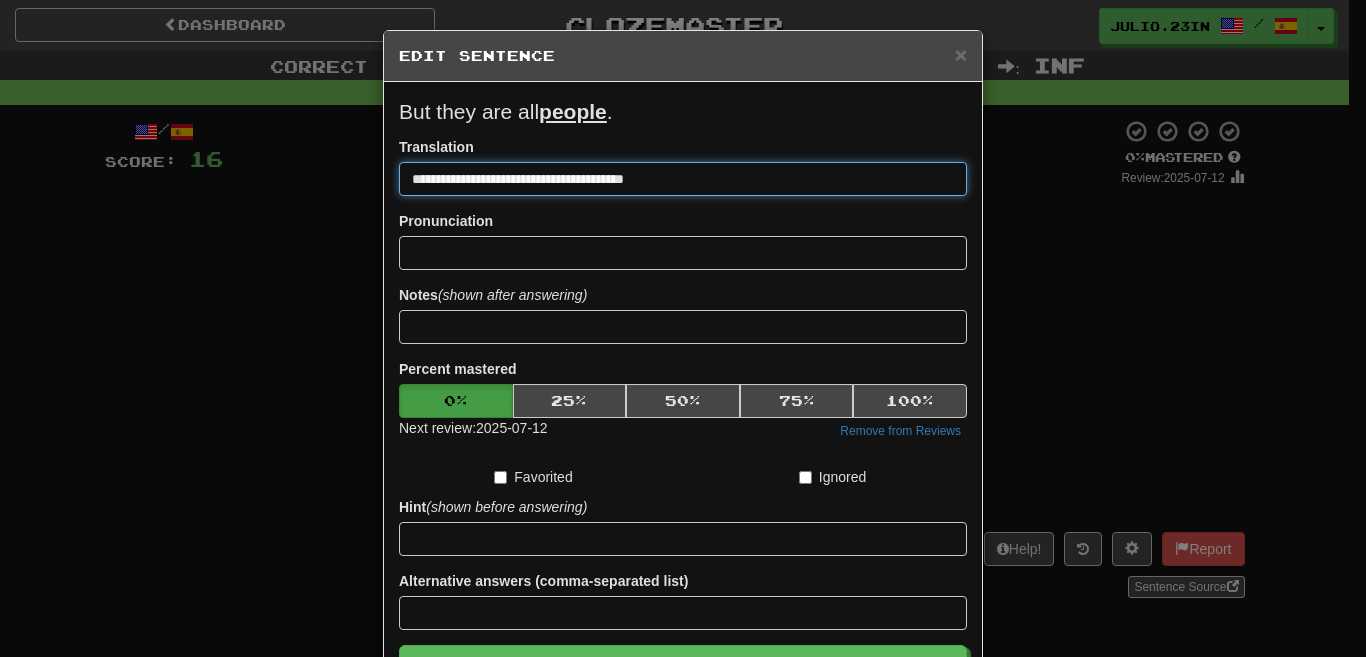type on "**********" 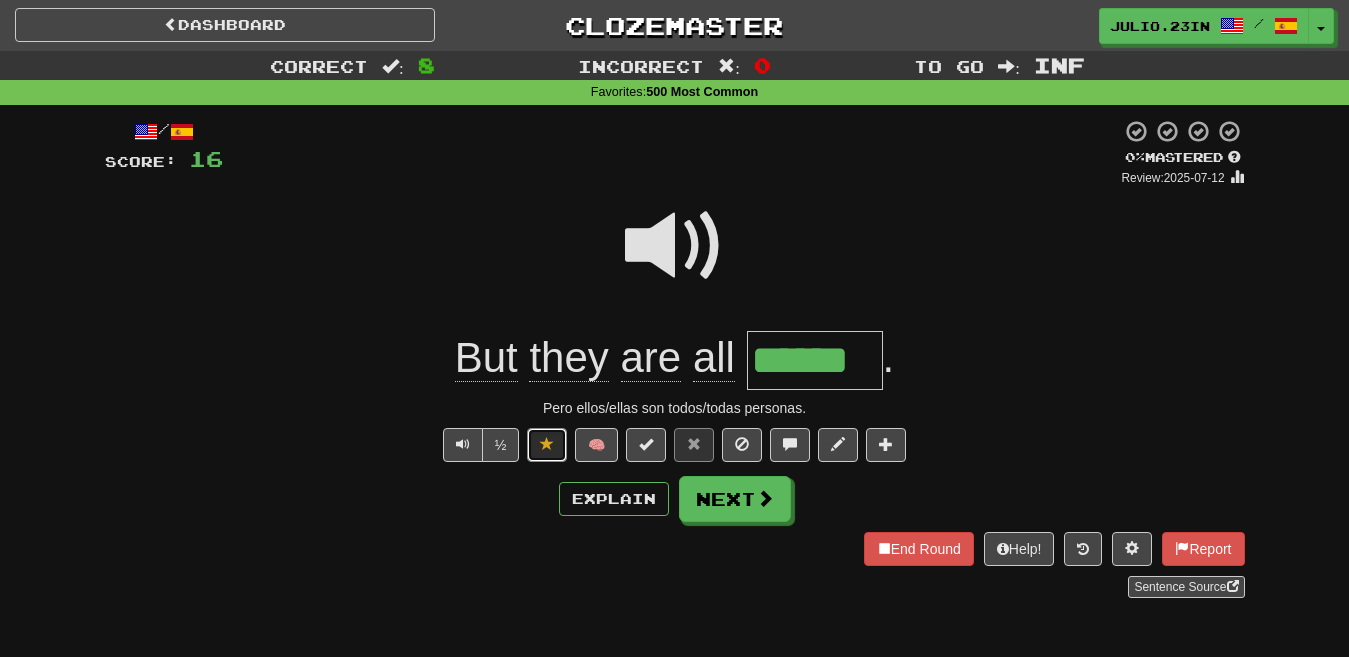 click at bounding box center [547, 444] 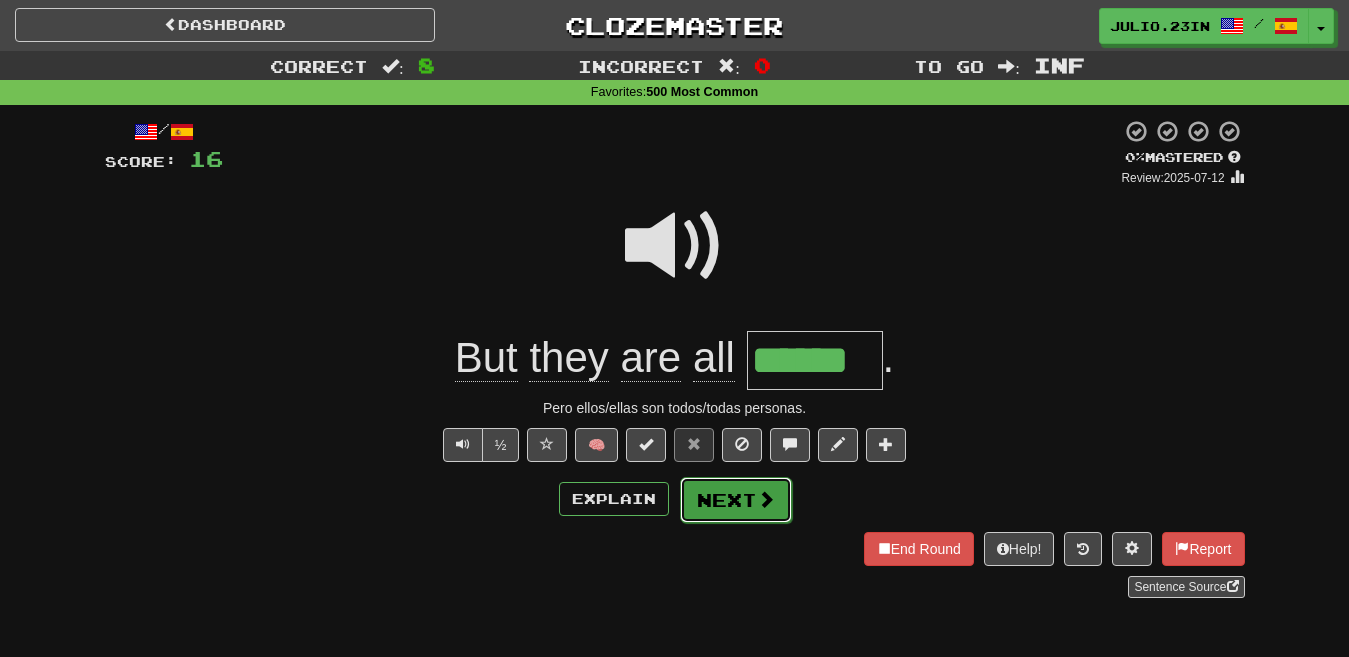 click on "Next" at bounding box center (736, 500) 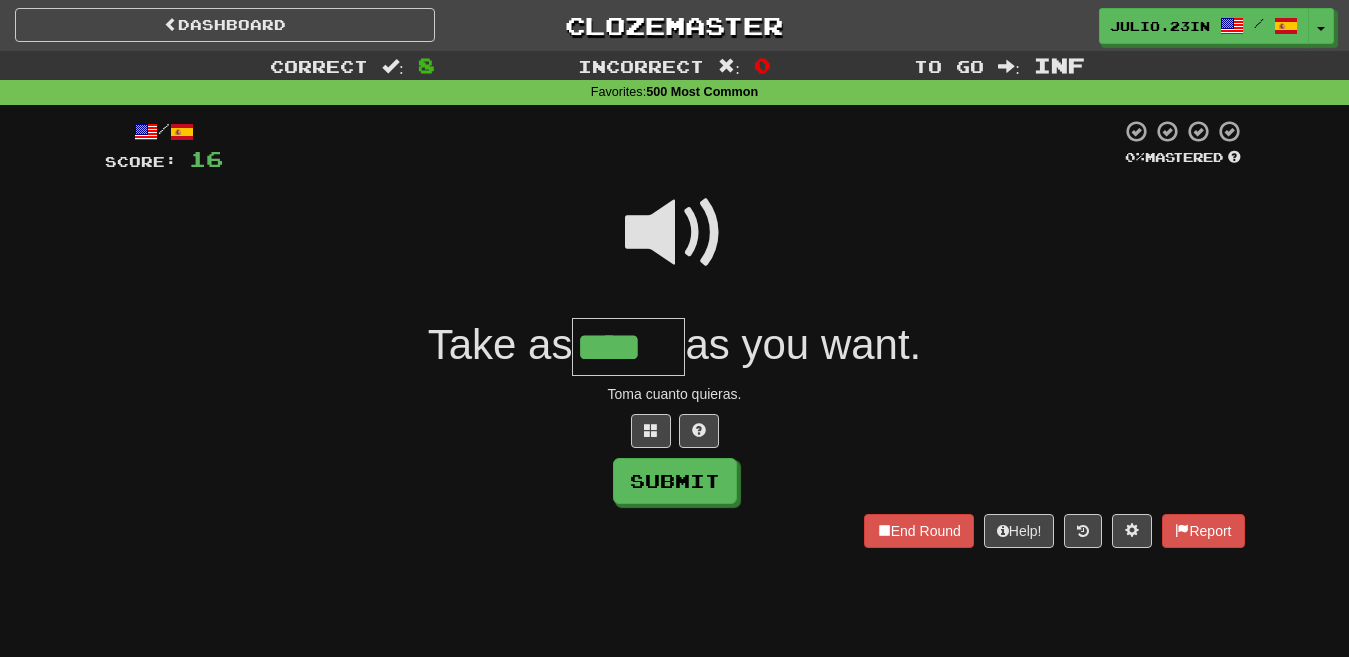 type on "****" 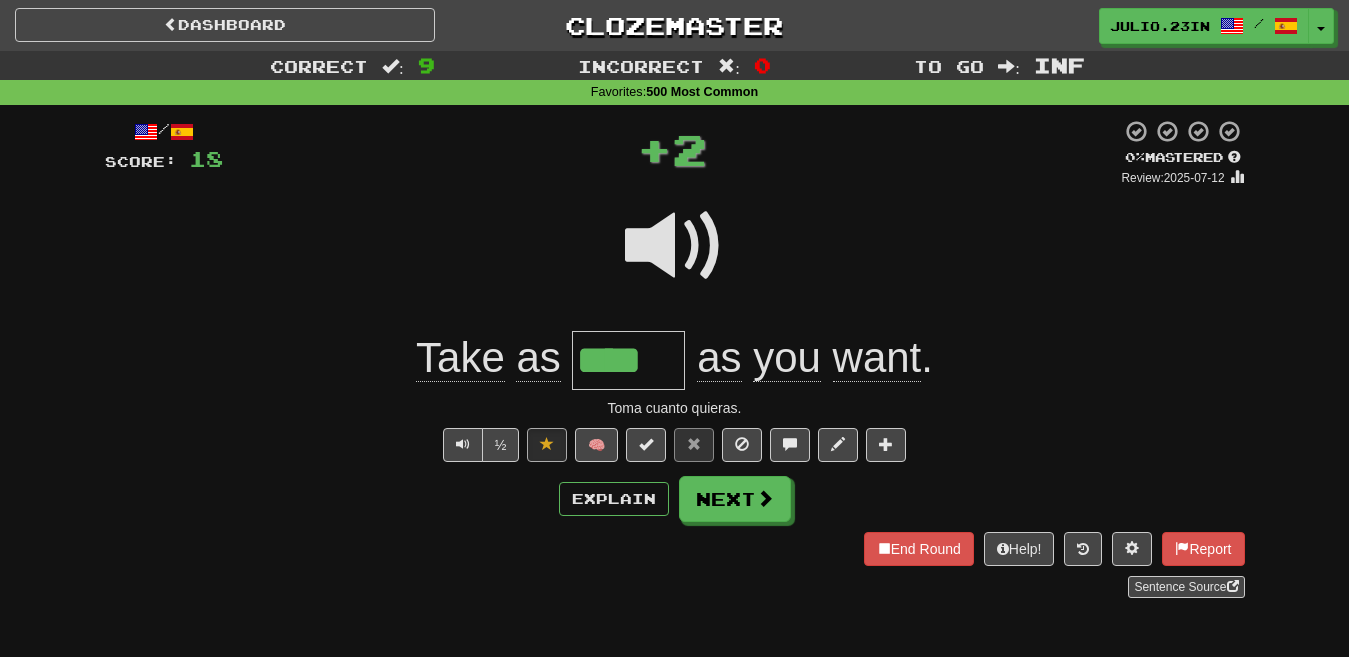 click on "Explain Next" at bounding box center (675, 499) 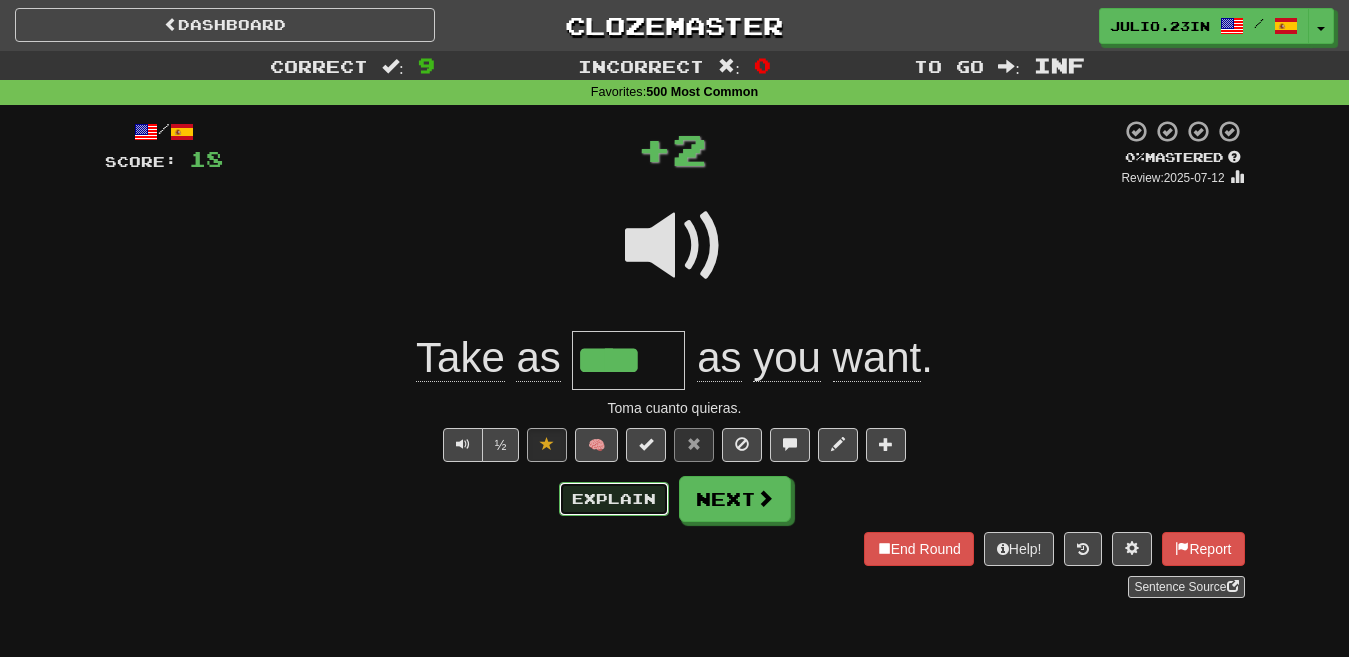 click on "Explain" at bounding box center [614, 499] 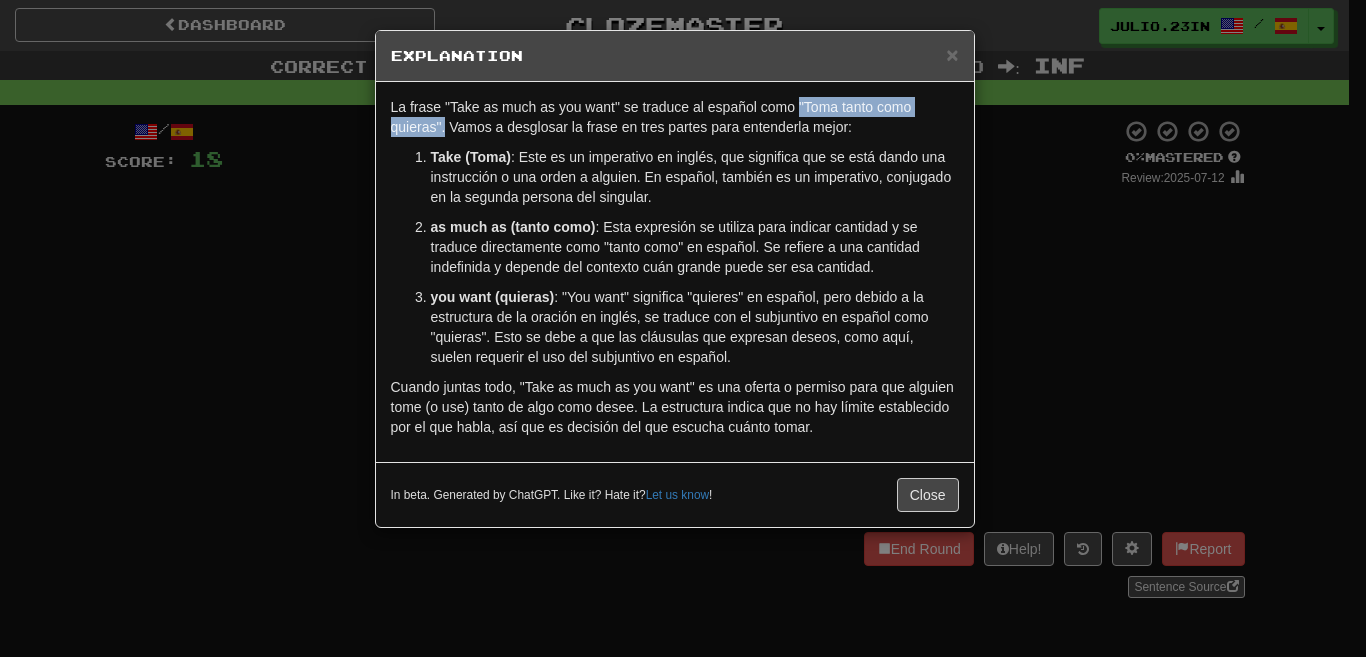 drag, startPoint x: 798, startPoint y: 101, endPoint x: 446, endPoint y: 129, distance: 353.11188 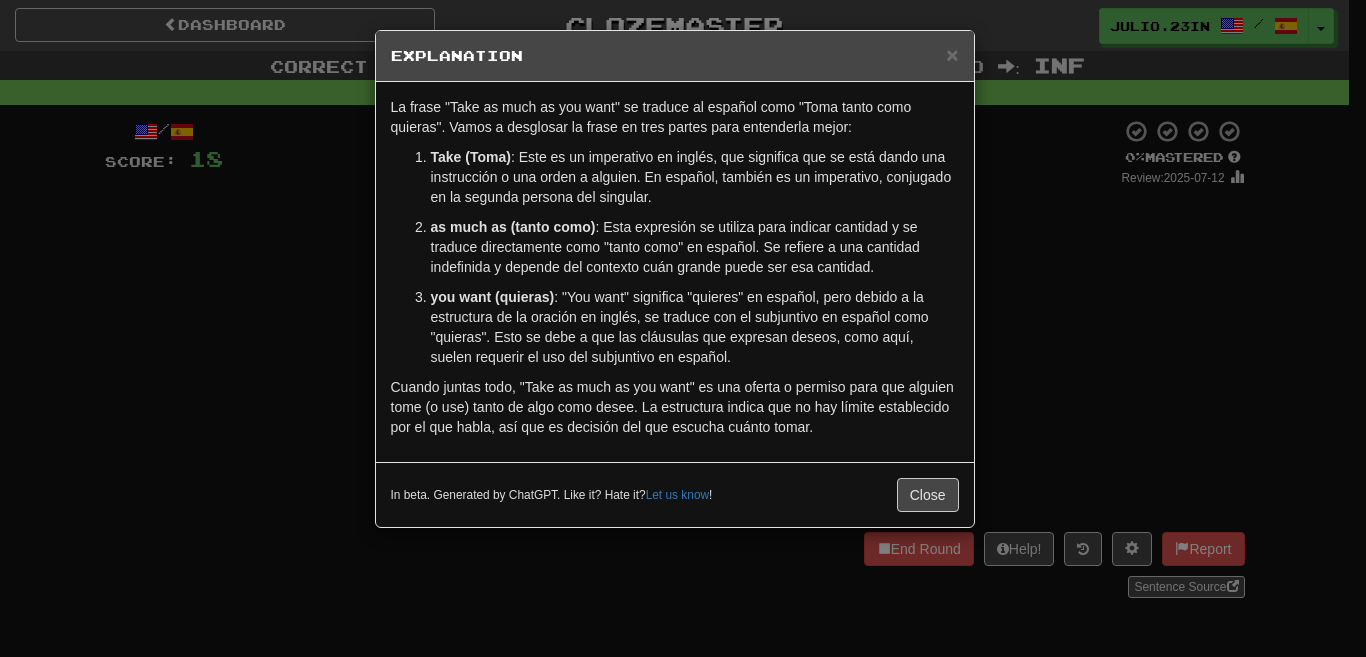 click on "× Explanation La frase "Take as much as you want" se traduce al español como "Toma tanto como quieras". Vamos a desglosar la frase en tres partes para entenderla mejor:
Take (Toma) : Este es un imperativo en inglés, que significa que se está dando una instrucción o una orden a alguien. En español, también es un imperativo, conjugado en la segunda persona del singular.
as much as (tanto como) : Esta expresión se utiliza para indicar cantidad y se traduce directamente como "tanto como" en español. Se refiere a una cantidad indefinida y depende del contexto cuán grande puede ser esa cantidad.
you want (quieras) : "You want" significa "quieres" en español, pero debido a la estructura de la oración en inglés, se traduce con el subjuntivo en español como "quieras". Esto se debe a que las cláusulas que expresan deseos, como aquí, suelen requerir el uso del subjuntivo en español.
In beta. Generated by ChatGPT. Like it? Hate it?  Let us know ! Close" at bounding box center (683, 328) 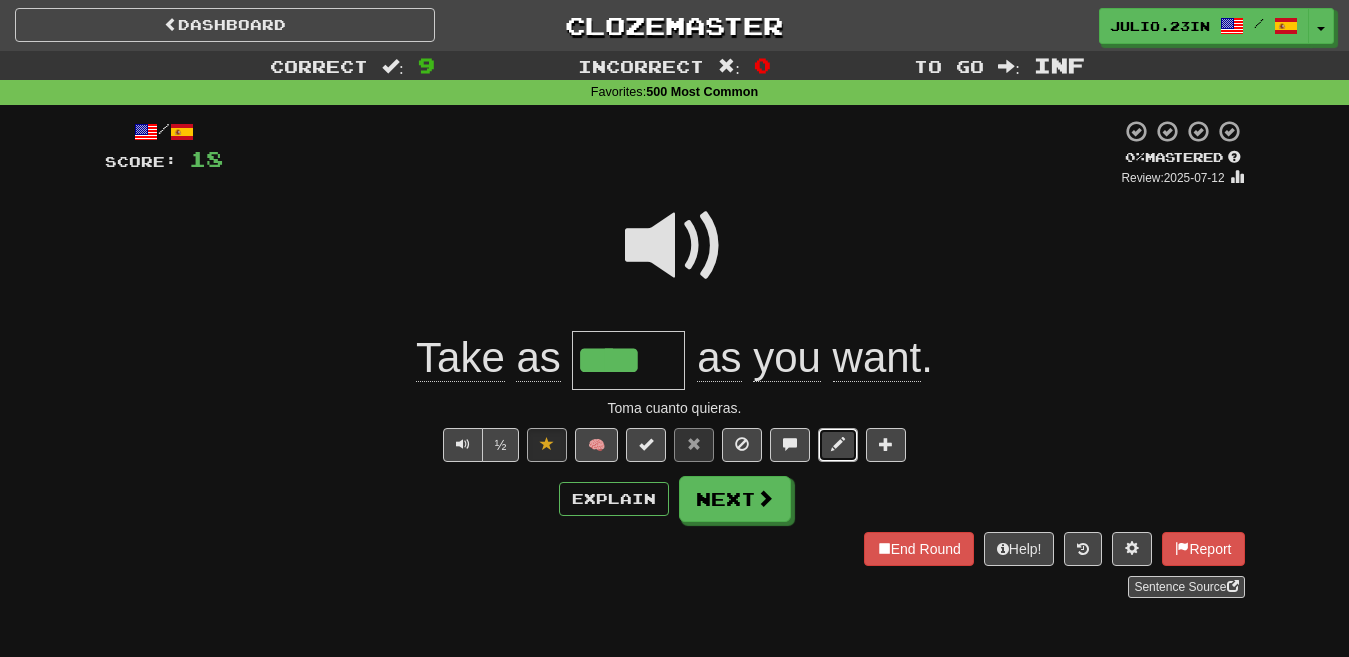 click at bounding box center [838, 444] 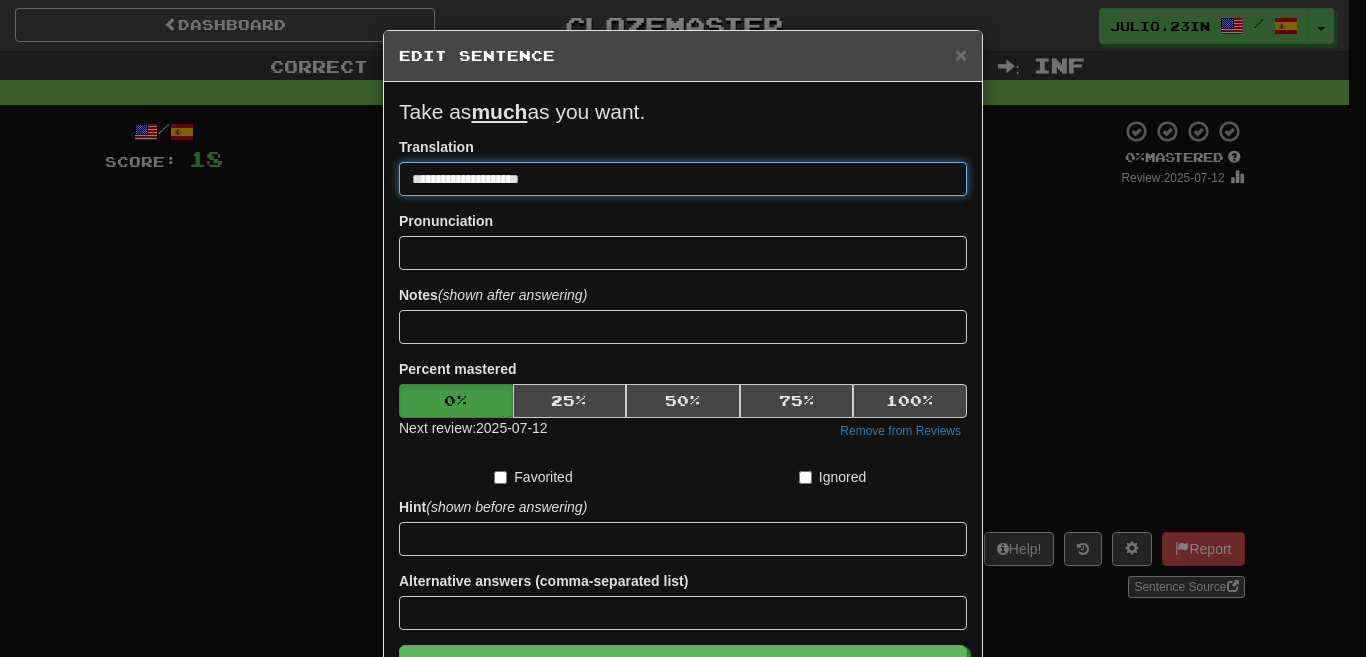 paste on "**********" 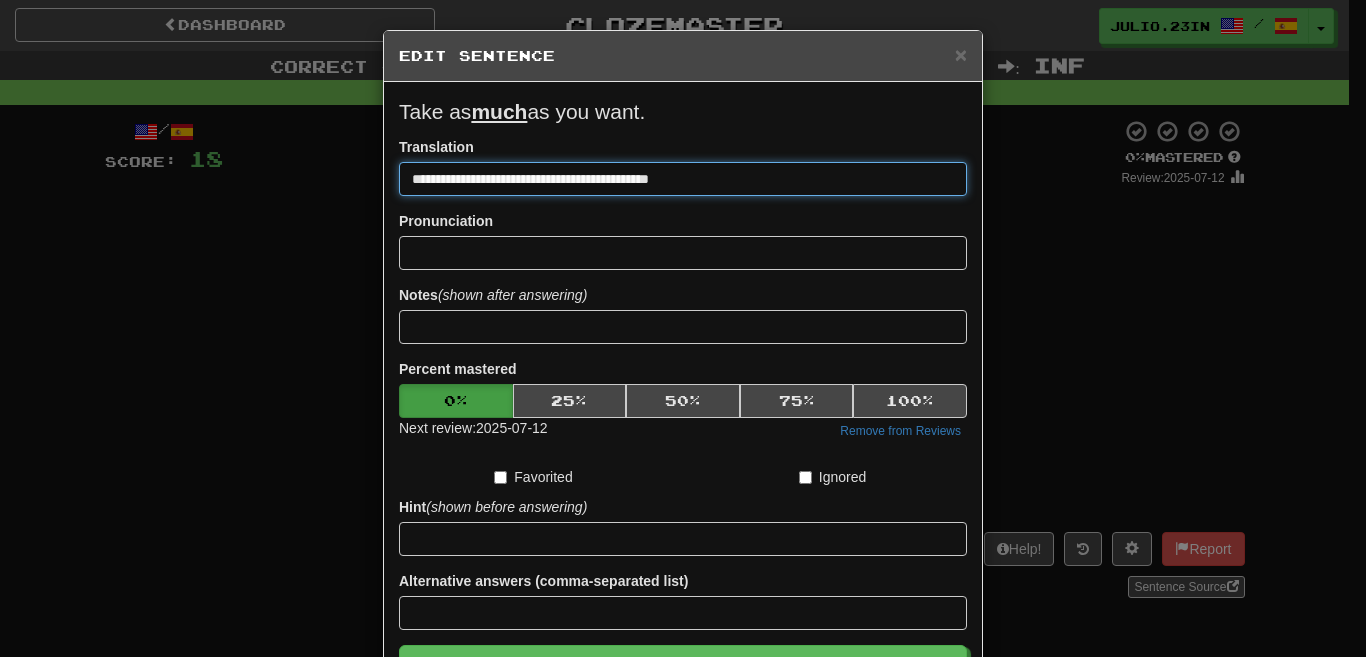 click on "**********" at bounding box center (683, 179) 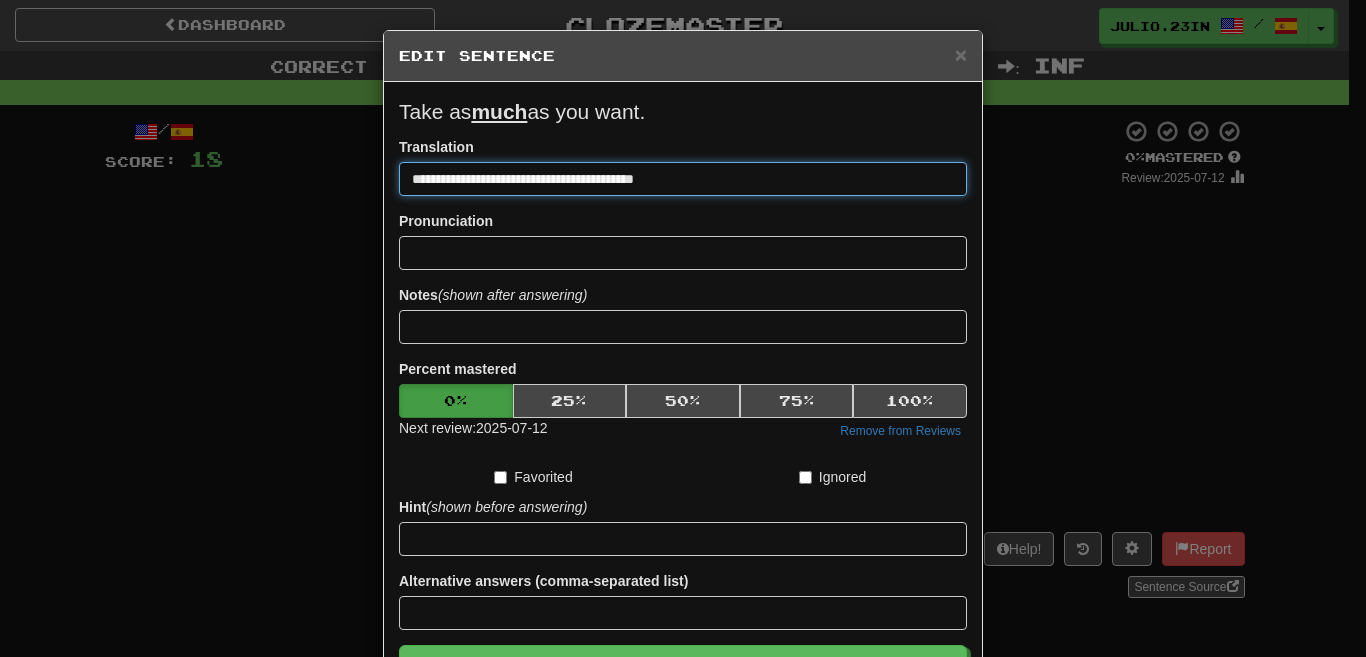 type on "**********" 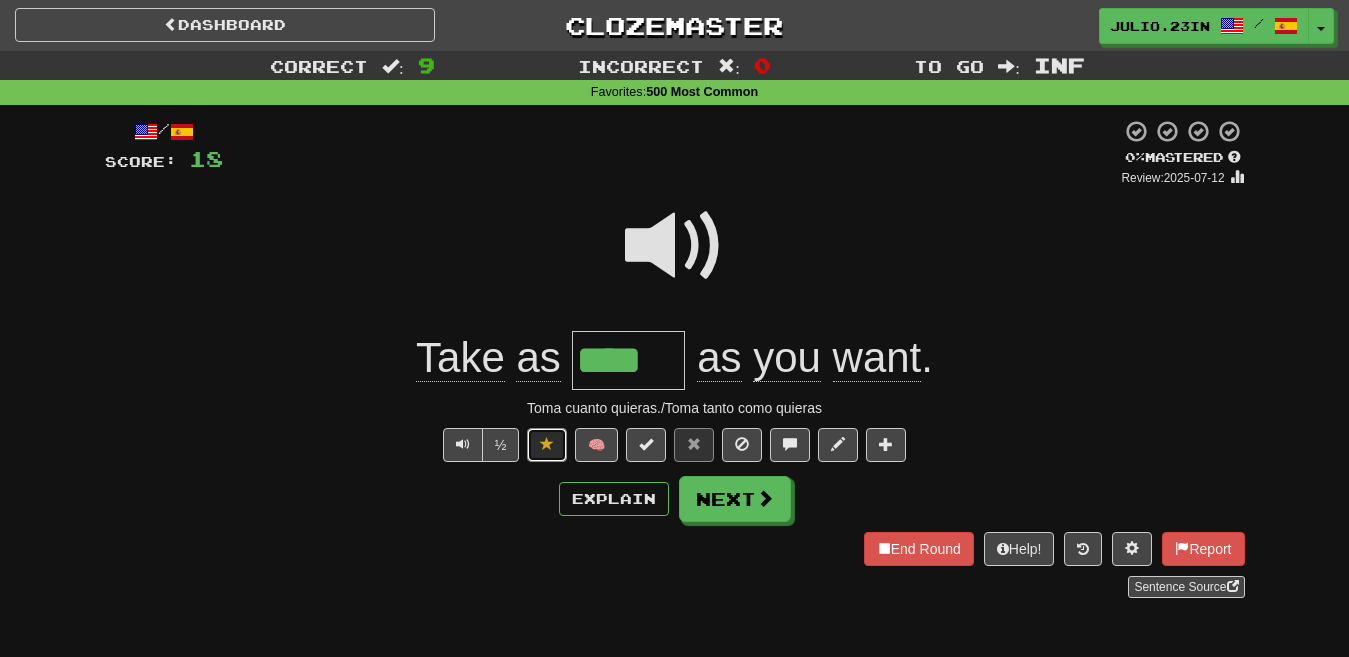 click at bounding box center [547, 445] 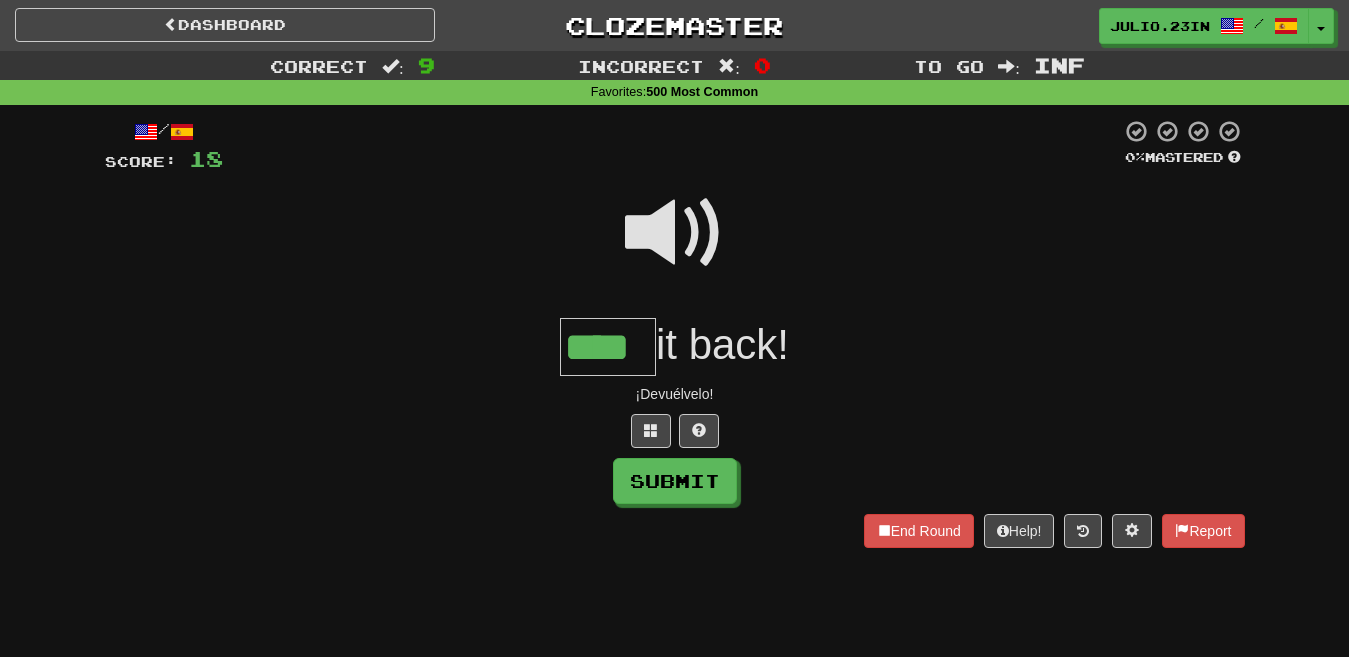 type on "****" 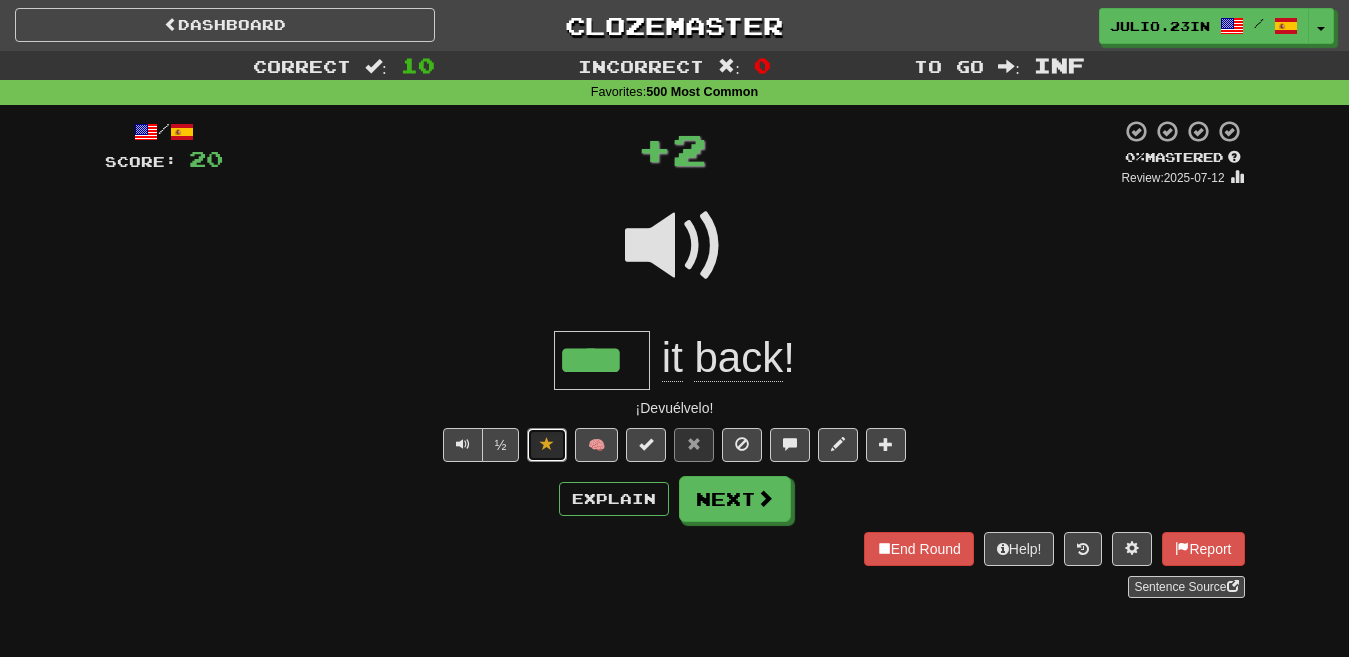 click at bounding box center (547, 444) 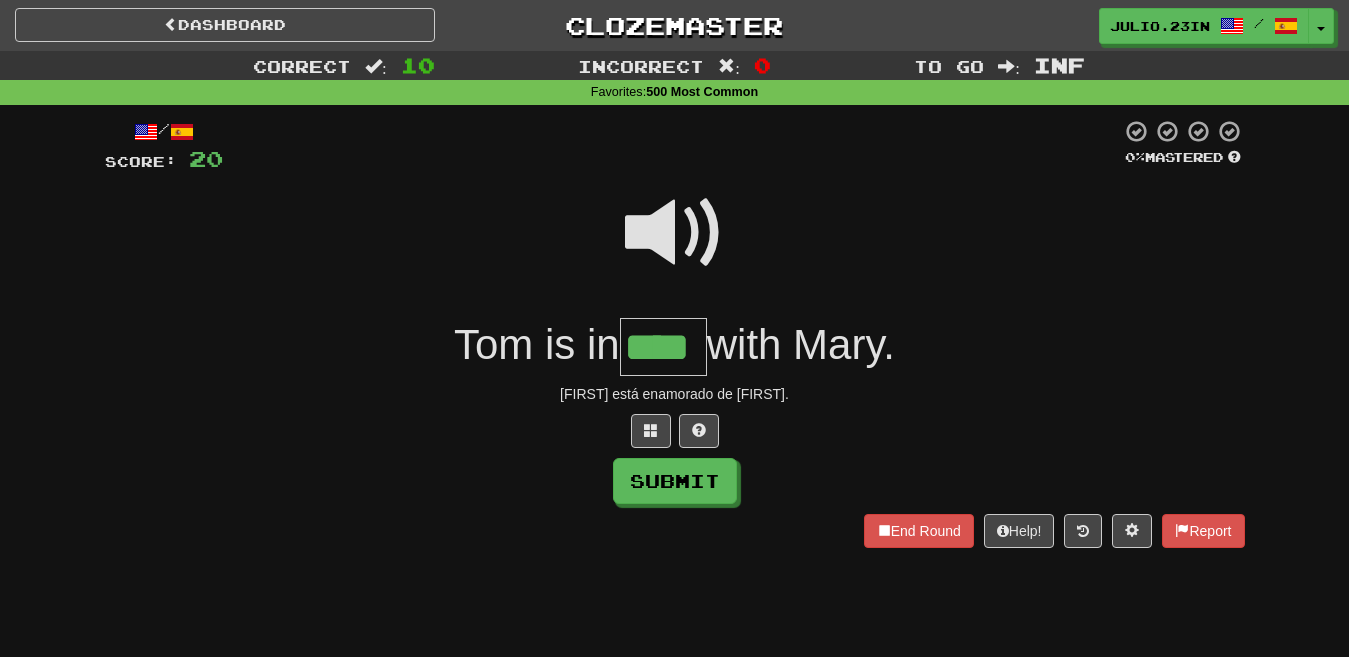type on "****" 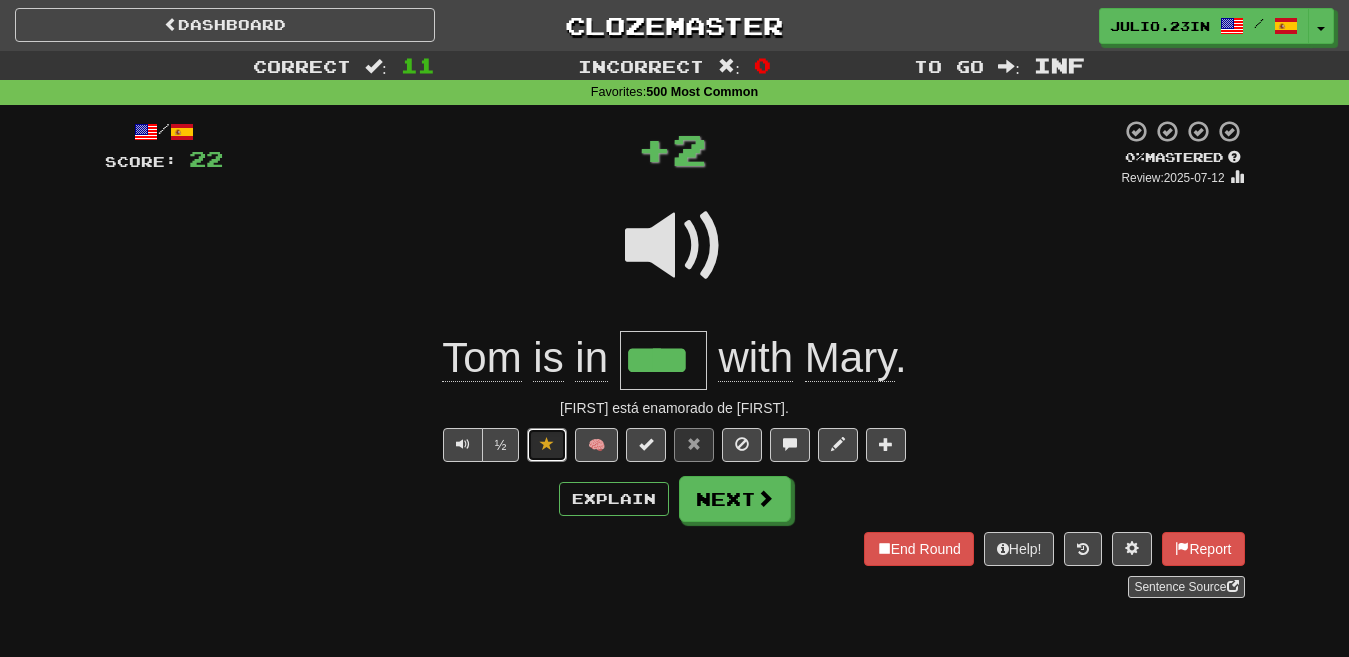 click at bounding box center [547, 444] 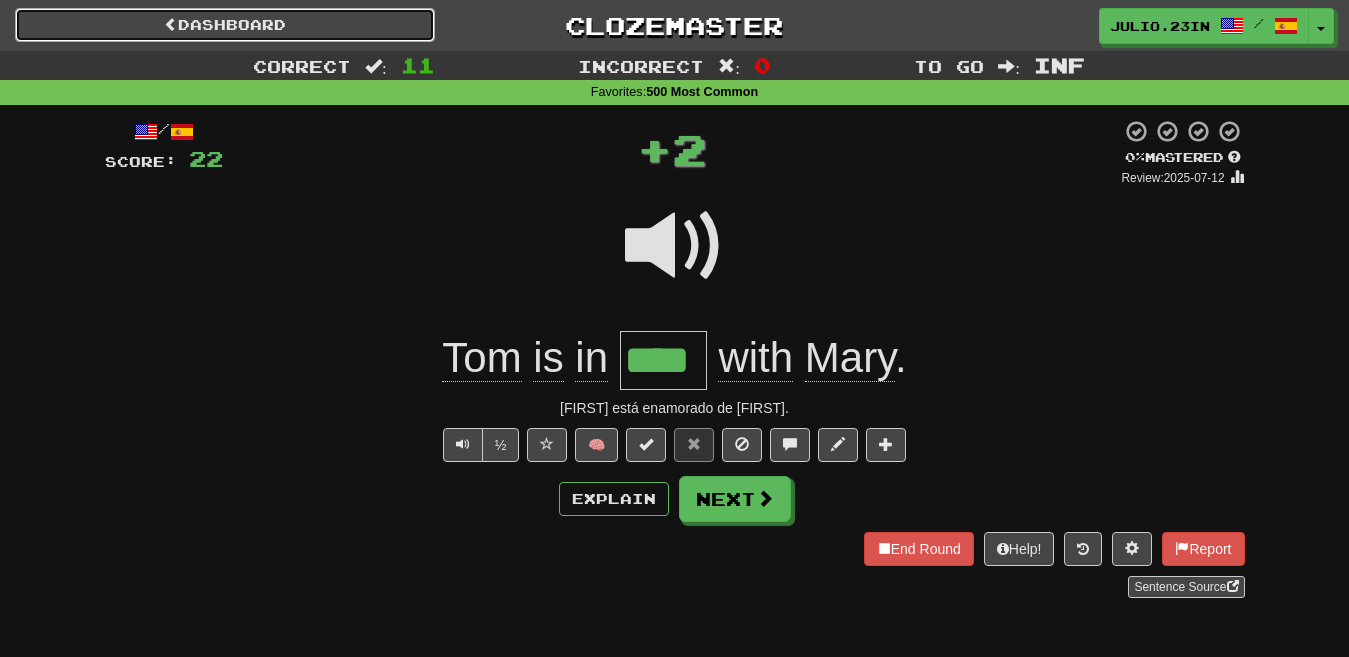 click on "Dashboard" at bounding box center (225, 25) 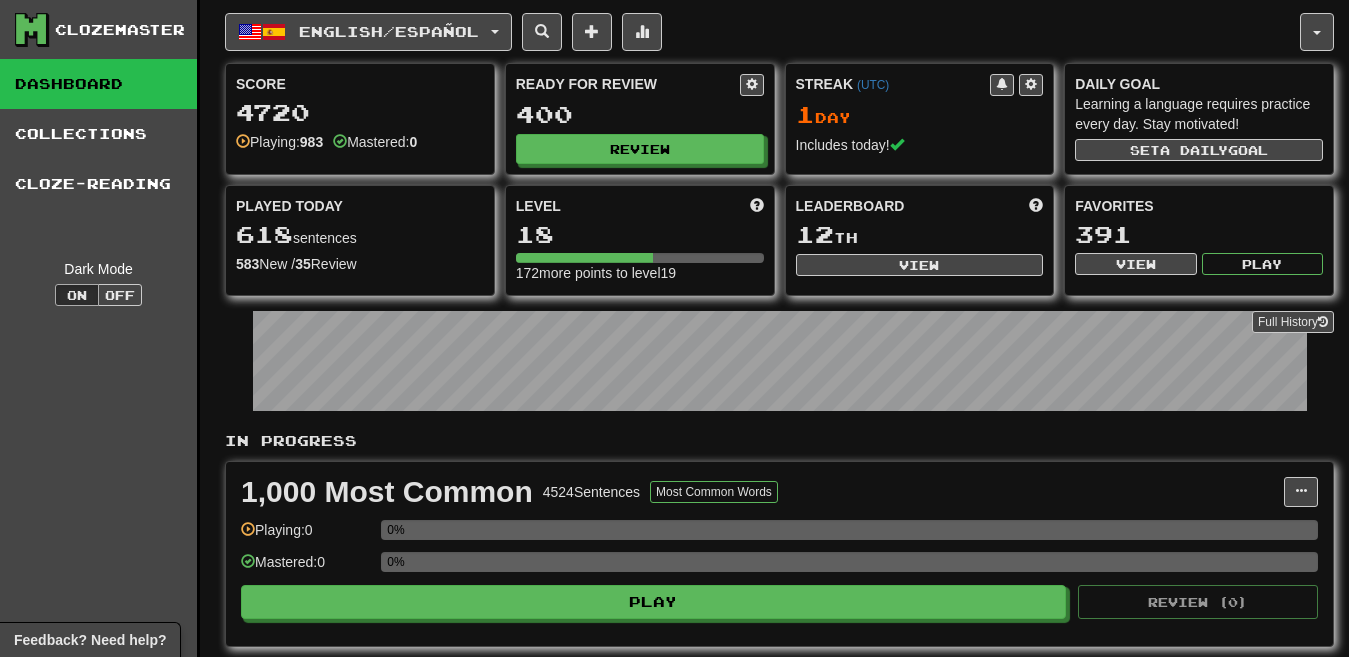 scroll, scrollTop: 0, scrollLeft: 0, axis: both 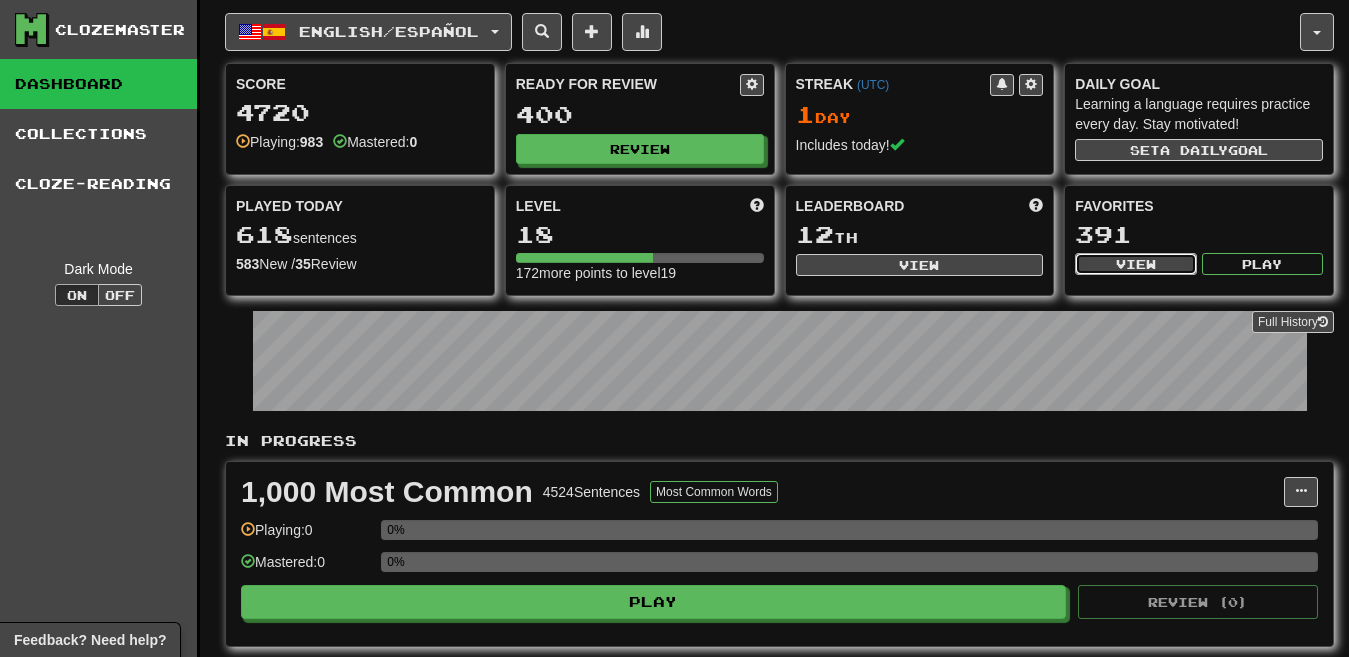 click on "View" at bounding box center [1135, 264] 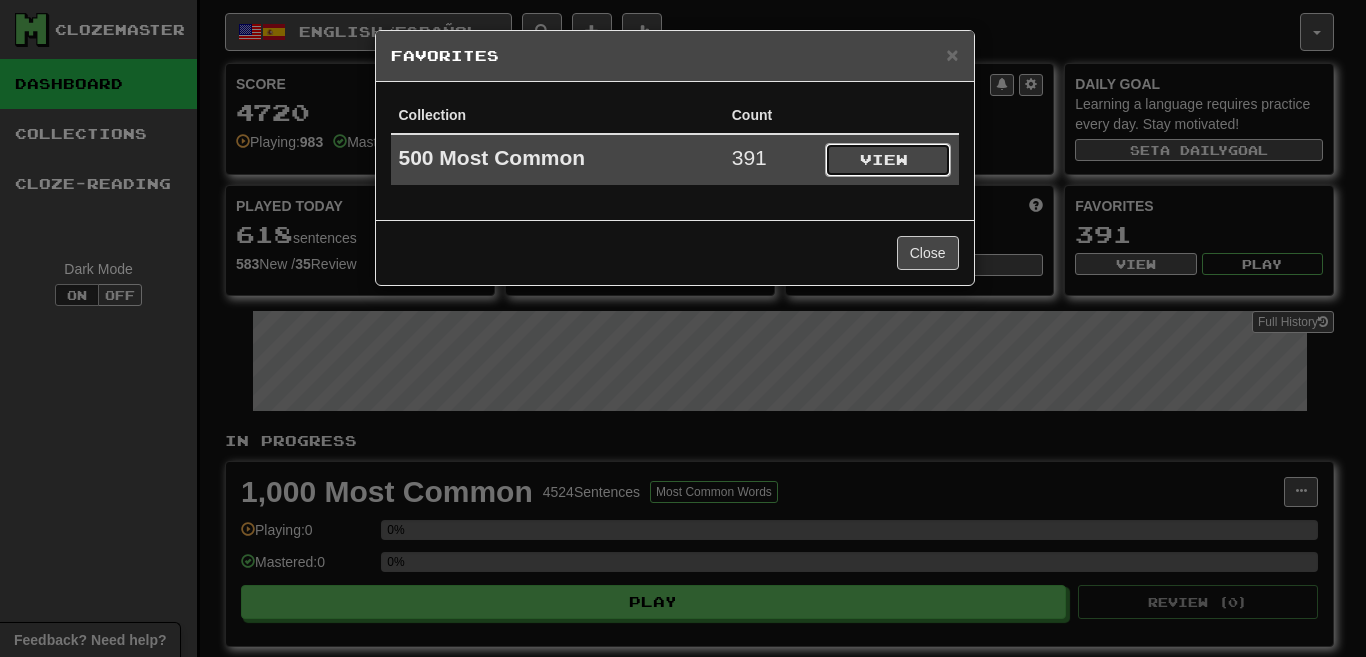 click on "View" at bounding box center (888, 160) 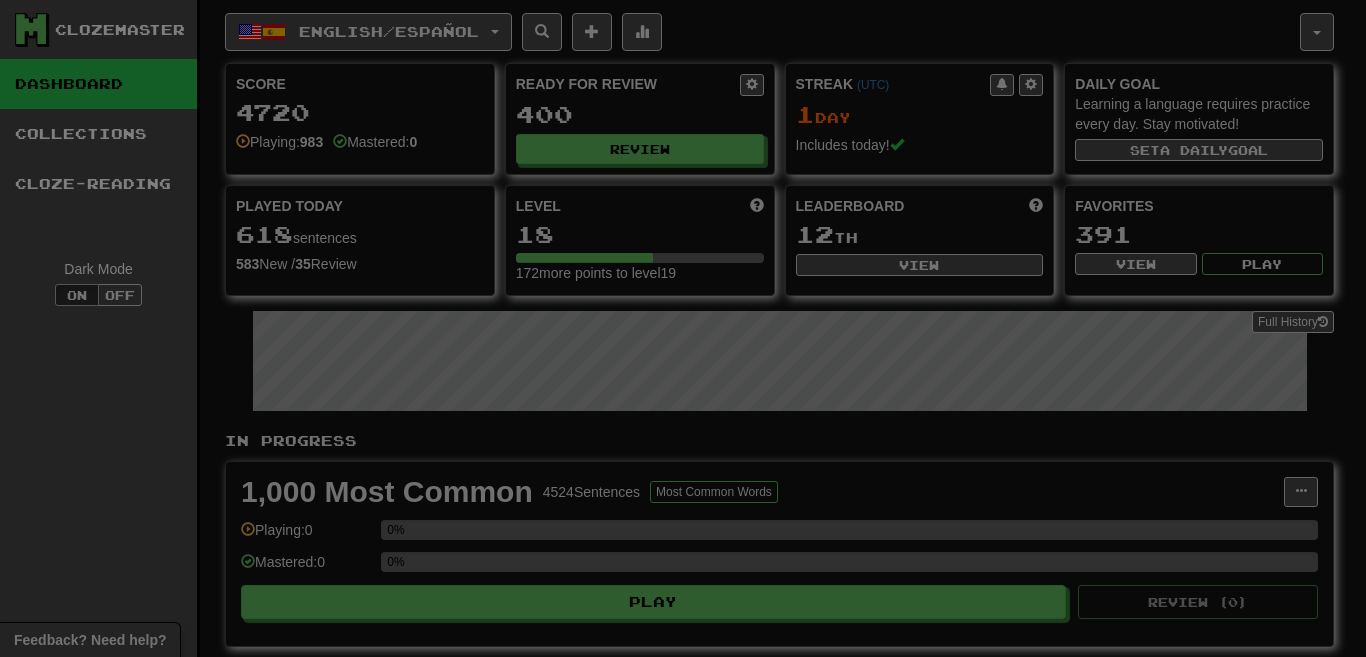 select on "*********" 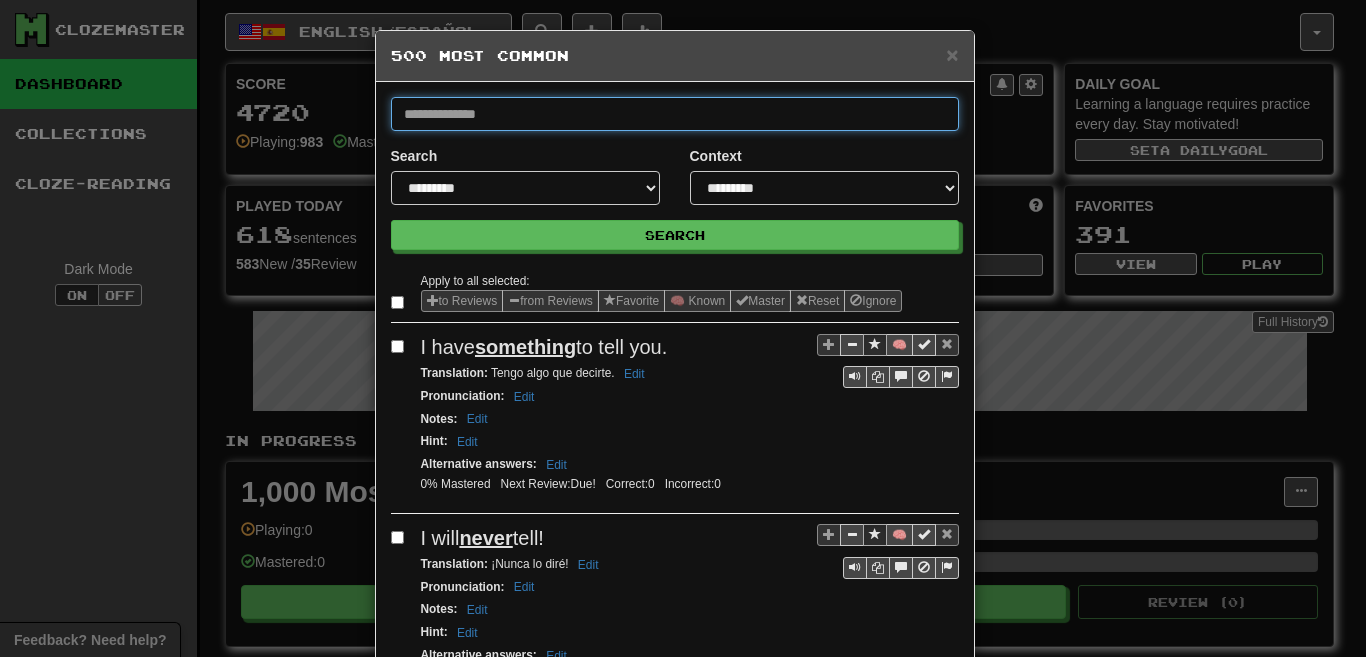 click at bounding box center [675, 114] 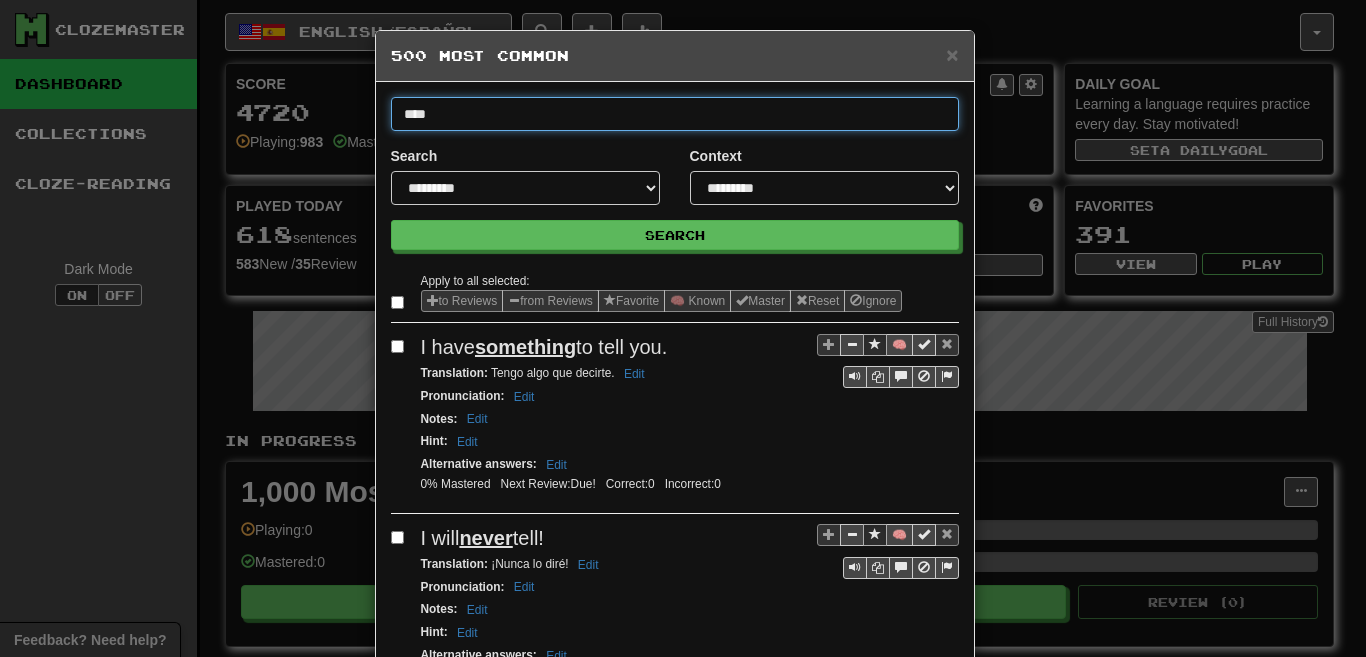click on "Search" at bounding box center (675, 235) 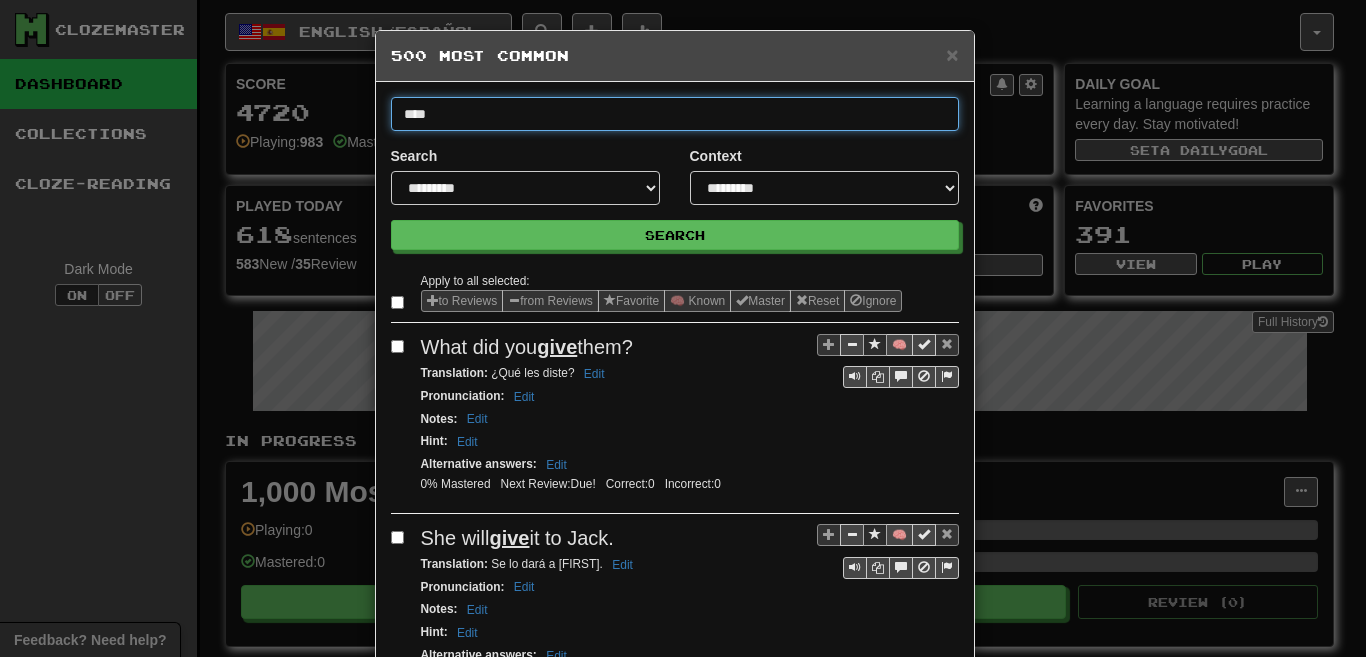 click on "****" at bounding box center [675, 114] 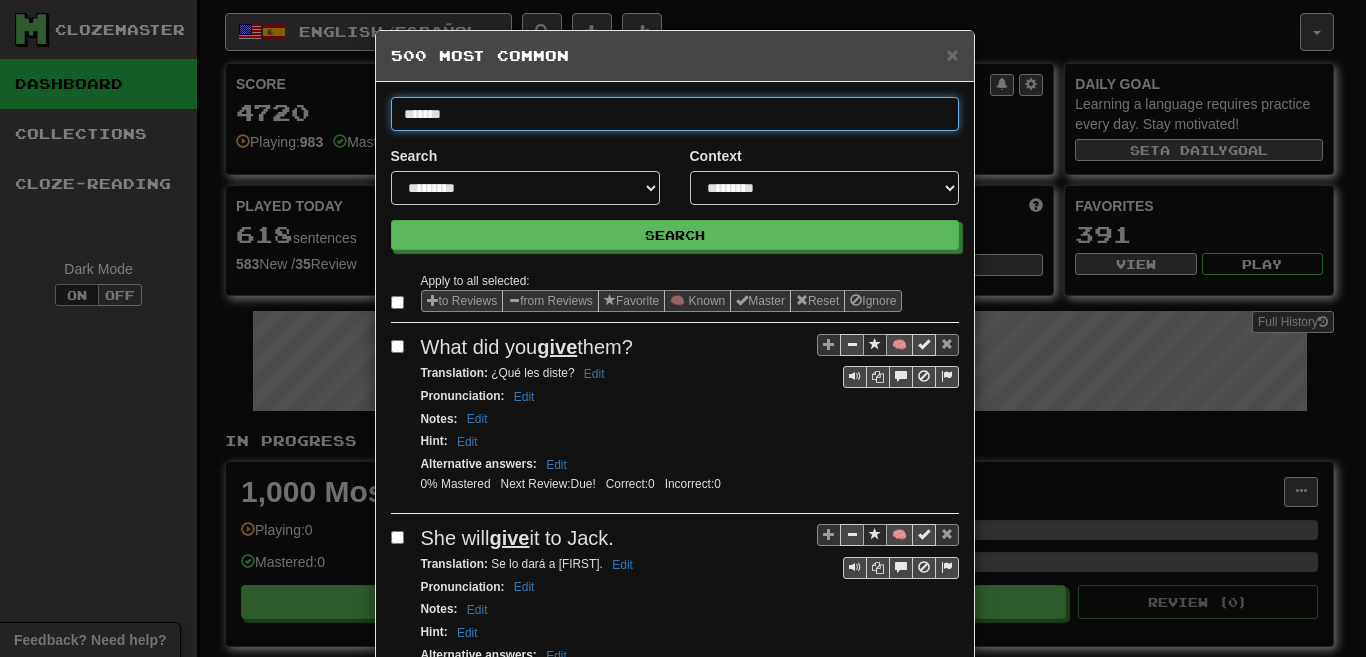 click on "Search" at bounding box center (675, 235) 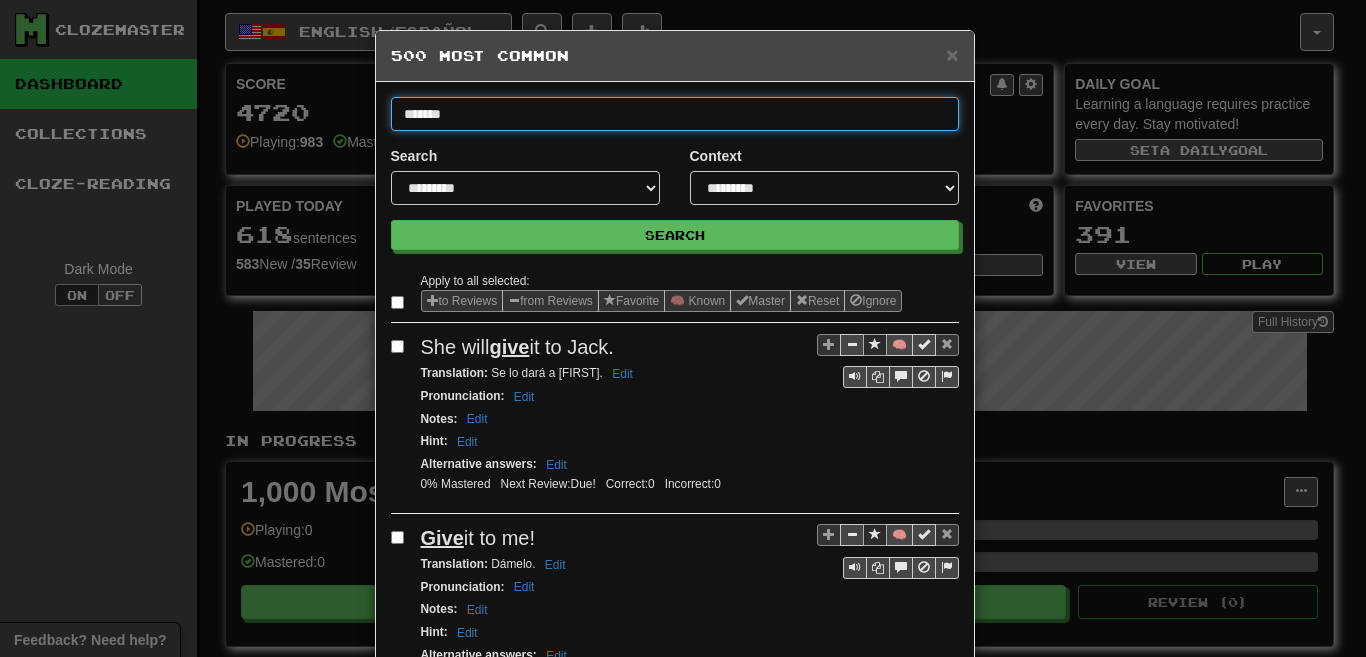 click on "*******" at bounding box center [675, 114] 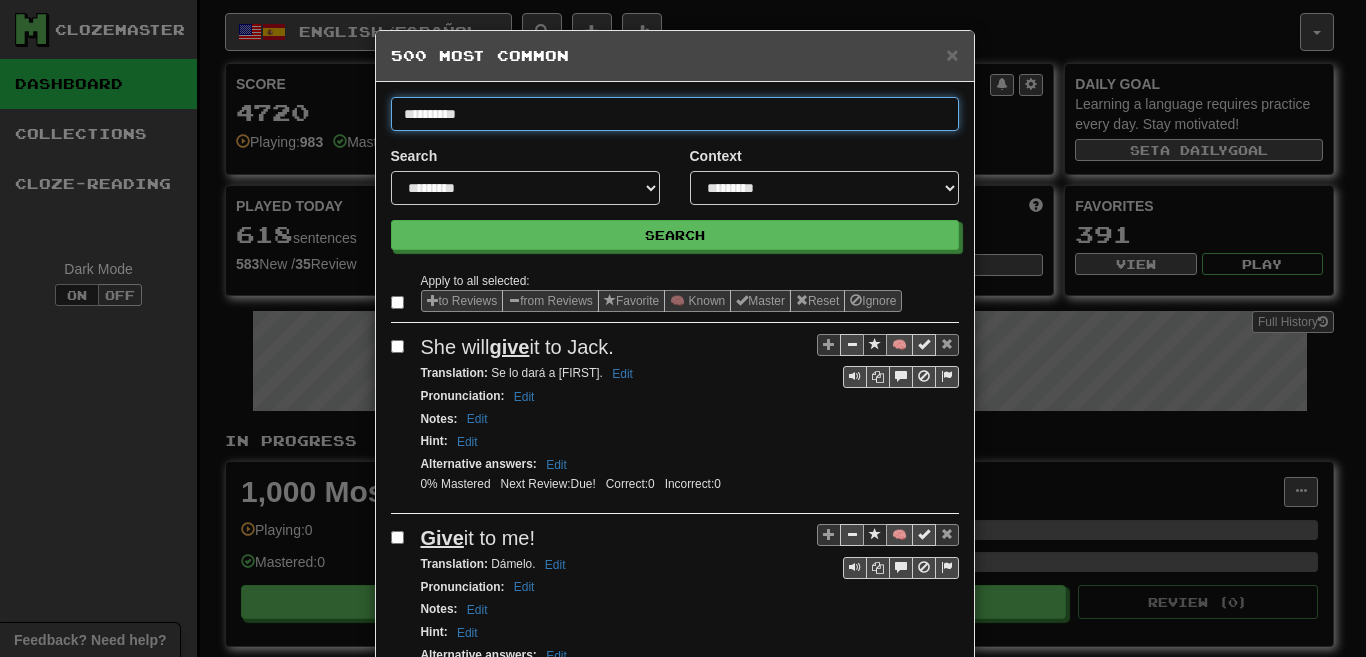 click on "Search" at bounding box center (675, 235) 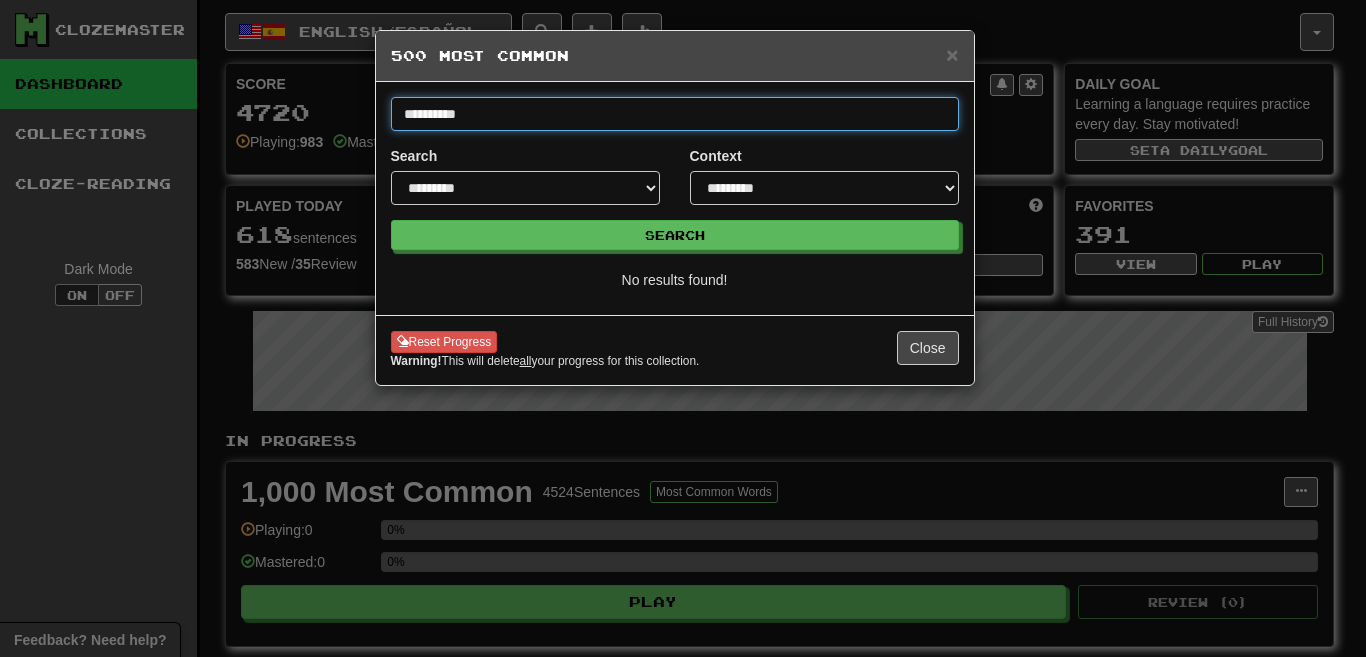 click on "**********" at bounding box center [675, 114] 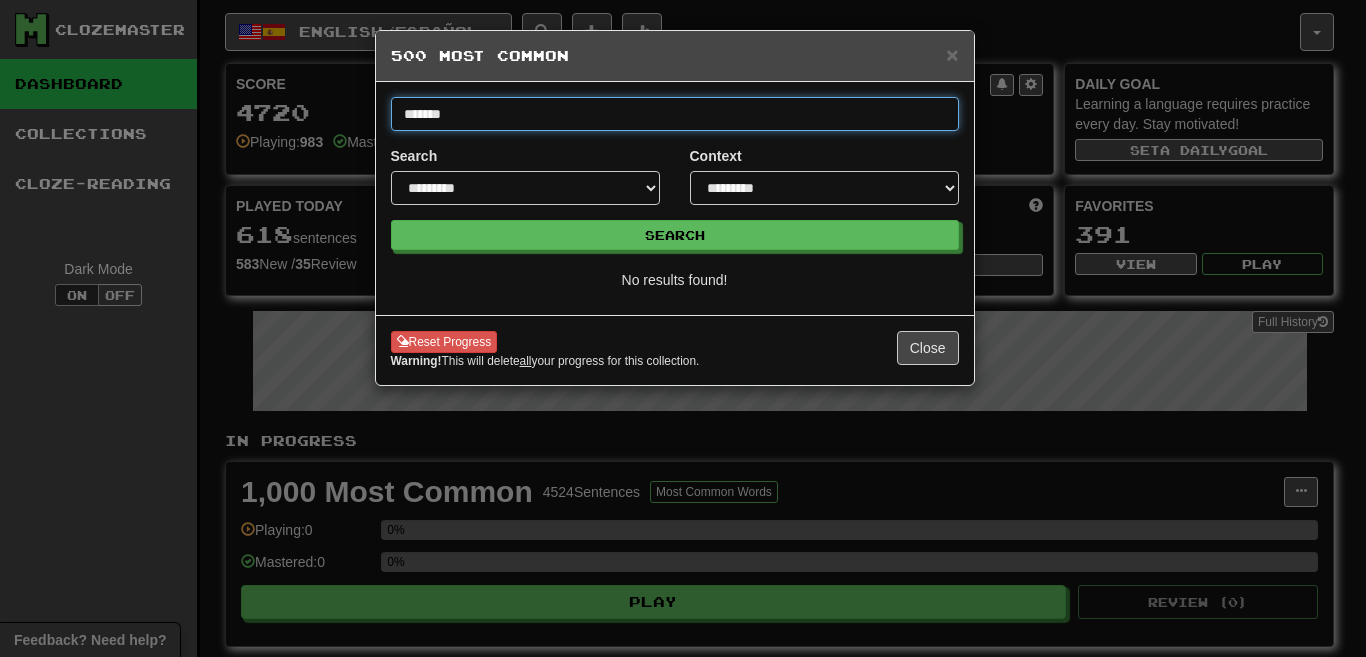 click on "Search" at bounding box center (675, 235) 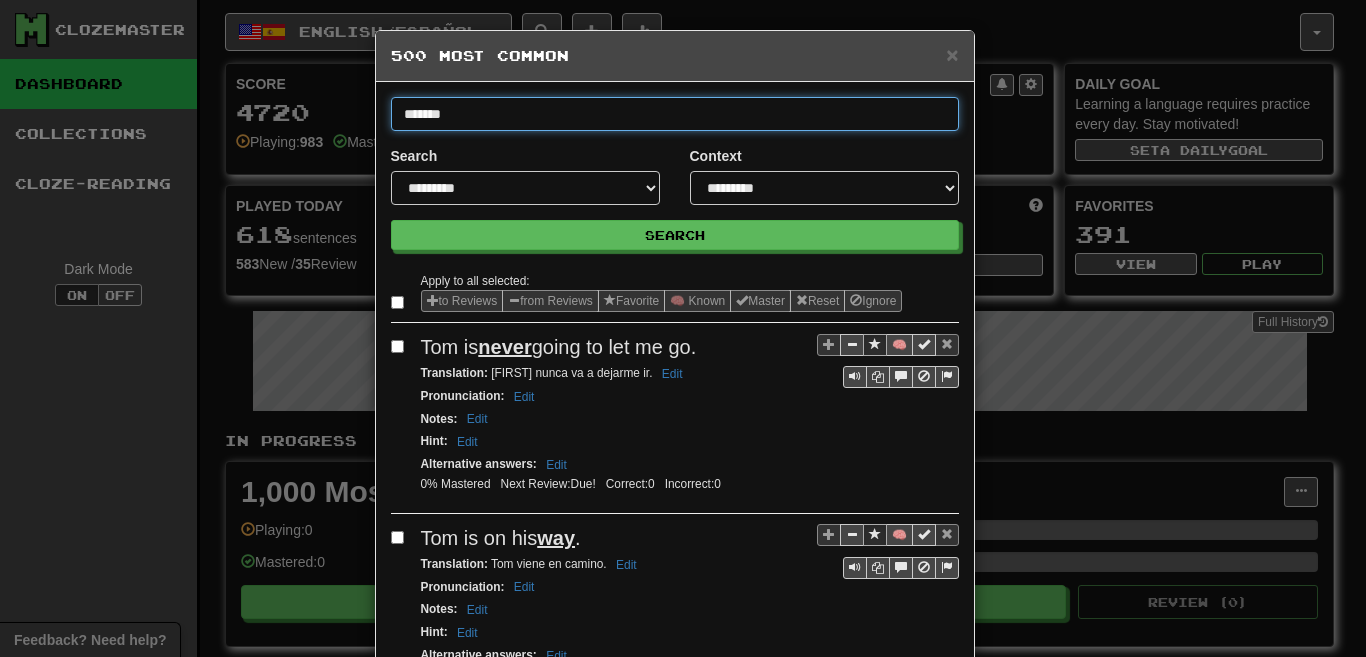 click on "******" at bounding box center (675, 114) 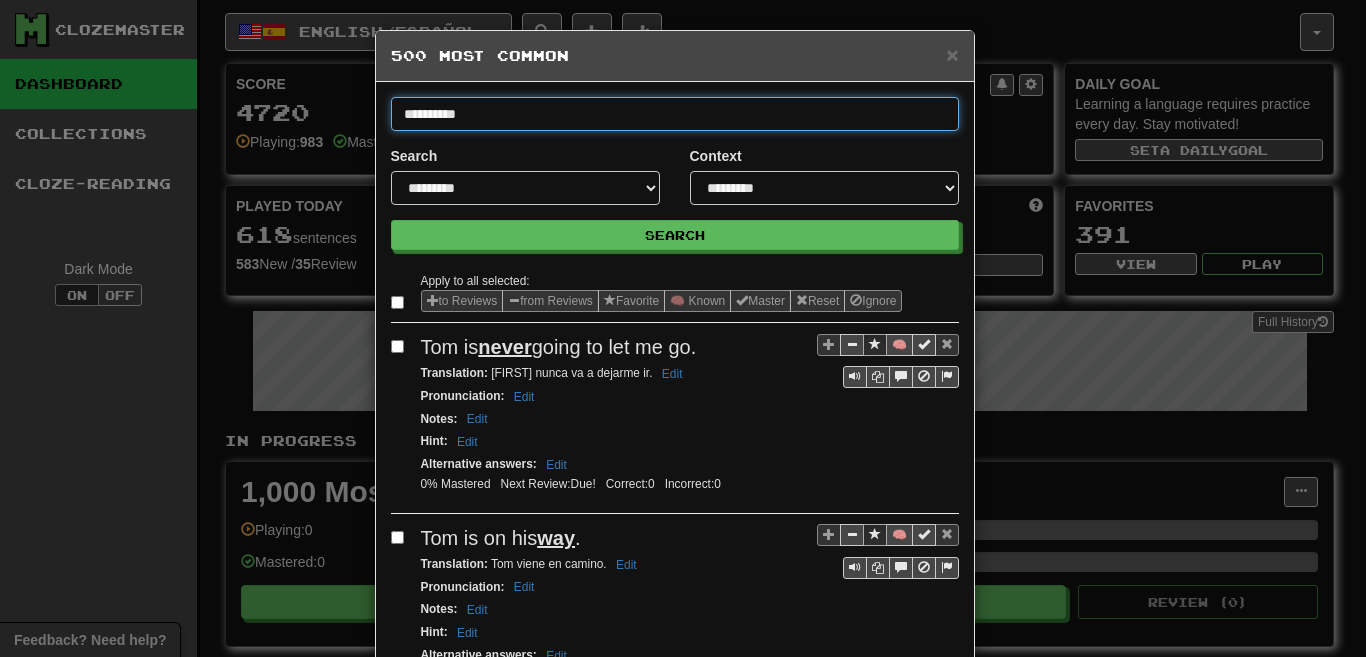 type on "*********" 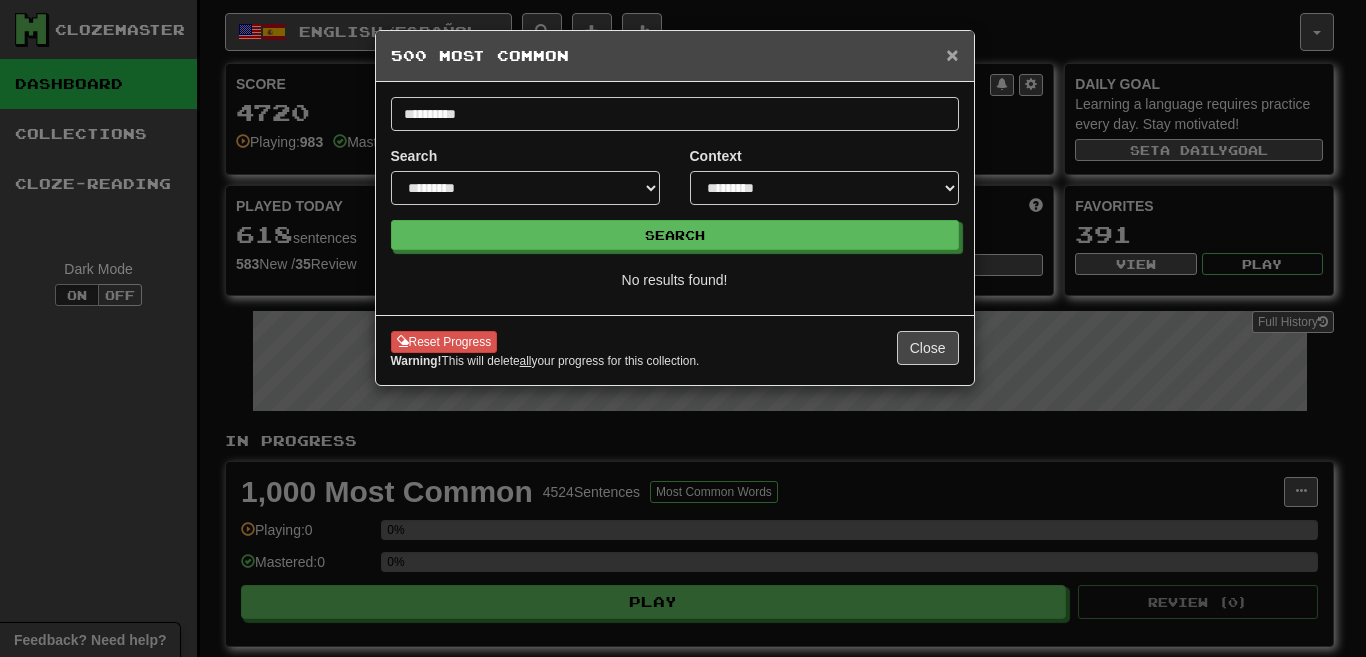 click on "×" at bounding box center (952, 54) 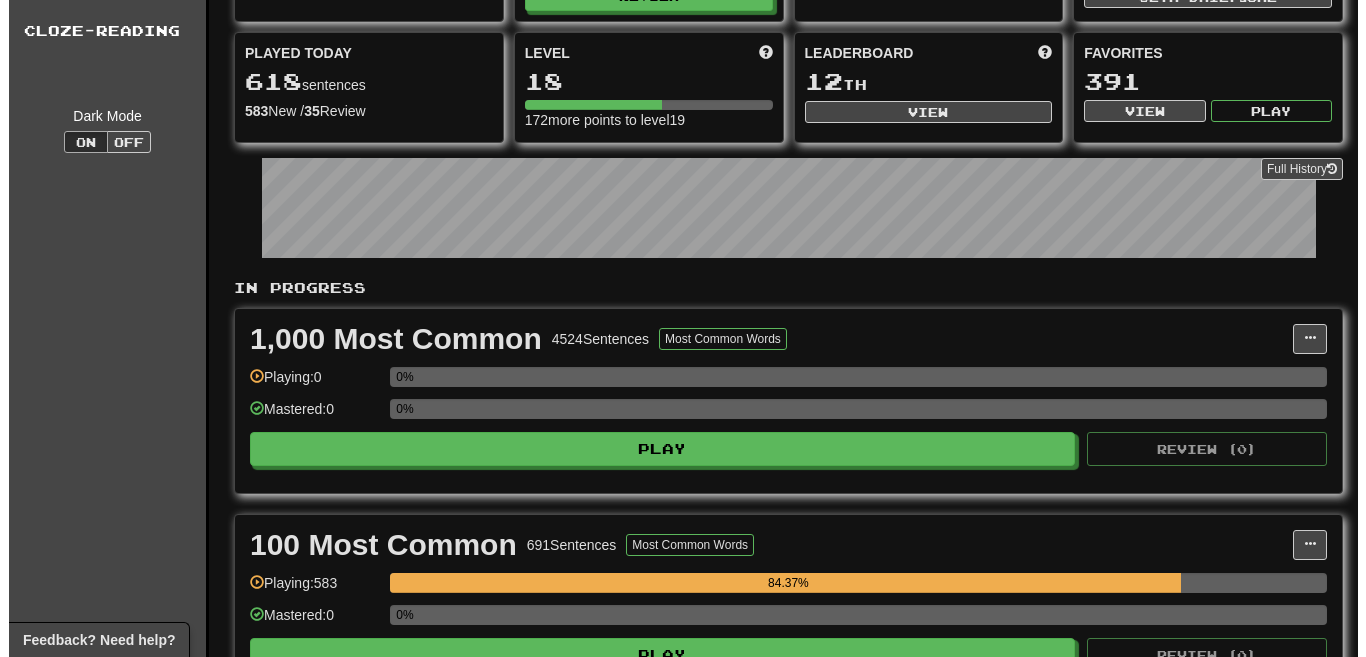 scroll, scrollTop: 57, scrollLeft: 0, axis: vertical 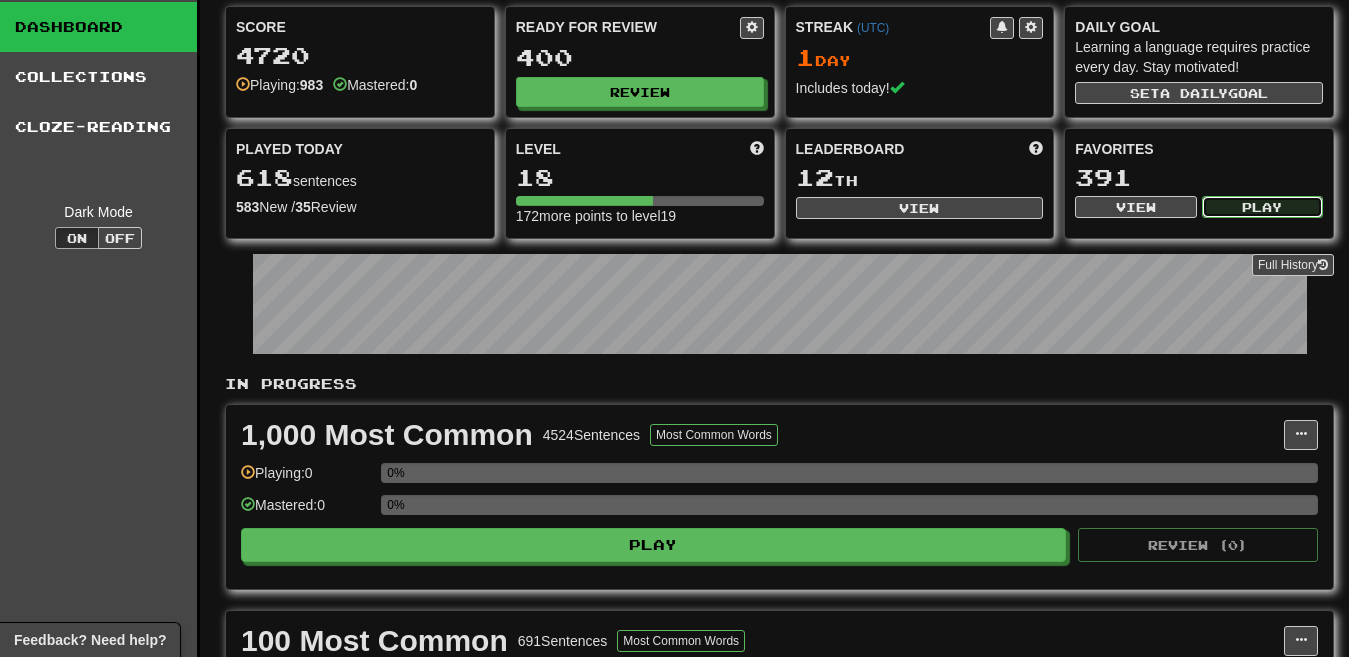 click on "Play" at bounding box center [1262, 207] 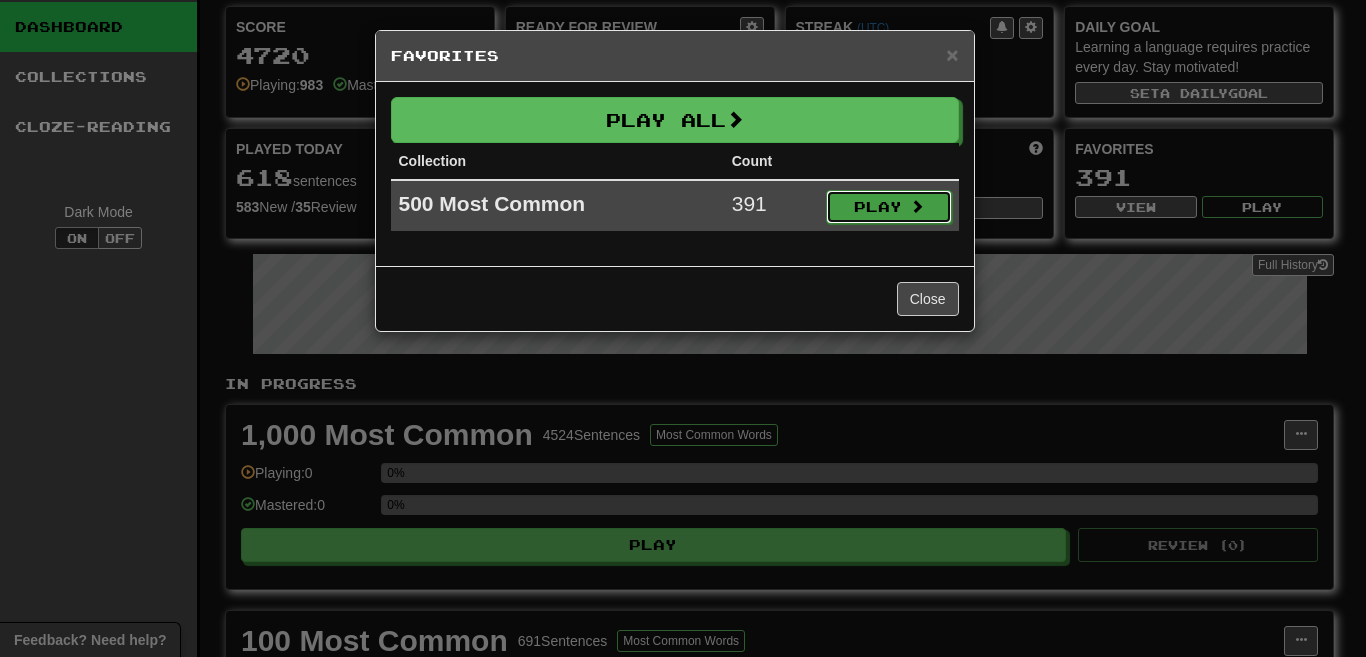 click on "Play" at bounding box center [889, 207] 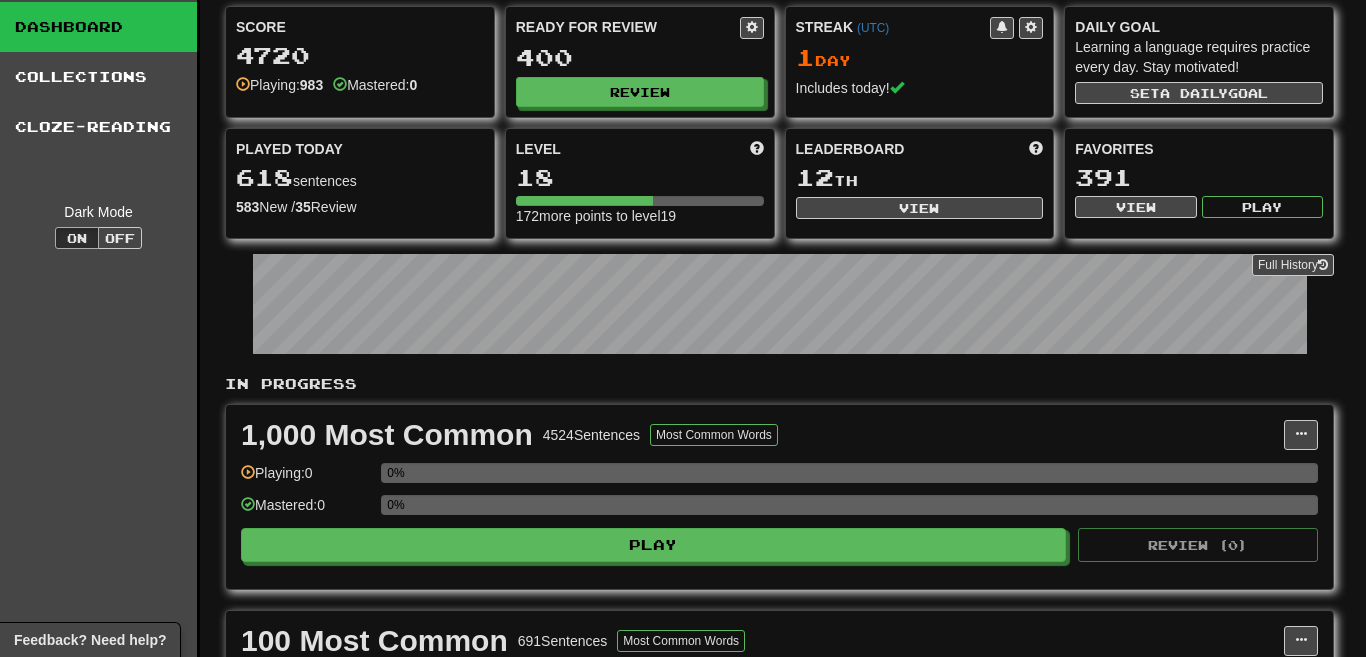 select on "********" 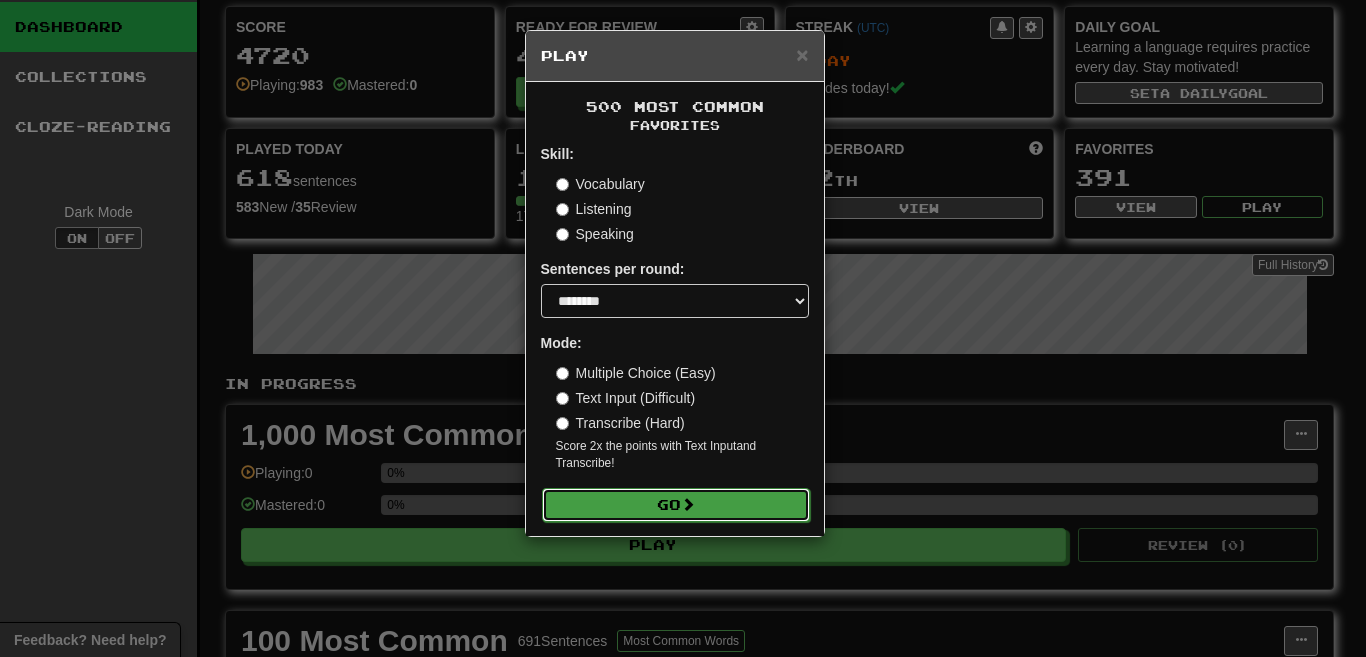 click on "Go" at bounding box center (676, 505) 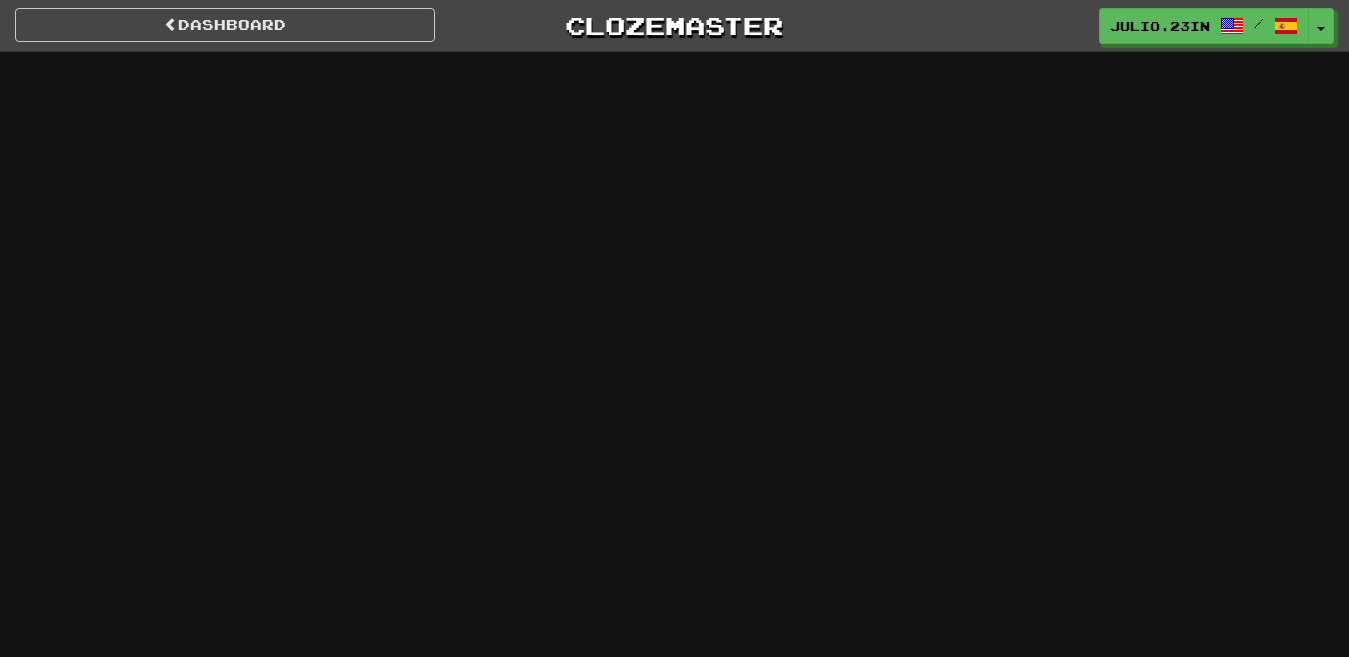 scroll, scrollTop: 0, scrollLeft: 0, axis: both 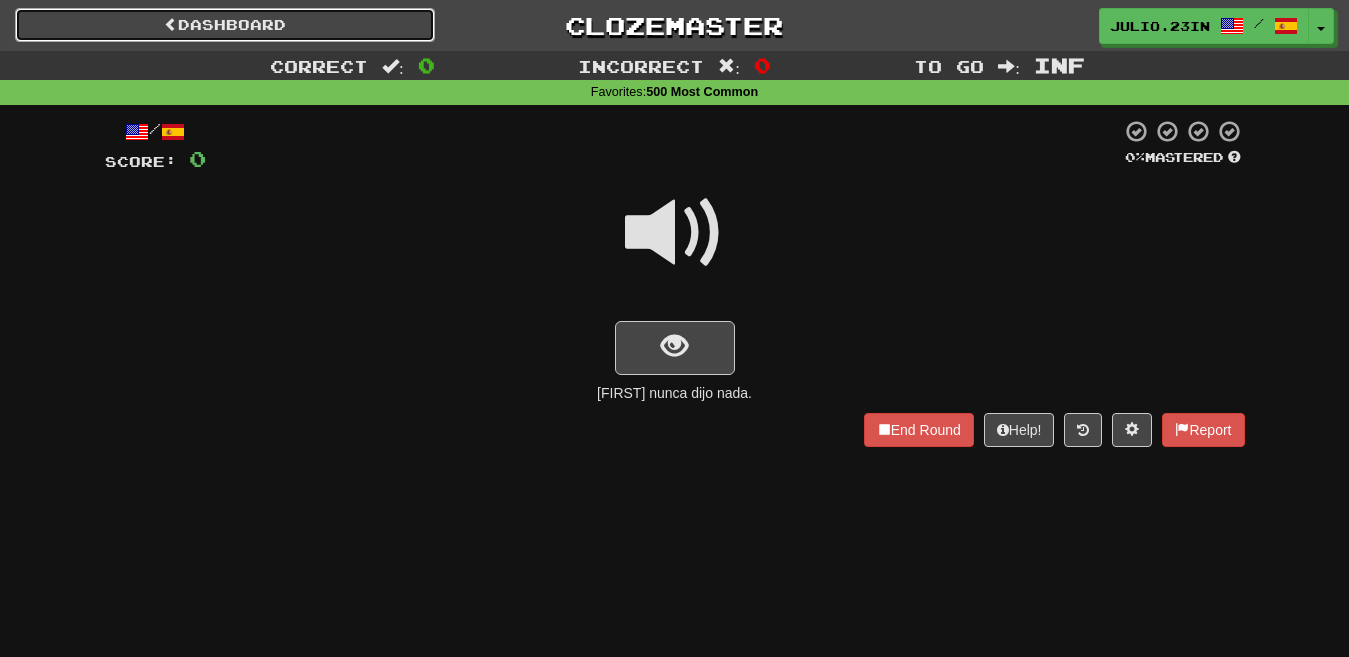 click on "Dashboard" at bounding box center (225, 25) 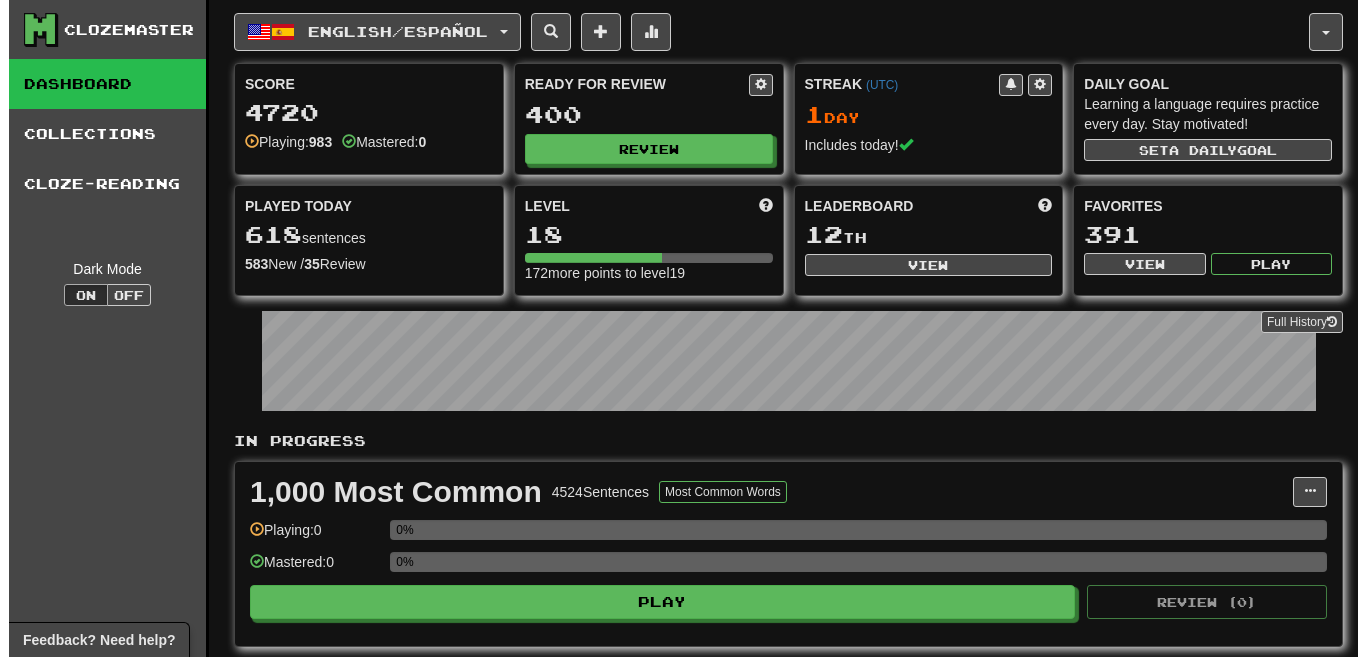 scroll, scrollTop: 0, scrollLeft: 0, axis: both 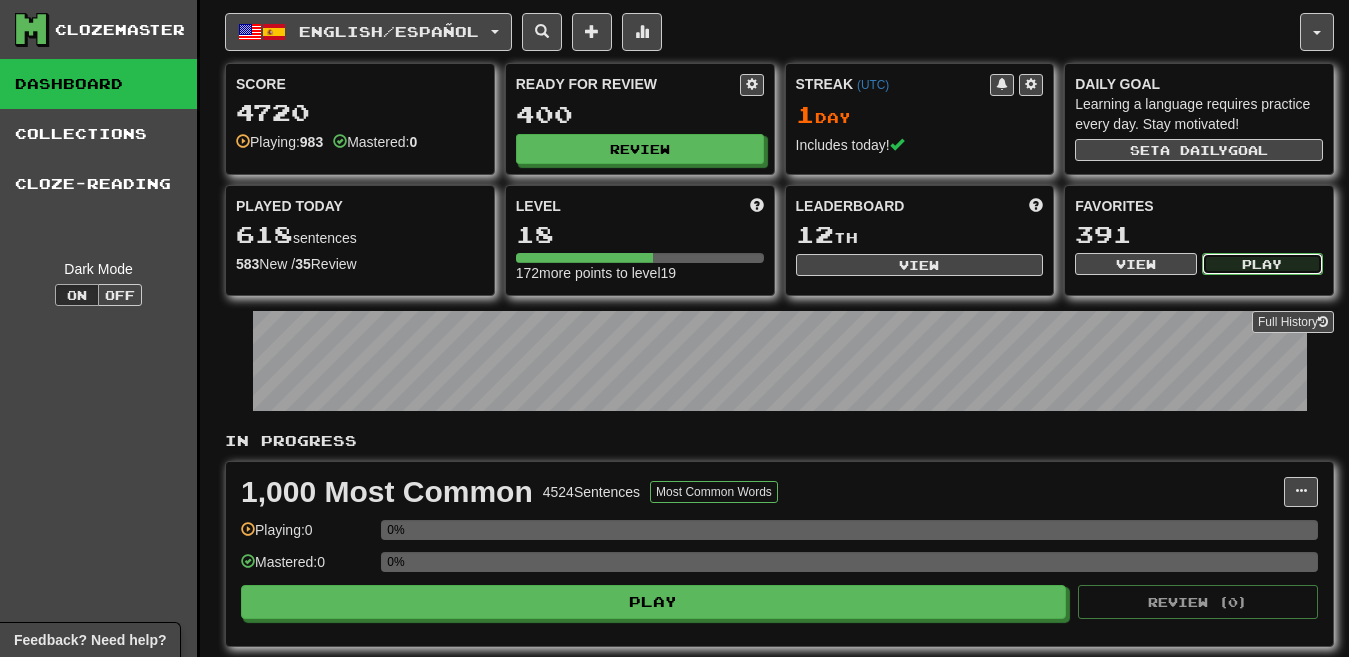 click on "Play" at bounding box center (1262, 264) 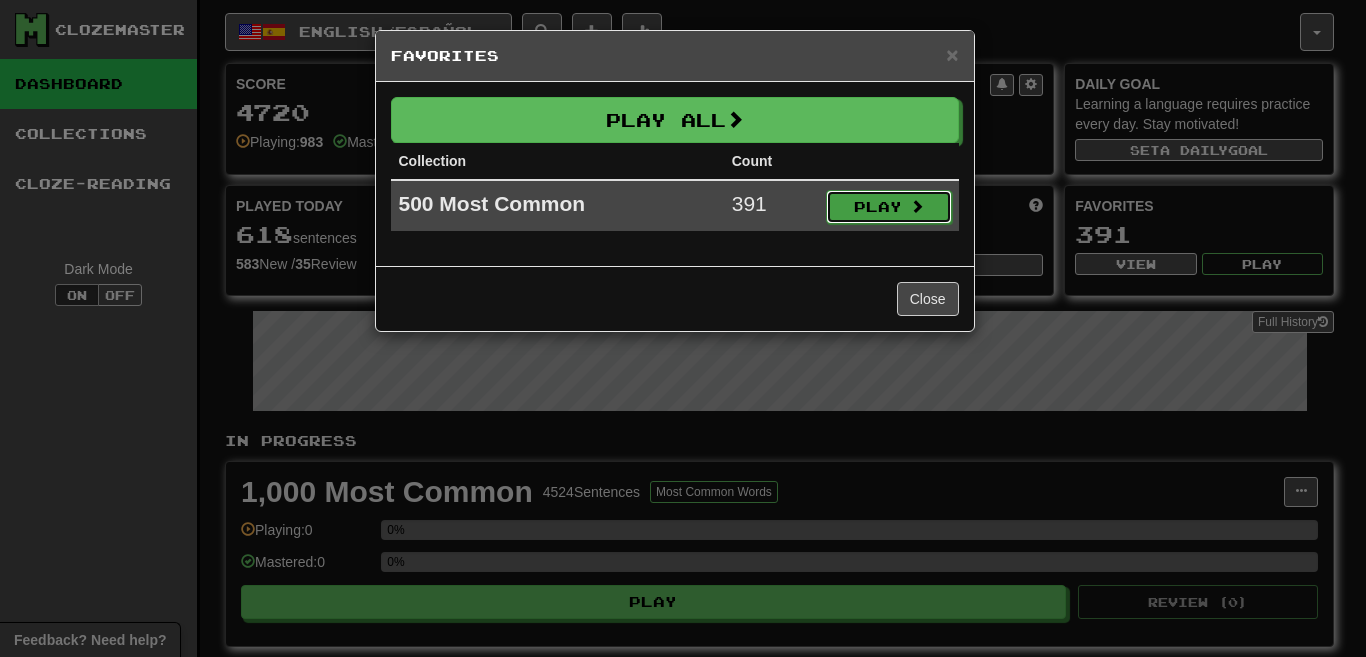 click on "Play" at bounding box center [889, 207] 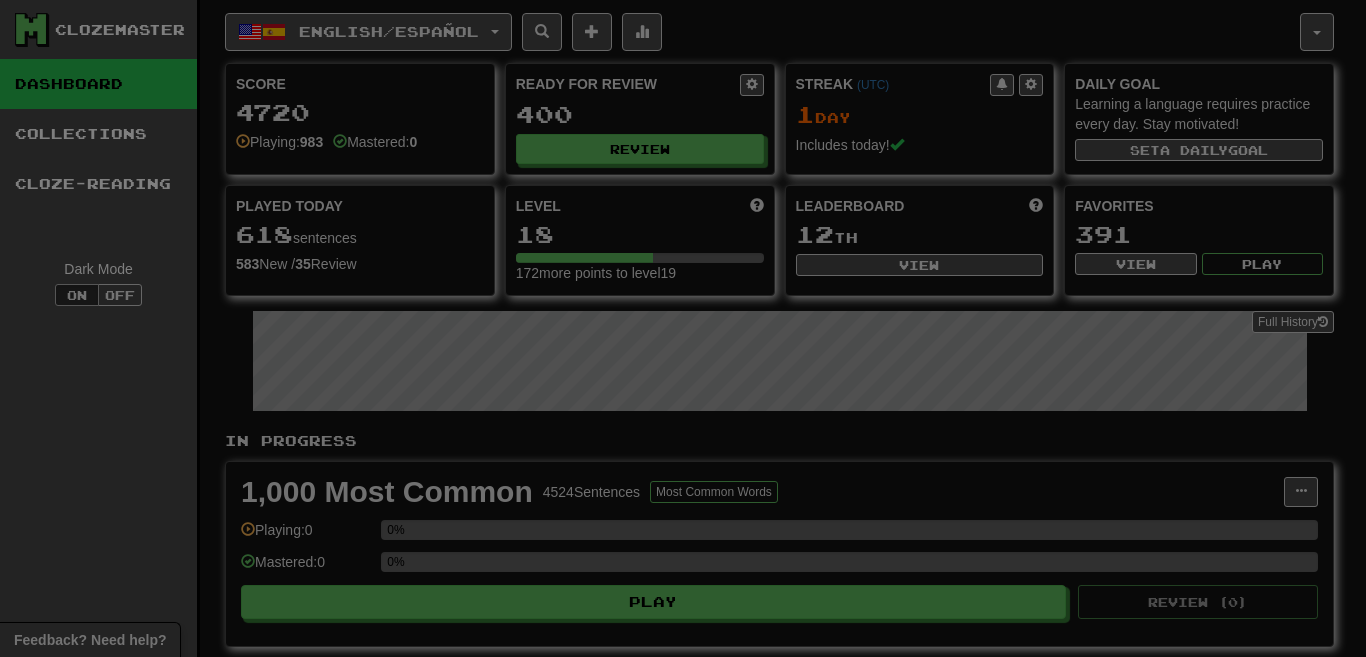 select on "********" 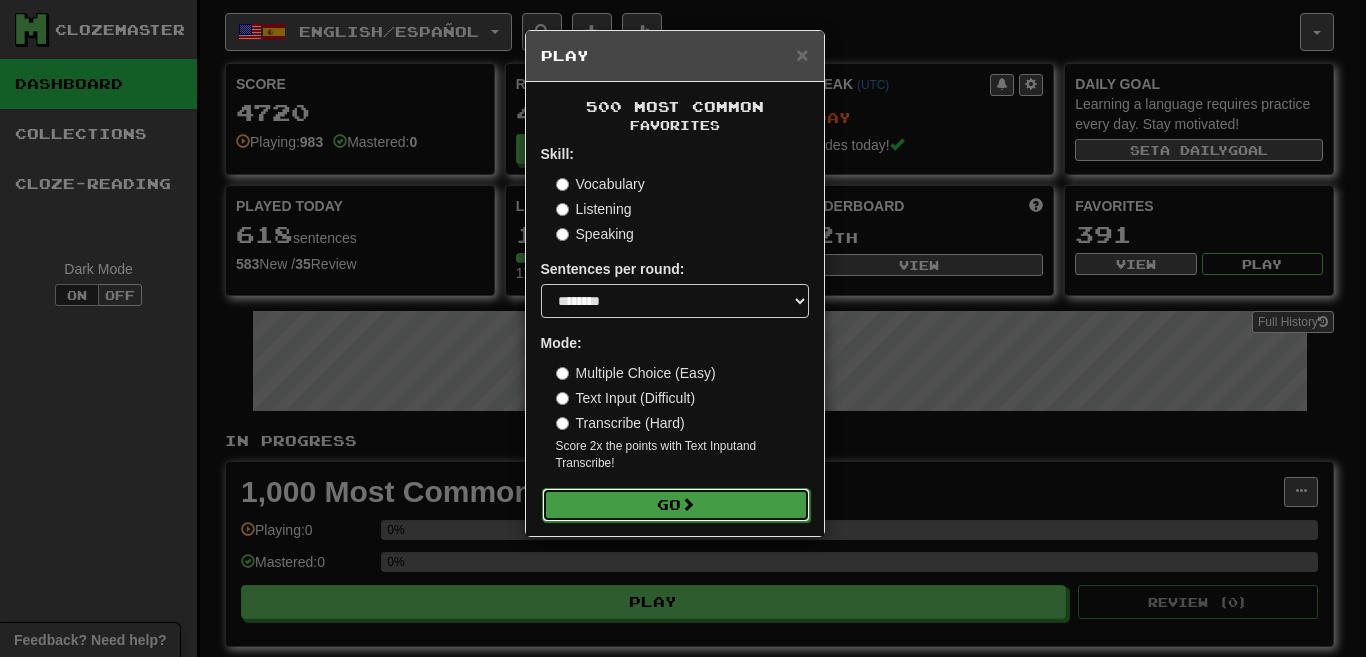 click on "Go" at bounding box center (676, 505) 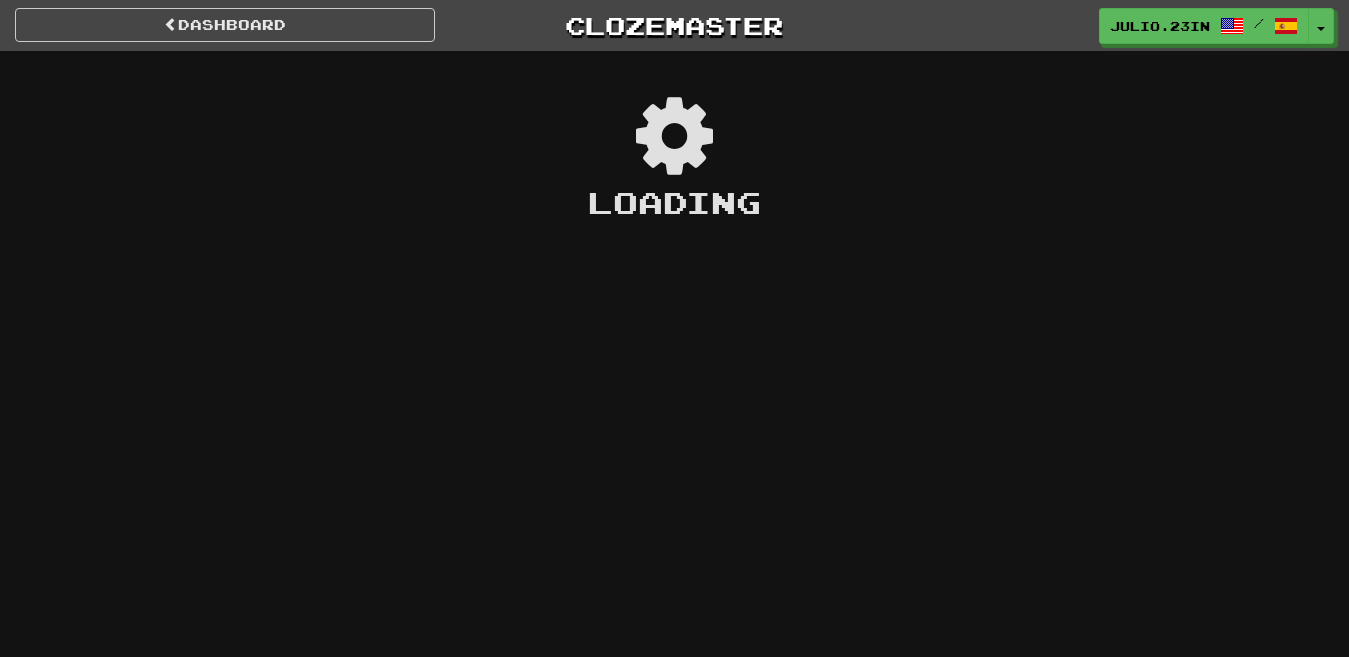 scroll, scrollTop: 0, scrollLeft: 0, axis: both 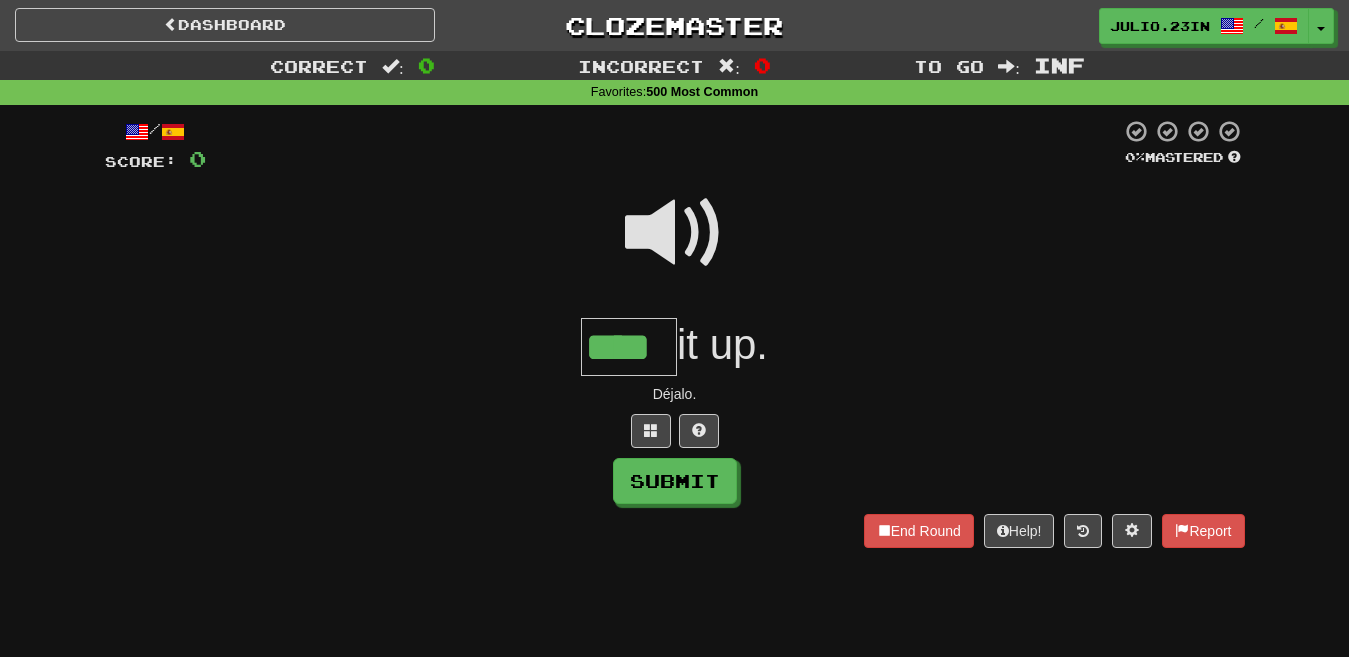 type on "****" 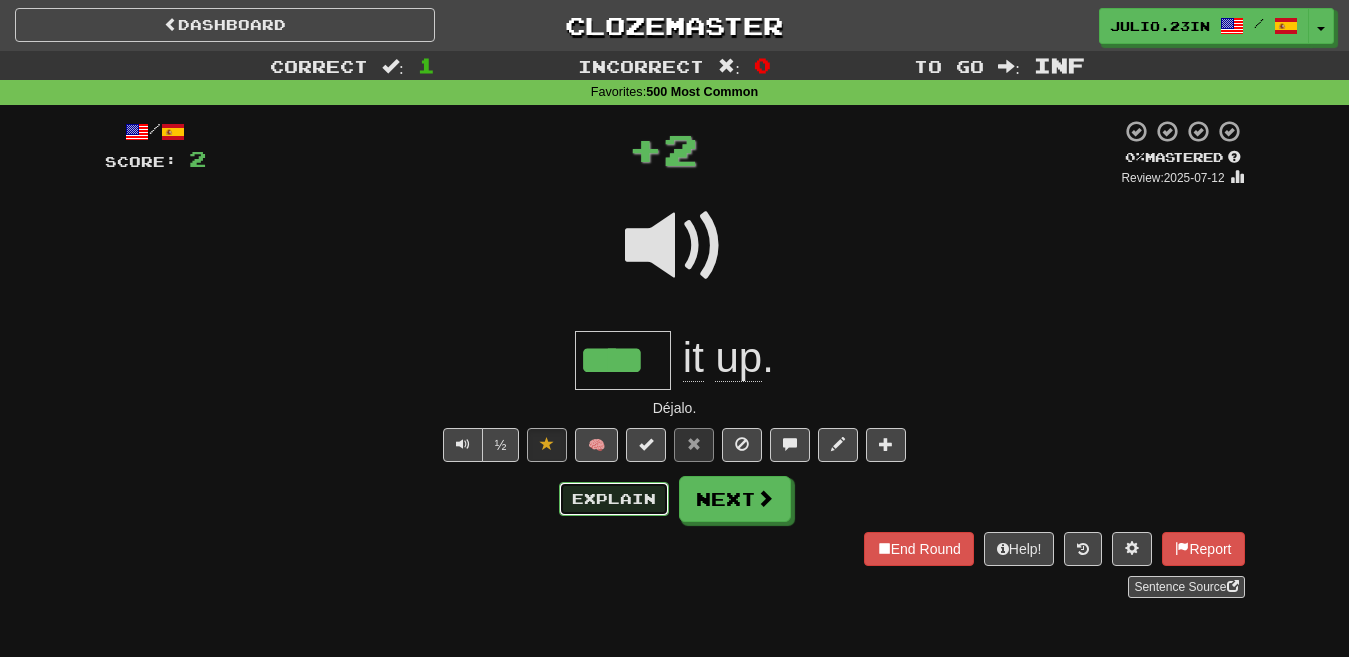 click on "Explain" at bounding box center [614, 499] 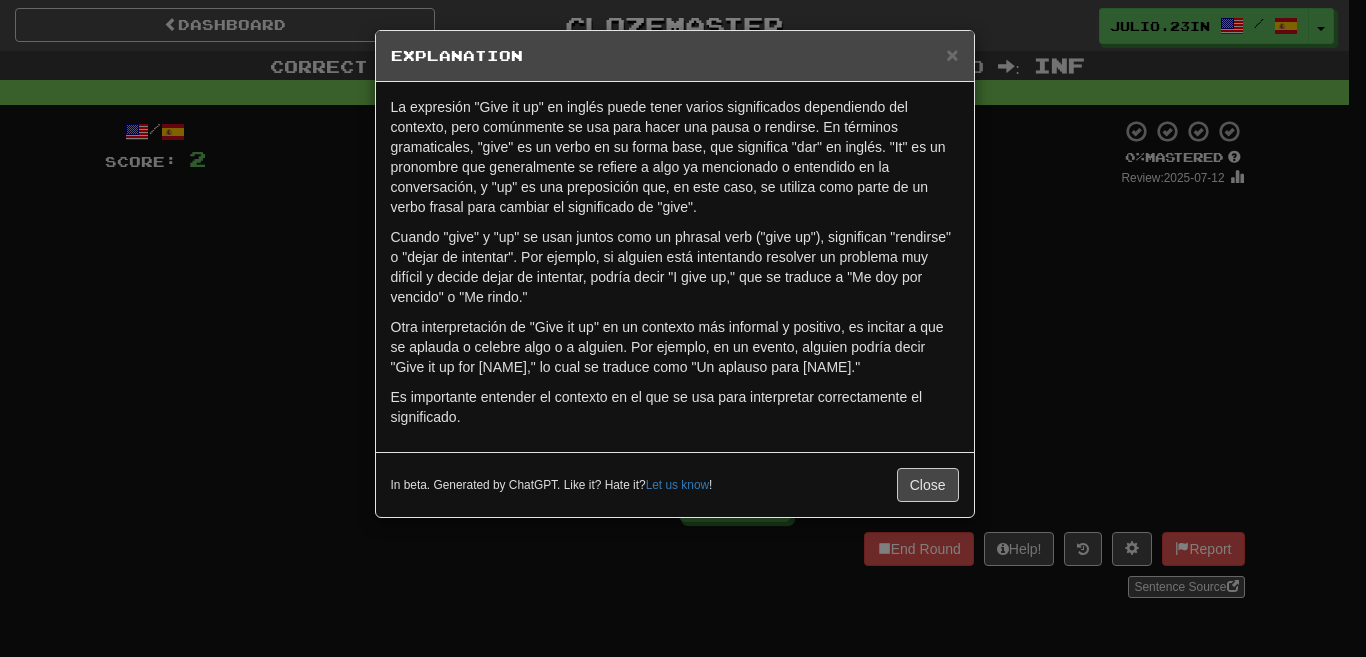 click on "× Explanation La expresión "Give it up" en inglés puede tener varios significados dependiendo del contexto, pero comúnmente se usa para hacer una pausa o rendirse. En términos gramaticales, "give" es un verbo en su forma base, que significa "dar" en inglés. "It" es un pronombre que generalmente se refiere a algo ya mencionado o entendido en la conversación, y "up" es una preposición que, en este caso, se utiliza como parte de un verbo frasal para cambiar el significado de "give".
Cuando "give" y "up" se usan juntos como un phrasal verb ("give up"), significan "rendirse" o "dejar de intentar". Por ejemplo, si alguien está intentando resolver un problema muy difícil y decide dejar de intentar, podría decir "I give up," que se traduce a "Me doy por vencido" o "Me rindo."
Es importante entender el contexto en el que se usa para interpretar correctamente el significado. In beta. Generated by ChatGPT. Like it? Hate it?  Let us know ! Close" at bounding box center [683, 328] 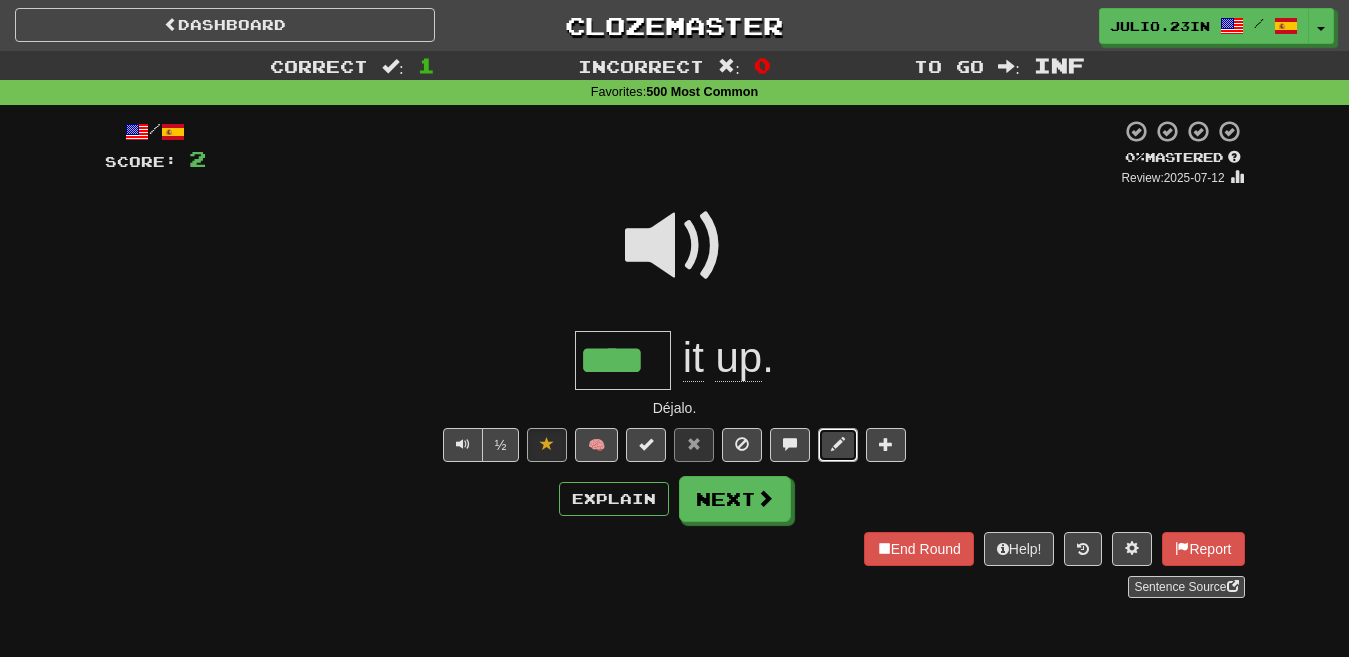 click at bounding box center [838, 444] 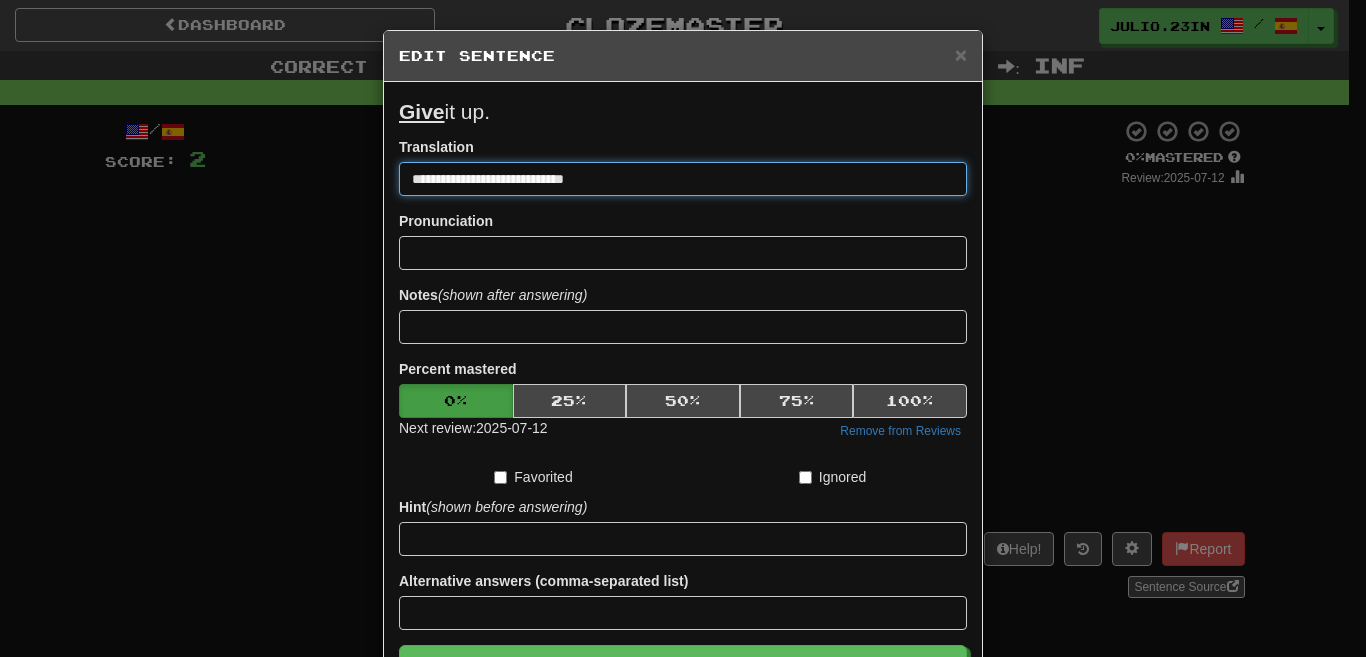type on "**********" 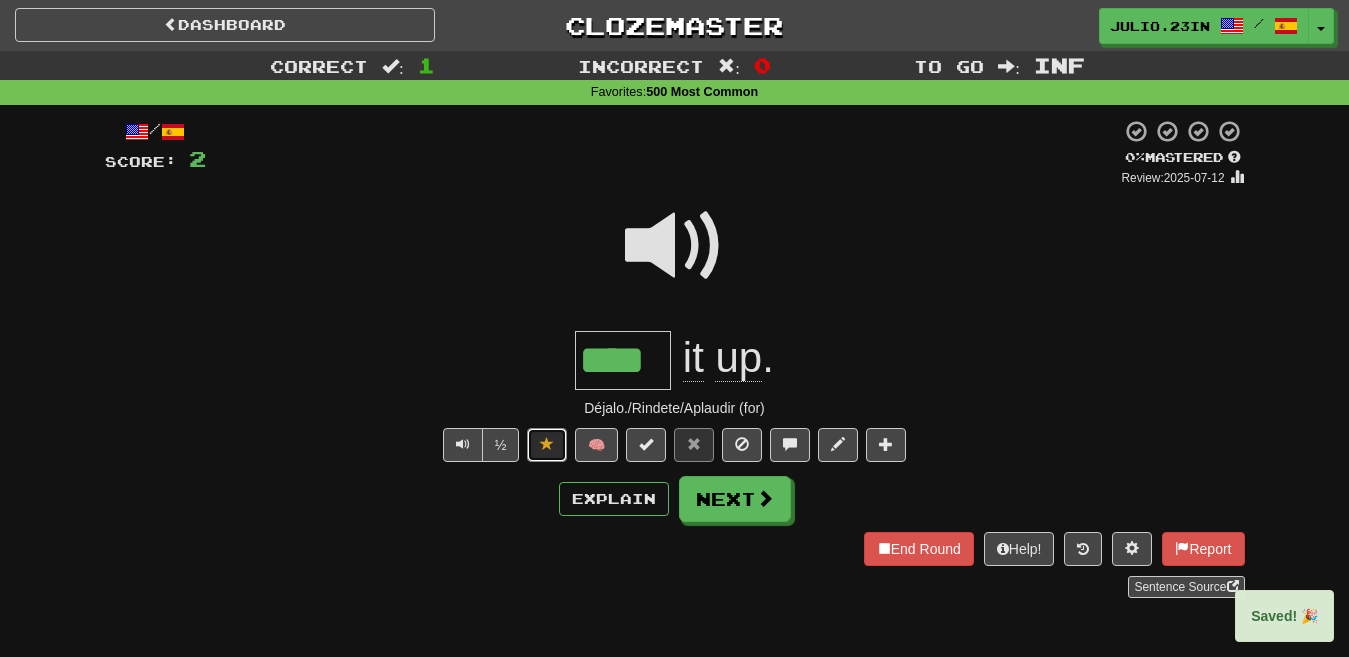 click at bounding box center (547, 445) 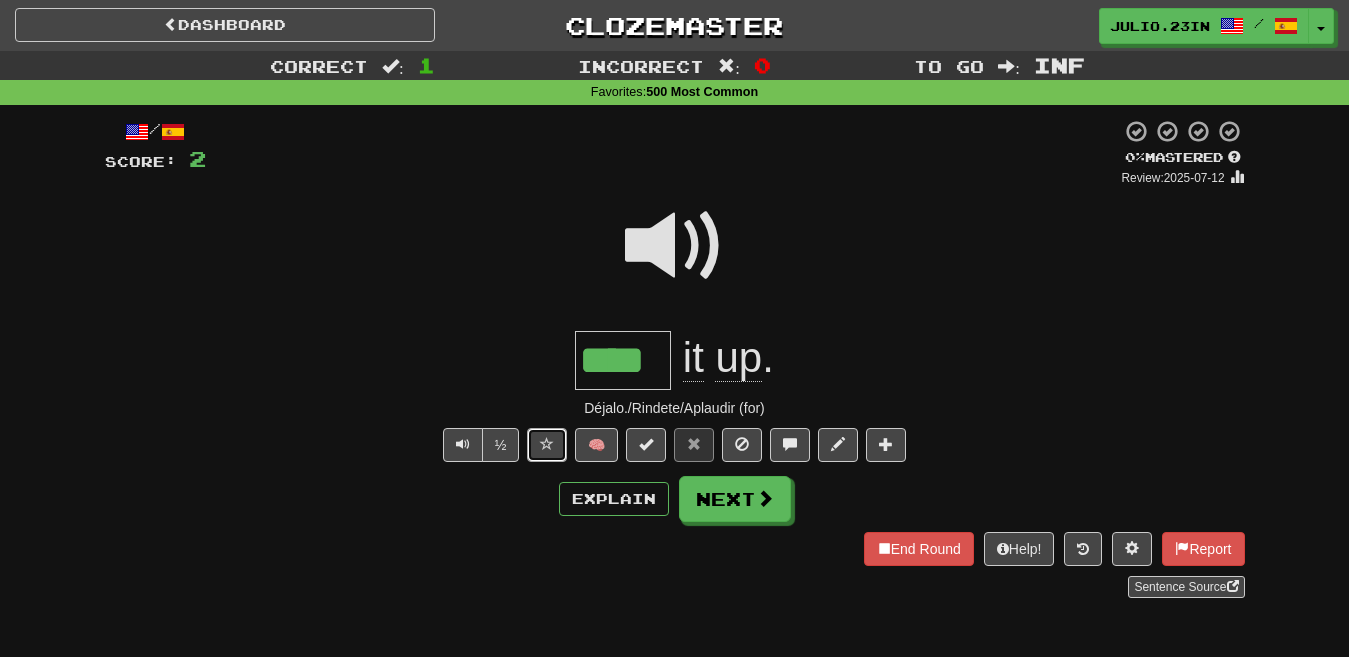 type 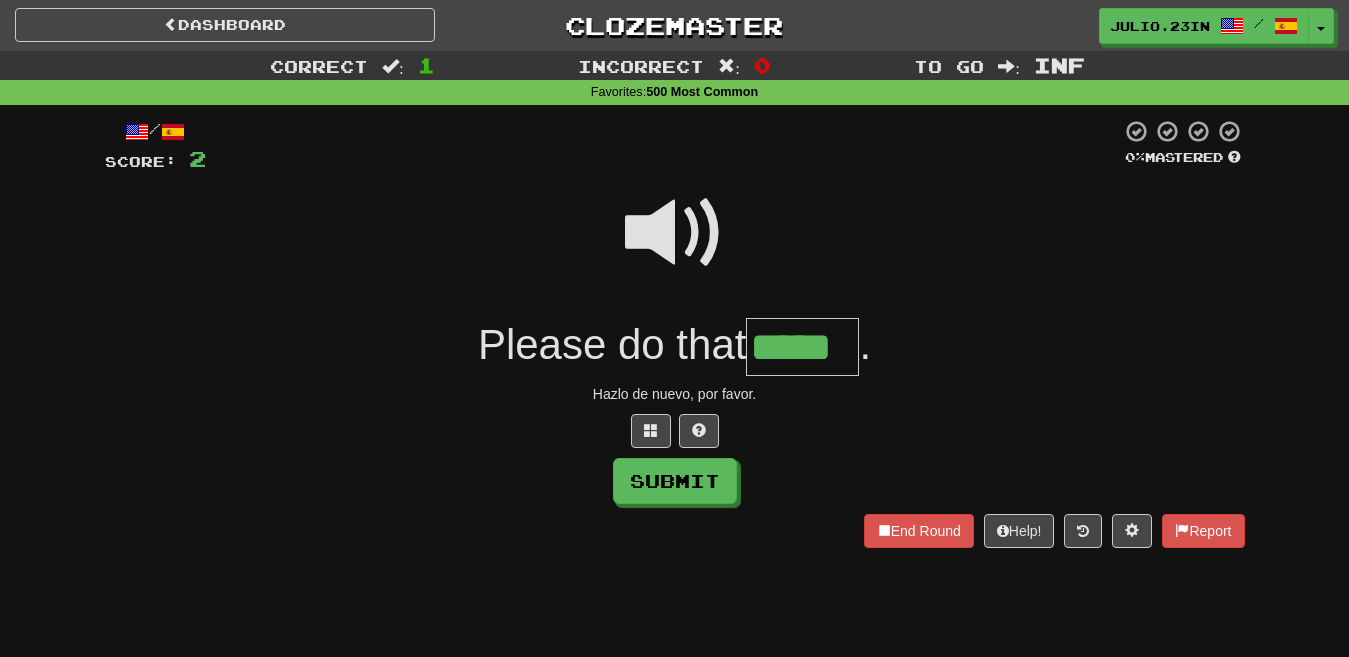 type on "*****" 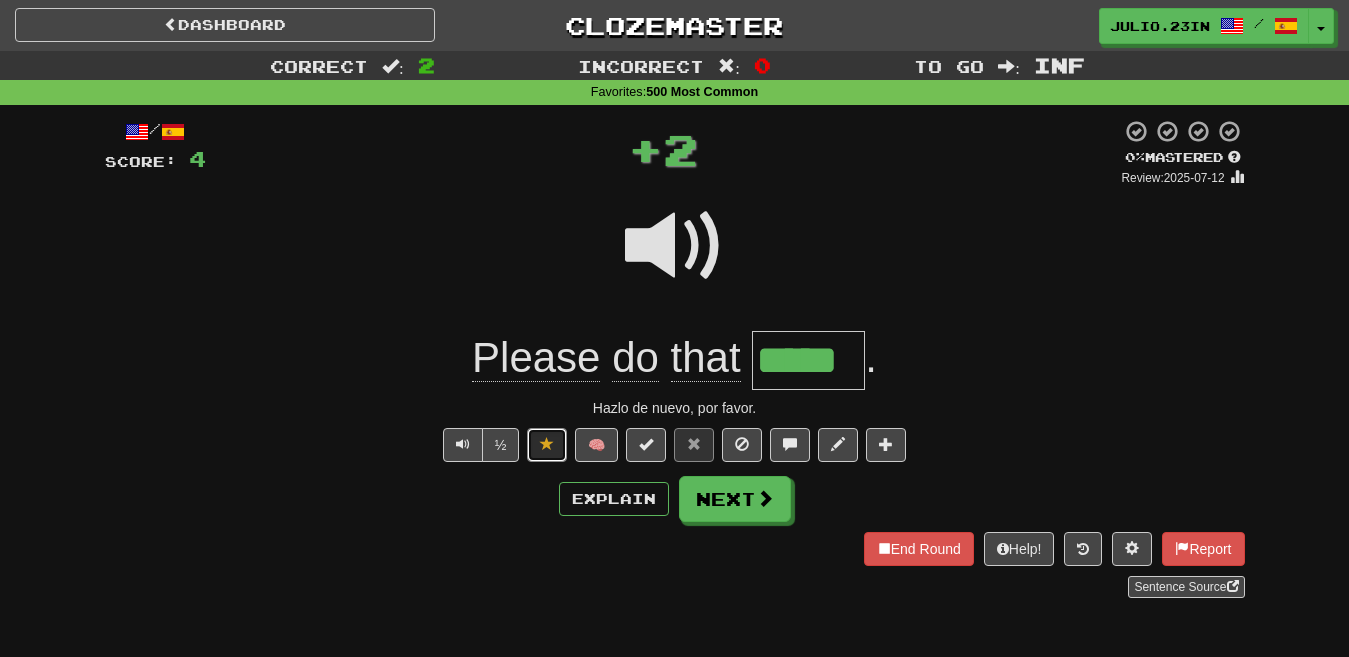 click at bounding box center (547, 445) 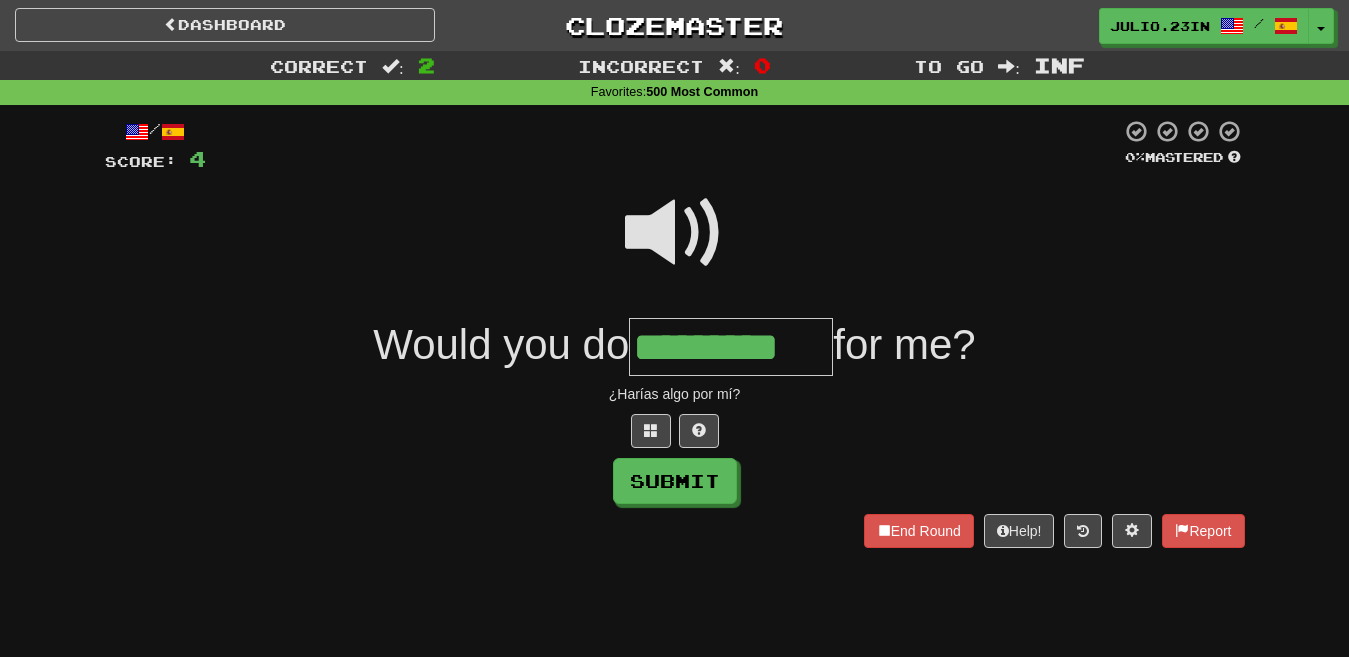 type on "*********" 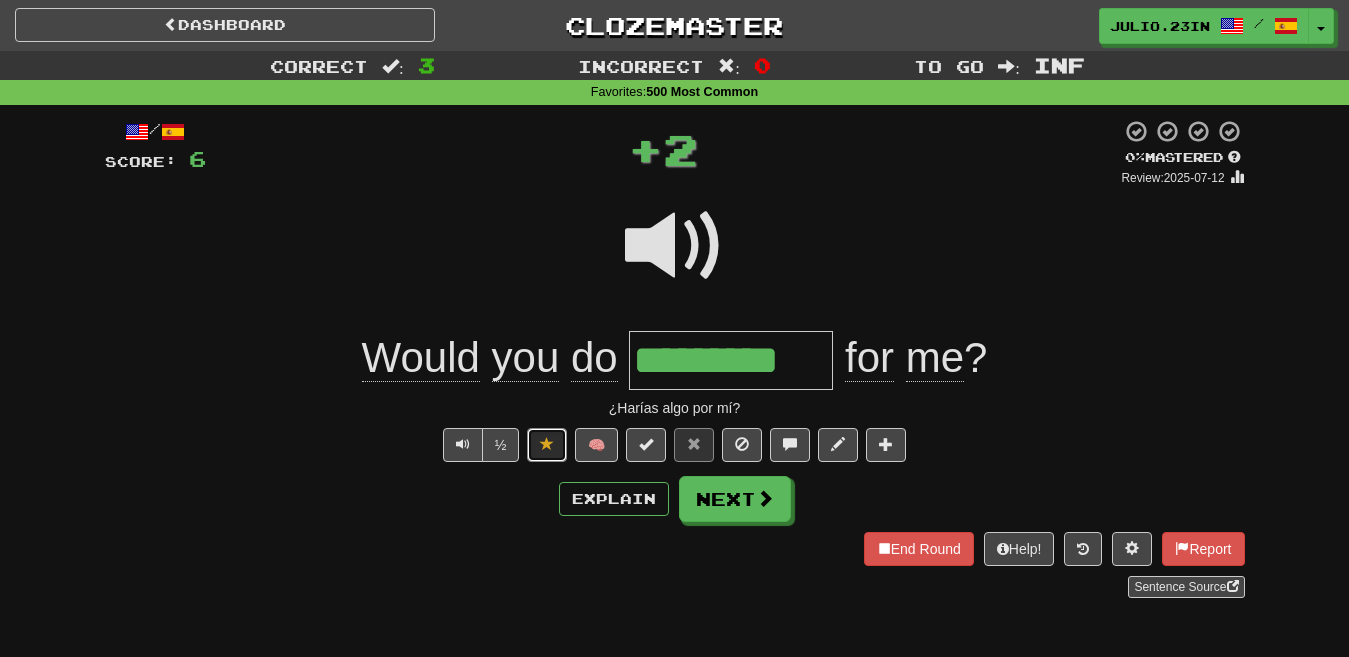 click at bounding box center [547, 445] 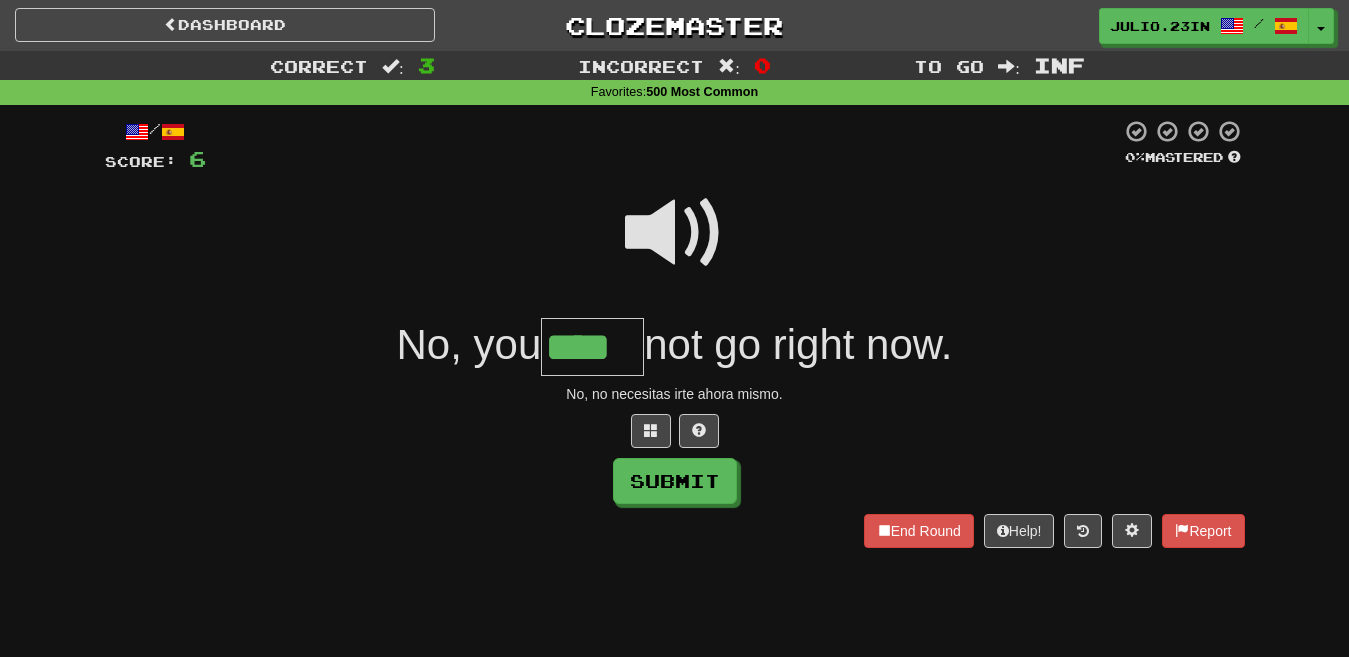 type on "****" 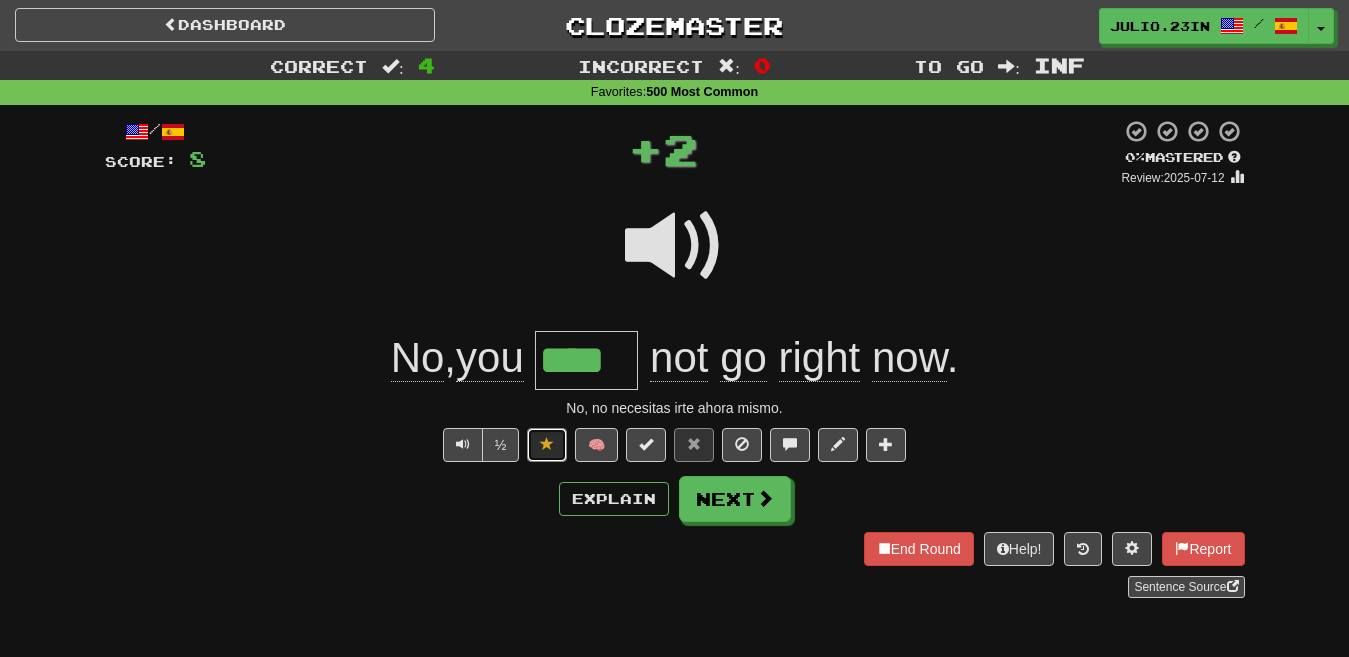 click at bounding box center [547, 445] 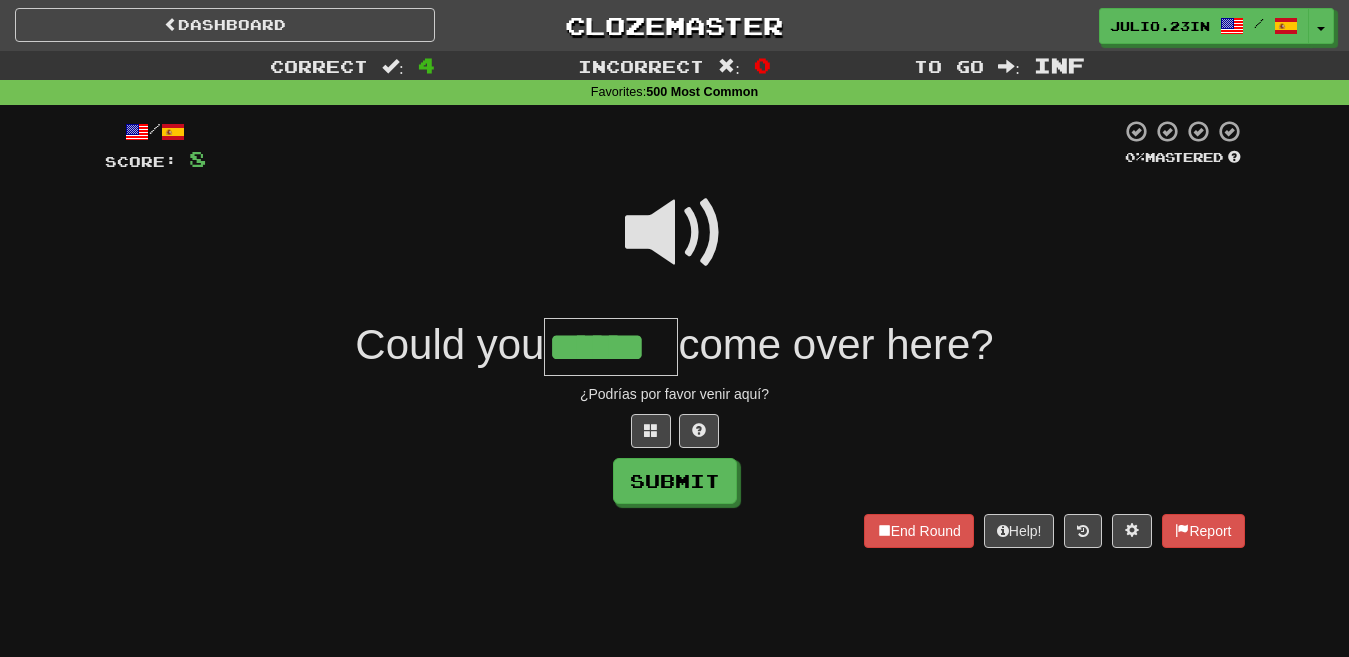 type on "******" 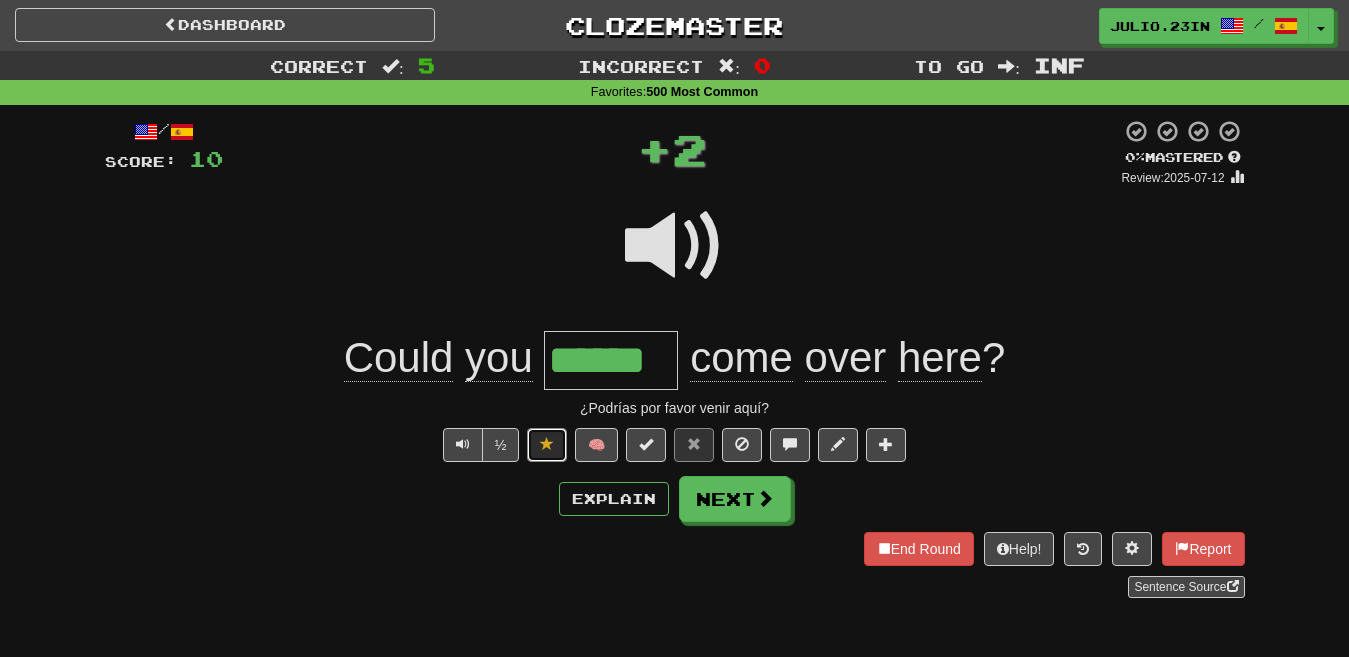 click at bounding box center (547, 445) 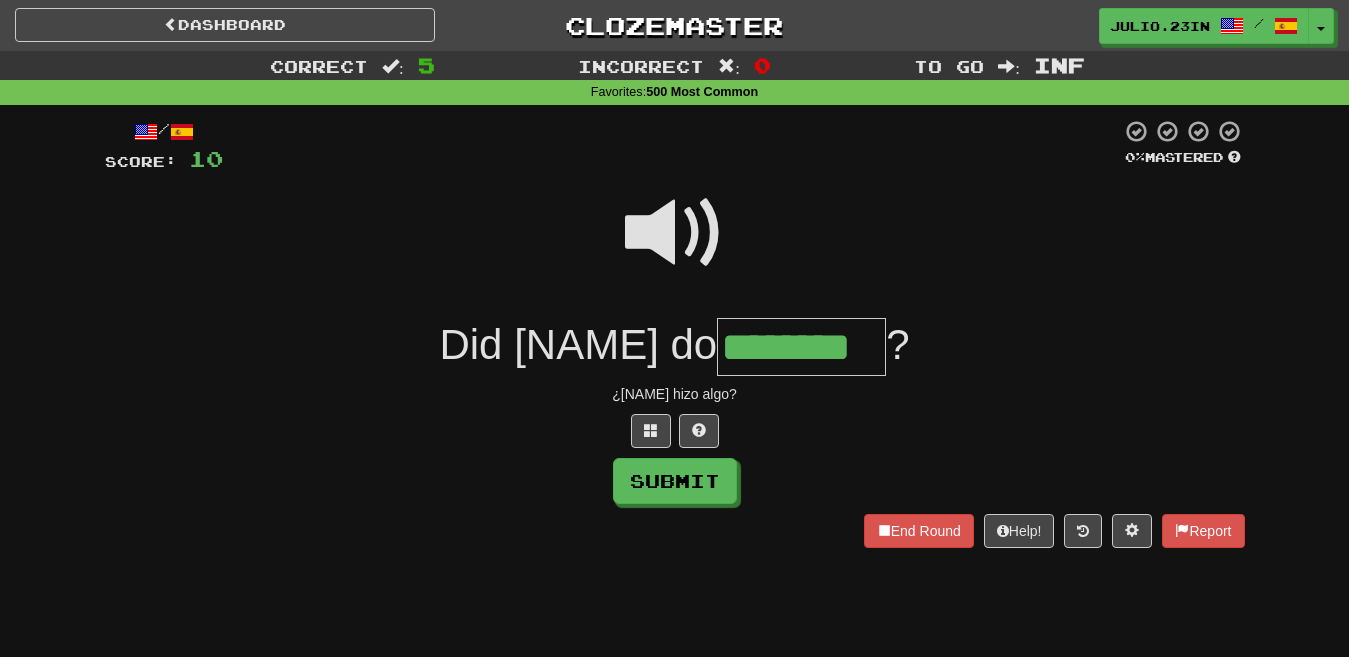 scroll, scrollTop: 0, scrollLeft: 0, axis: both 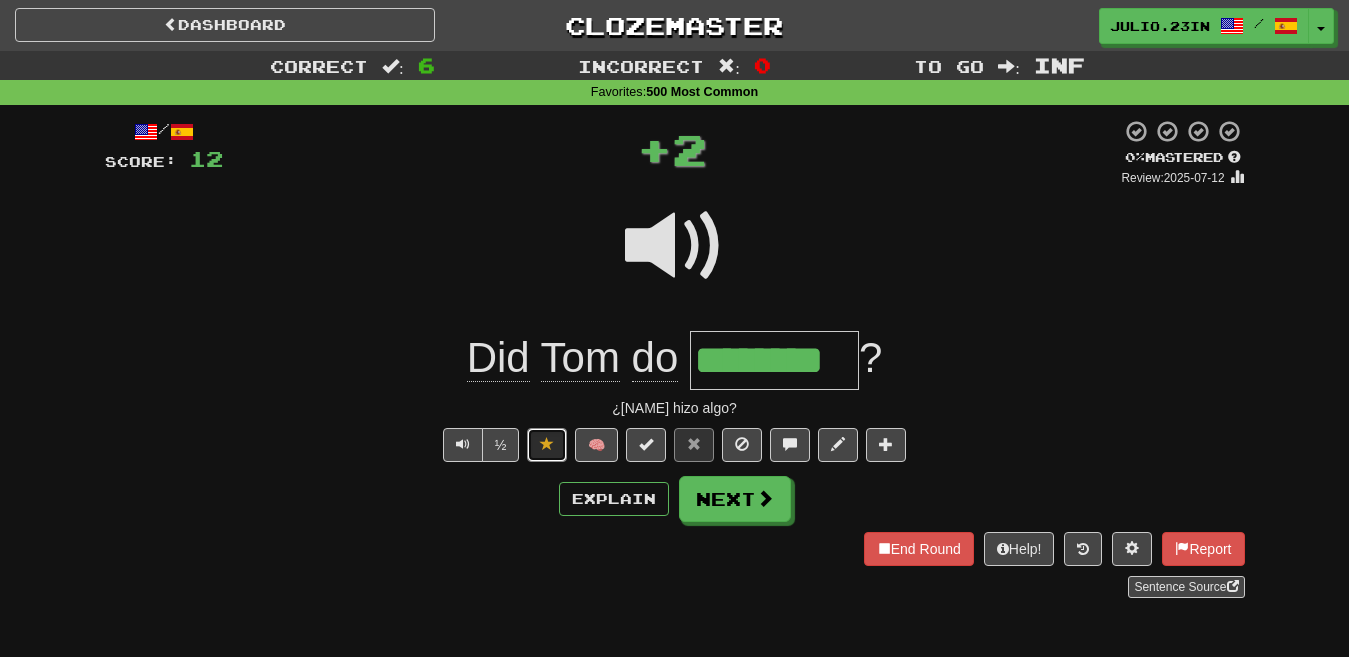 click at bounding box center (547, 444) 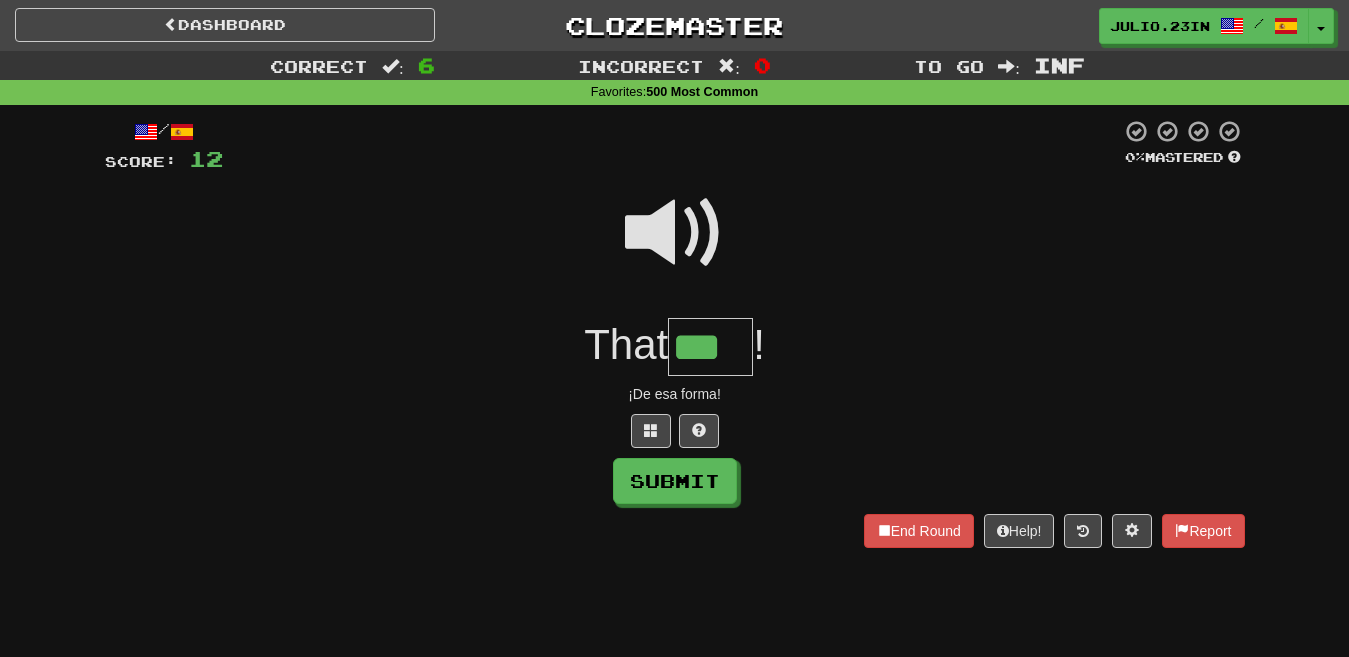 type on "***" 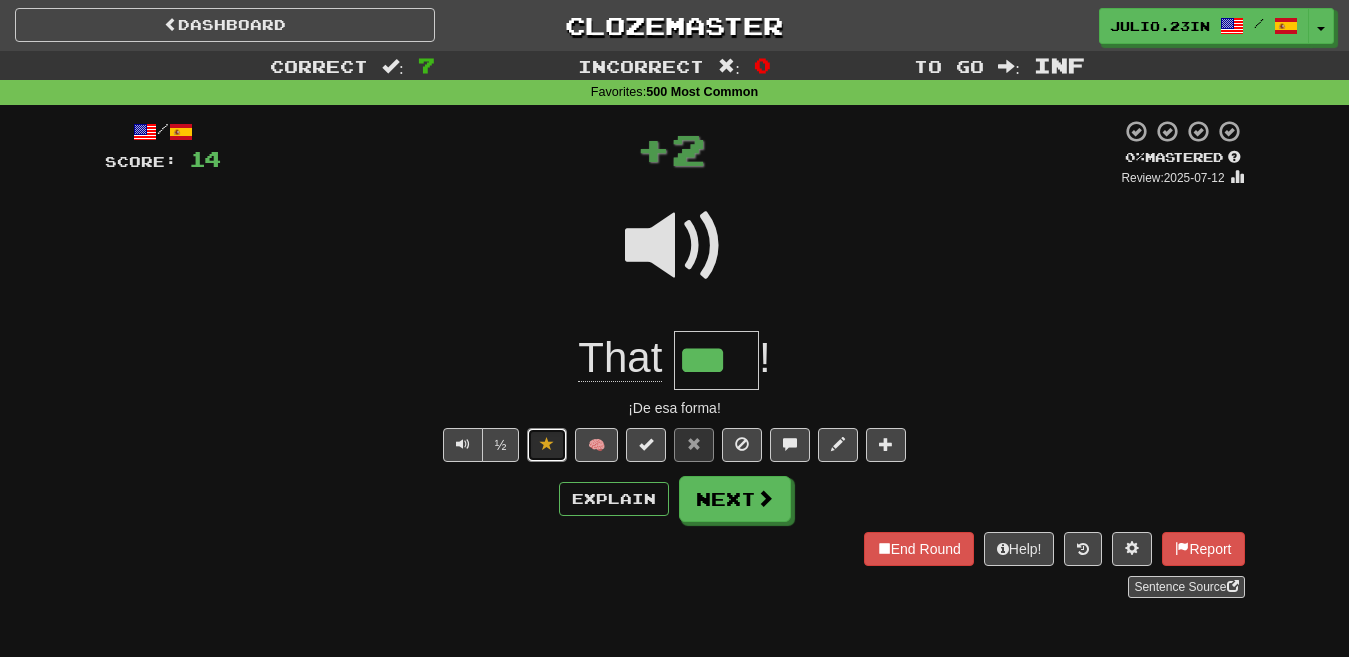 click at bounding box center (547, 445) 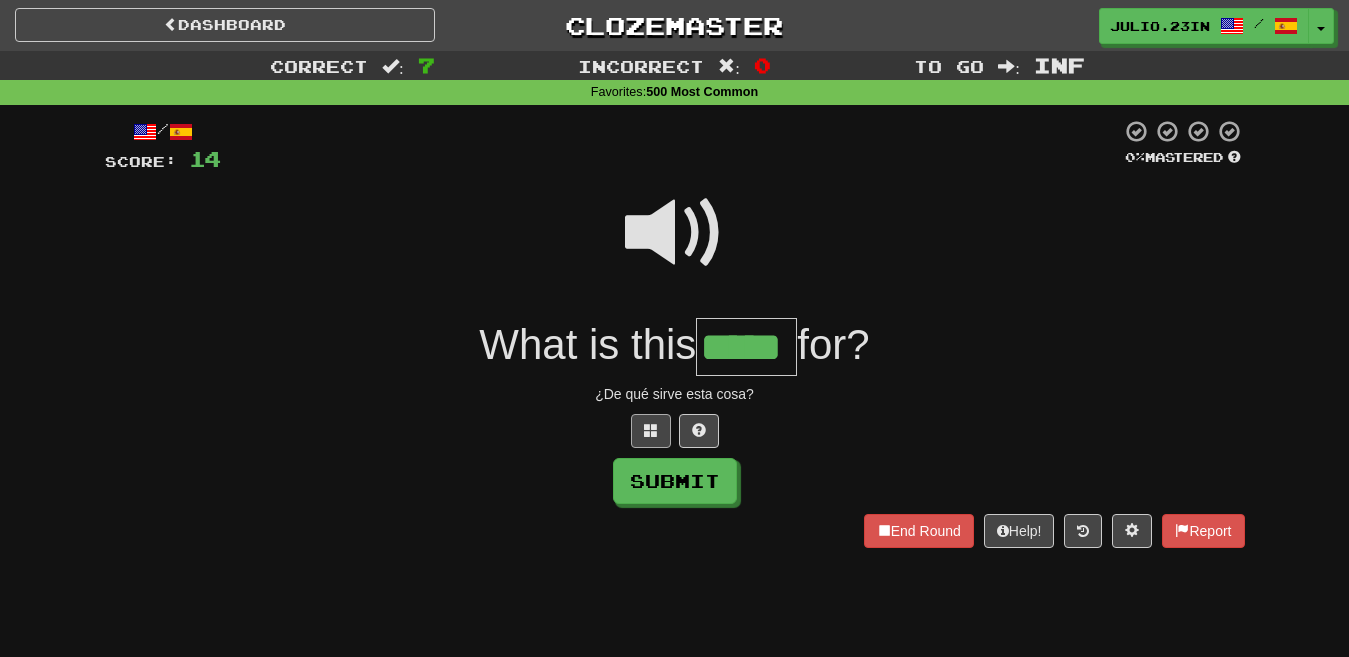 type on "*****" 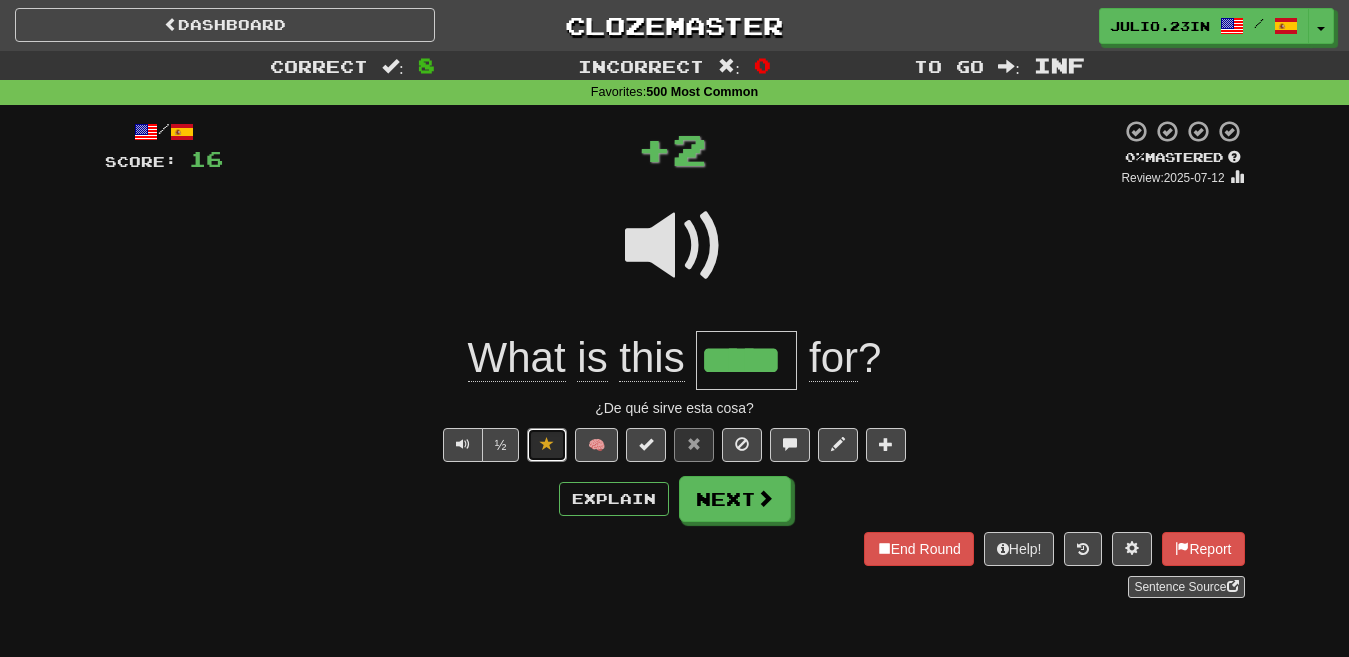 click at bounding box center (547, 445) 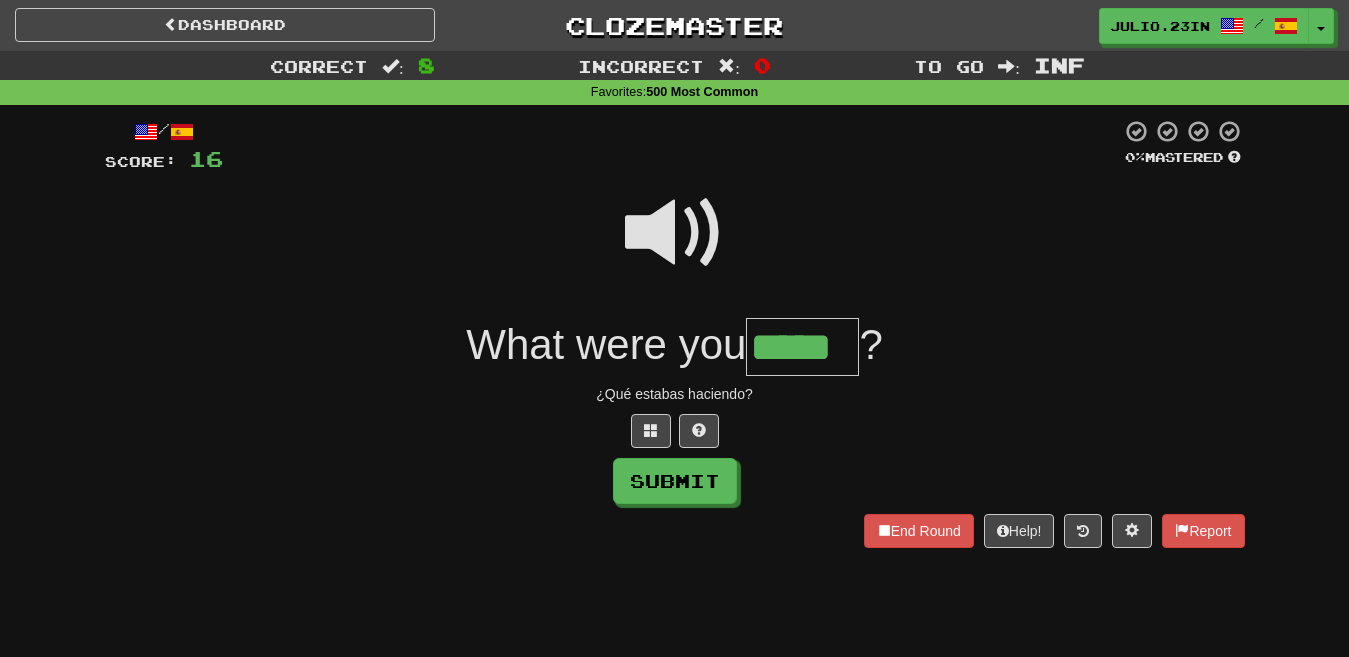 type on "*****" 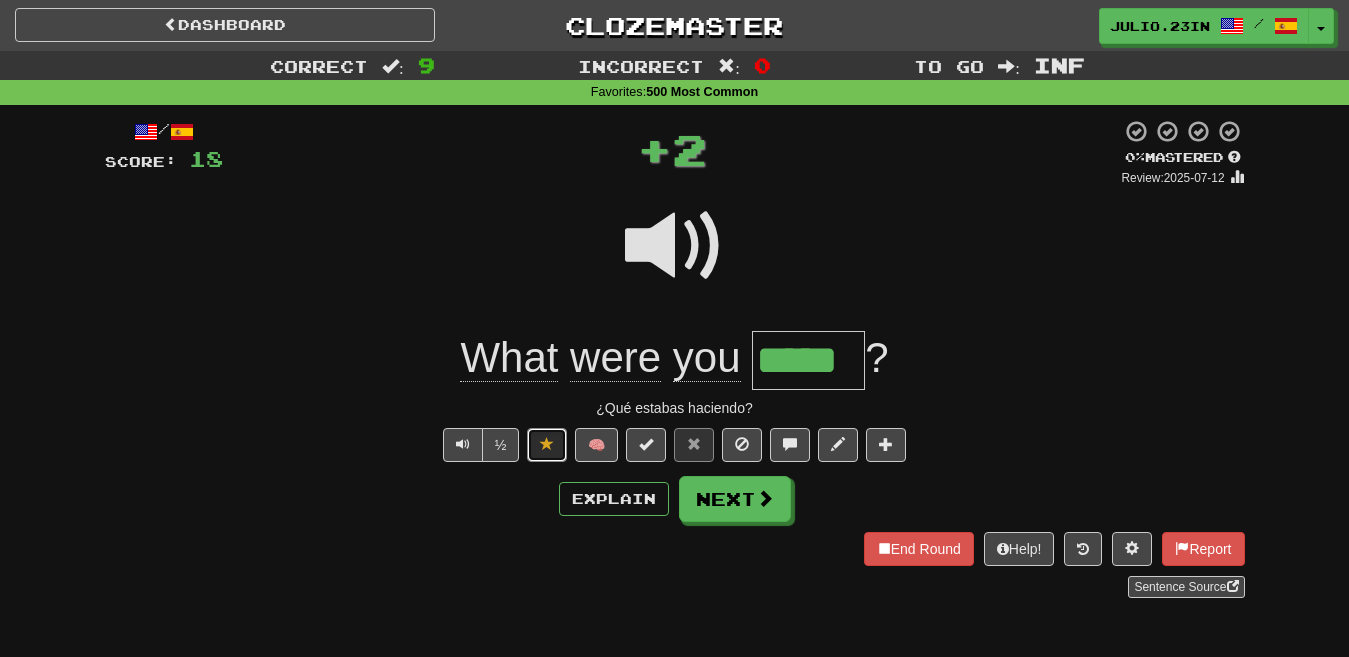 click at bounding box center (547, 445) 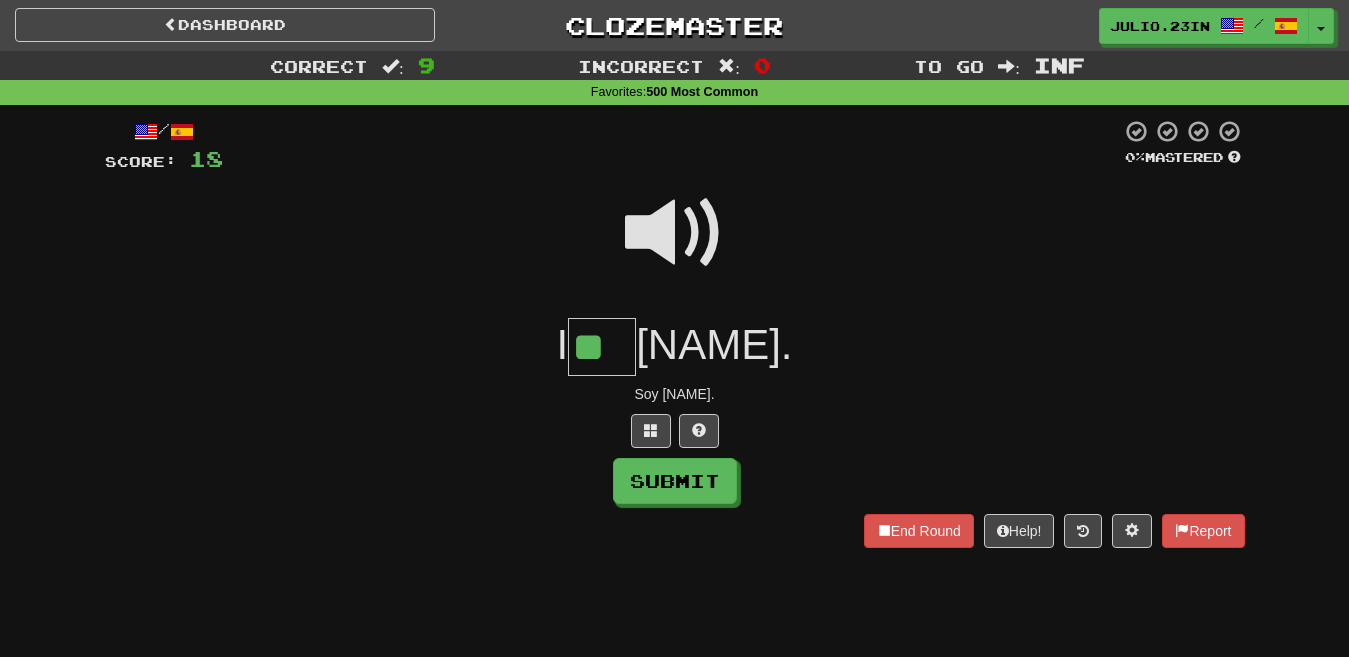 type on "**" 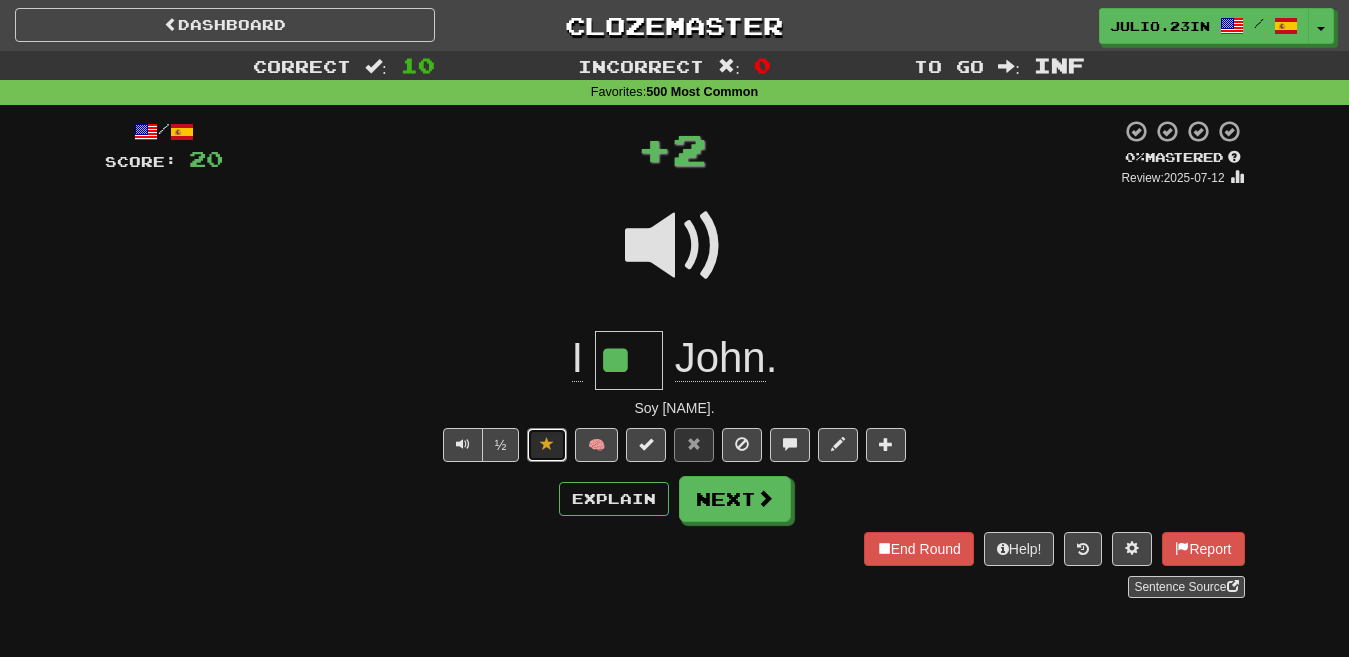 click at bounding box center (547, 444) 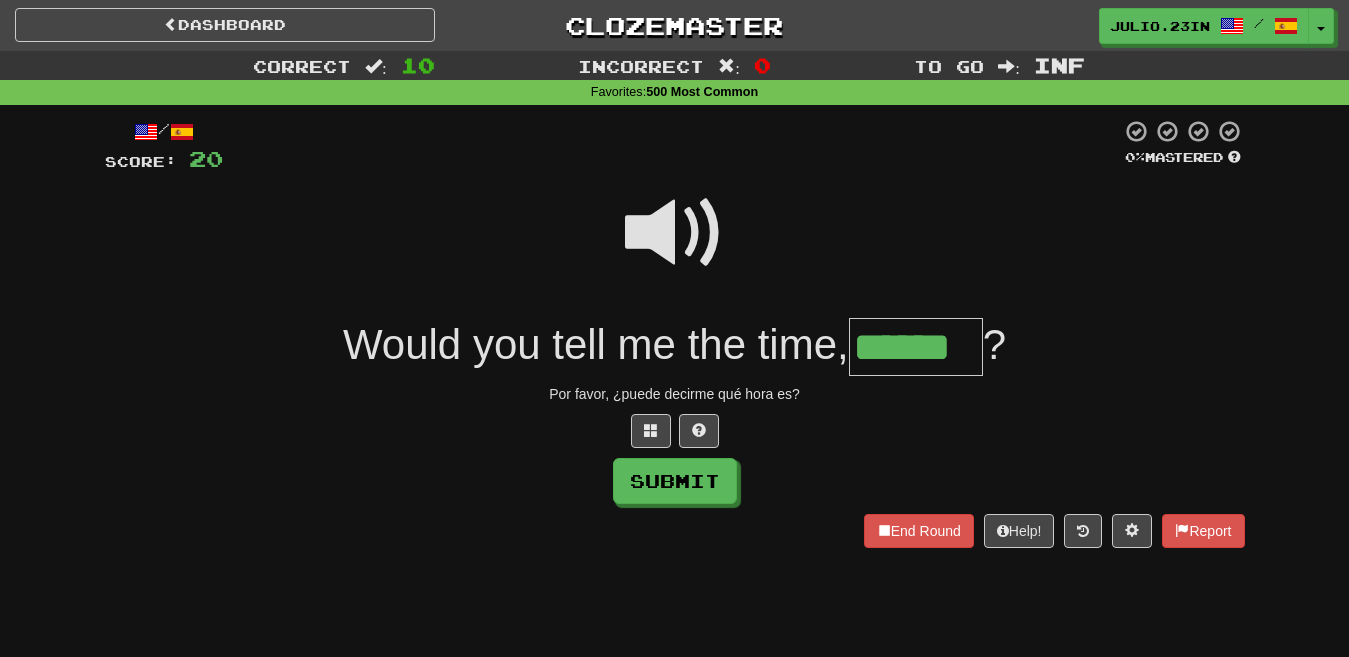 type on "******" 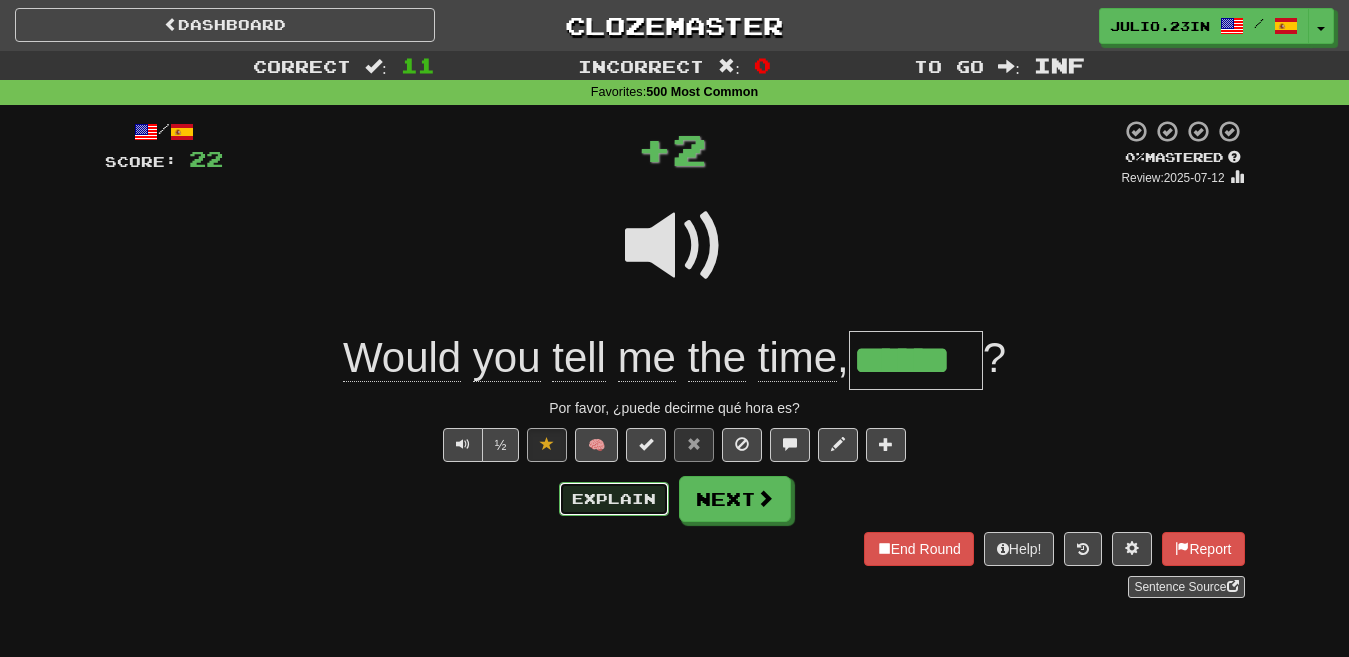 click on "Explain" at bounding box center [614, 499] 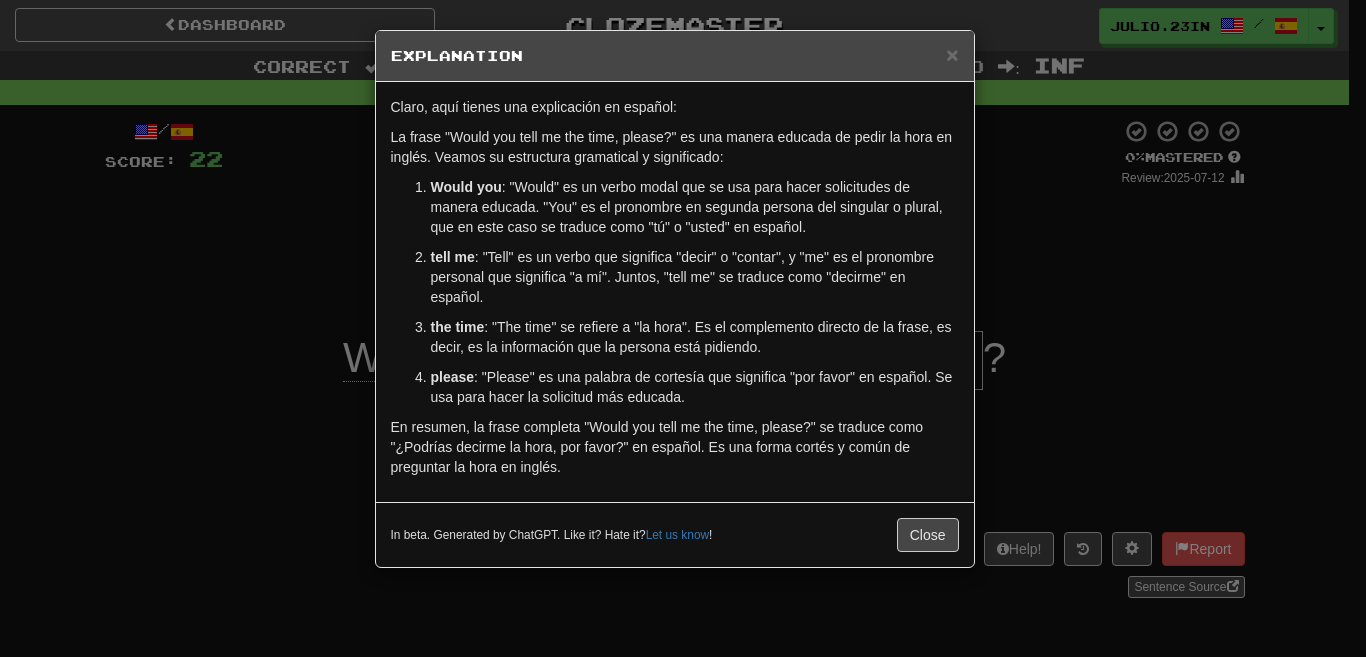 click on "× Explanation Claro, aquí tienes una explicación en español:
La frase "Would you tell me the time, please?" es una manera educada de pedir la hora en inglés. Veamos su estructura gramatical y significado:
Would you : "Would" es un verbo modal que se usa para hacer solicitudes de manera educada. "You" es el pronombre en segunda persona del singular o plural, que en este caso se traduce como "tú" o "usted" en español.
tell me : "Tell" es un verbo que significa "decir" o "contar", y "me" es el pronombre personal que significa "a mí". Juntos, "tell me" se traduce como "decirme" en español.
the time : "The time" se refiere a "la hora". Es el complemento directo de la frase, es decir, es la información que la persona está pidiendo.
please : "Please" es una palabra de cortesía que significa "por favor" en español. Se usa para hacer la solicitud más educada.
In beta. Generated by ChatGPT. Like it? Hate it?  Let us know ! Close" at bounding box center (683, 328) 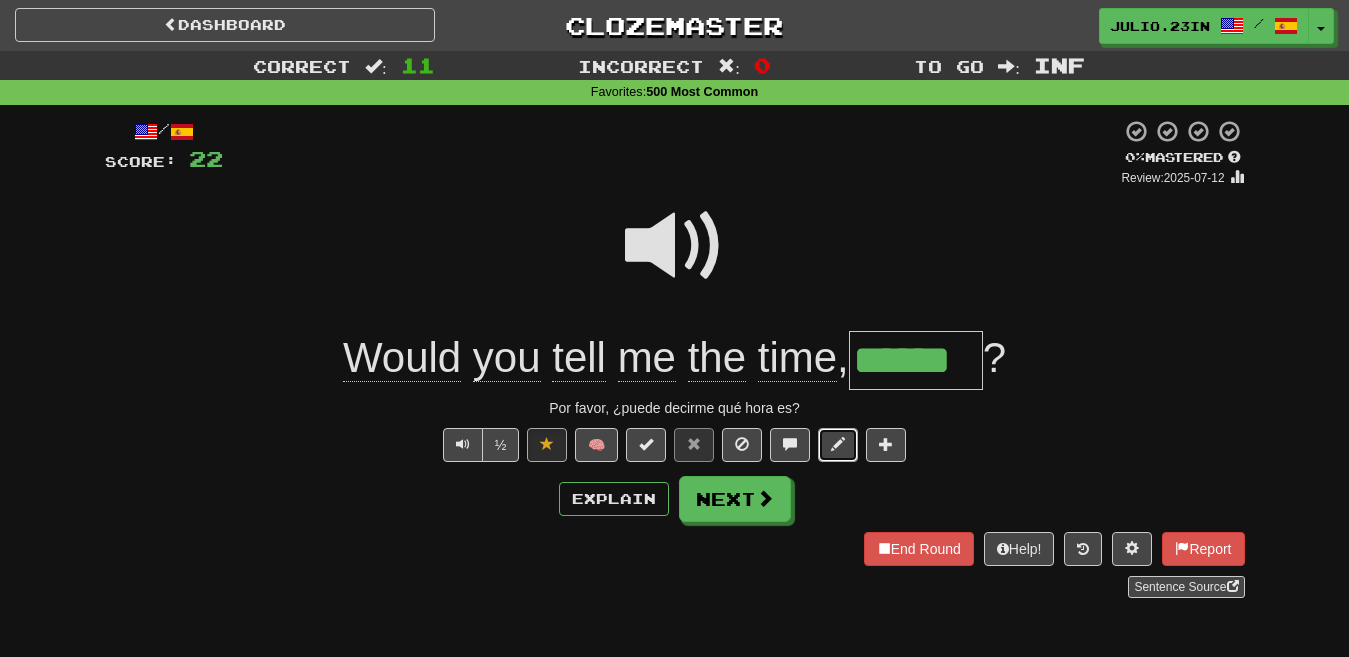 click at bounding box center [838, 444] 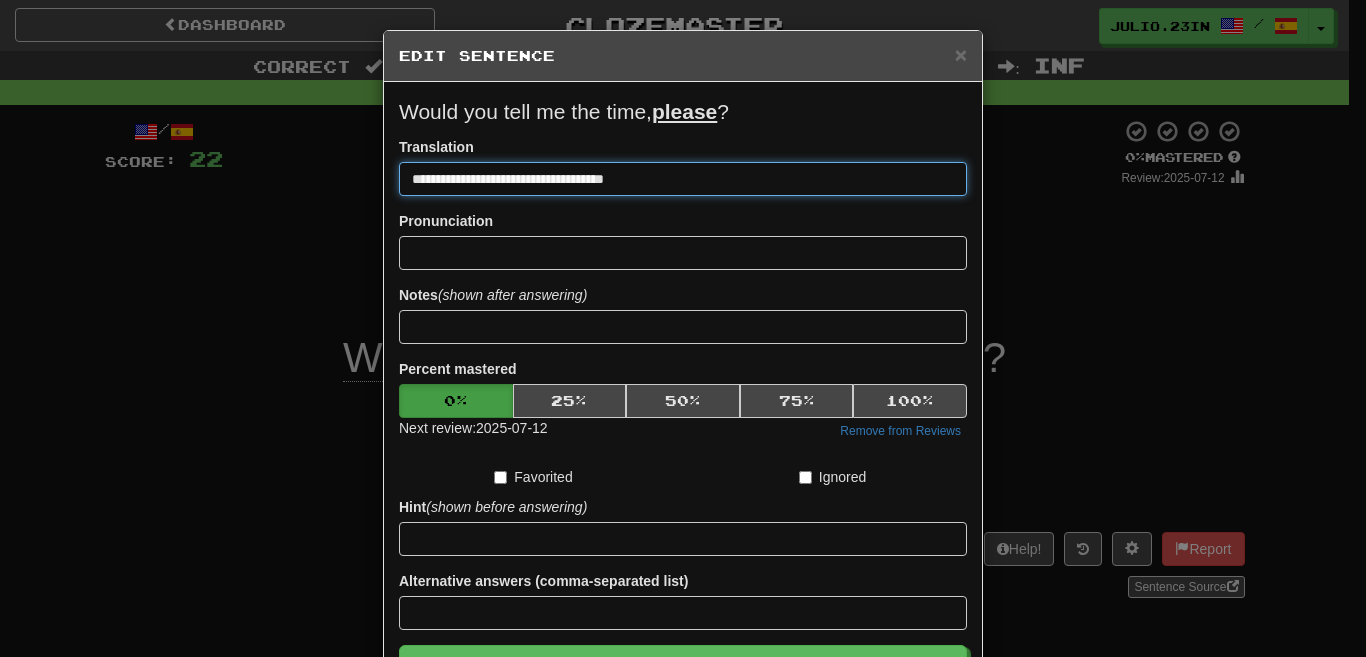 drag, startPoint x: 725, startPoint y: 180, endPoint x: 310, endPoint y: 198, distance: 415.39017 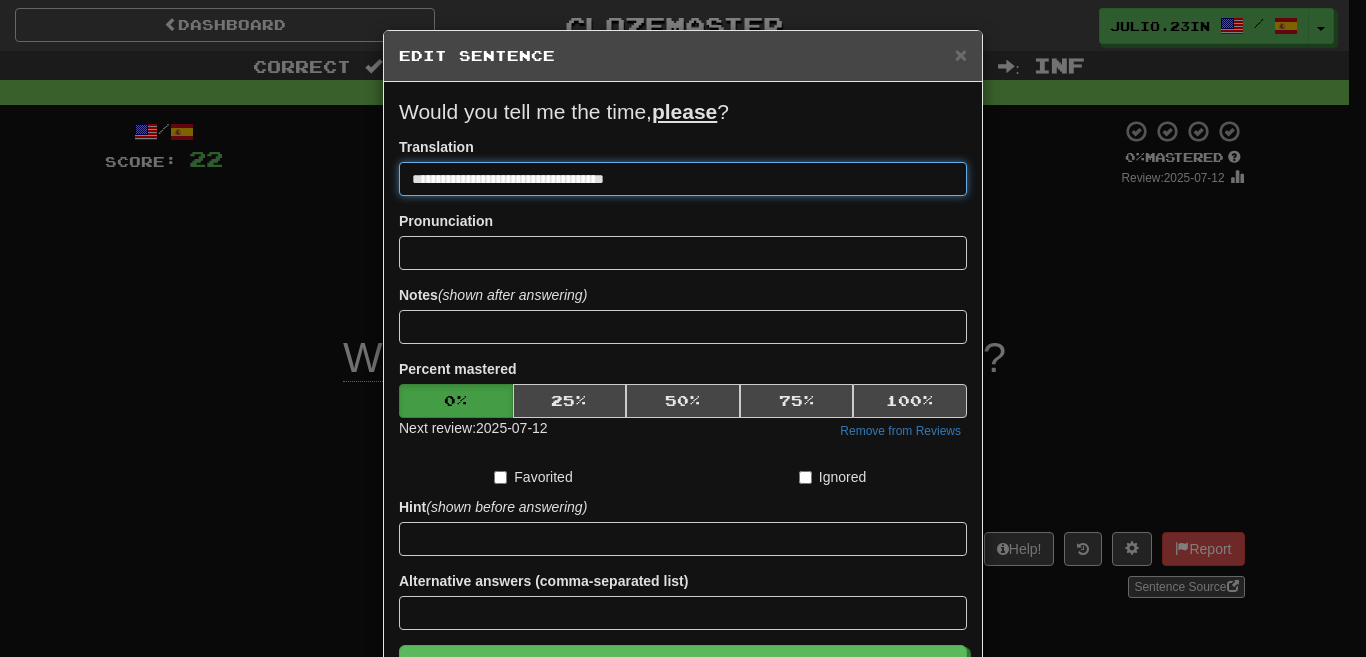 type on "**********" 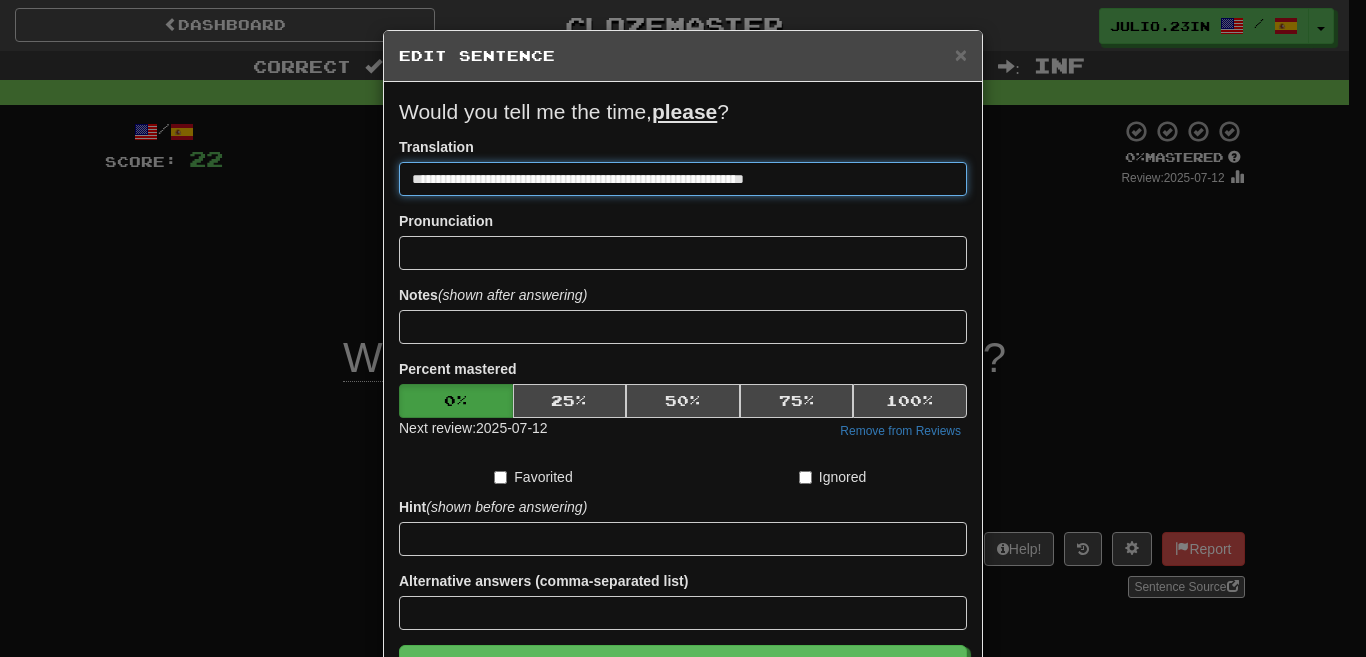 click on "Save" at bounding box center (683, 668) 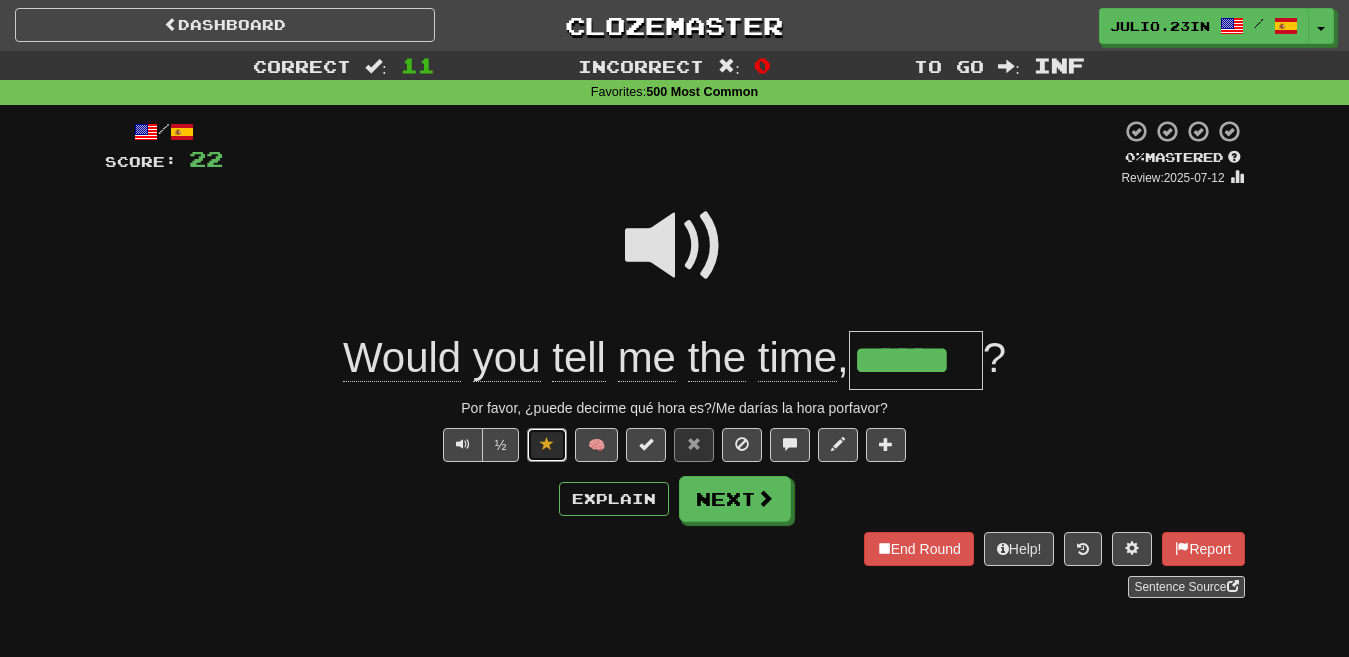 click at bounding box center (547, 444) 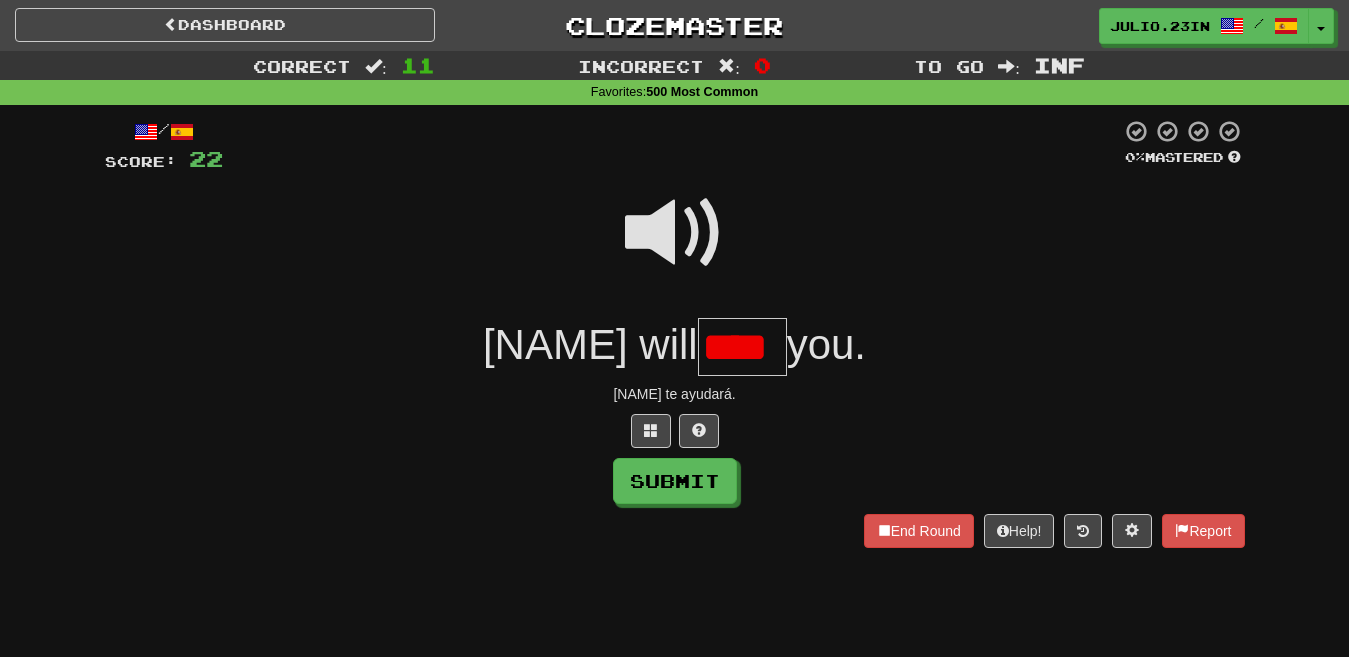 scroll, scrollTop: 0, scrollLeft: 0, axis: both 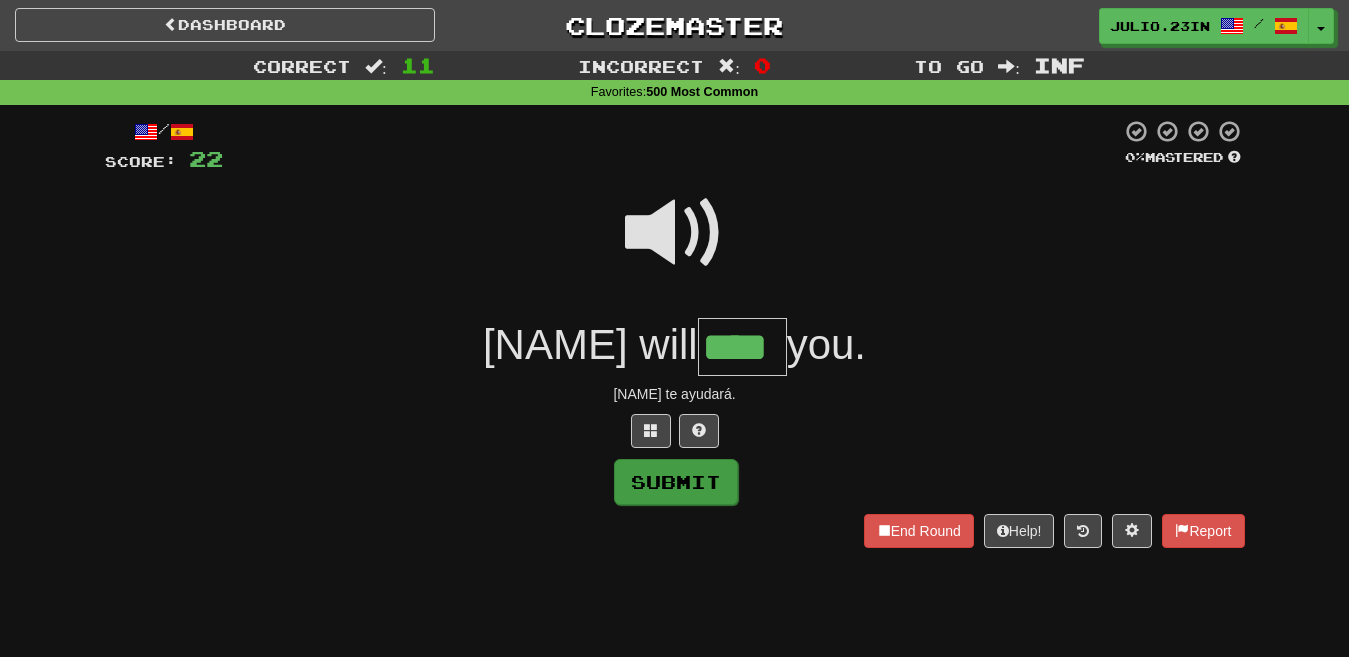 type on "****" 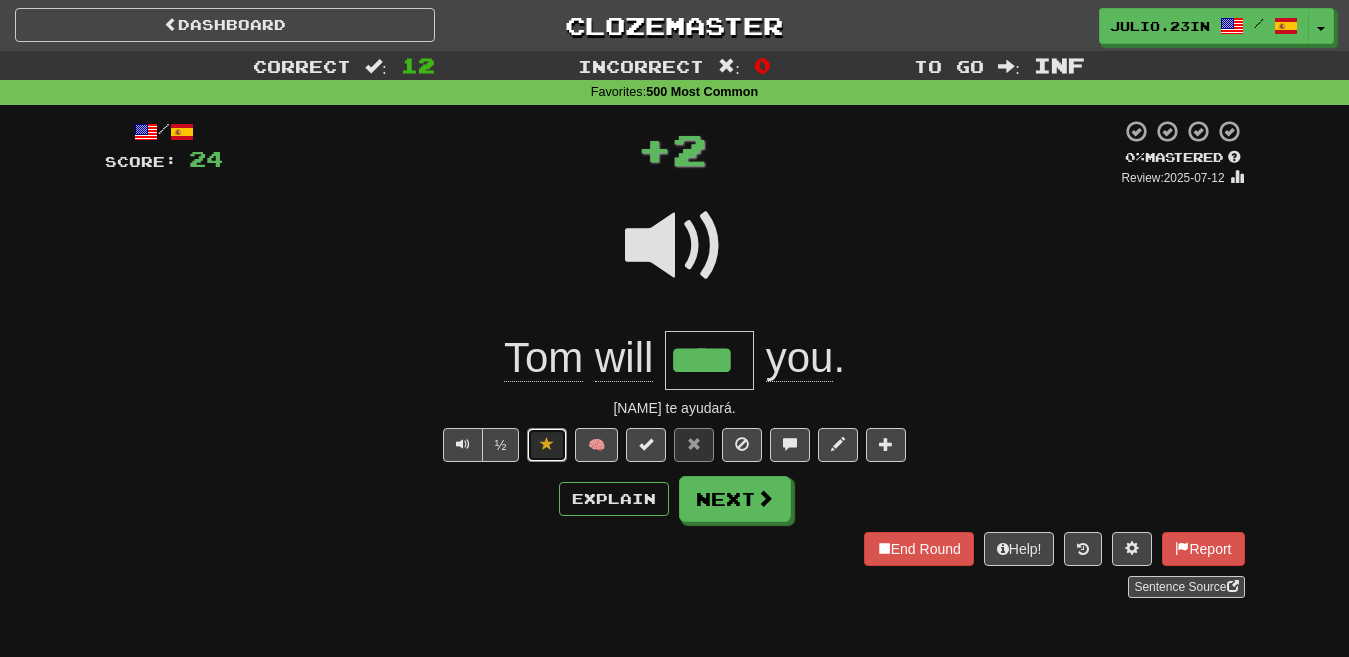 click at bounding box center [547, 445] 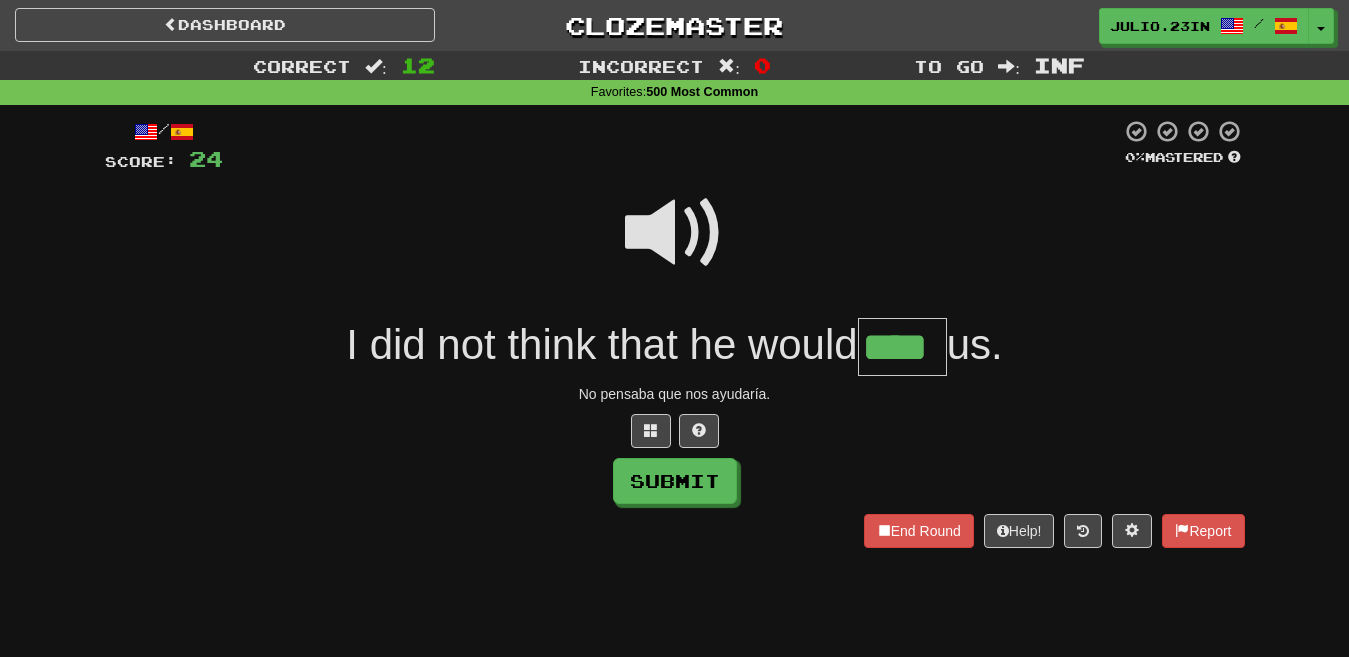 type on "****" 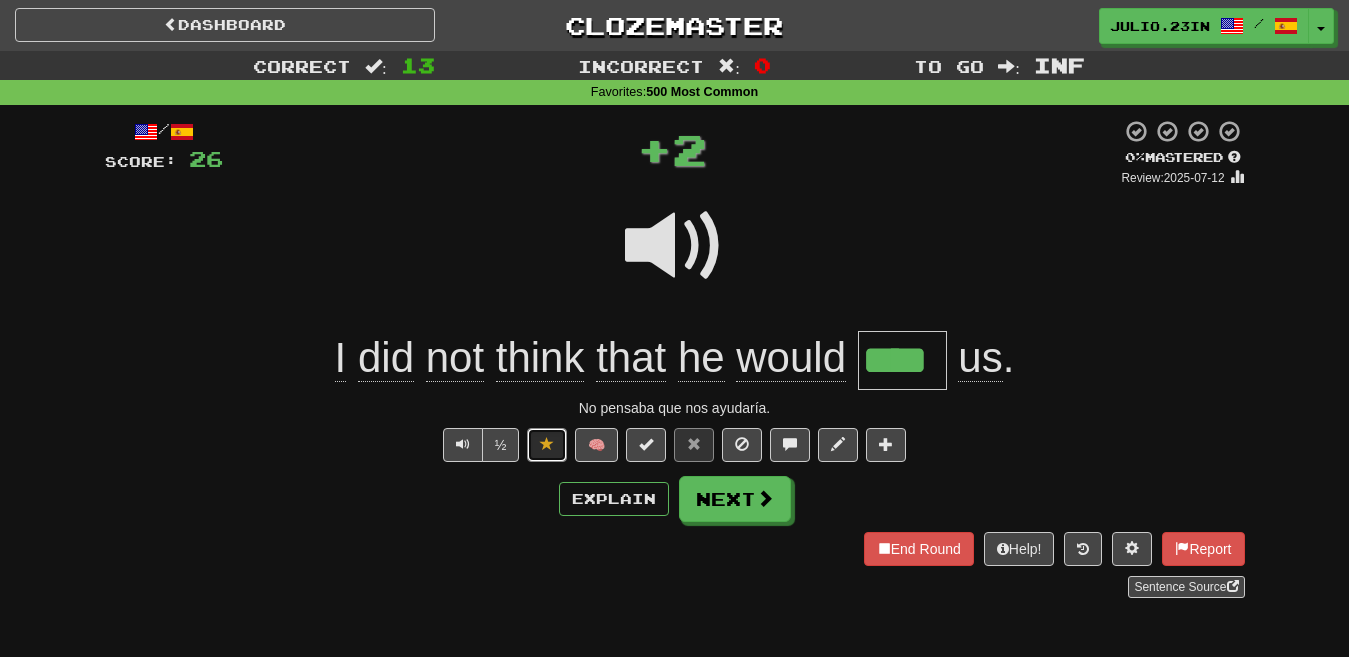 click at bounding box center (547, 444) 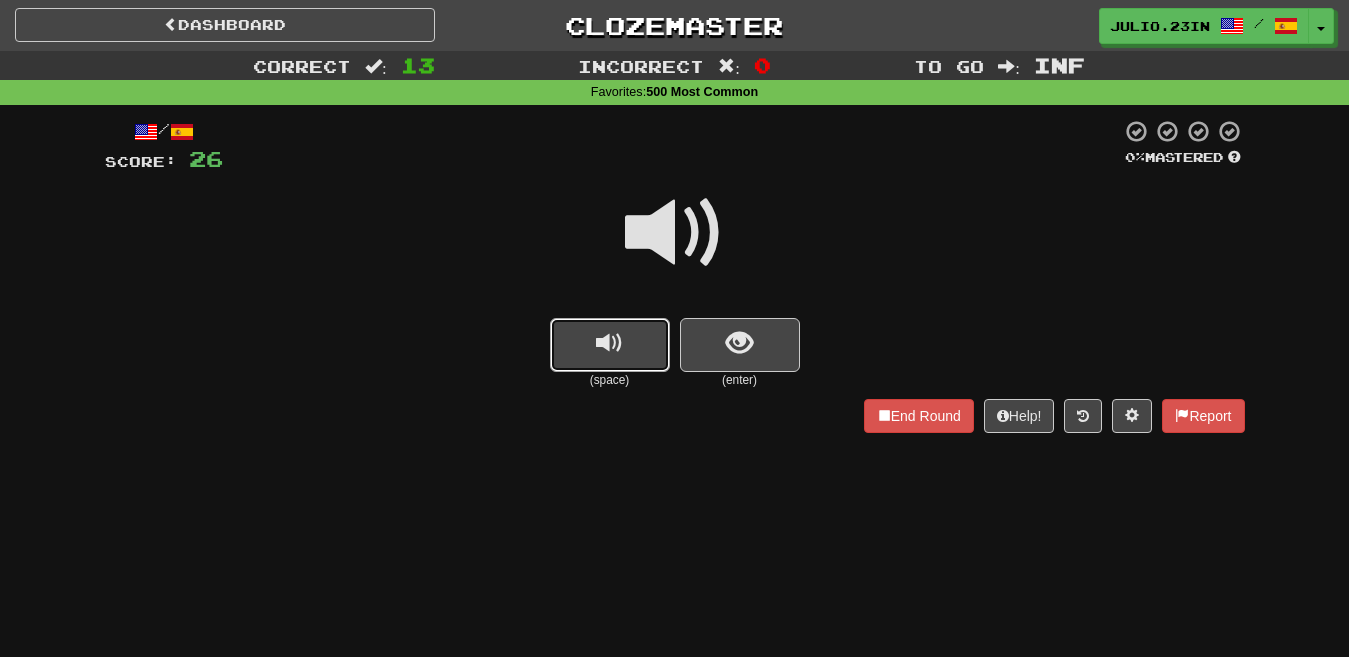 click at bounding box center (610, 345) 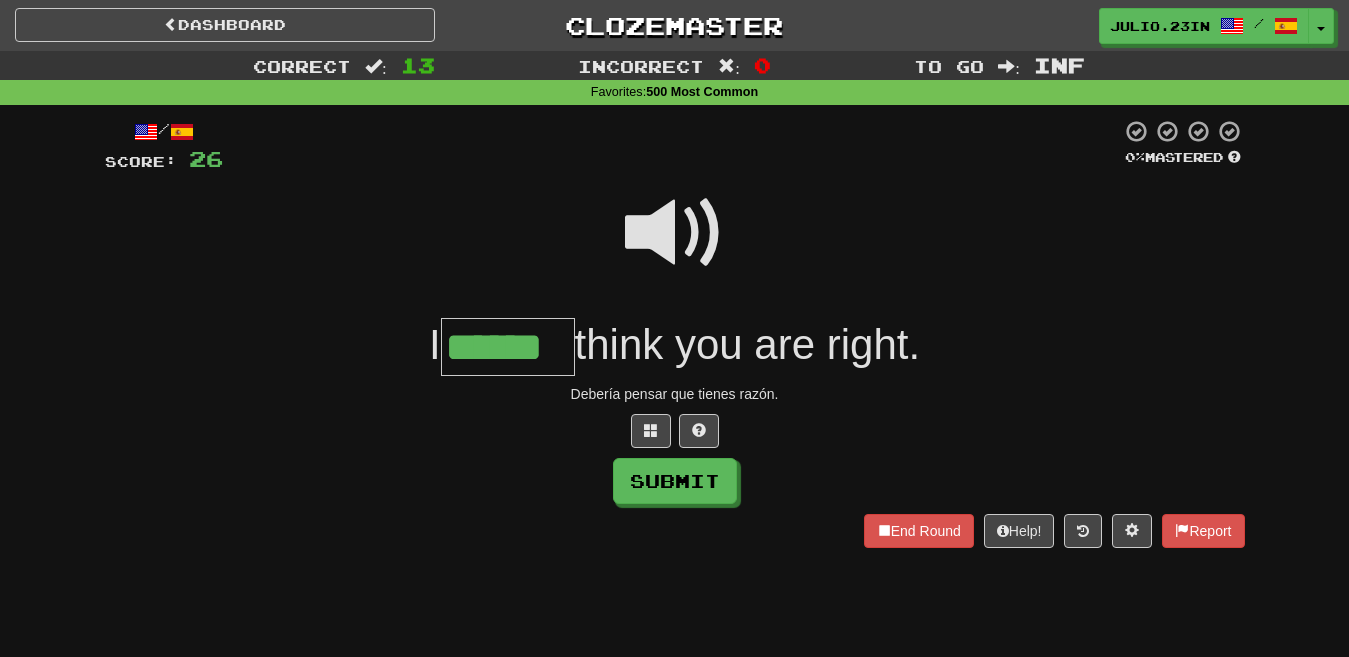 type on "******" 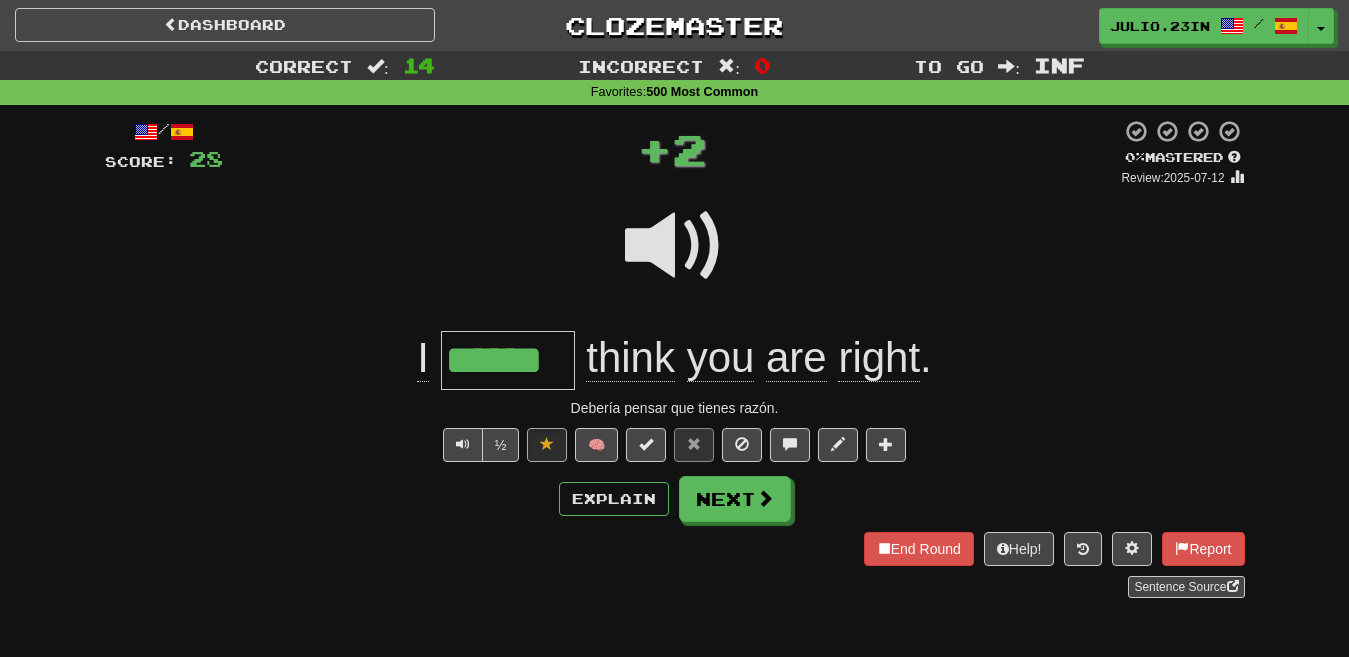 type 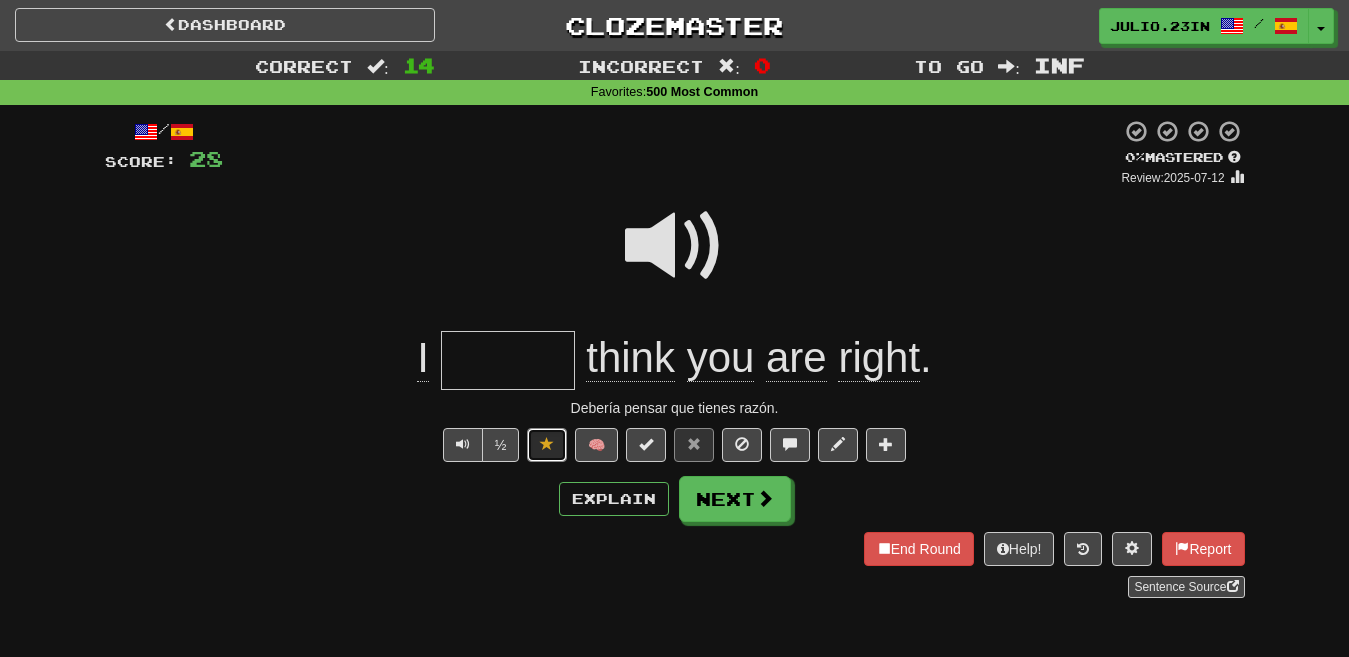 click at bounding box center (547, 444) 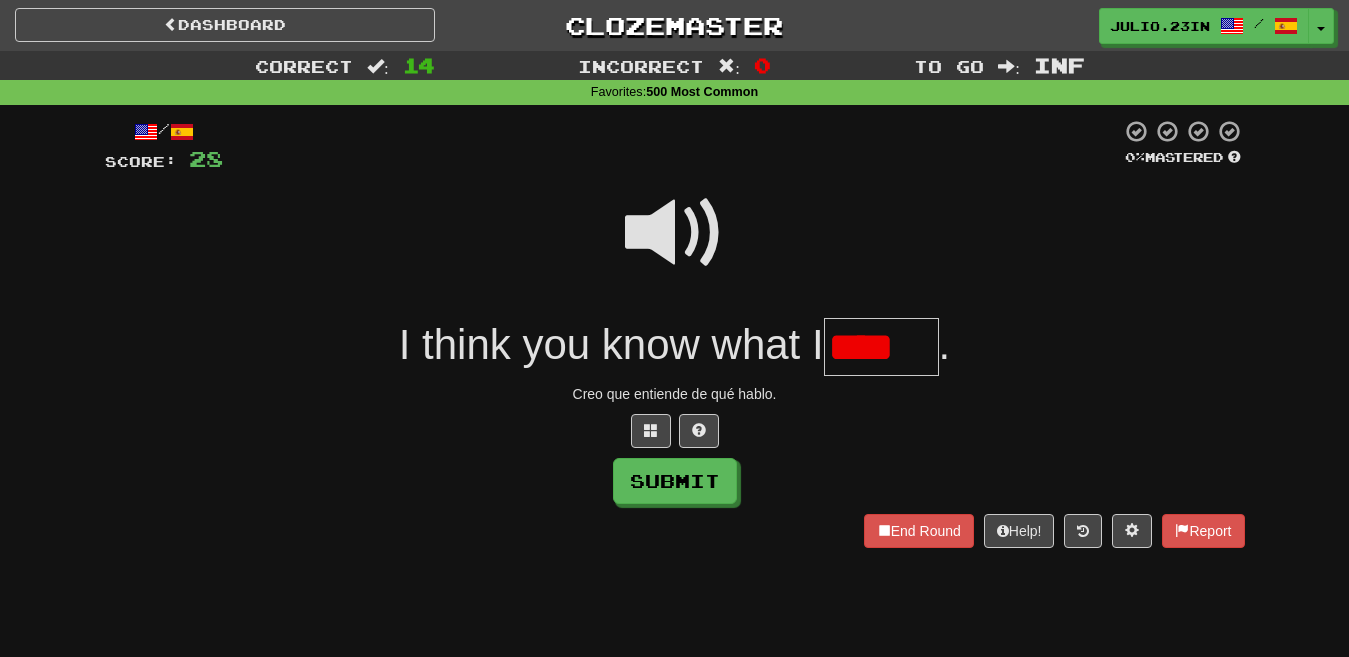 scroll, scrollTop: 0, scrollLeft: 0, axis: both 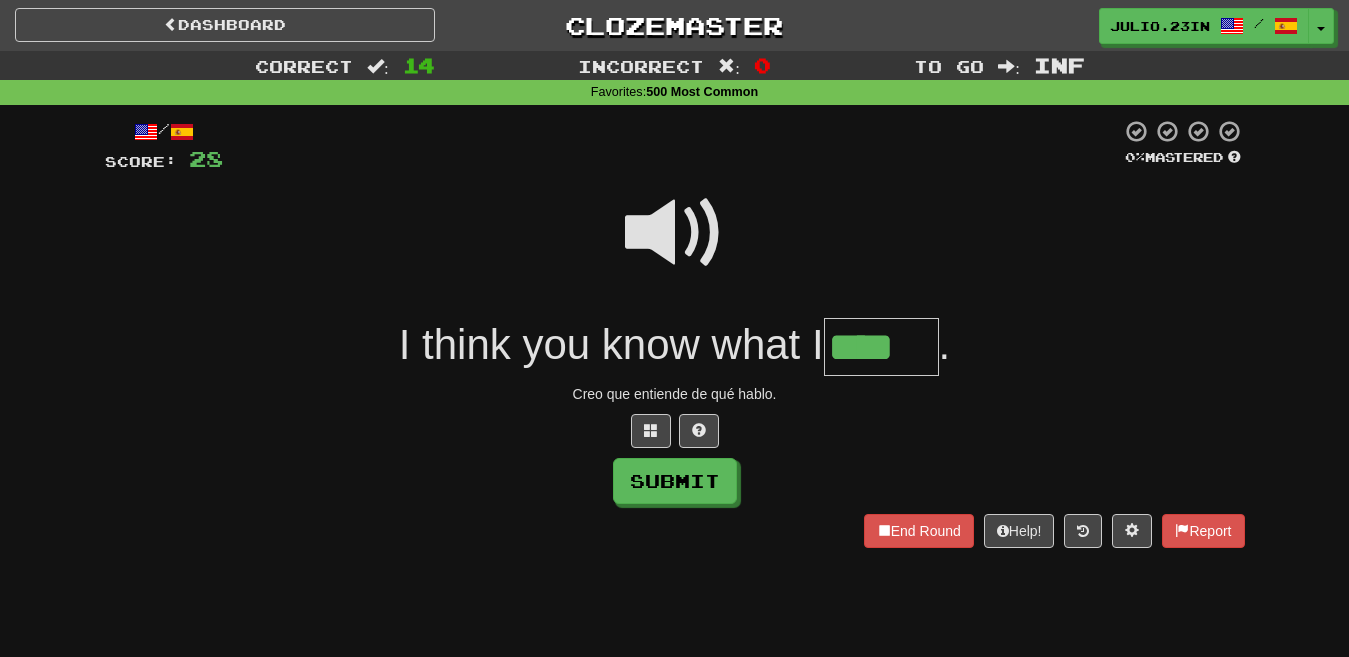 type on "****" 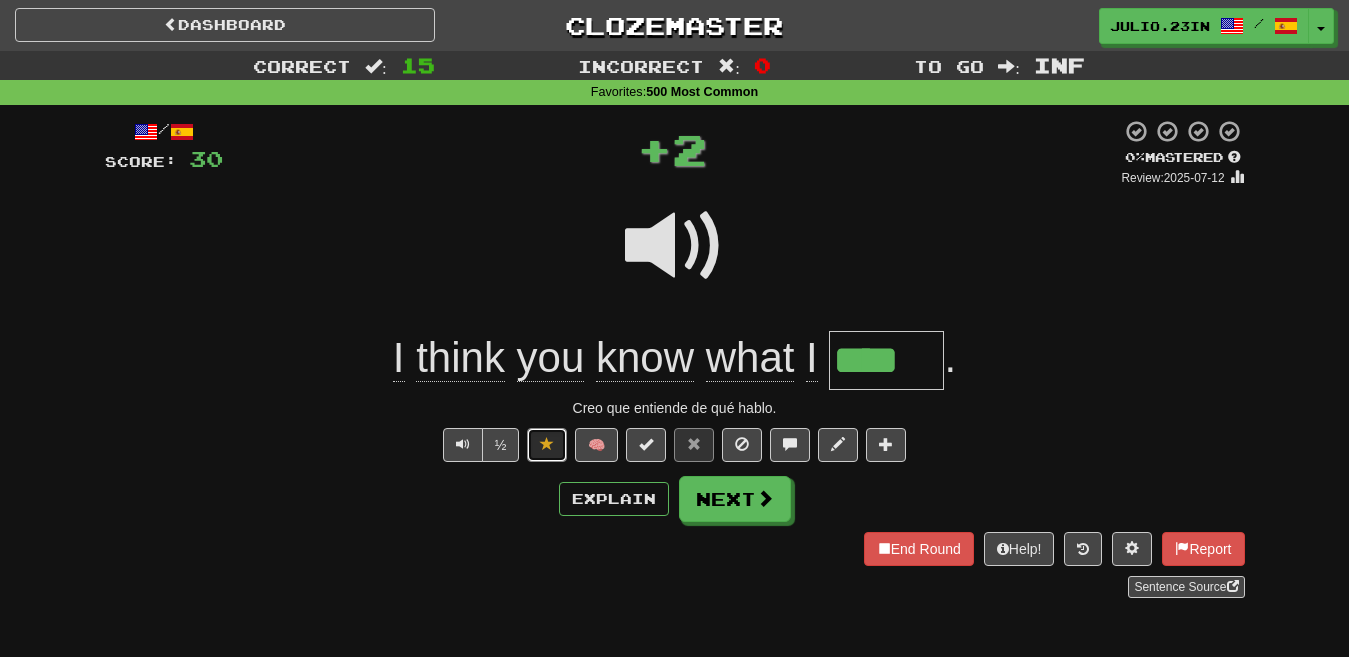 click at bounding box center (547, 445) 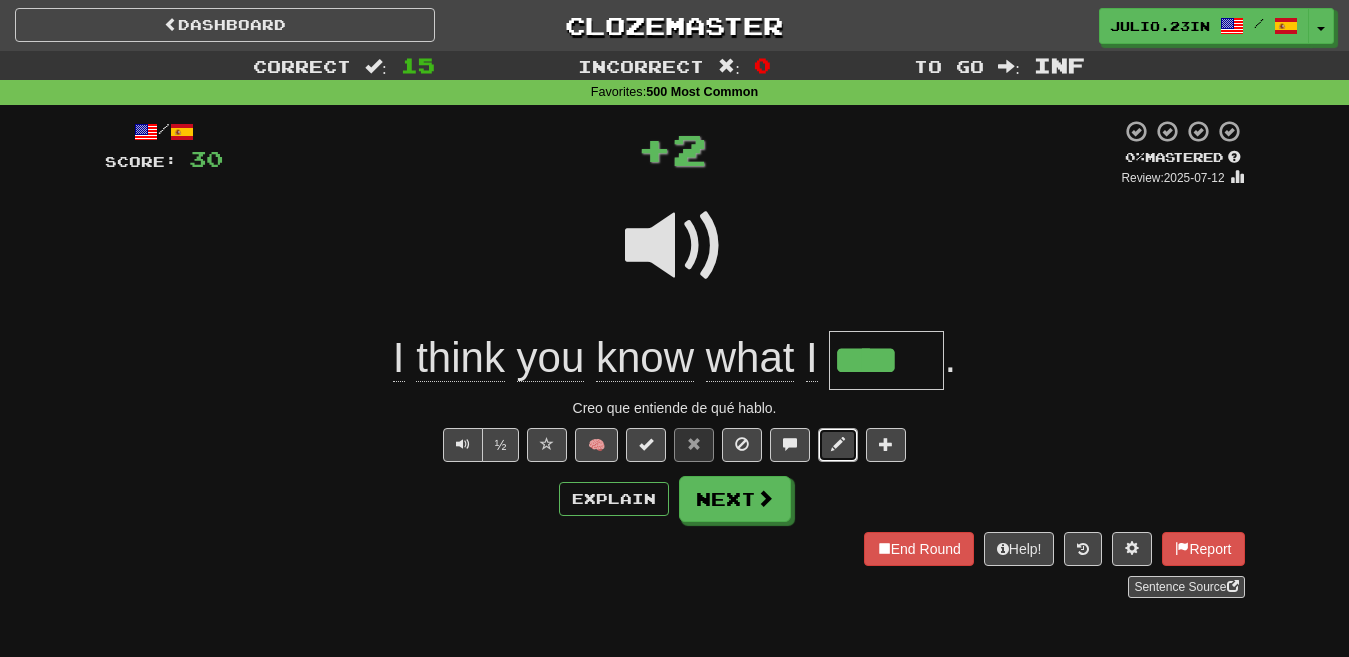 click at bounding box center [838, 445] 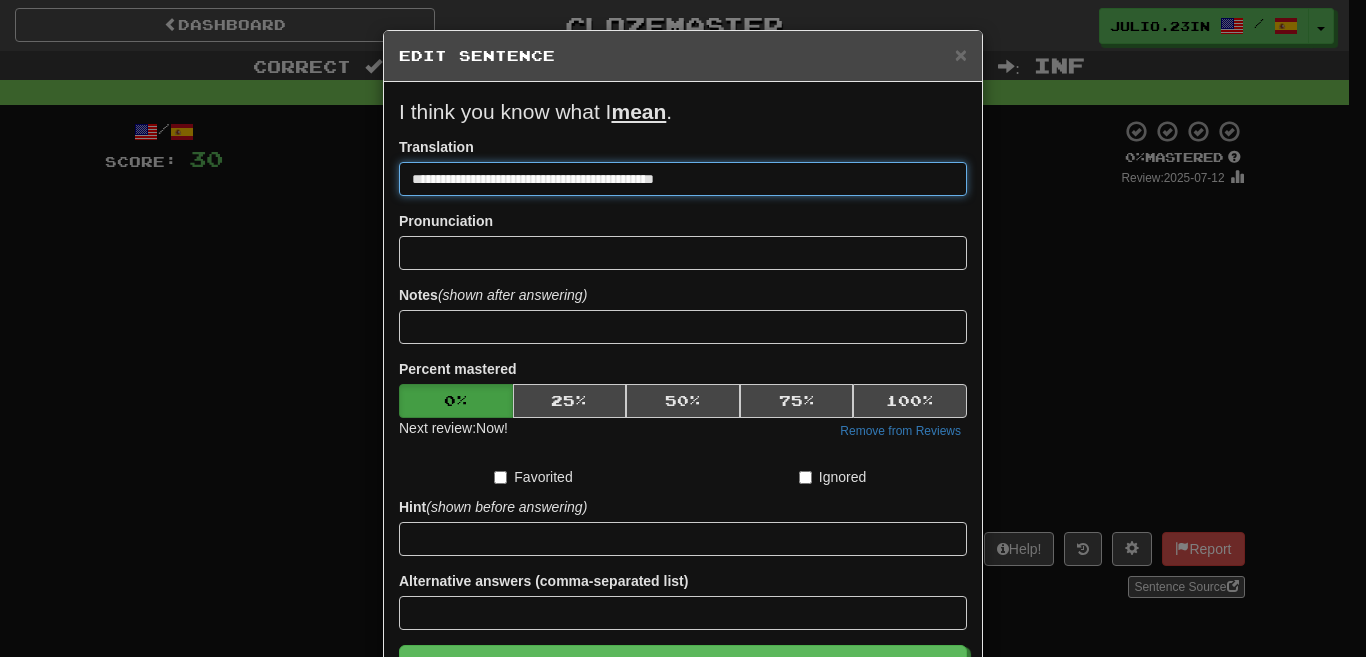 type on "**********" 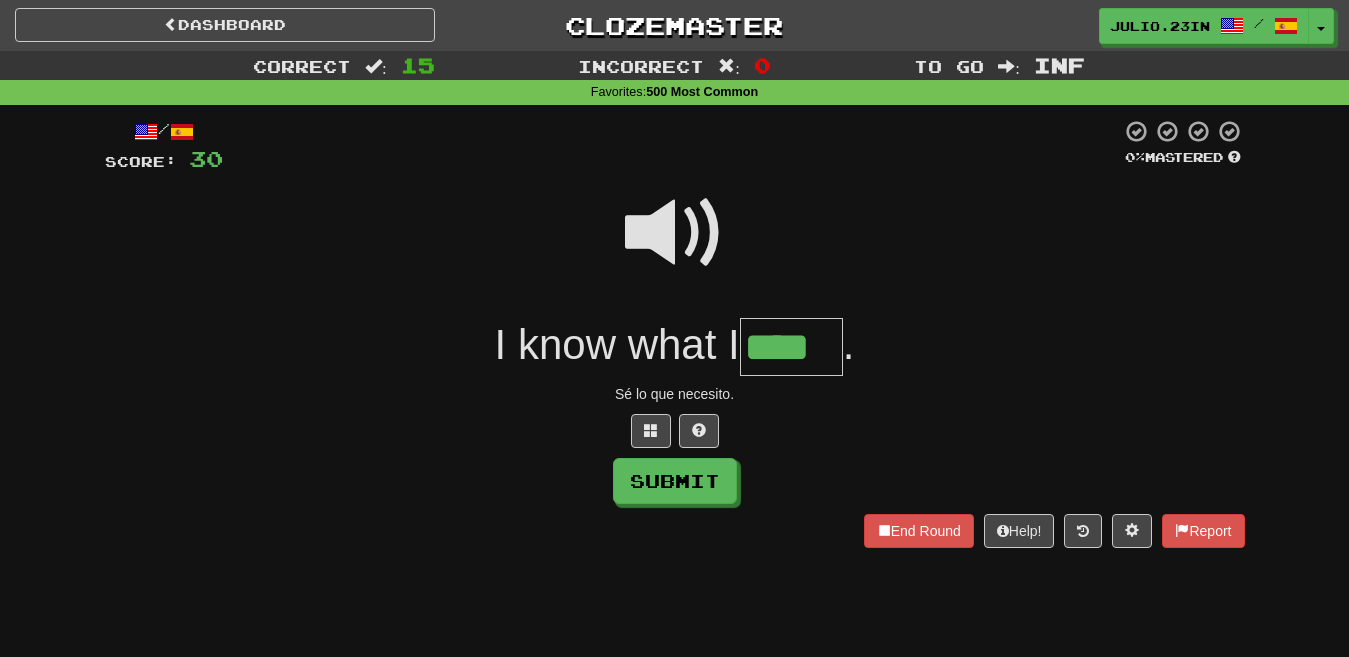 type on "****" 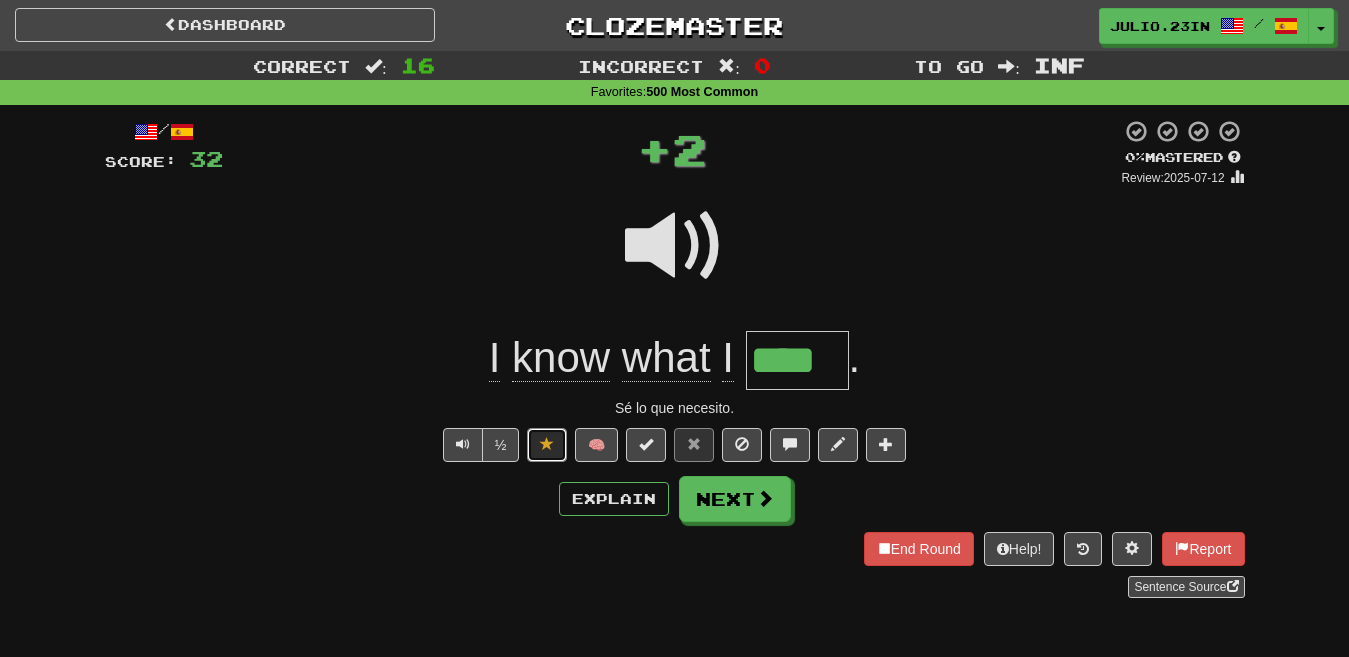 click at bounding box center (547, 444) 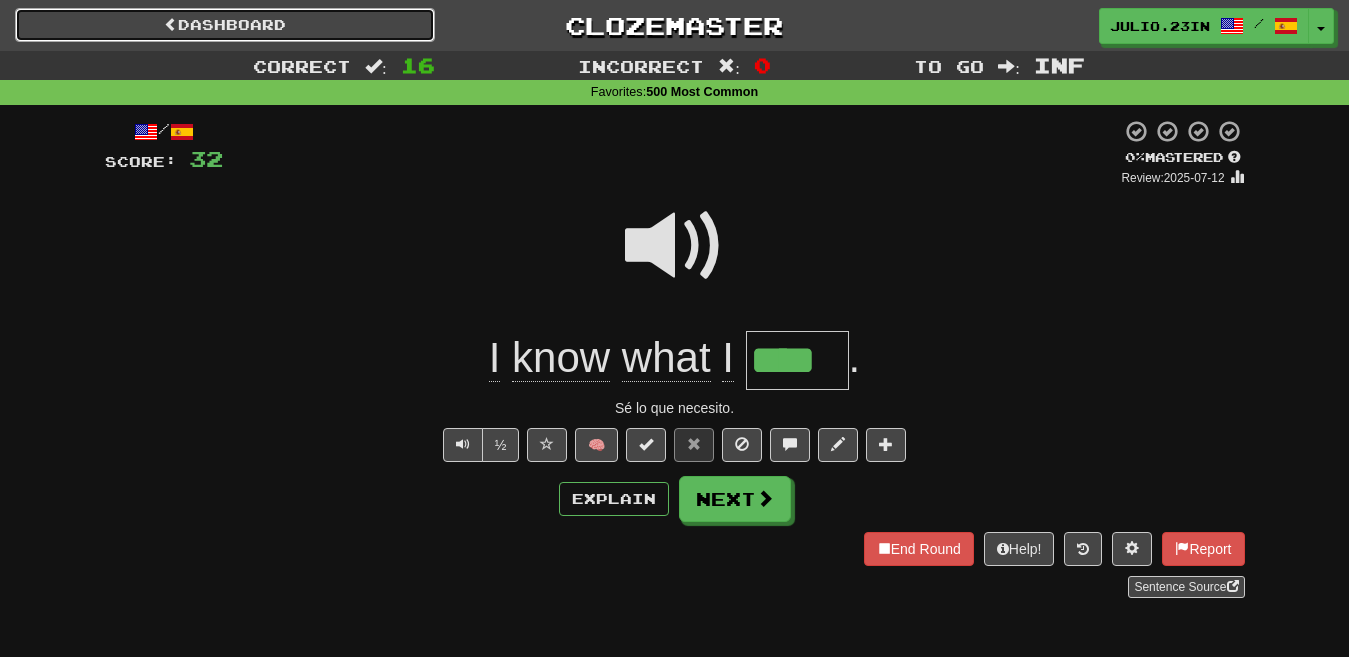 click on "Dashboard" at bounding box center [225, 25] 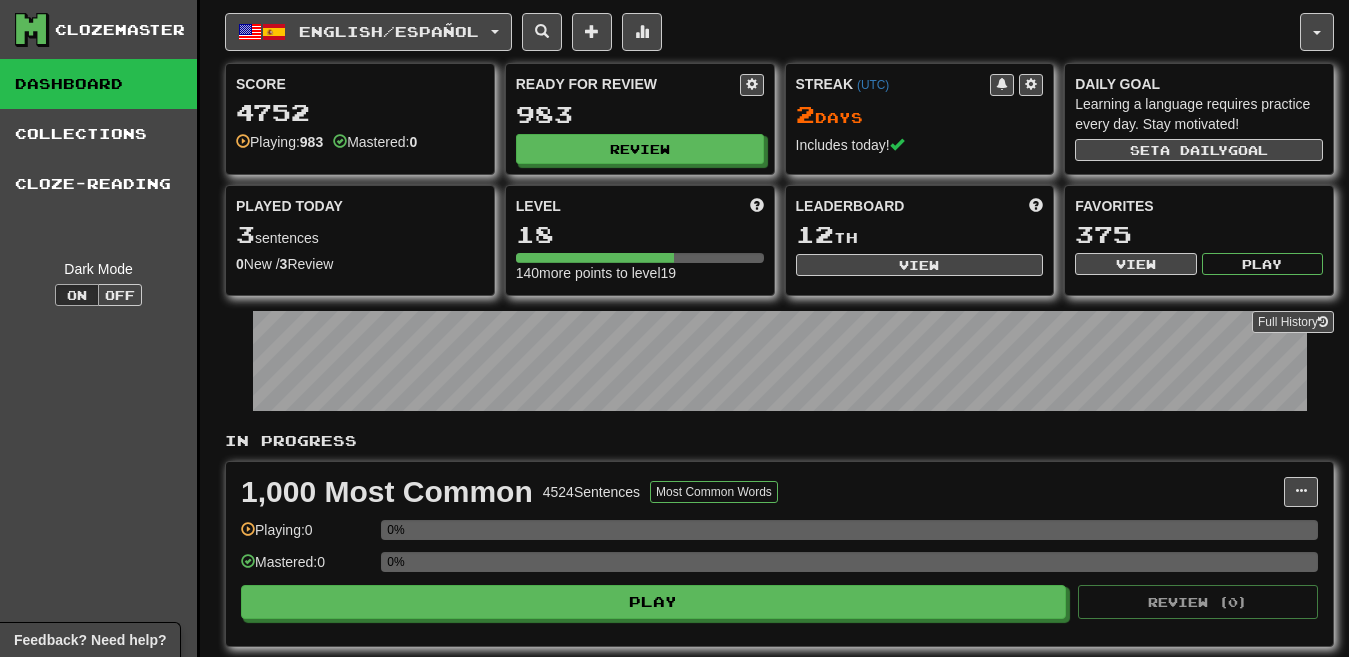 scroll, scrollTop: 0, scrollLeft: 0, axis: both 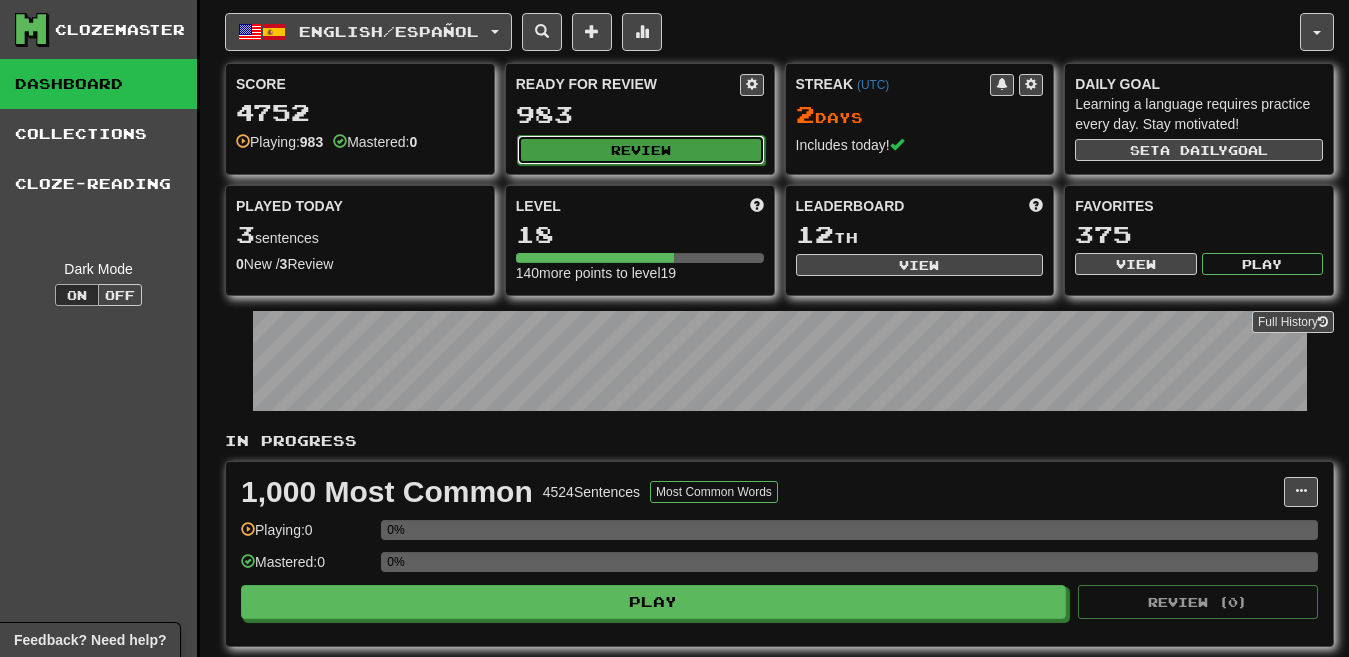click on "Review" at bounding box center (641, 150) 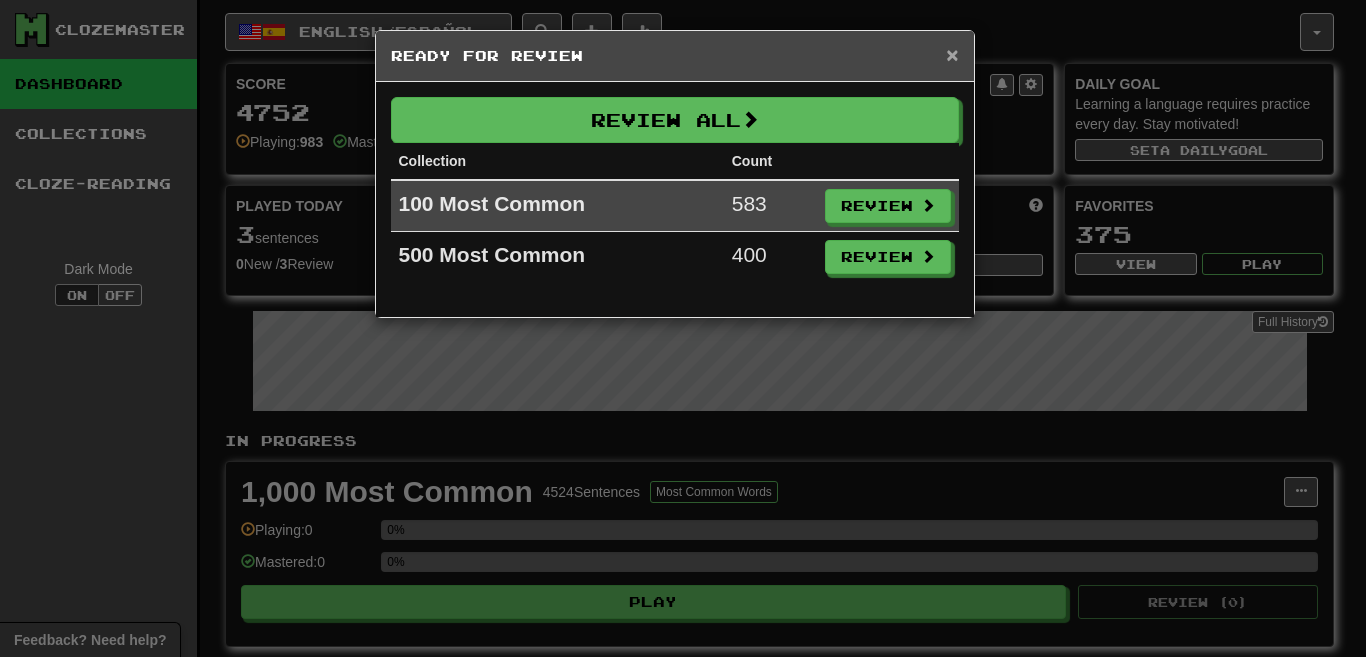 click on "×" at bounding box center [952, 54] 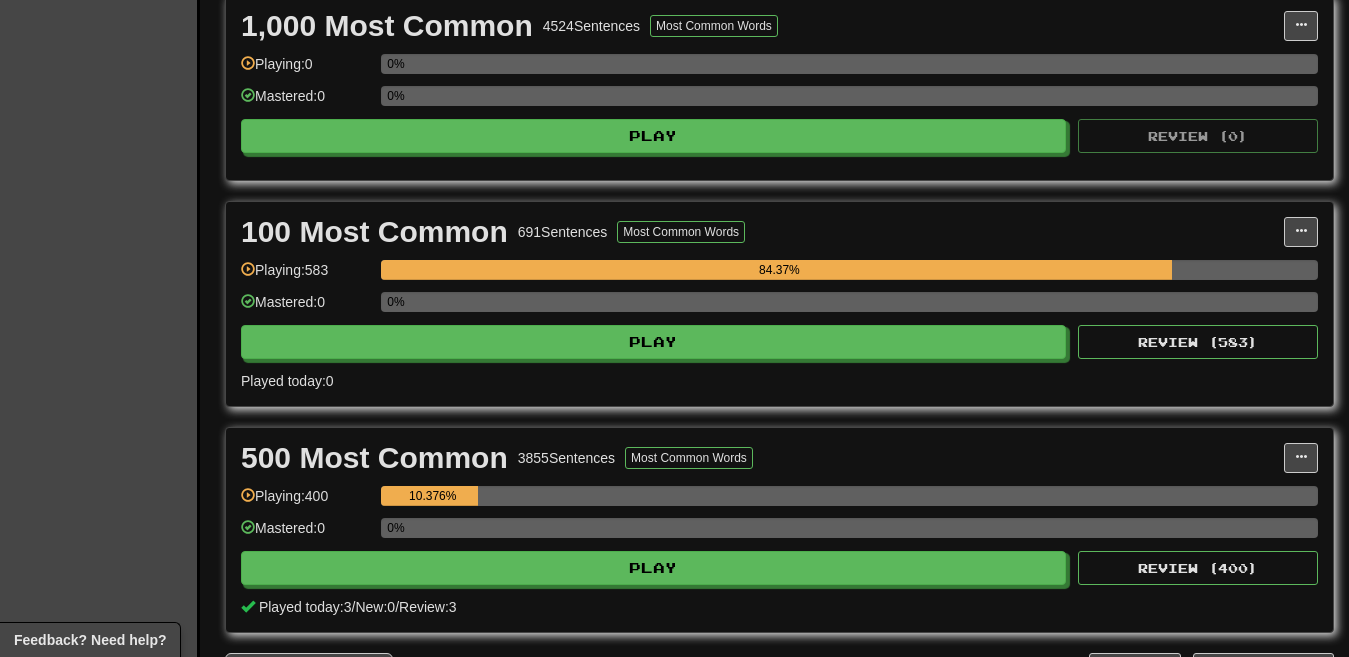 scroll, scrollTop: 433, scrollLeft: 0, axis: vertical 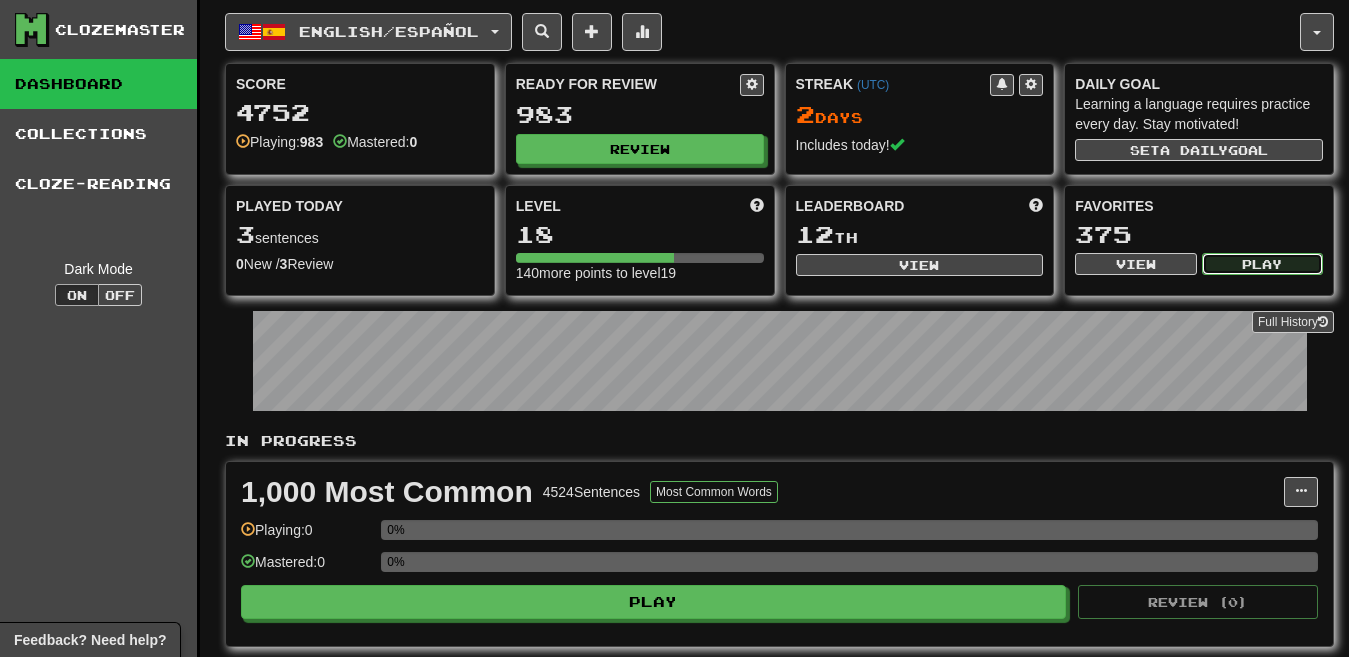 click on "Play" at bounding box center (1262, 264) 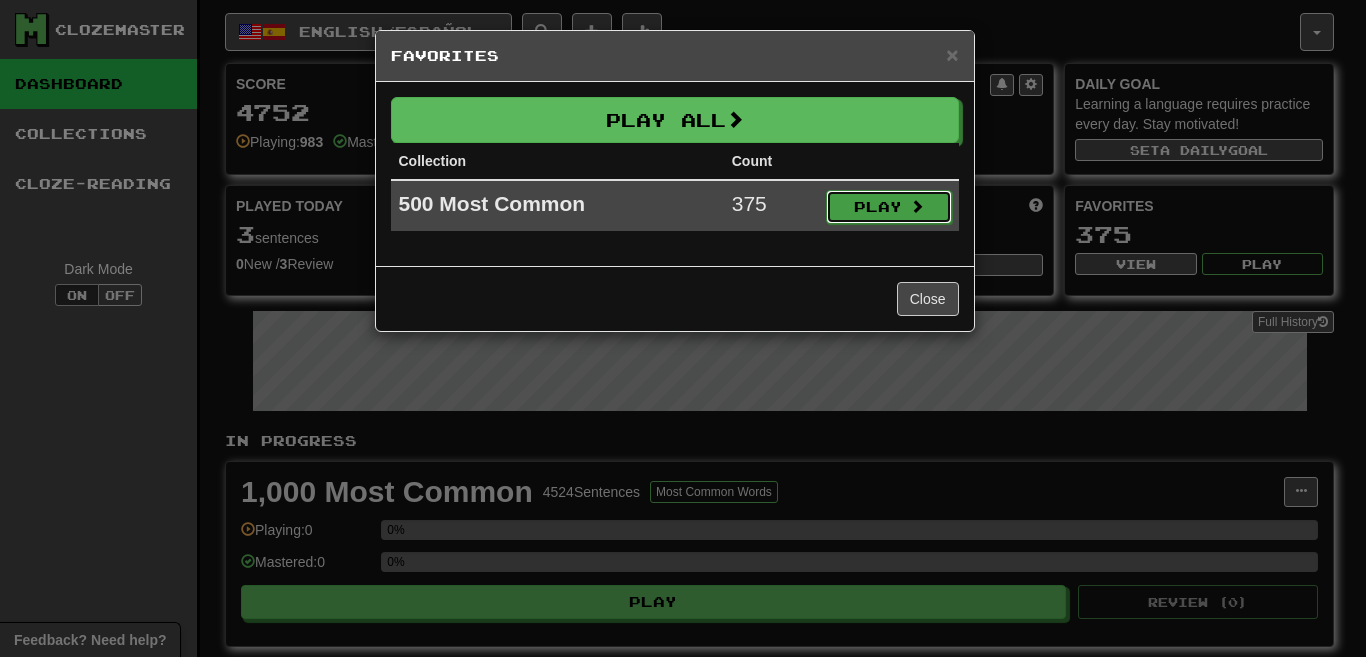 click on "Play" at bounding box center [889, 207] 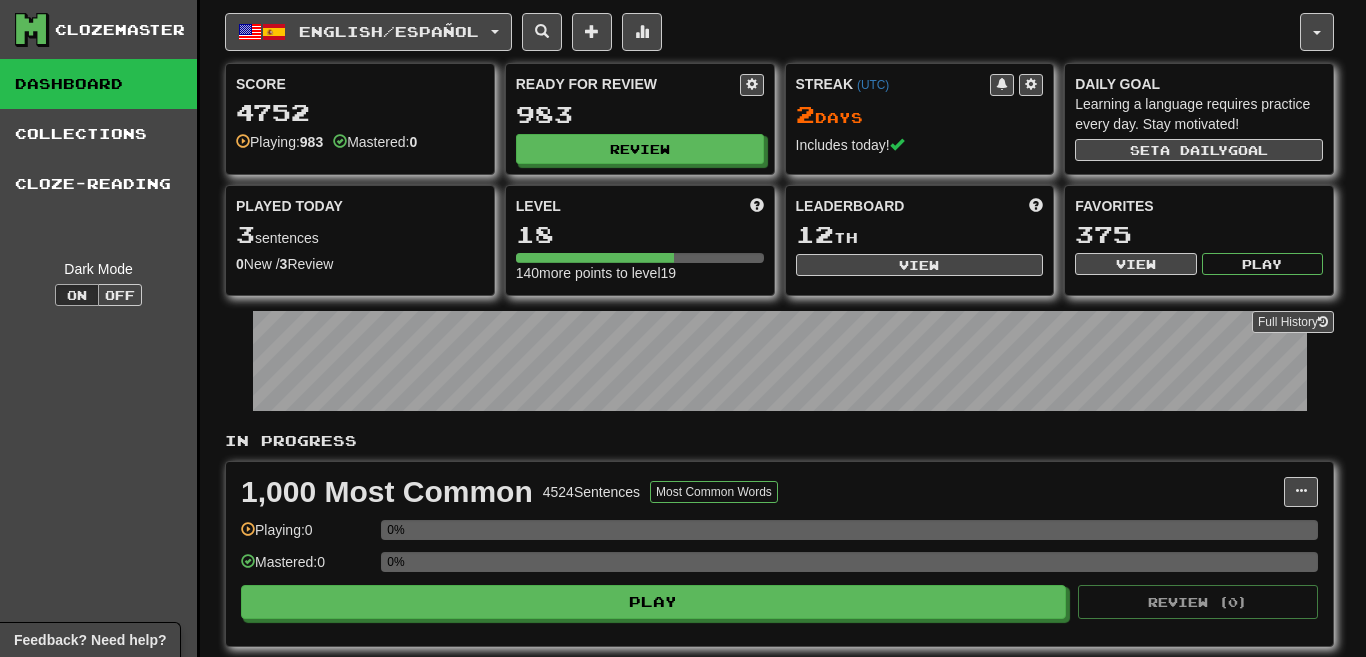 select on "********" 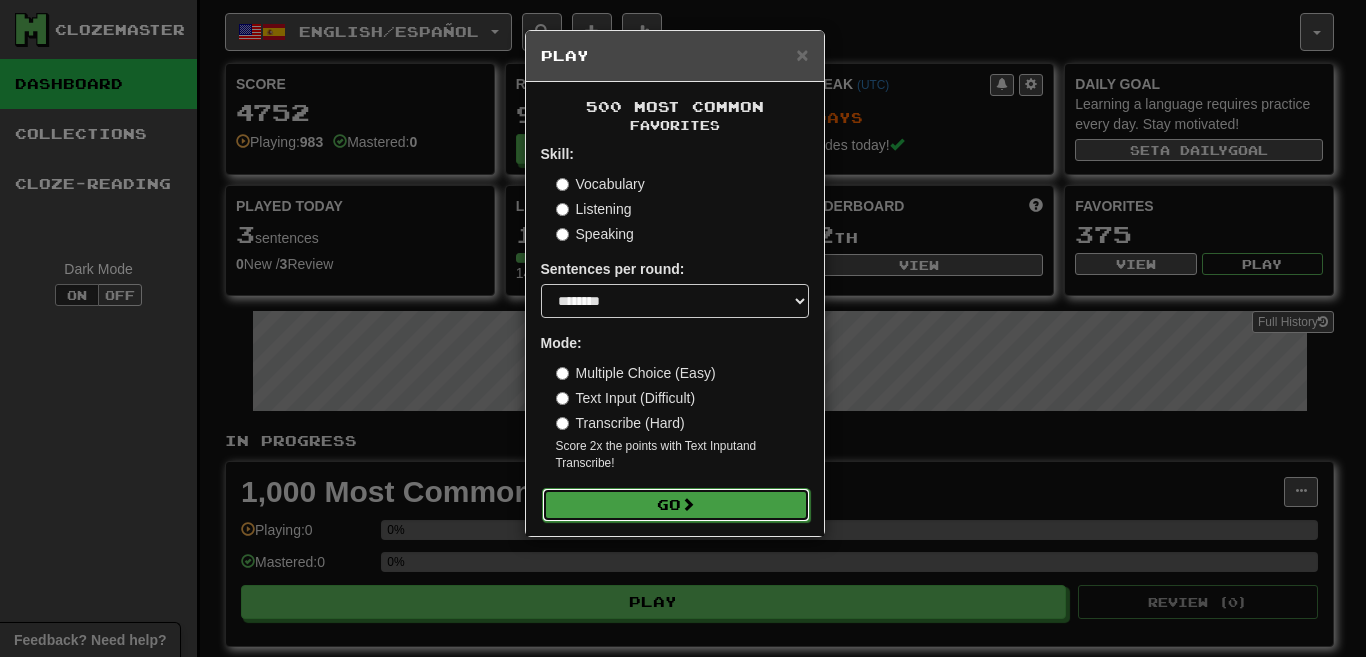 click on "Go" at bounding box center (676, 505) 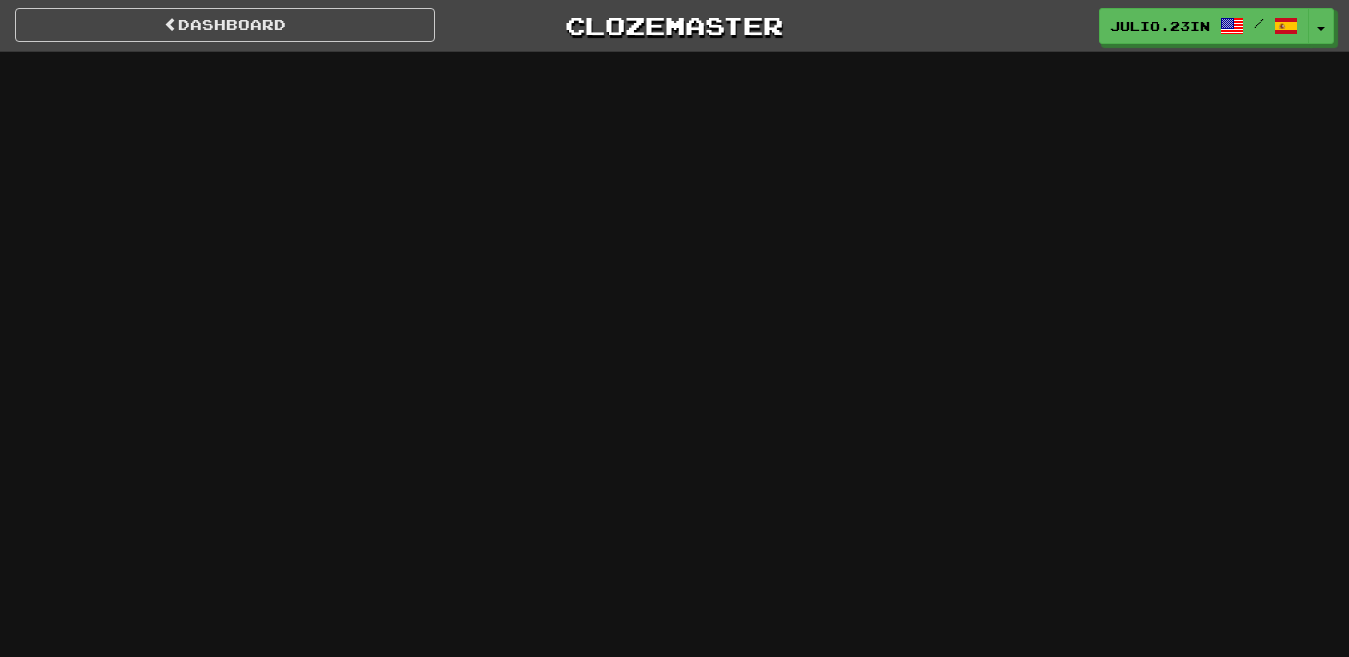 scroll, scrollTop: 0, scrollLeft: 0, axis: both 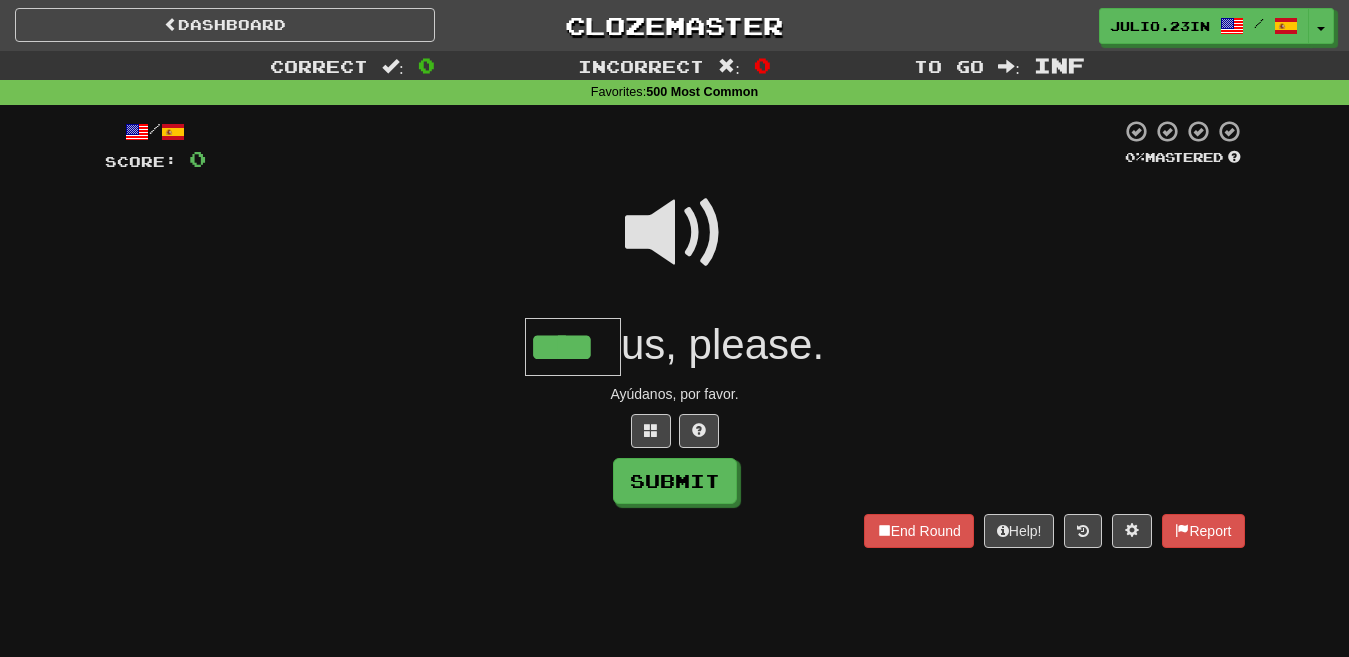 type on "****" 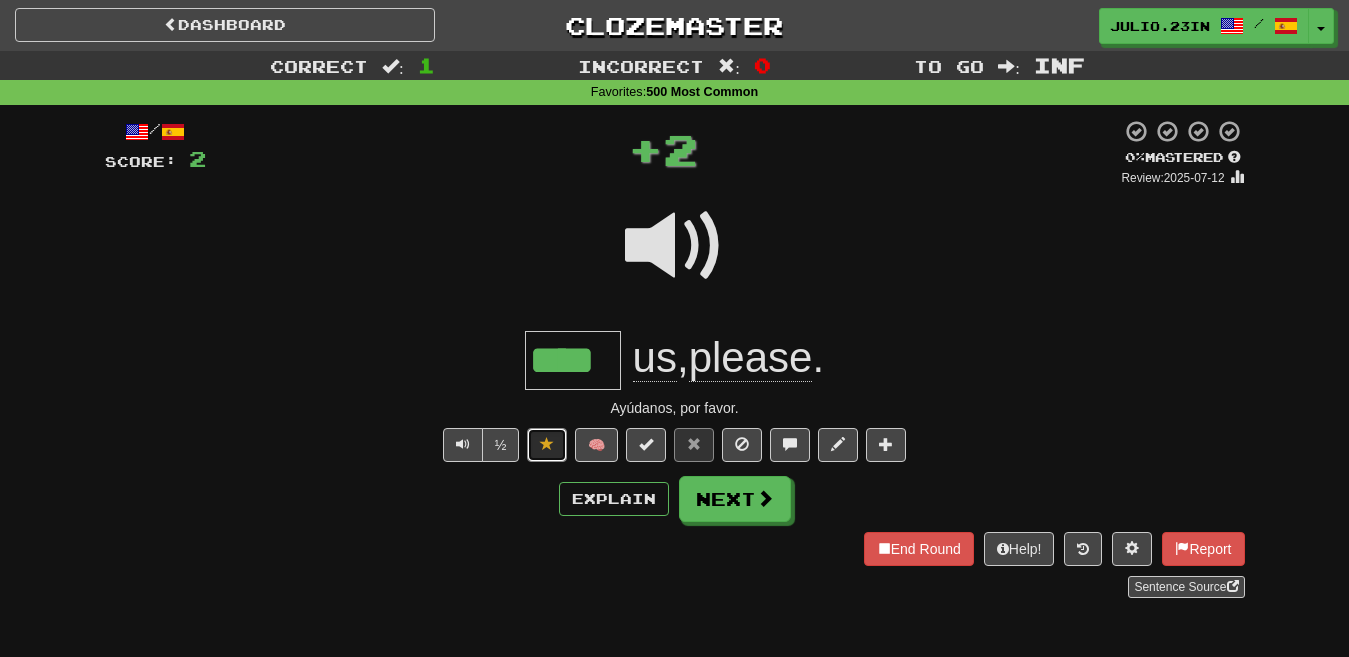 click at bounding box center (547, 445) 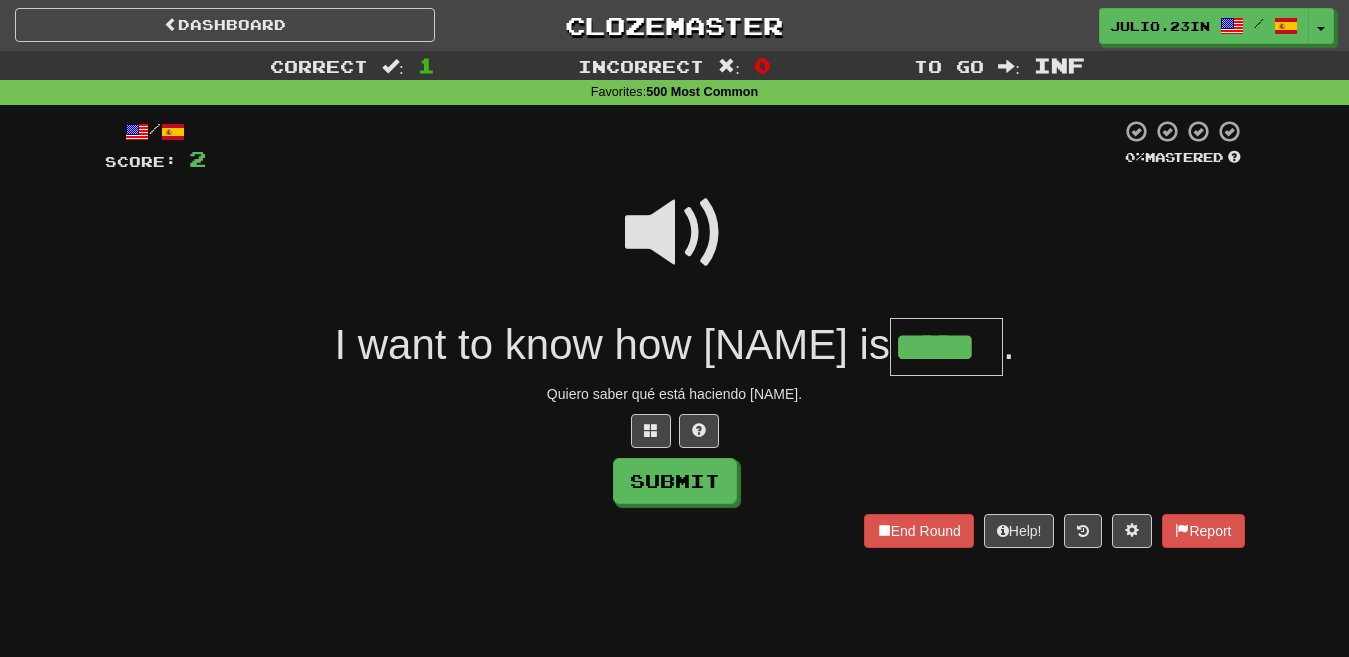 type on "*****" 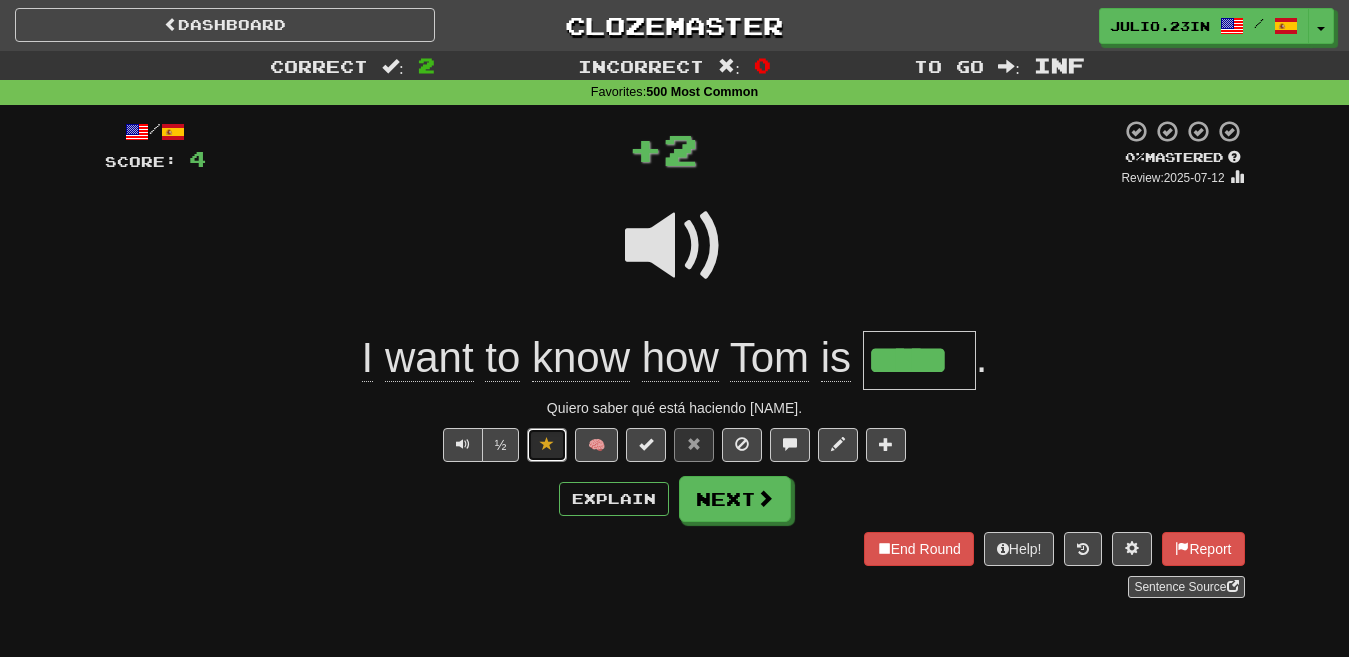 click at bounding box center [547, 444] 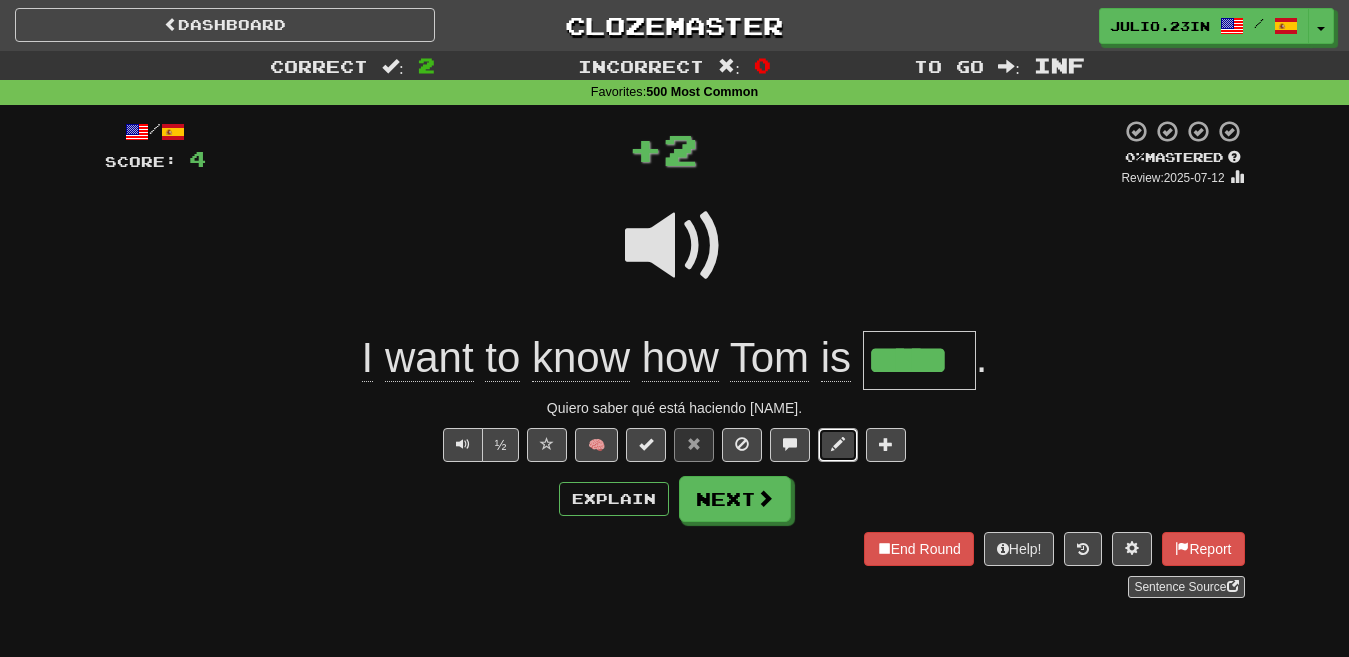 click at bounding box center [838, 444] 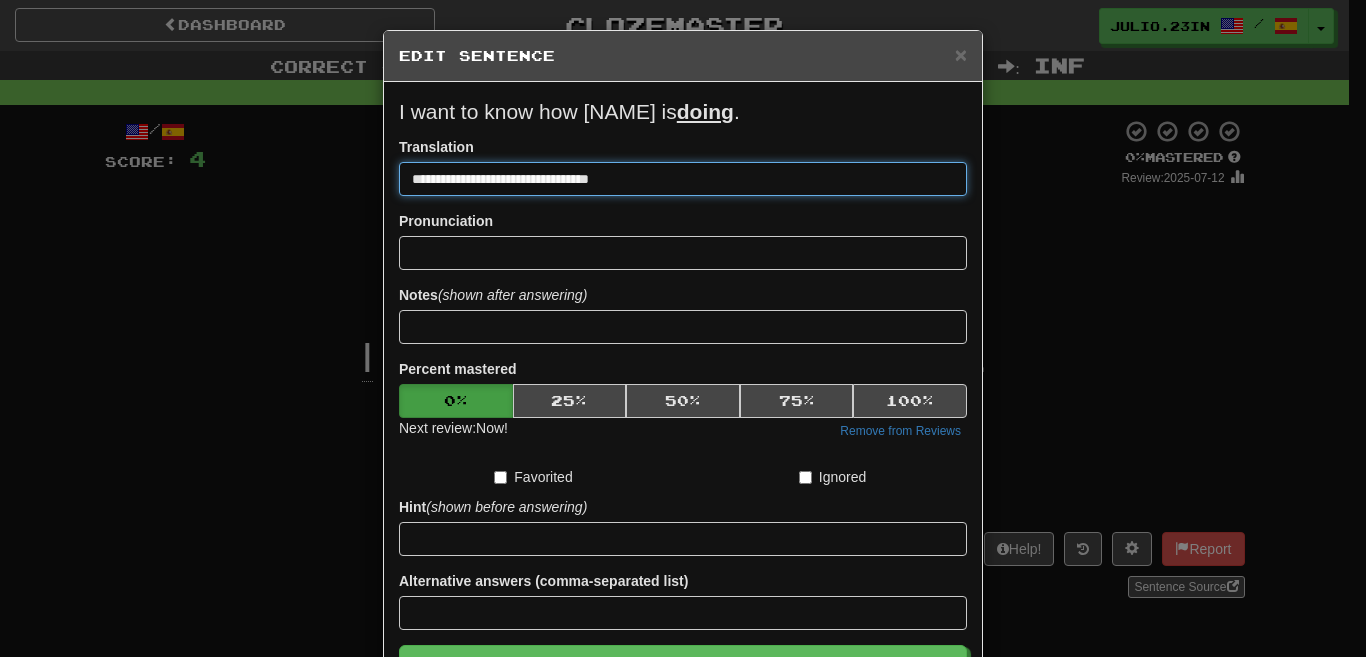 click on "**********" at bounding box center [683, 179] 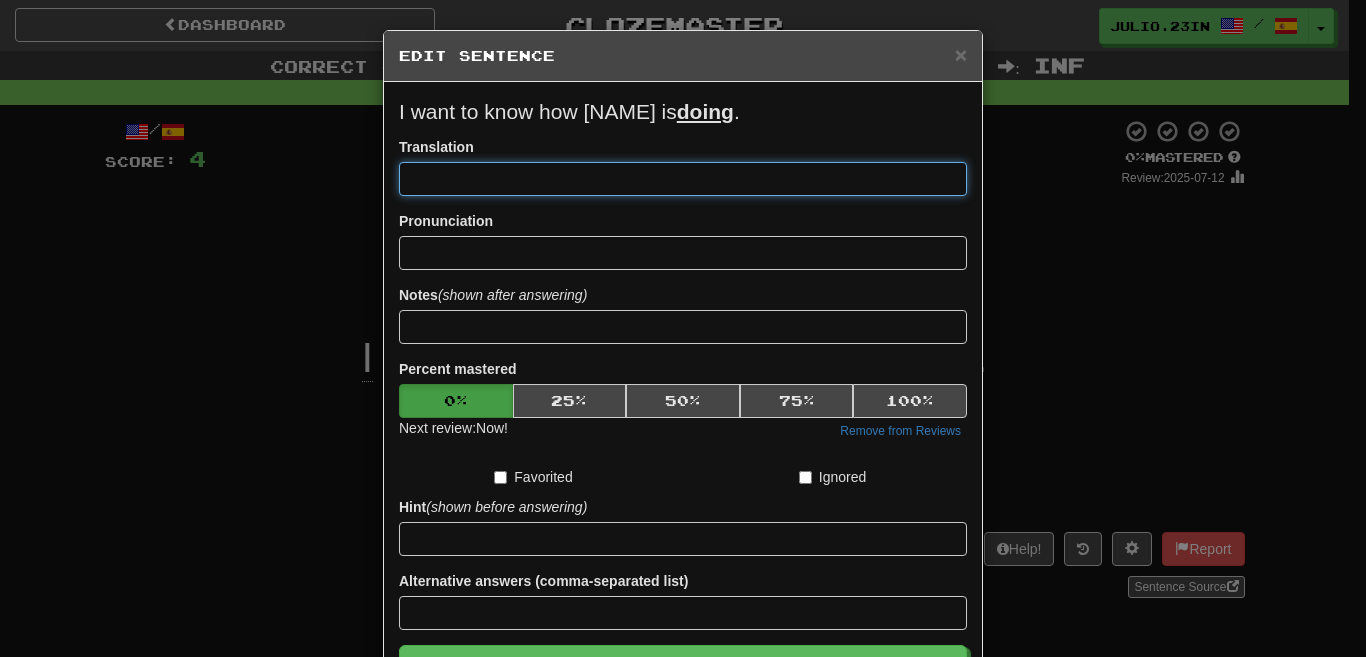 click at bounding box center [683, 179] 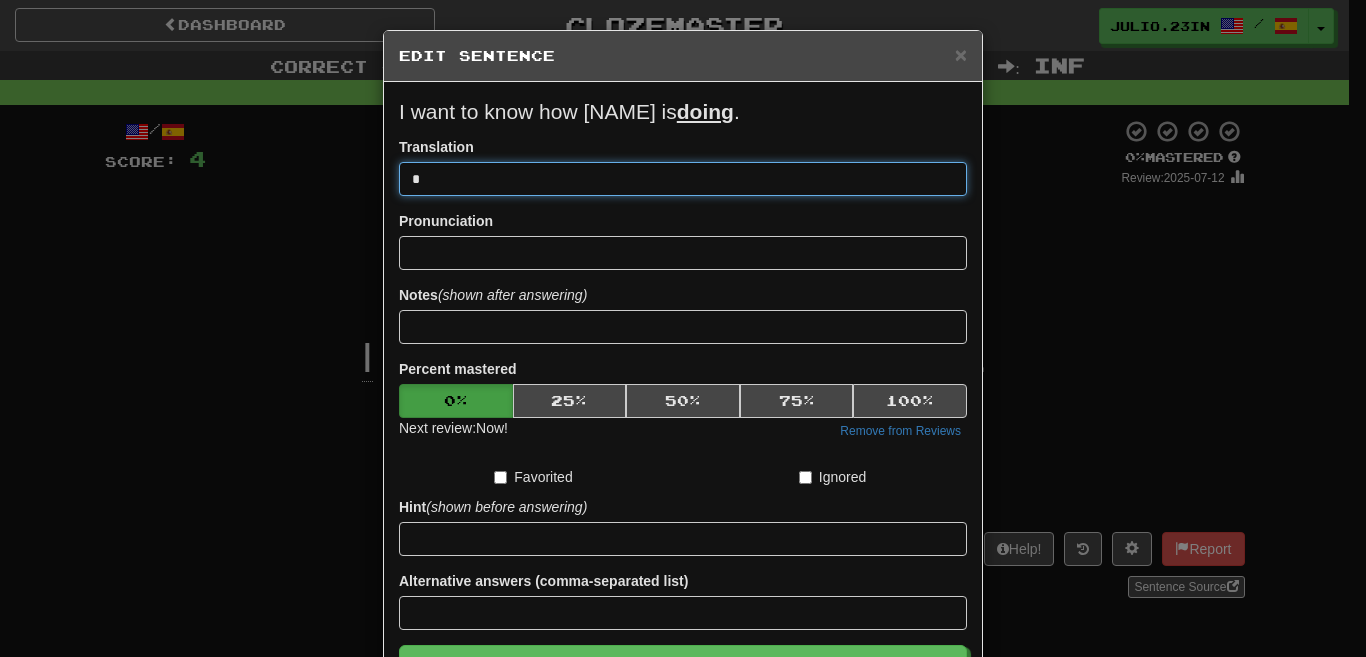 type on "**********" 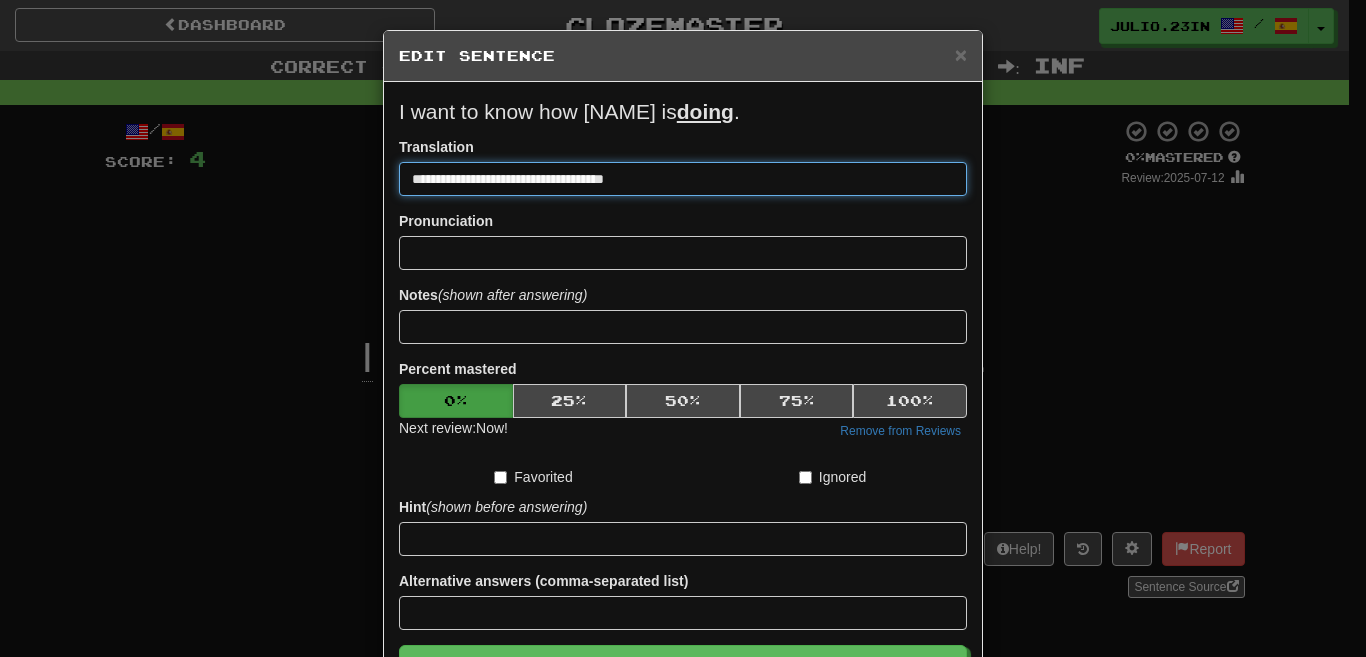 click on "Save" at bounding box center [683, 668] 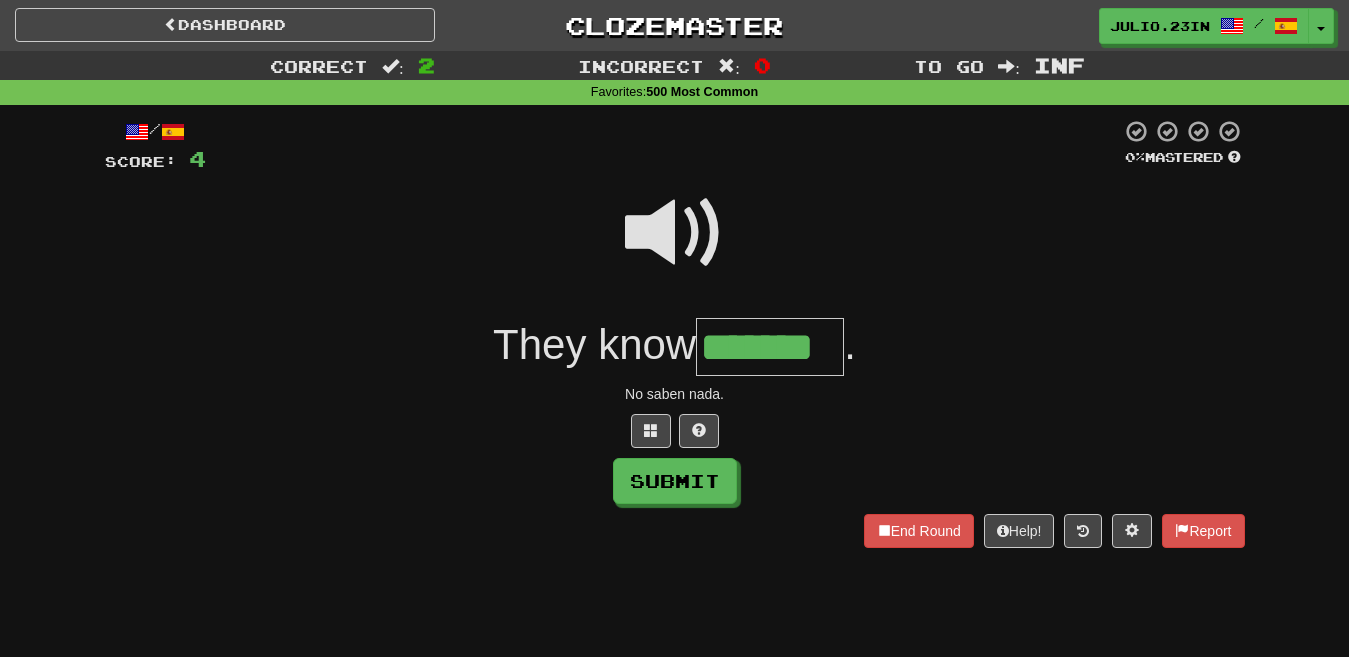 type on "*******" 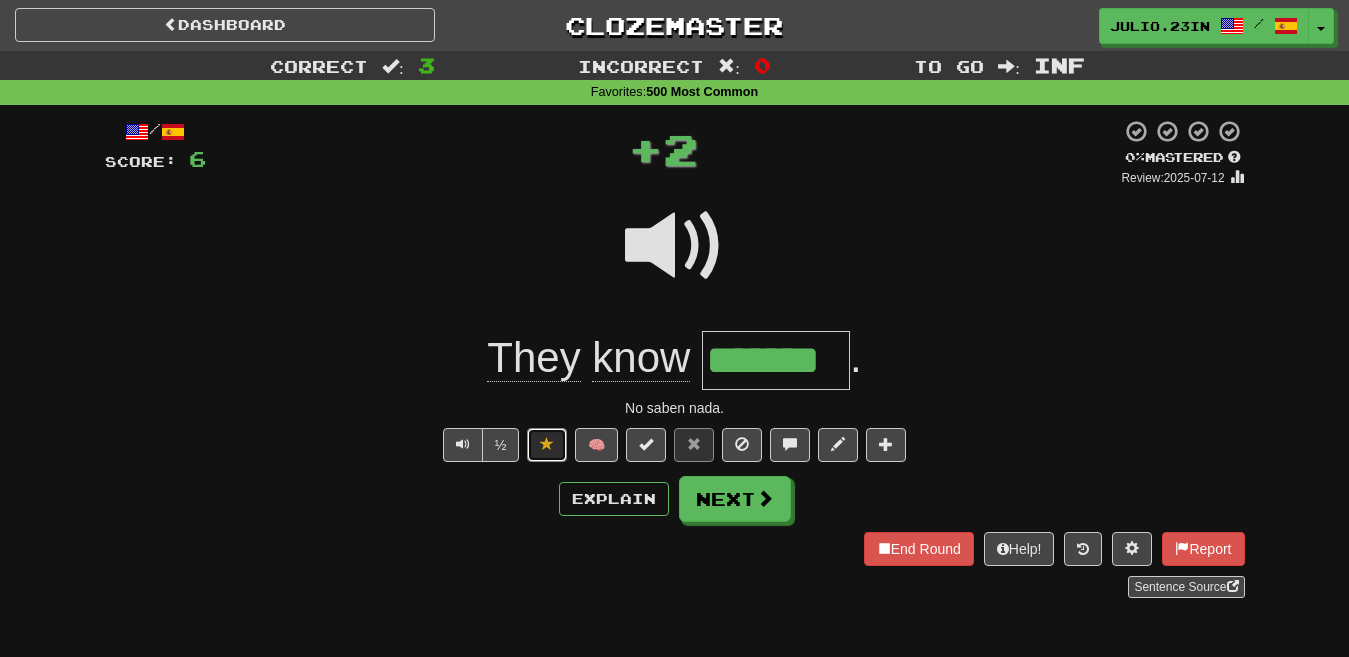 click at bounding box center (547, 444) 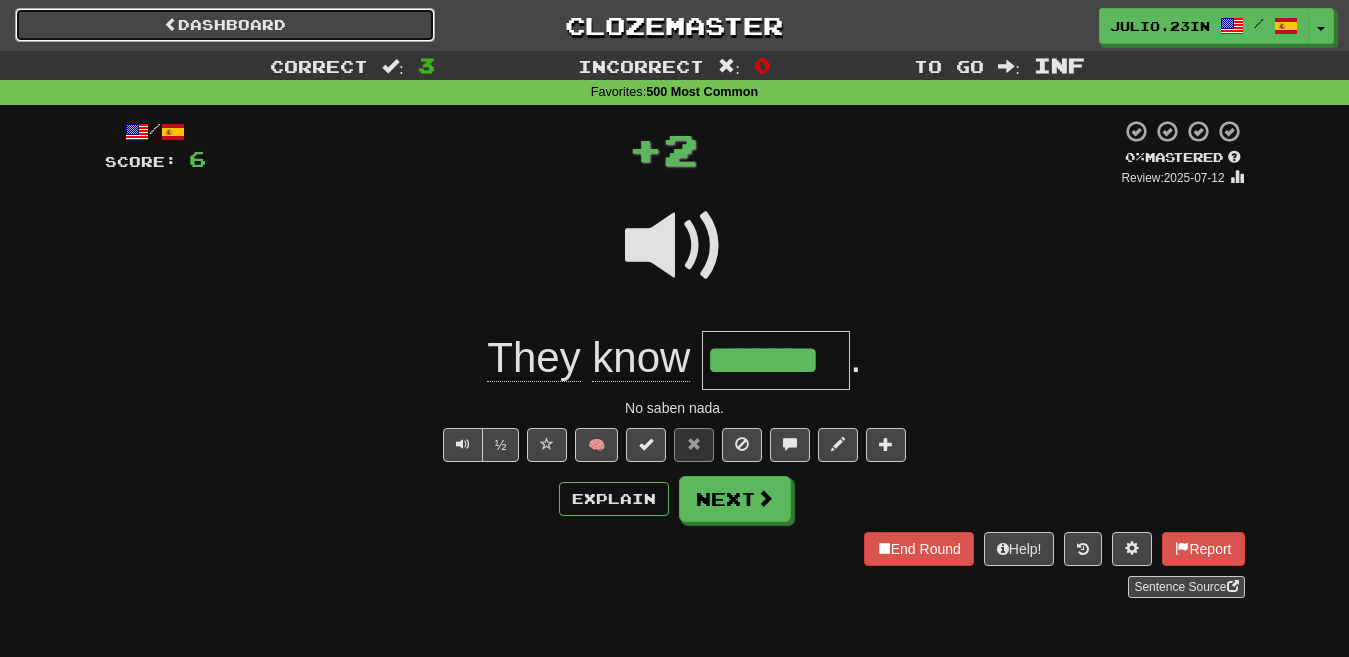 click on "Dashboard" at bounding box center (225, 25) 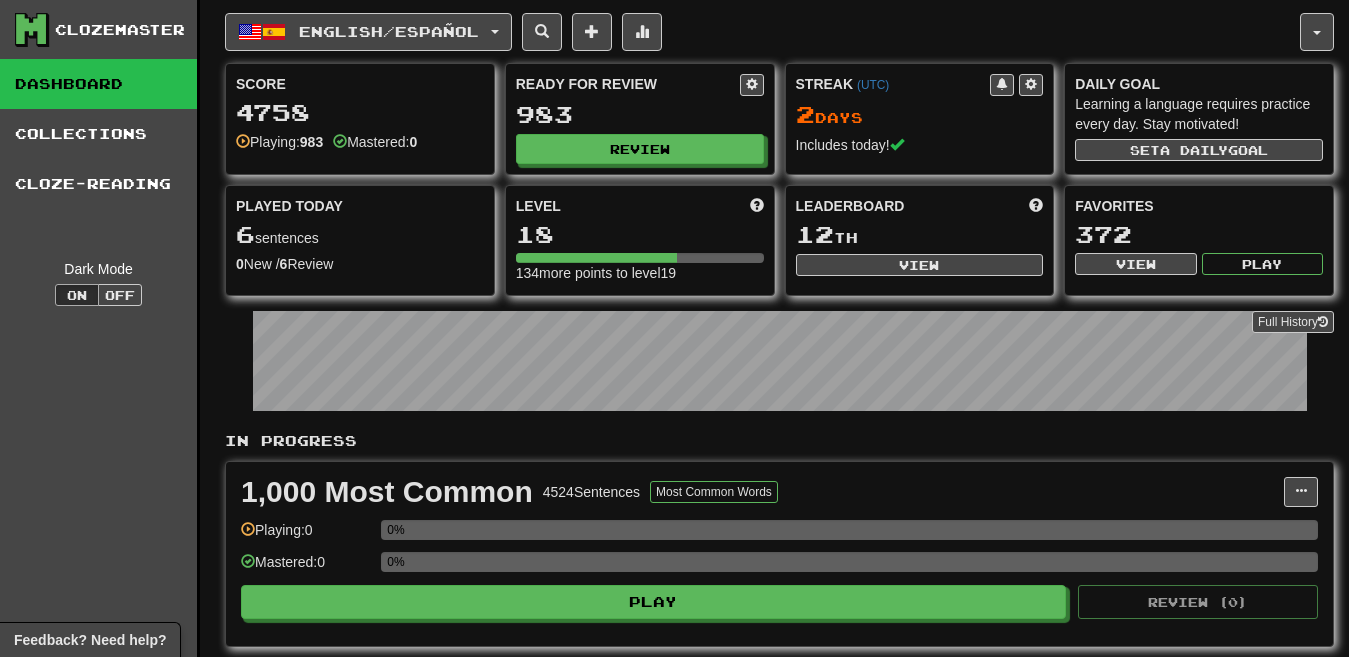 scroll, scrollTop: 0, scrollLeft: 0, axis: both 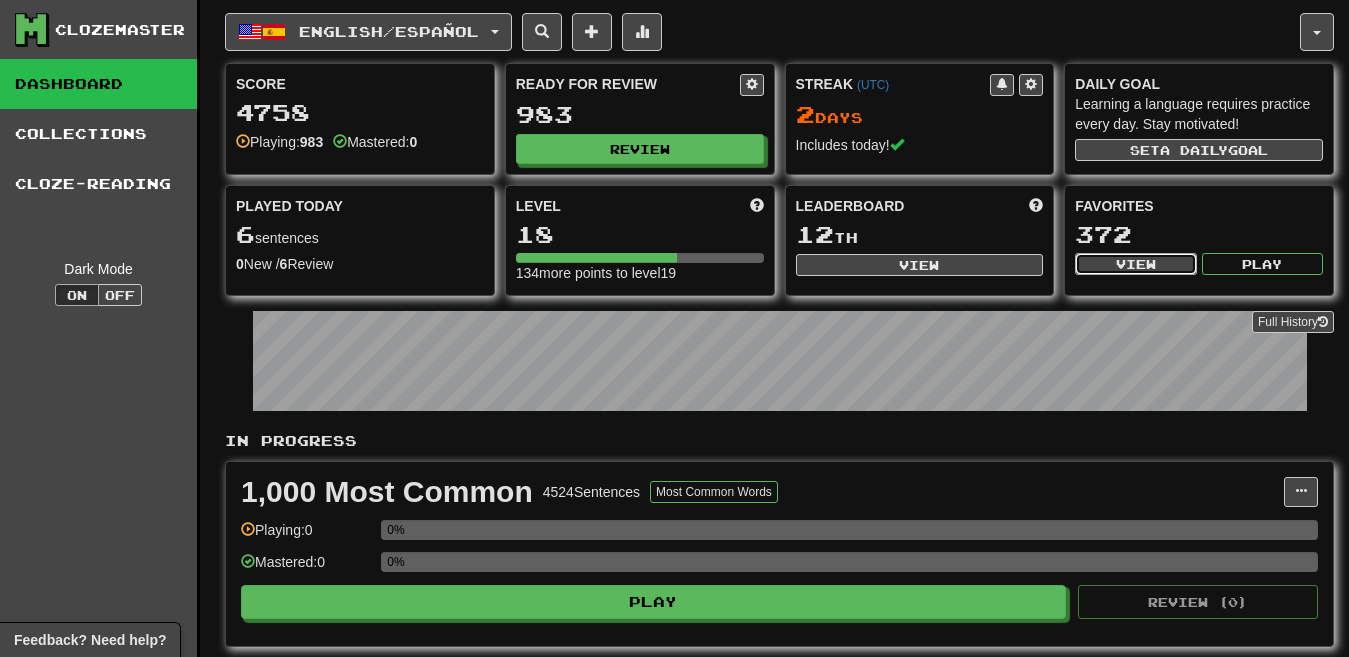 click on "View" at bounding box center (1135, 264) 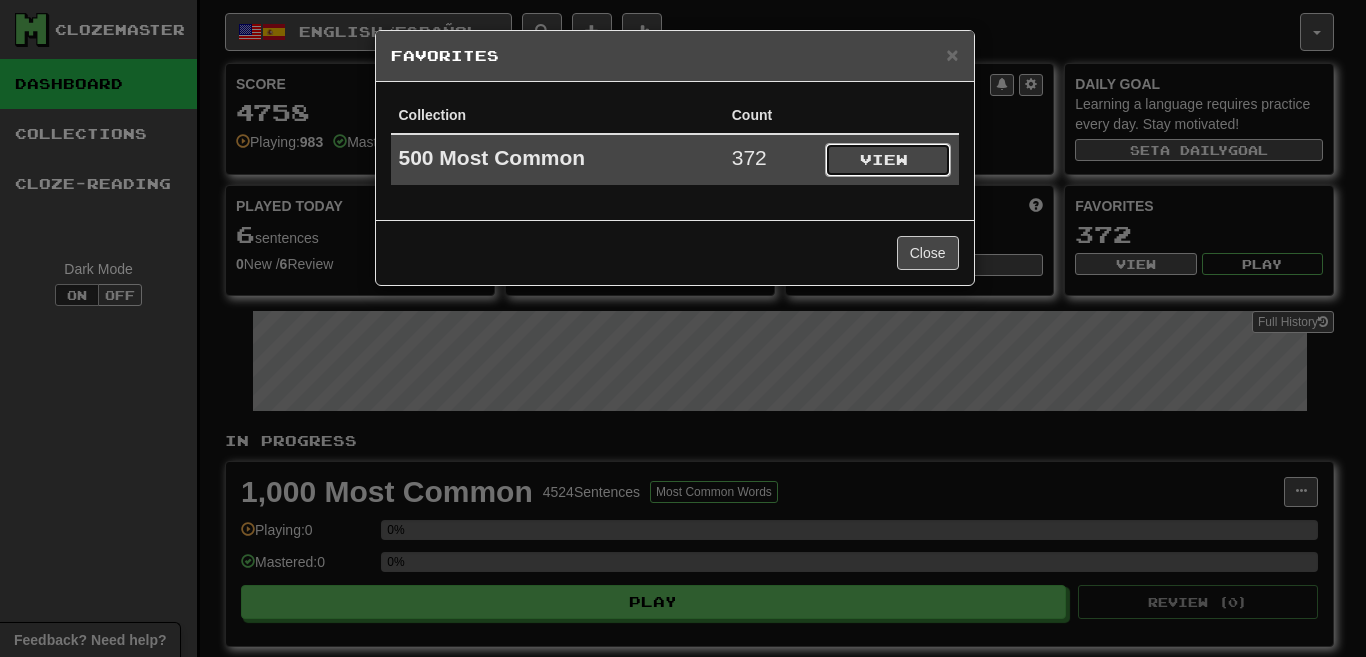 click on "View" at bounding box center [888, 160] 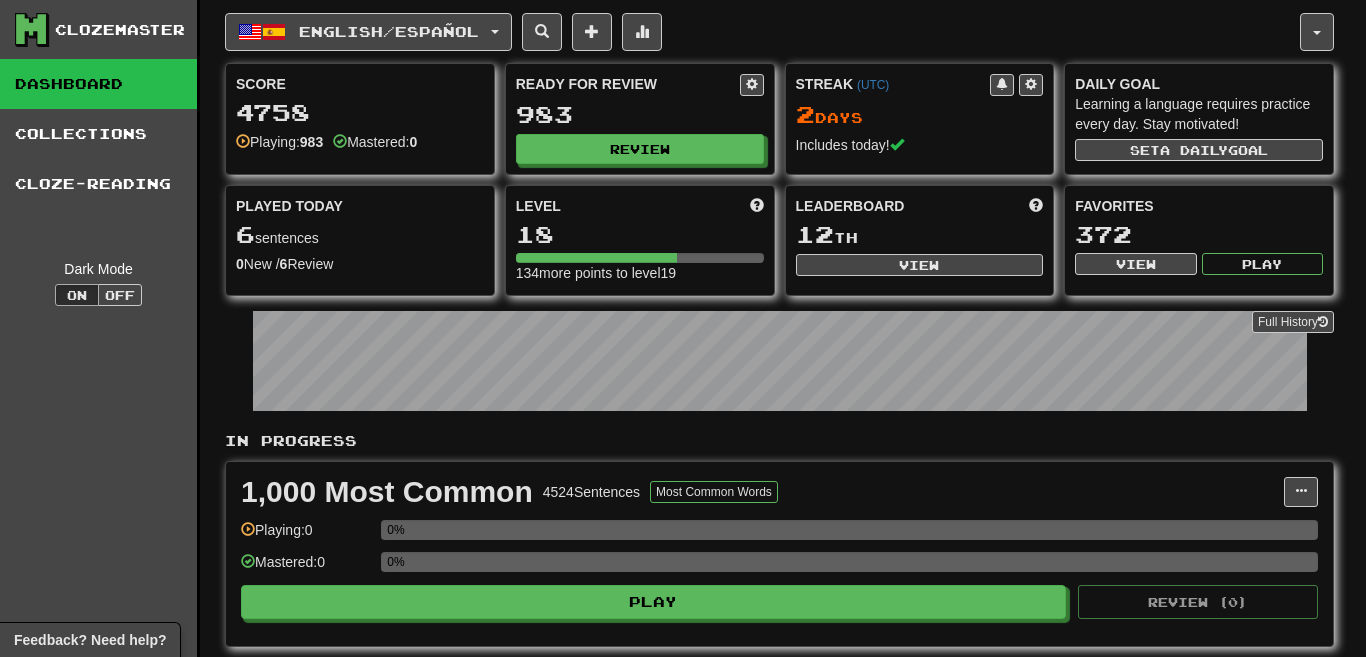select on "*********" 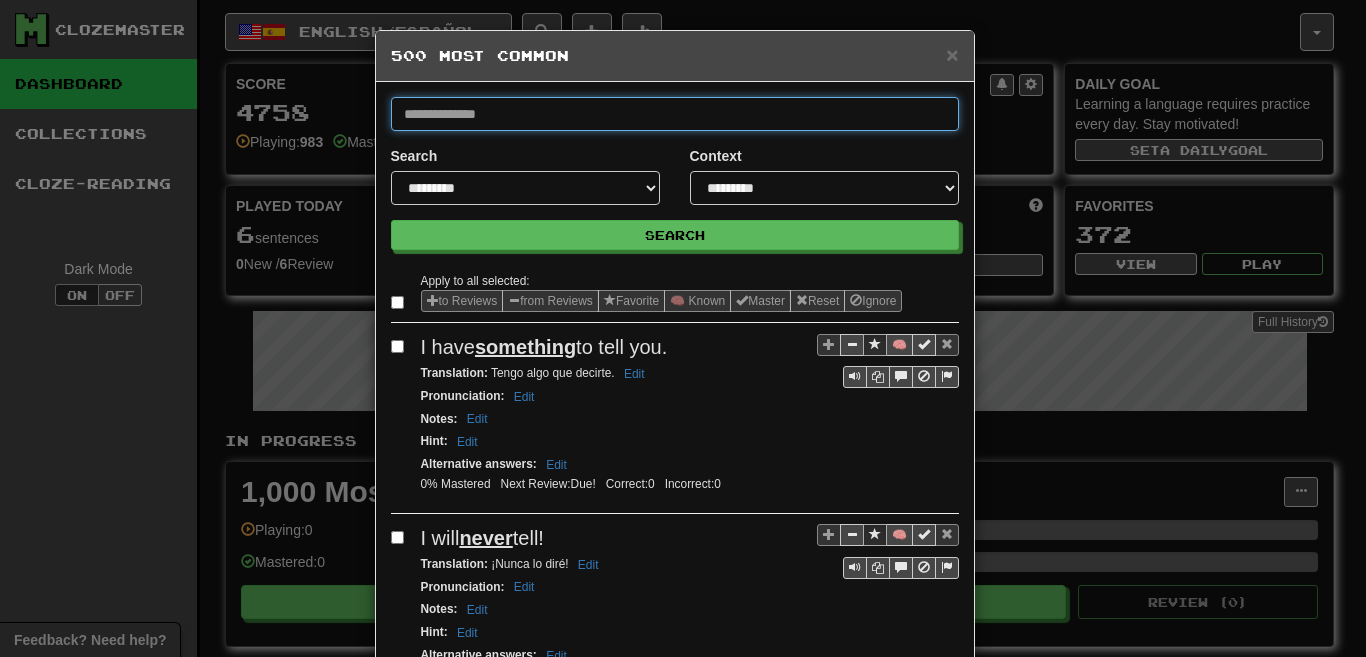 click at bounding box center (675, 114) 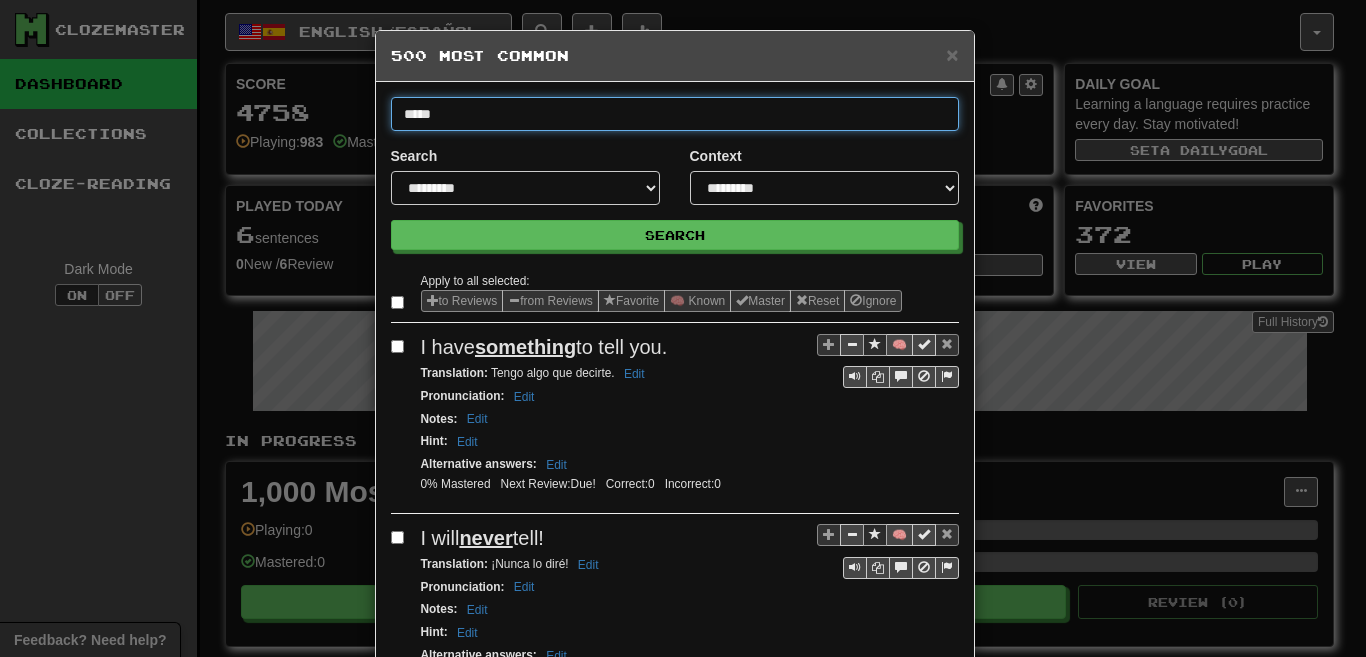 click on "Search" at bounding box center (675, 235) 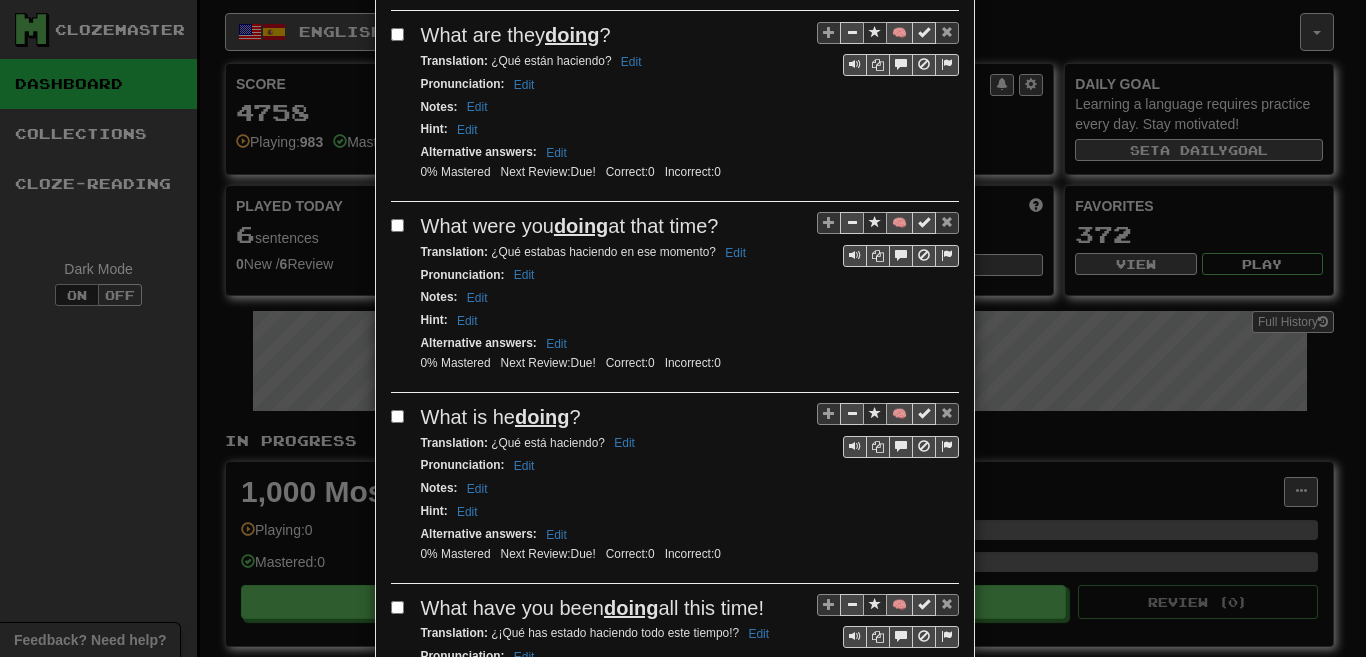 scroll, scrollTop: 0, scrollLeft: 0, axis: both 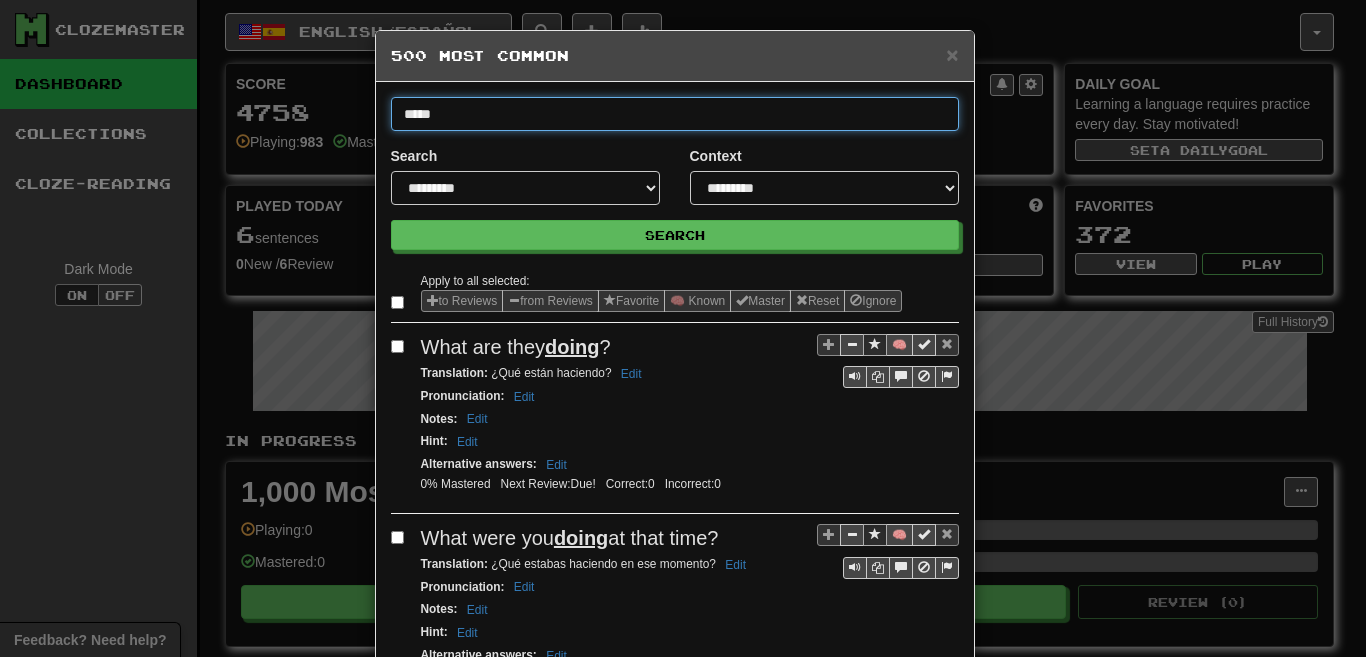drag, startPoint x: 444, startPoint y: 122, endPoint x: 300, endPoint y: 113, distance: 144.28098 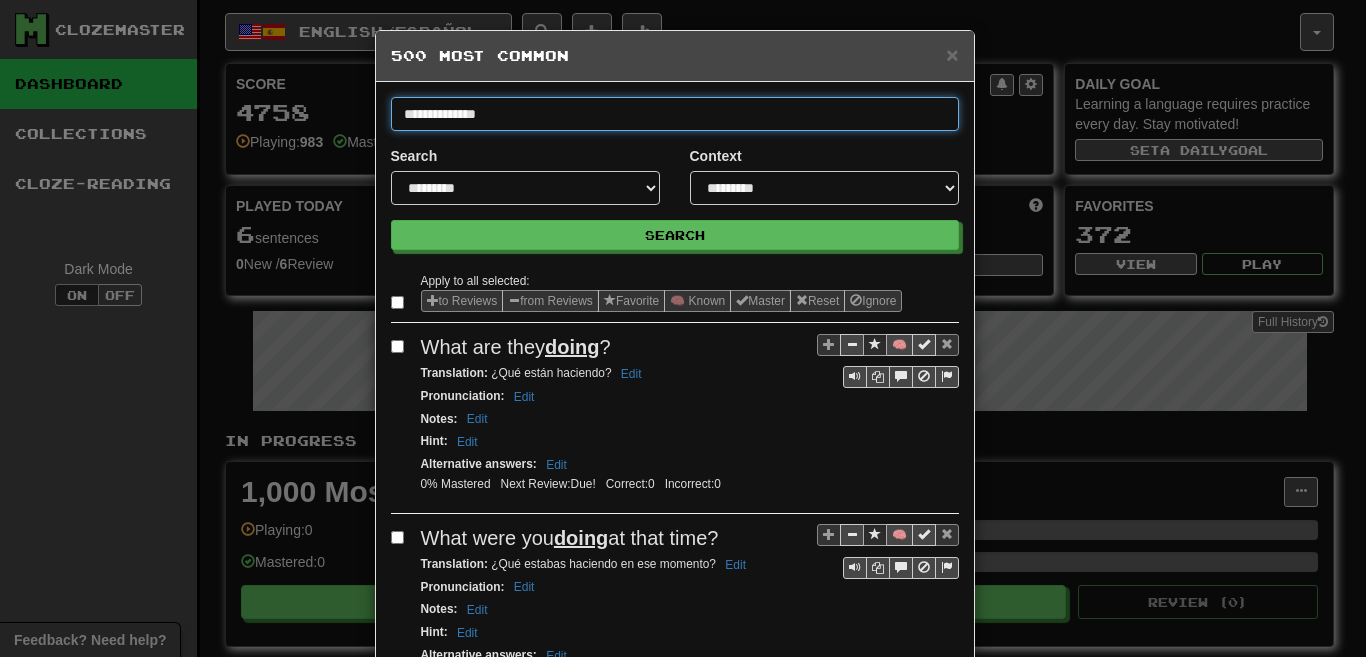 type on "**********" 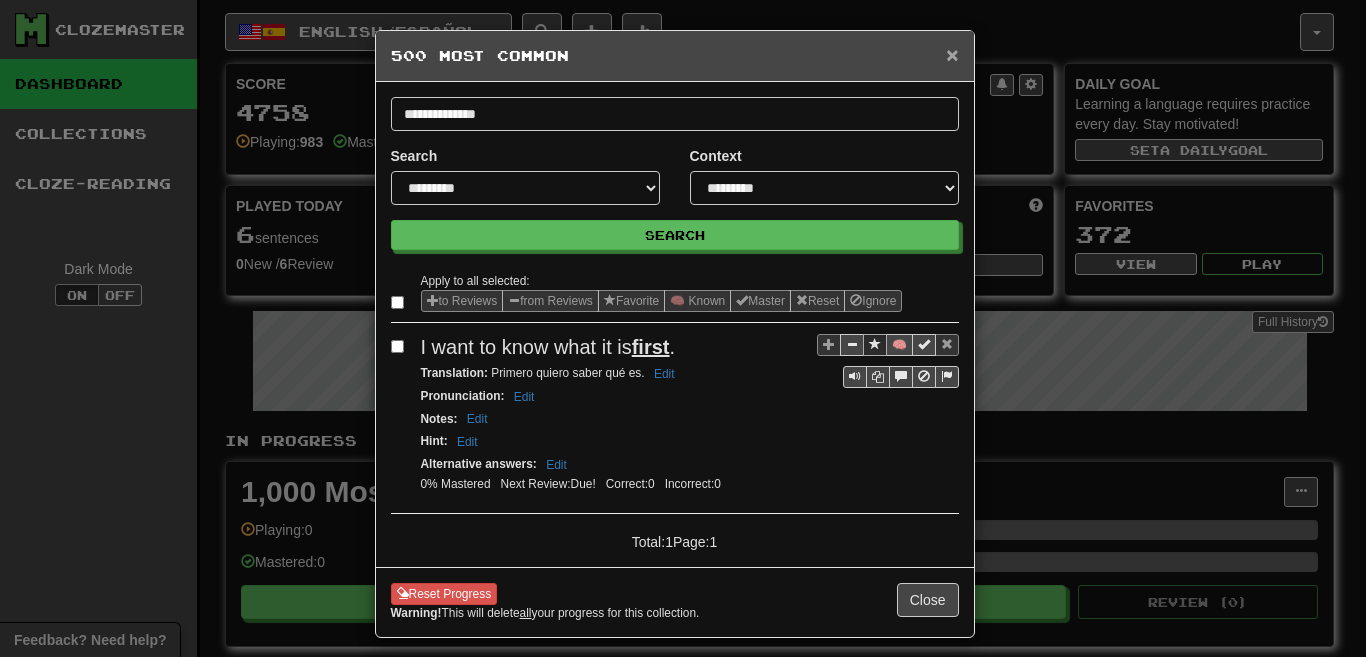 click on "×" at bounding box center [952, 54] 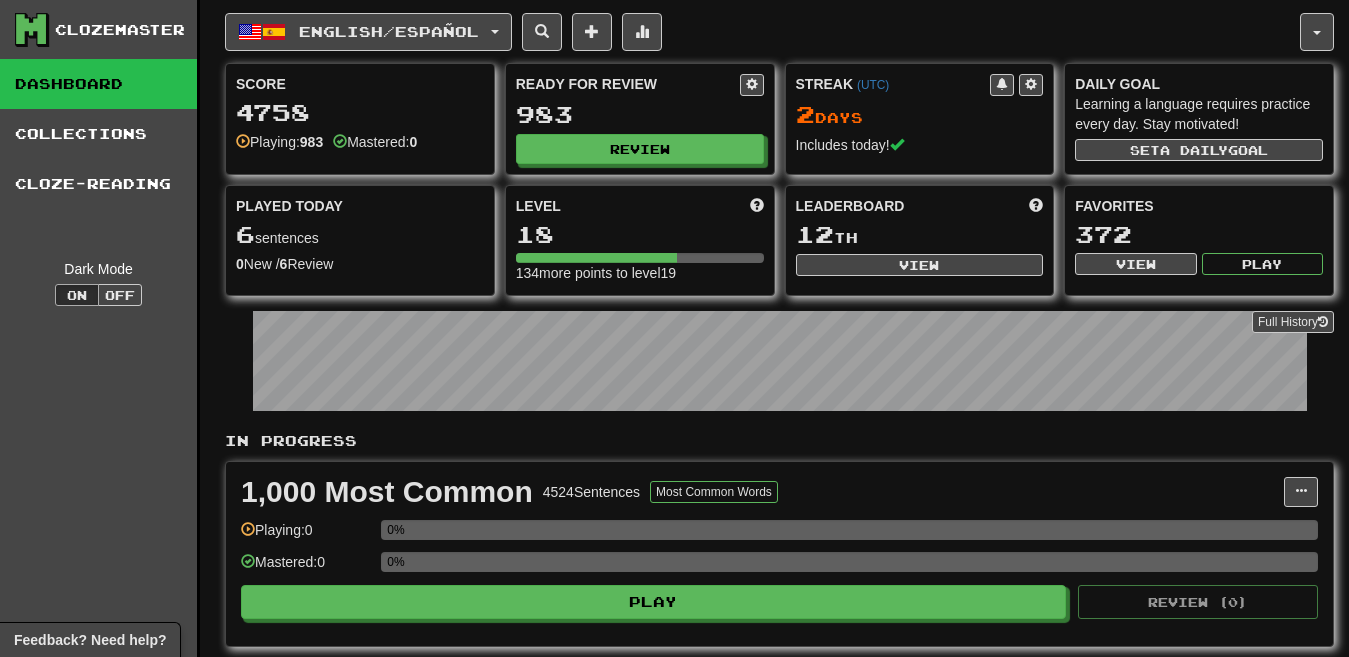 click on "Favorites 372 View Play" at bounding box center (1199, 236) 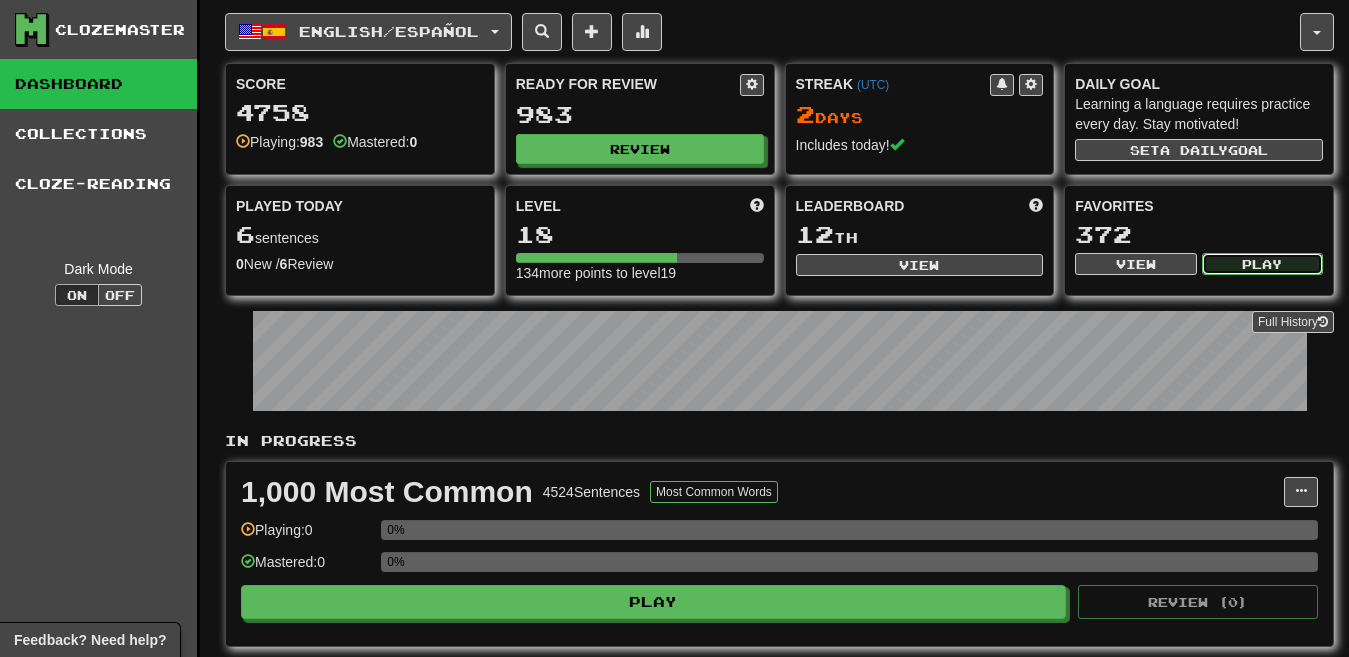 click on "Play" at bounding box center [1262, 264] 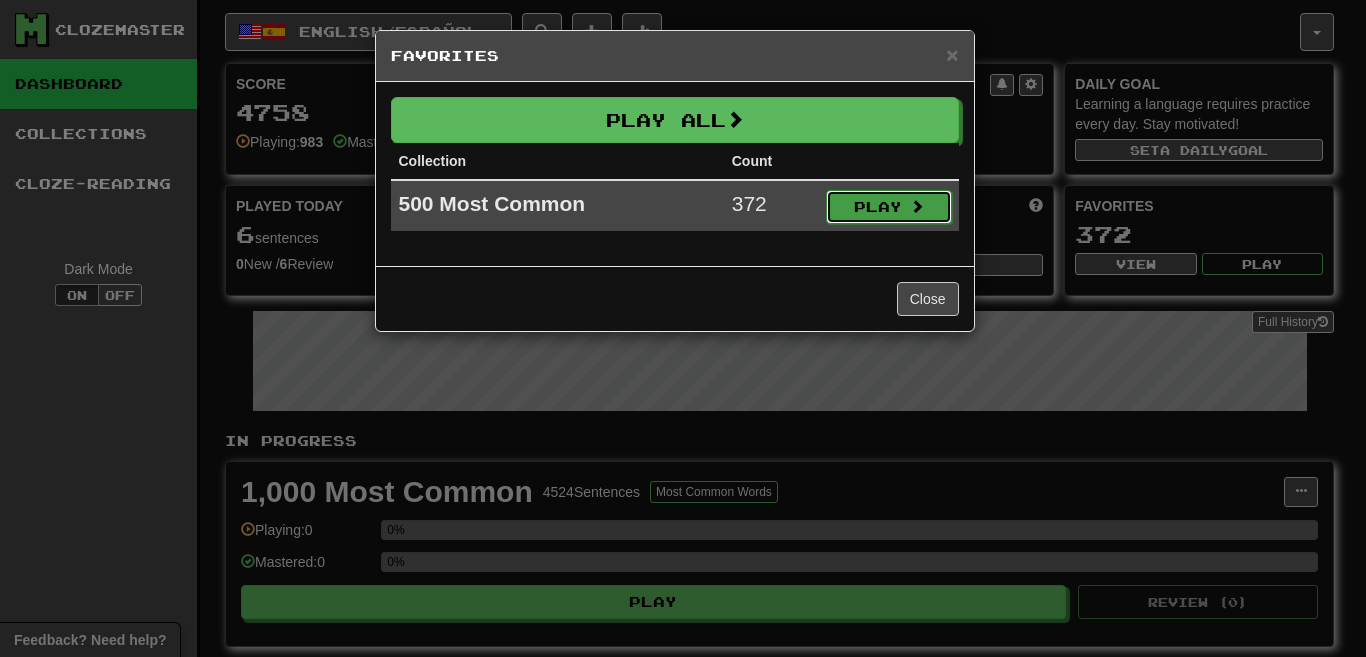 click on "Play" at bounding box center [889, 207] 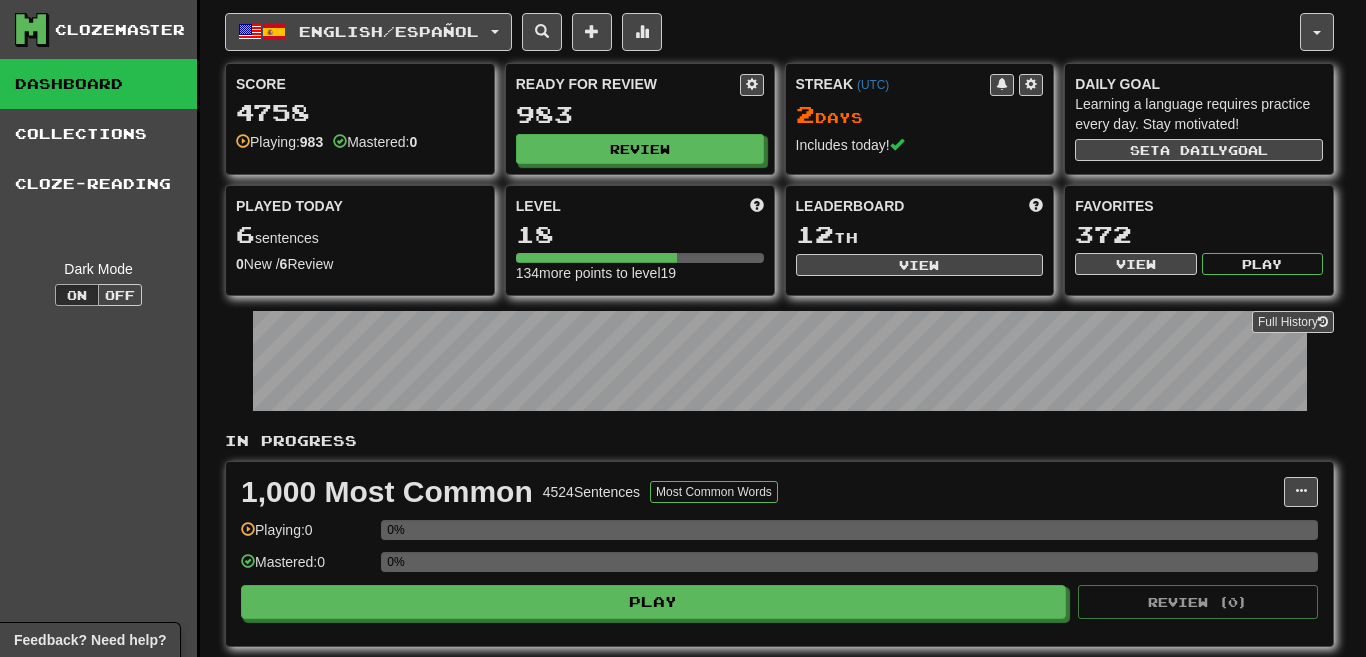 select on "********" 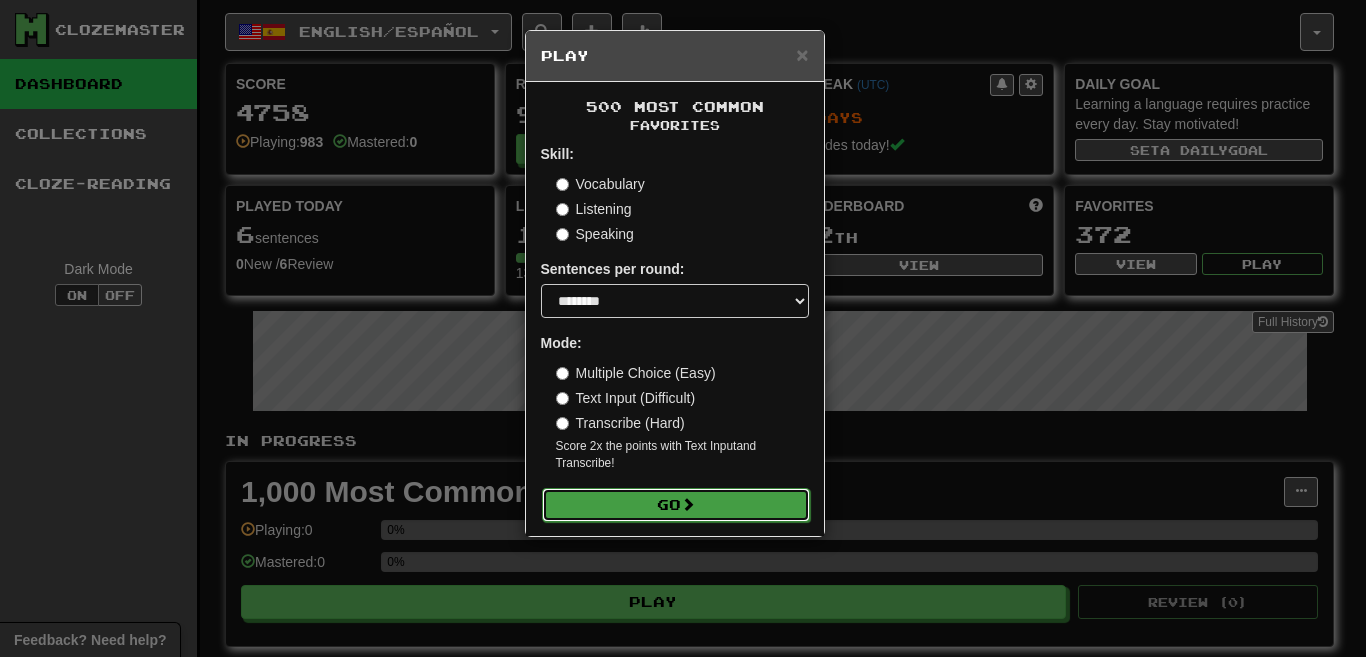 click on "Go" at bounding box center [676, 505] 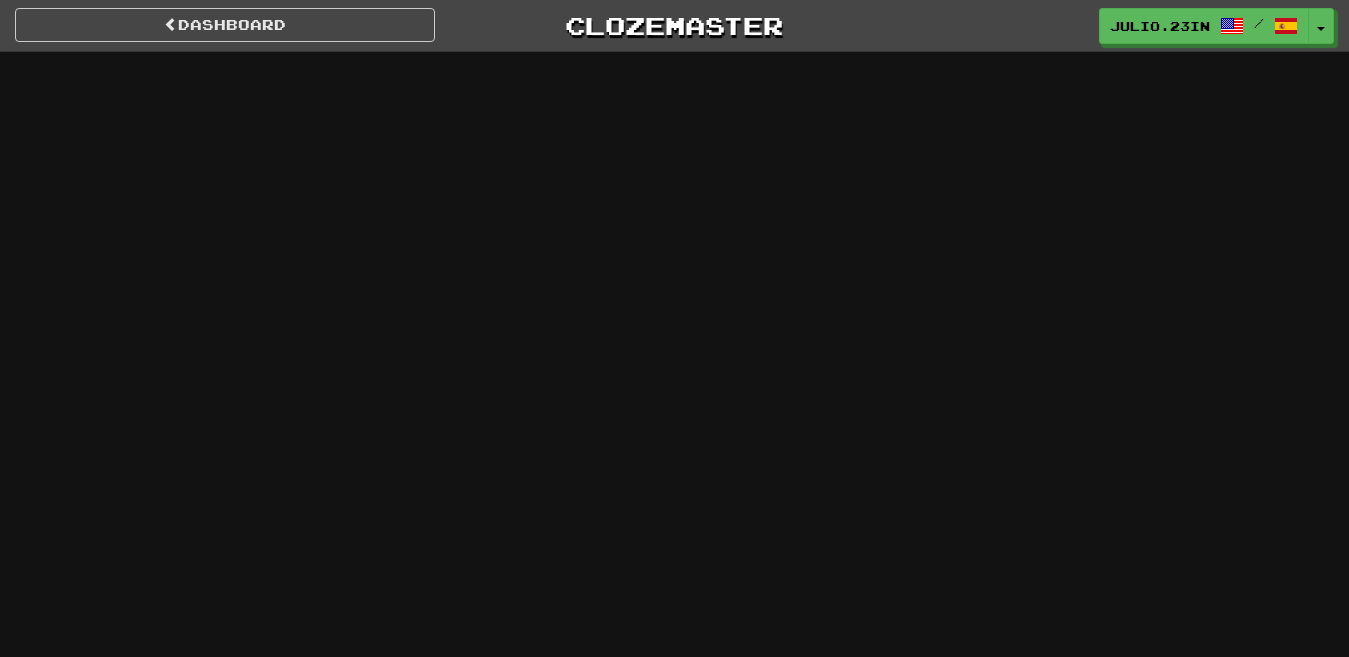 scroll, scrollTop: 0, scrollLeft: 0, axis: both 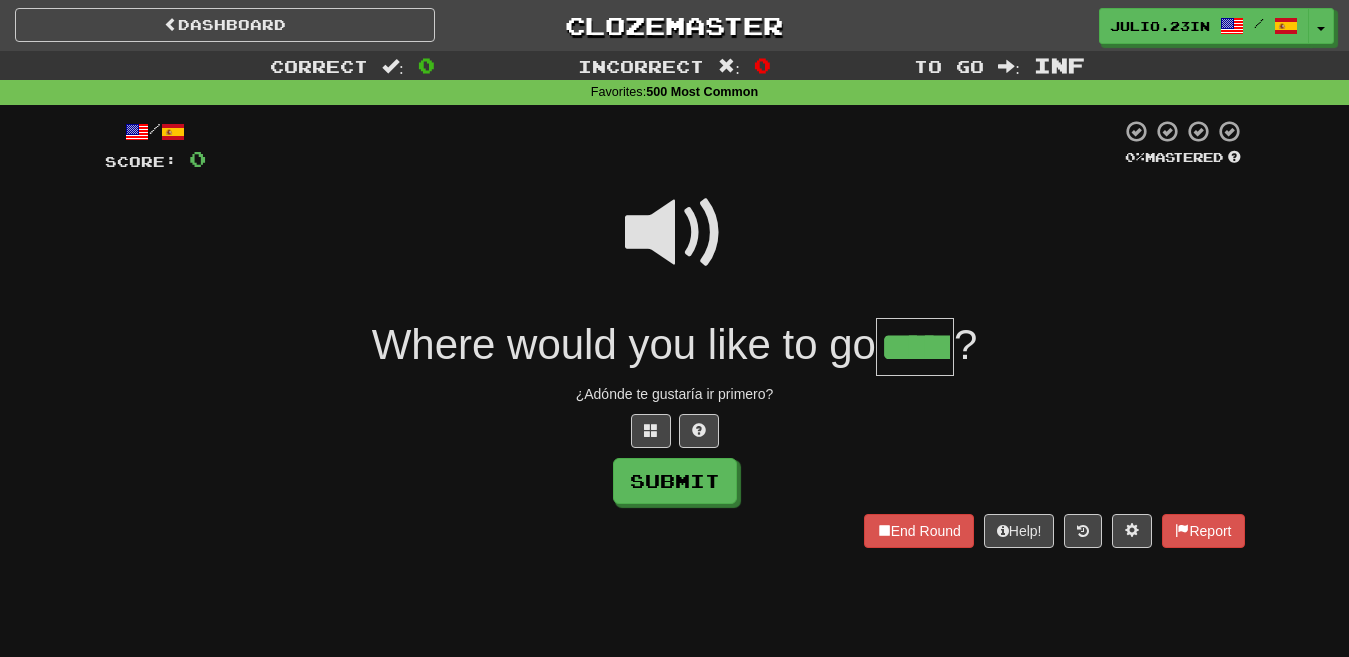 type on "*****" 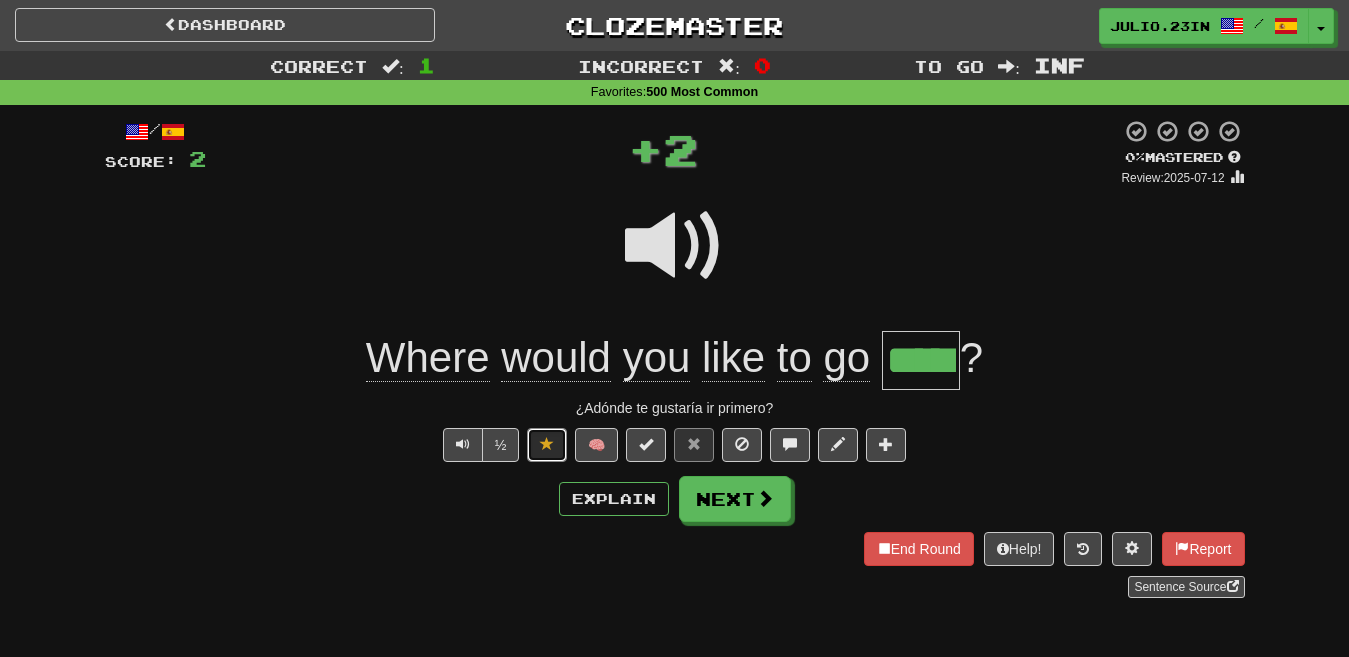 click at bounding box center [547, 444] 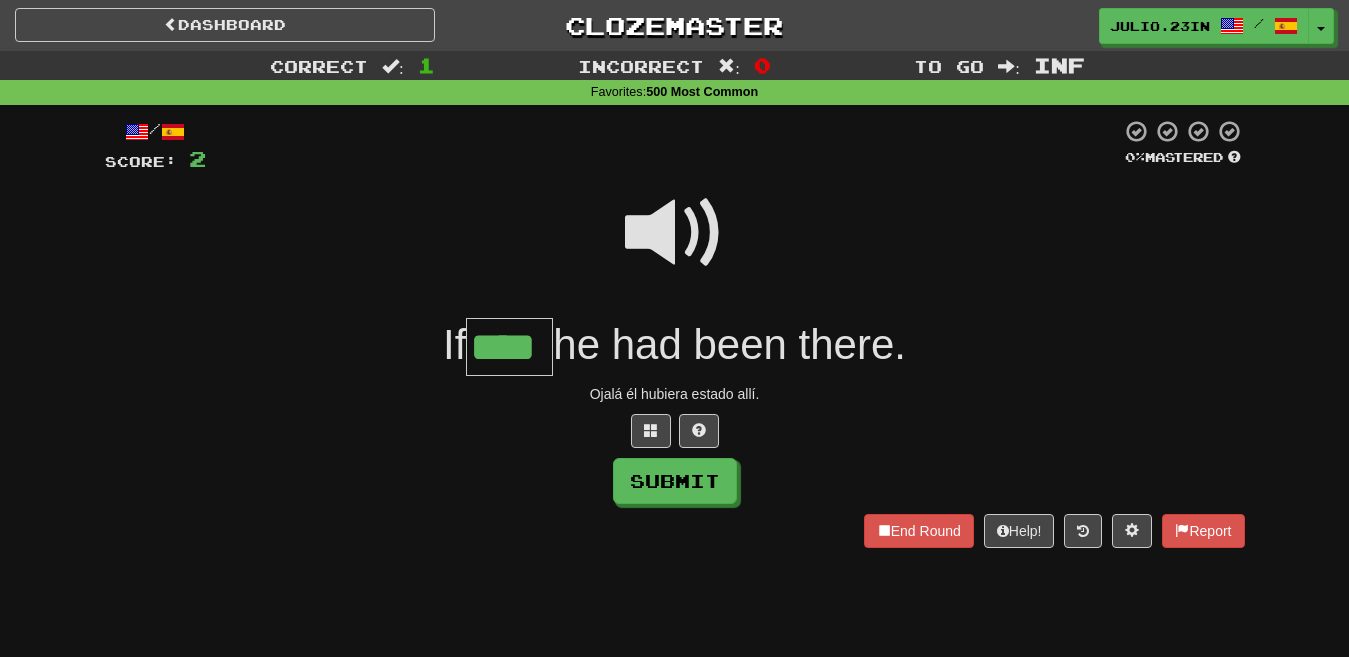 type on "****" 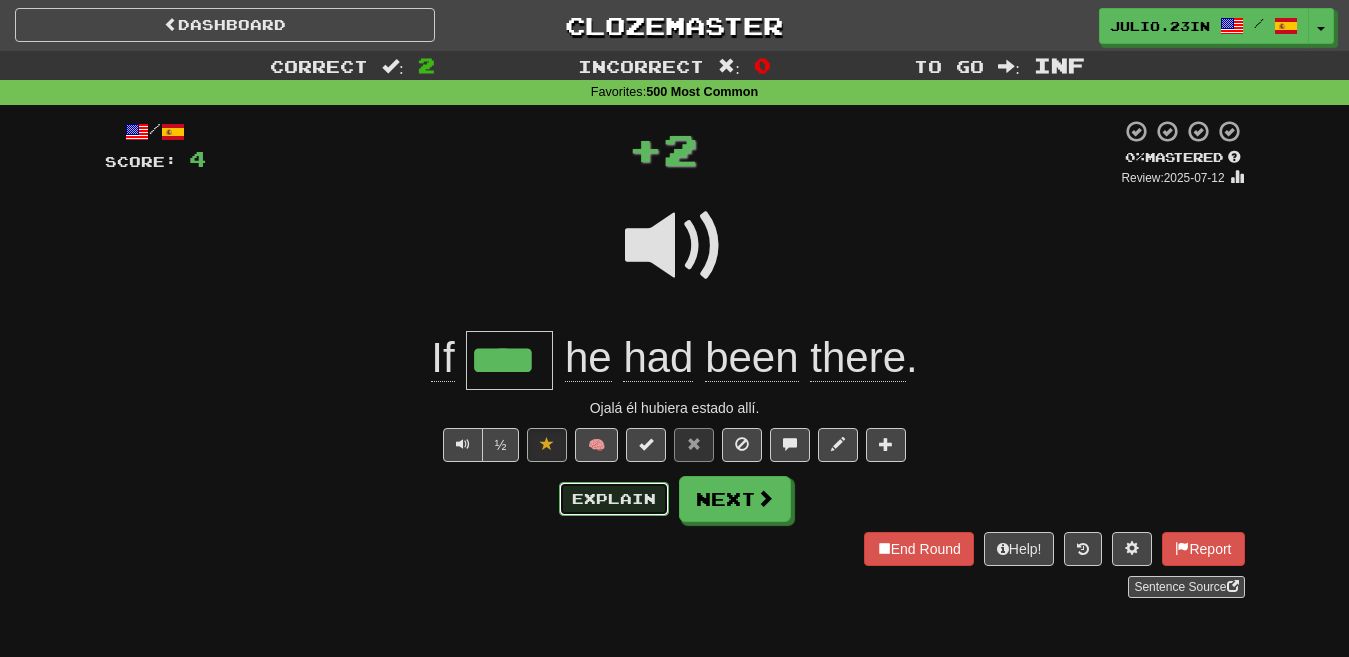 click on "Explain" at bounding box center [614, 499] 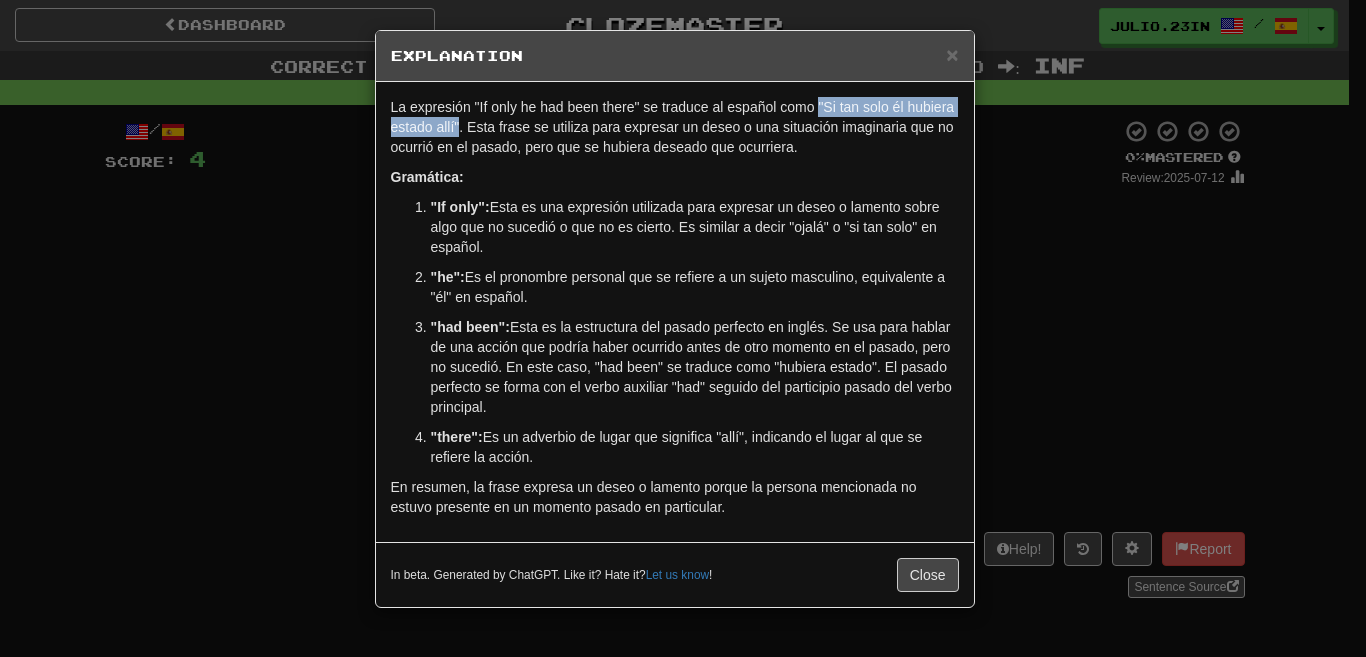 drag, startPoint x: 819, startPoint y: 107, endPoint x: 457, endPoint y: 119, distance: 362.19885 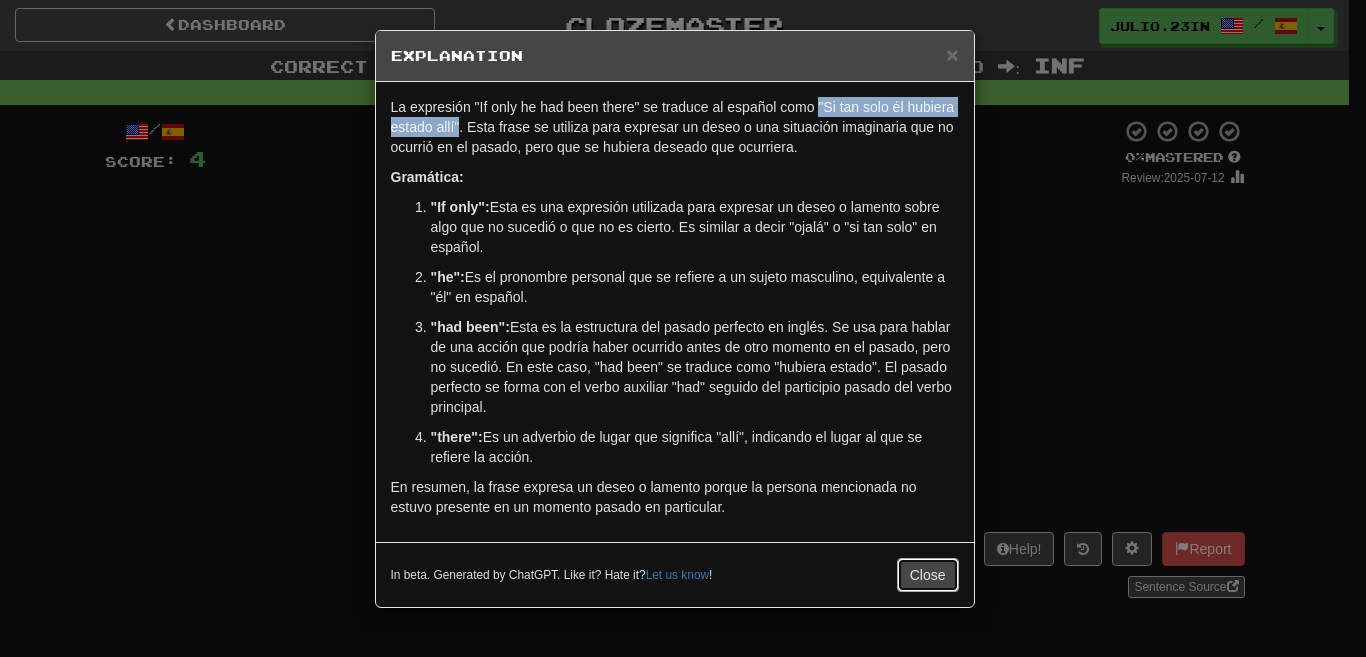 click on "Close" at bounding box center [928, 575] 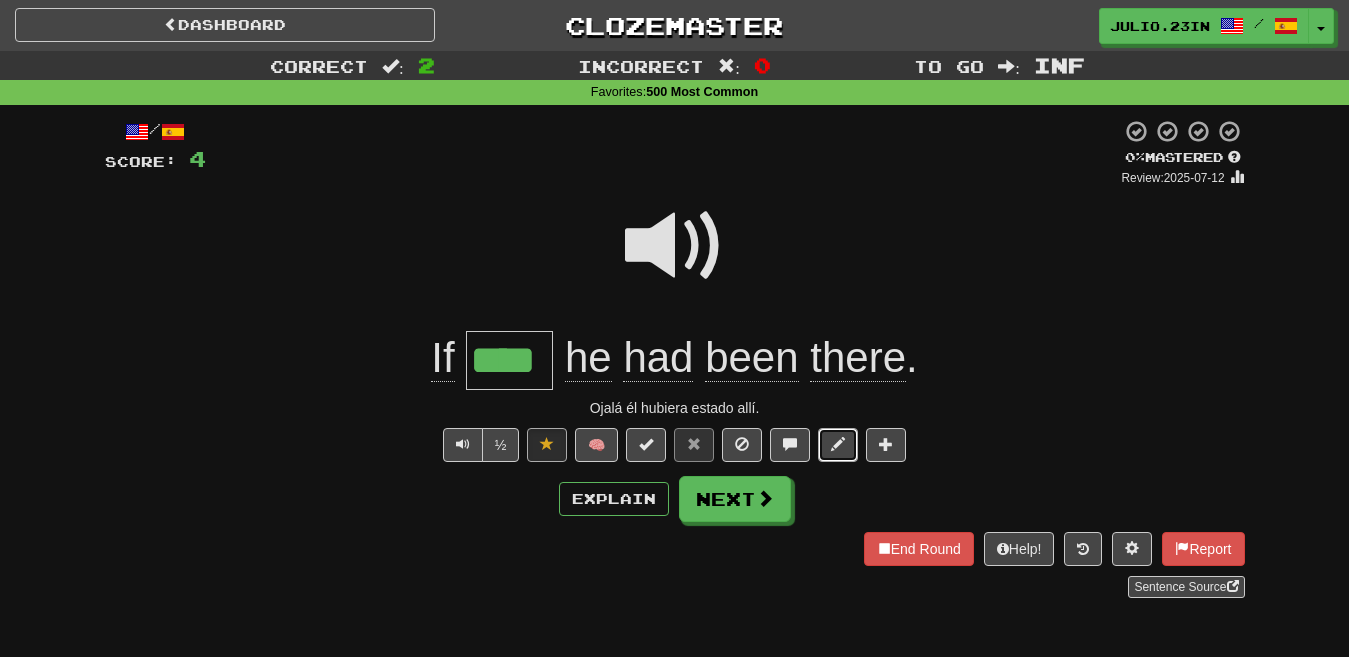 click at bounding box center [838, 445] 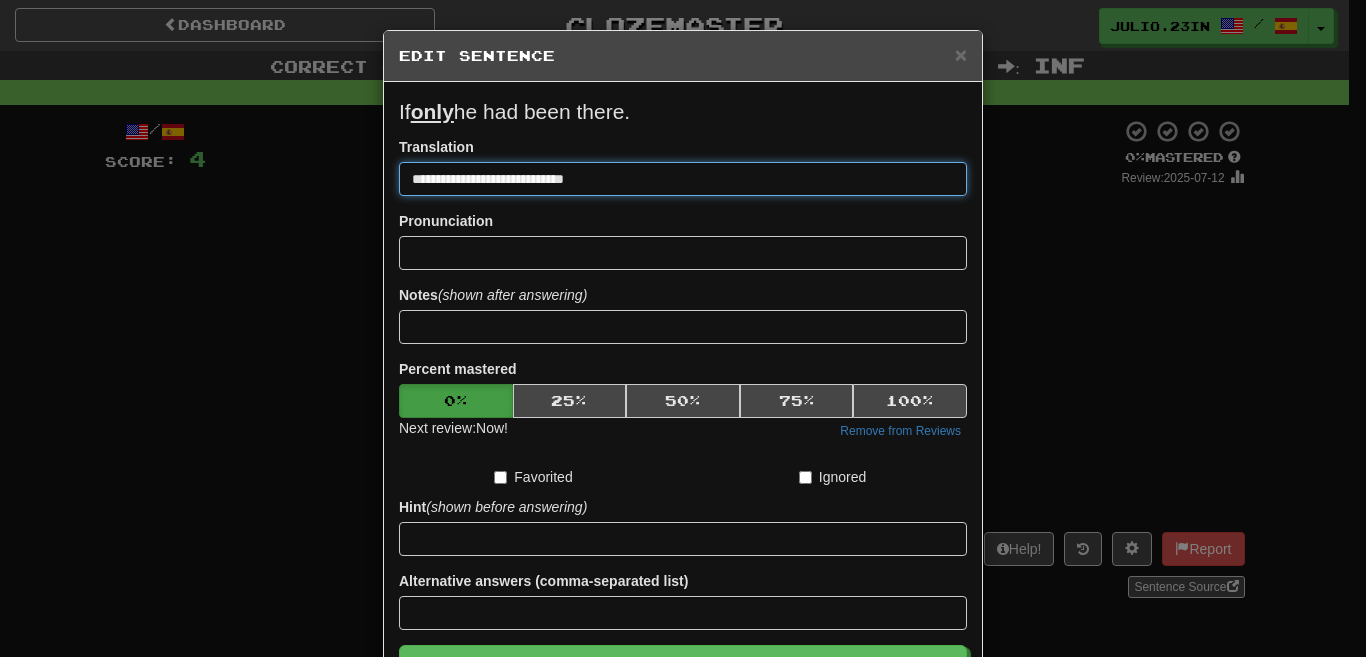 paste on "**********" 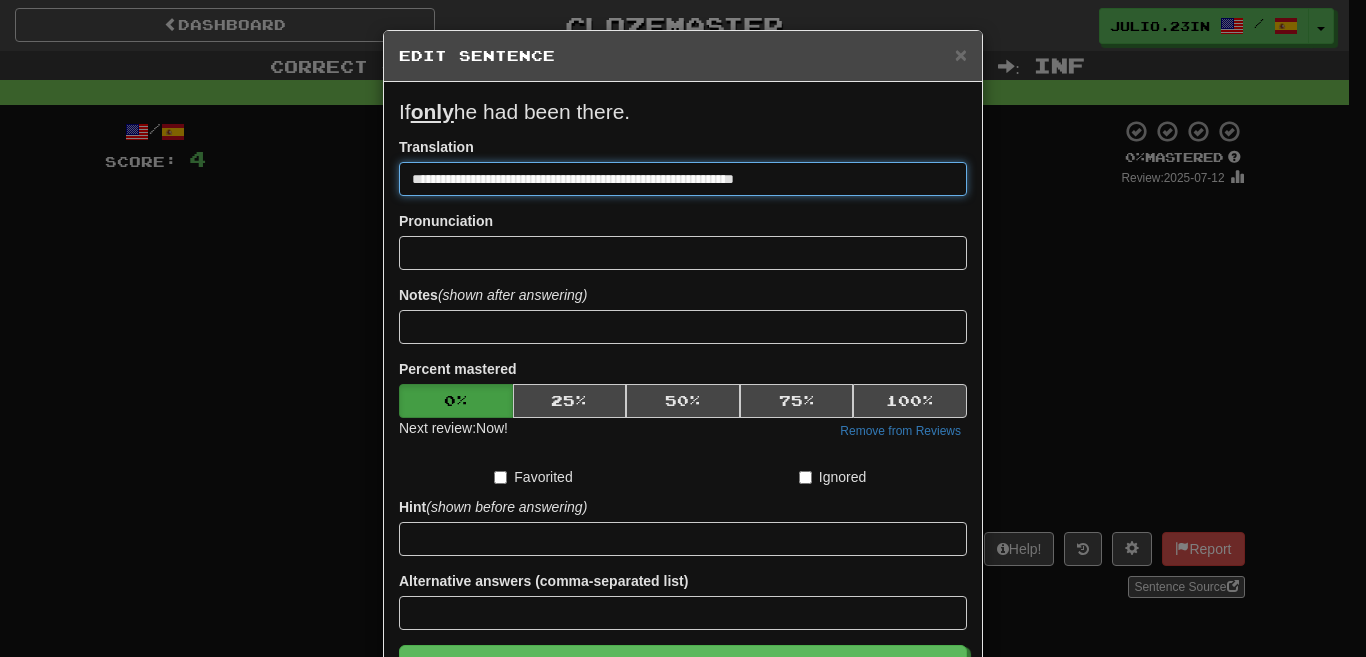 type on "**********" 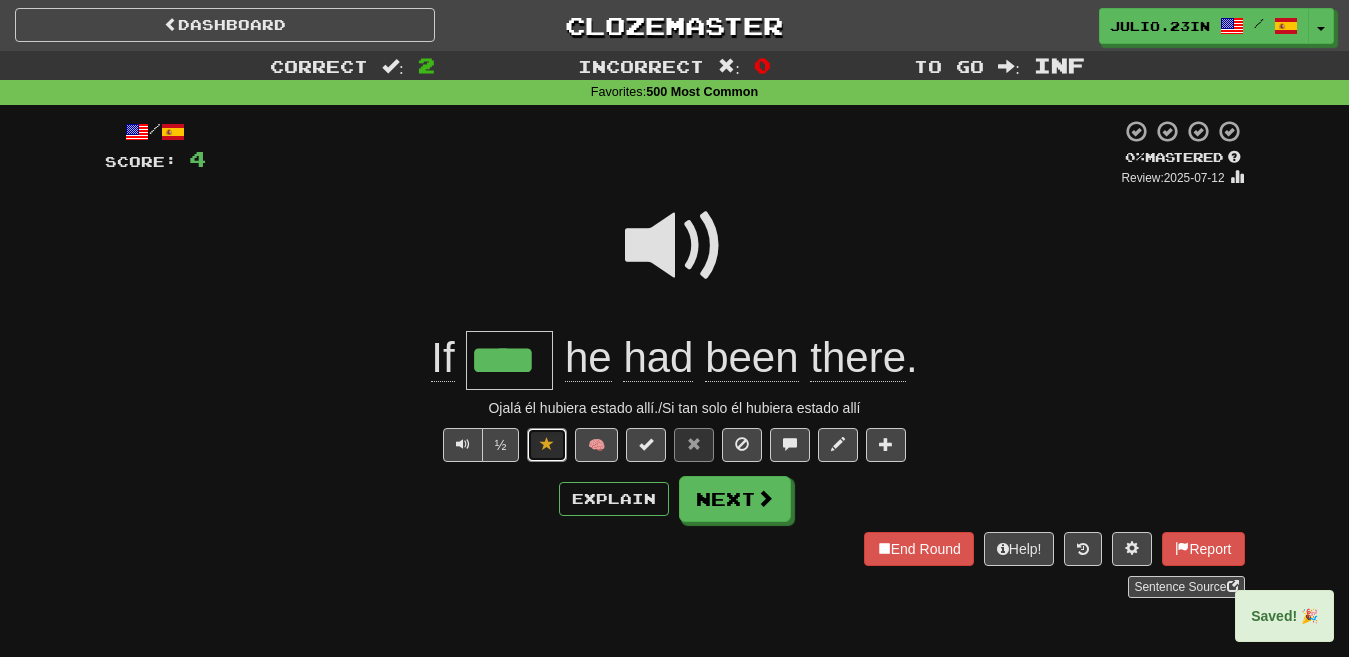 click at bounding box center [547, 445] 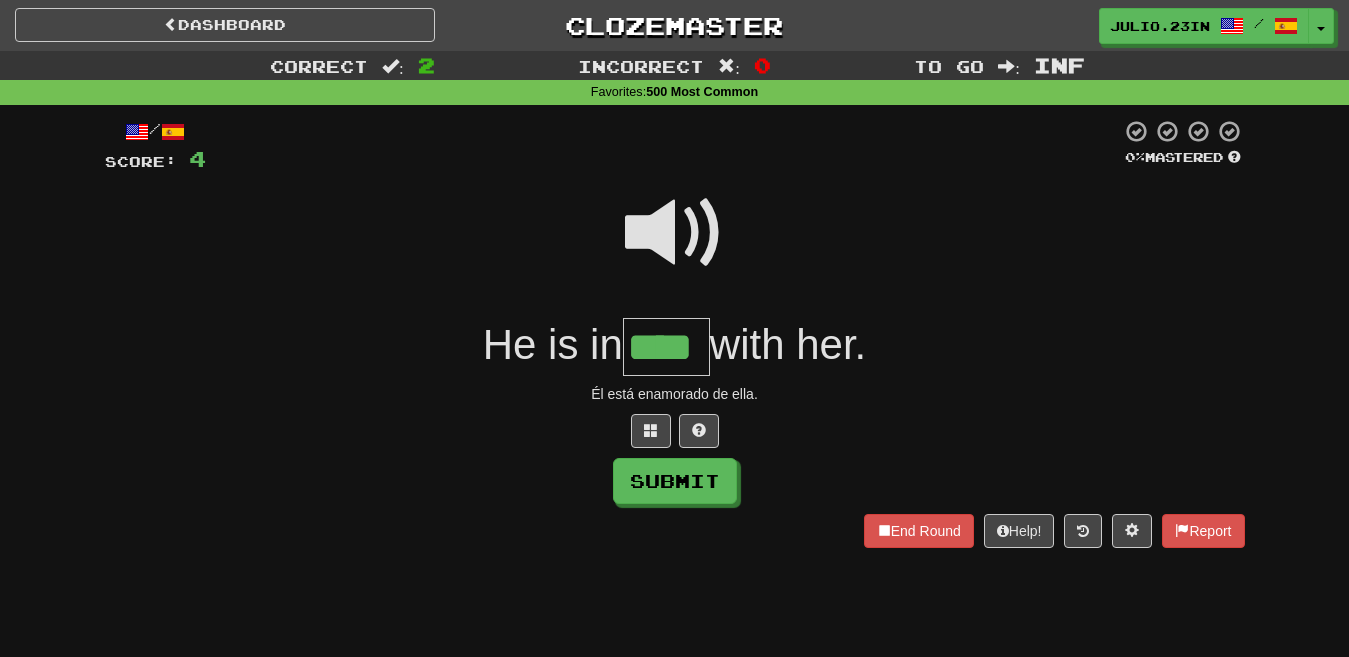 type on "****" 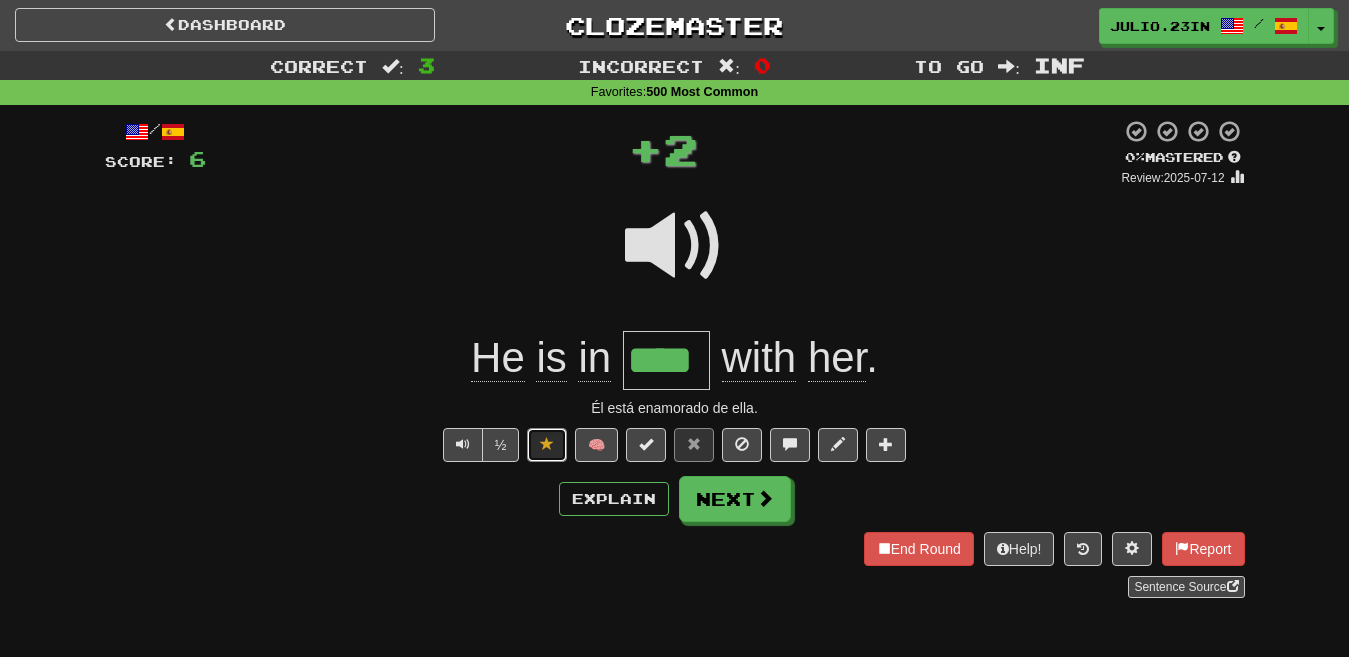 click at bounding box center (547, 444) 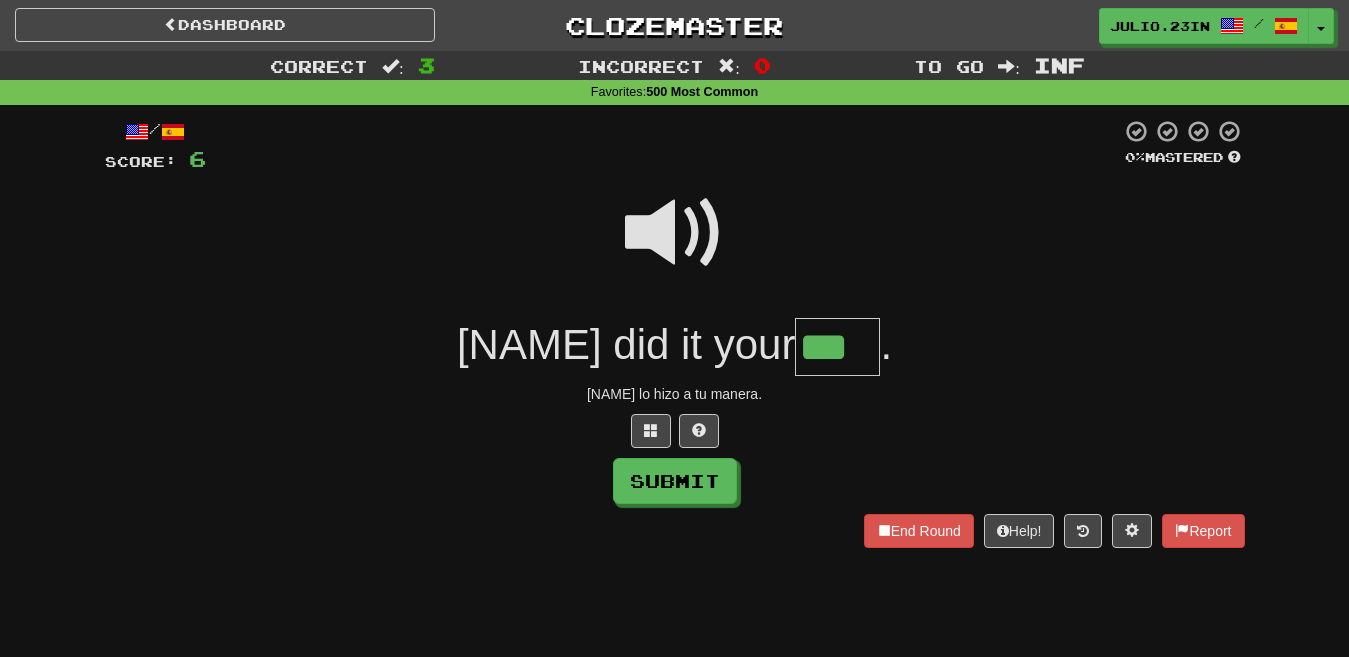 type on "***" 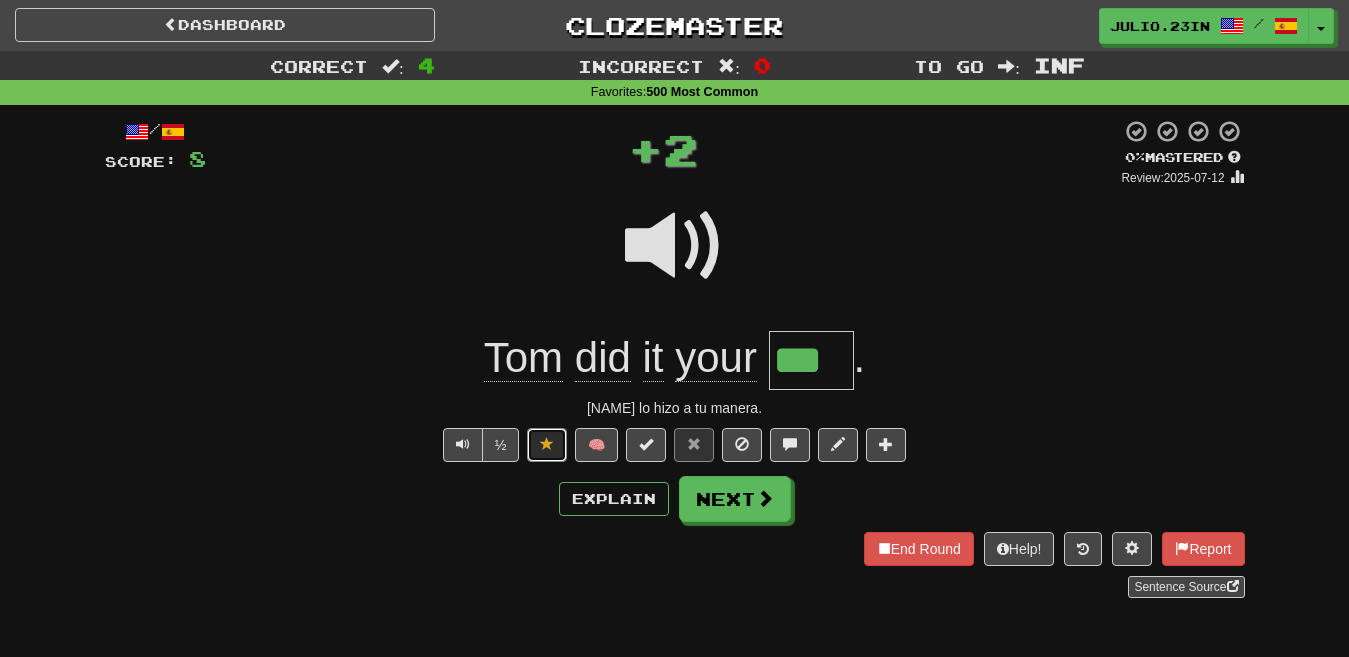 click at bounding box center [547, 445] 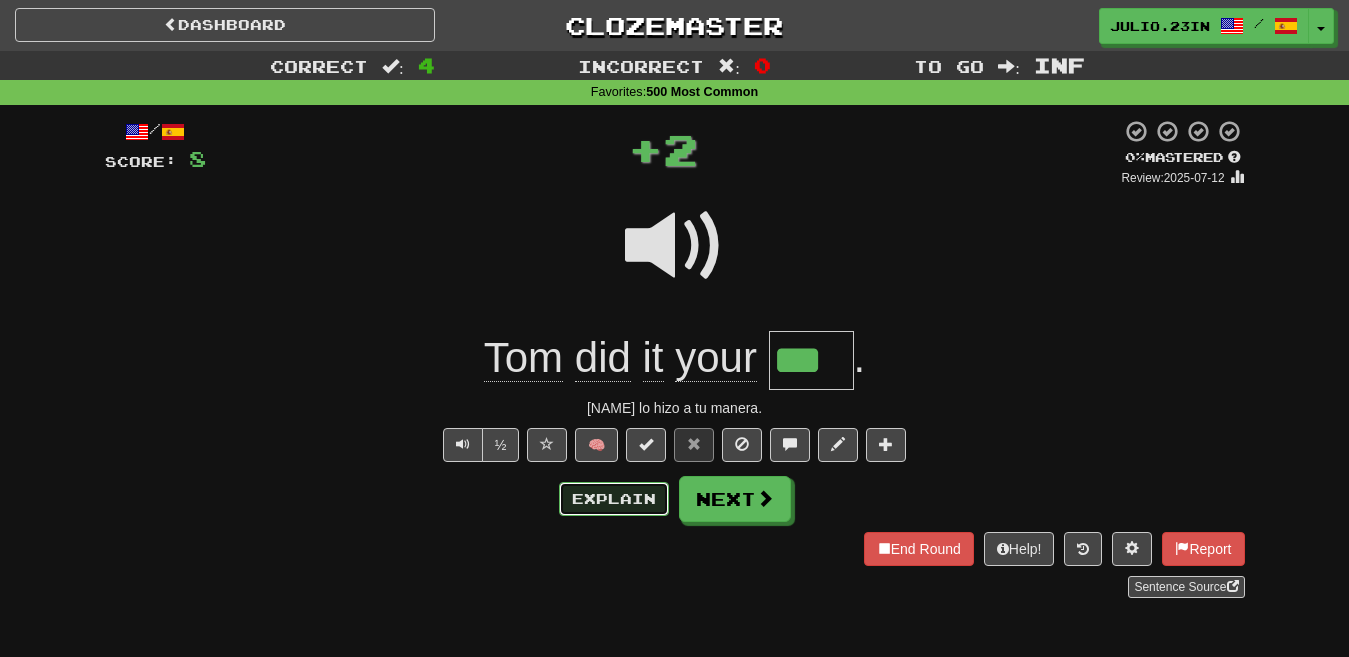 click on "Explain" at bounding box center [614, 499] 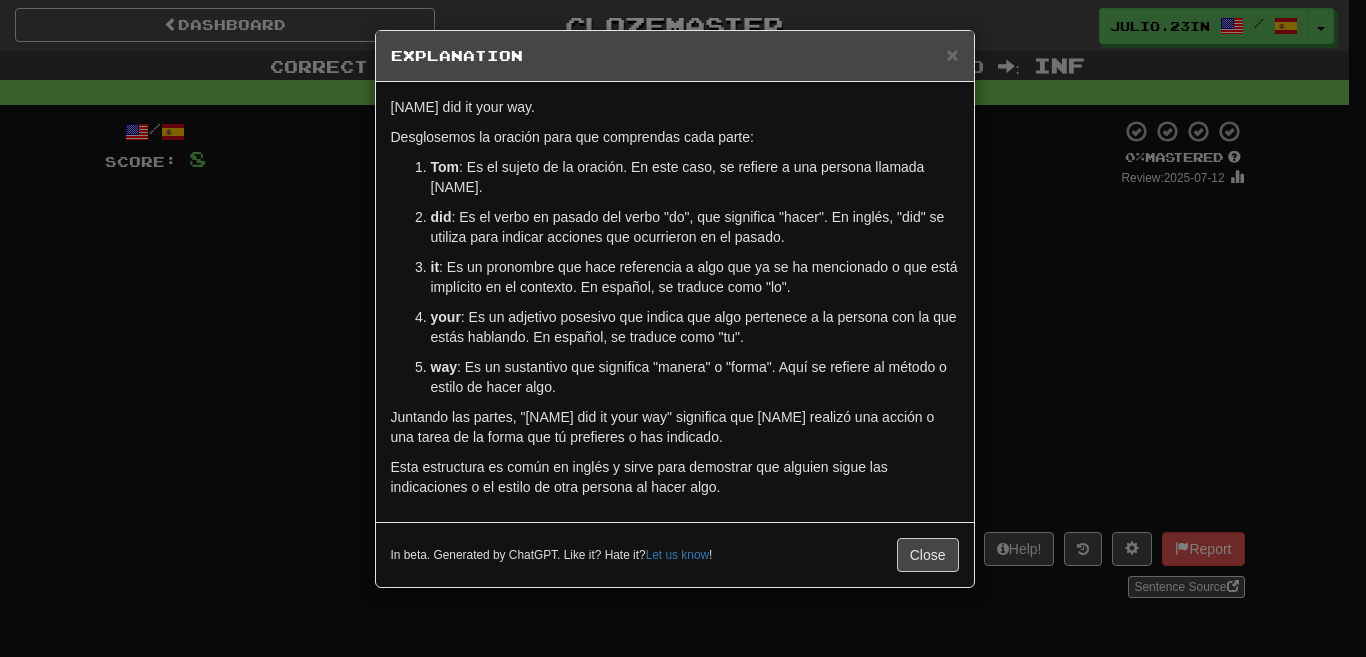 click on "× Explanation La oración "[NAME] did it your way." en inglés se traduce al español como "[NAME] lo hizo a tu manera."
Desglosemos la oración para que comprendas cada parte:
[NAME] : Es el sujeto de la oración. En este caso, se refiere a una persona llamada [NAME].
did : Es el verbo en pasado del verbo "do", que significa "hacer". En inglés, "did" se utiliza para indicar acciones que ocurrieron en el pasado.
it : Es un pronombre que hace referencia a algo que ya se ha mencionado o que está implícito en el contexto. En español, se traduce como "lo".
your : Es un adjetivo posesivo que indica que algo pertenece a la persona con la que estás hablando. En español, se traduce como "tu".
way : Es un sustantivo que significa "manera" o "forma". Aquí se refiere al método o estilo de hacer algo.
Juntando las partes, "[NAME] did it your way" significa que [NAME] realizó una acción o una tarea de la forma que tú prefieres o has indicado.
Let us know ! Close" at bounding box center (683, 328) 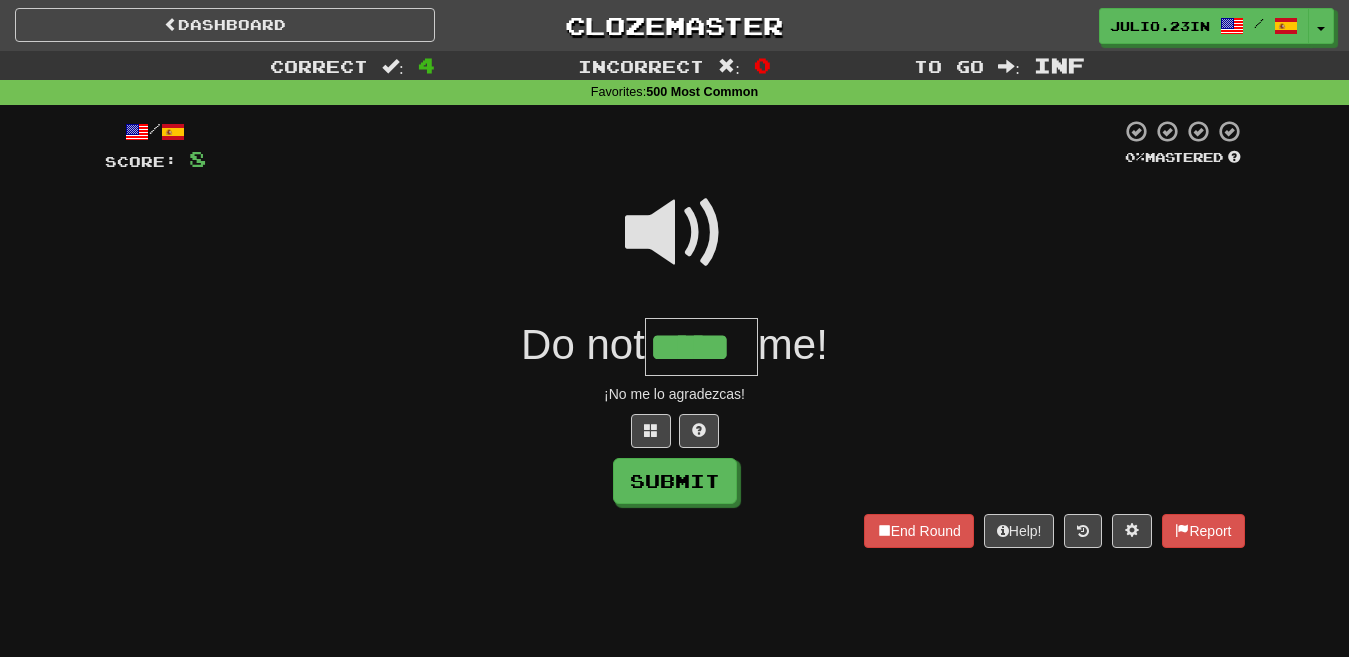 type on "*****" 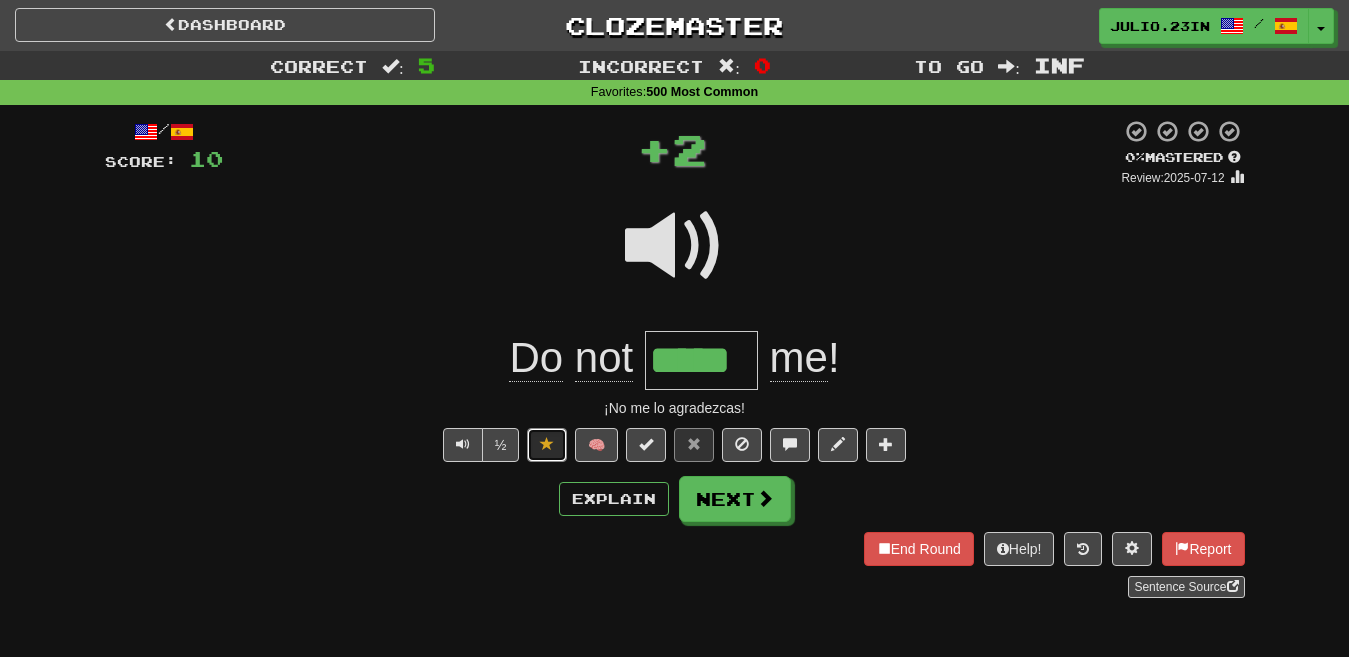 click at bounding box center (547, 445) 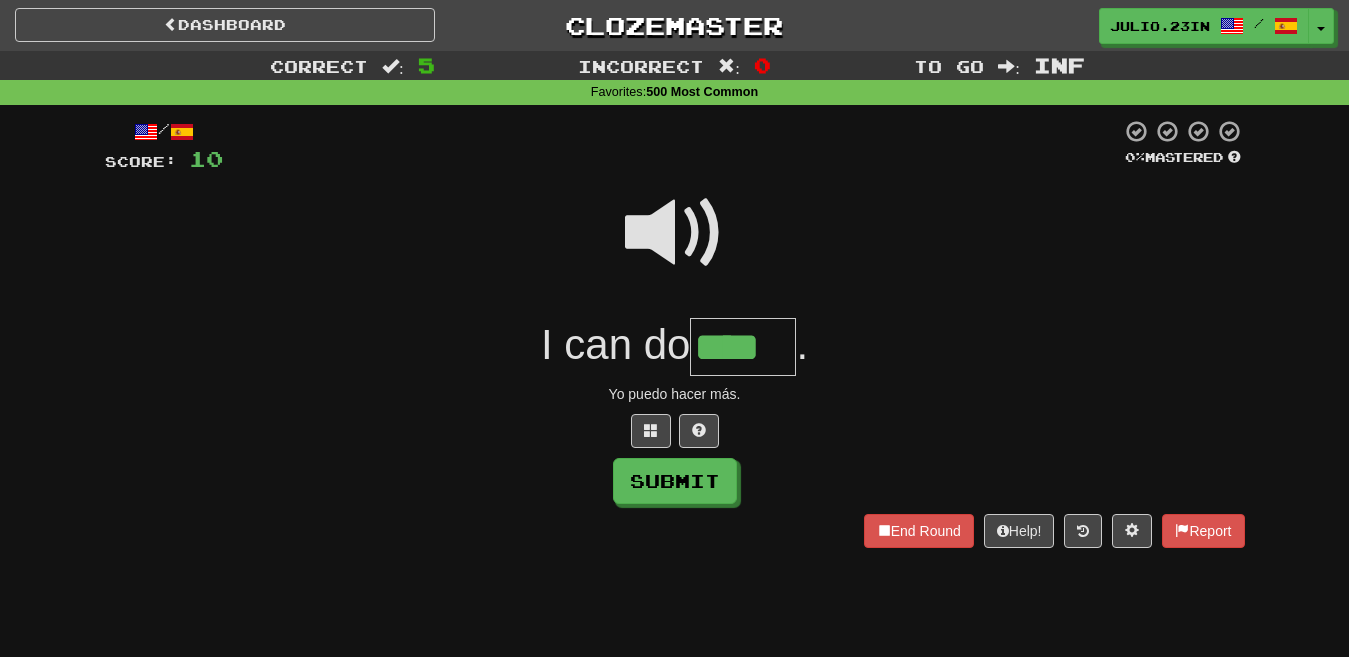 type on "****" 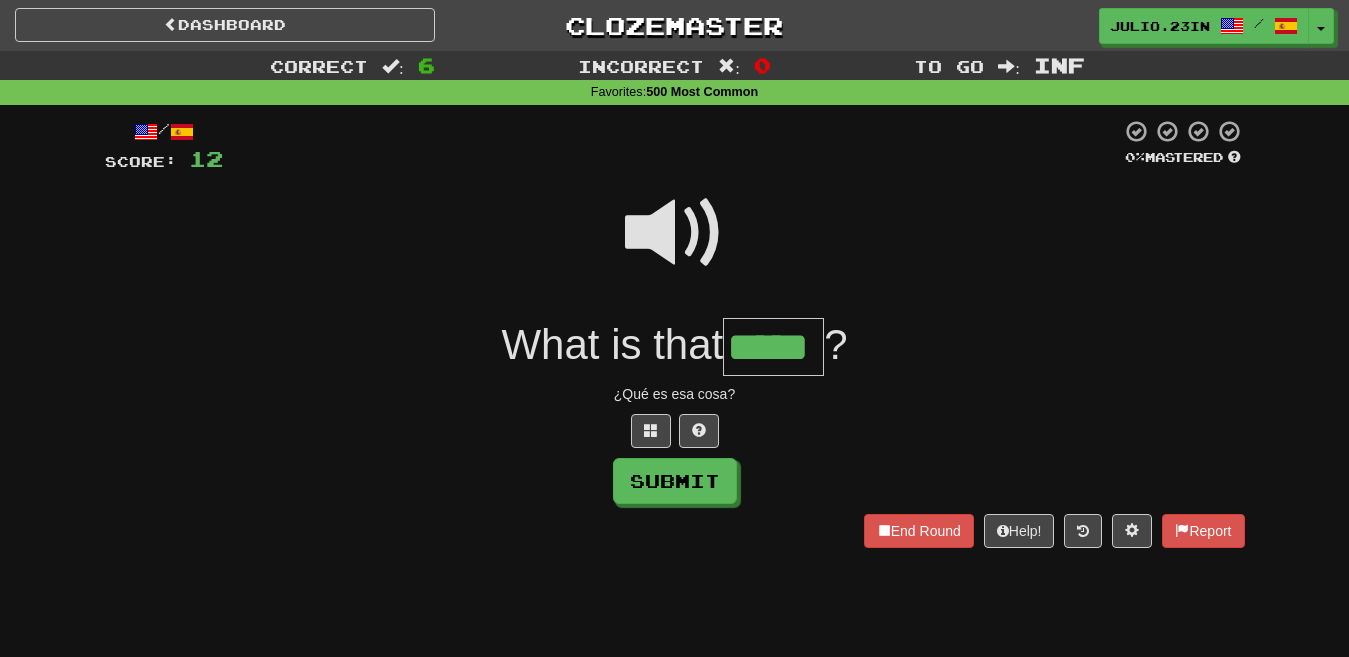 type on "*****" 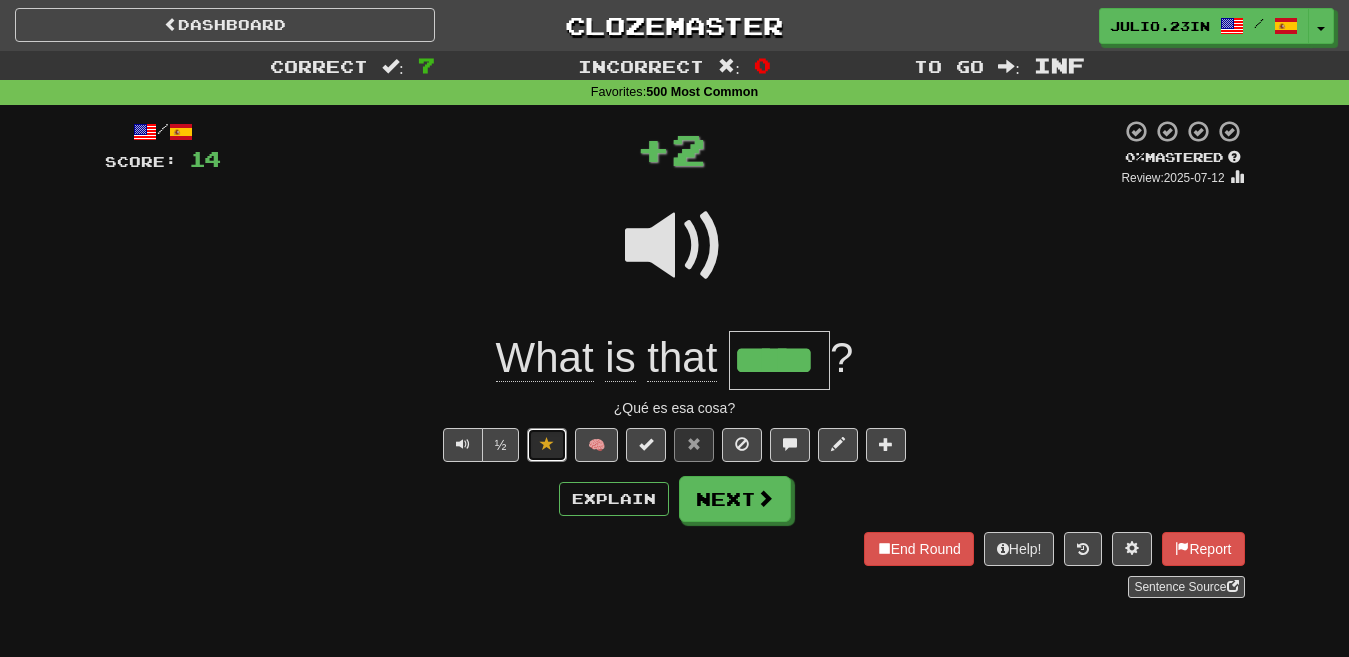 click at bounding box center [547, 445] 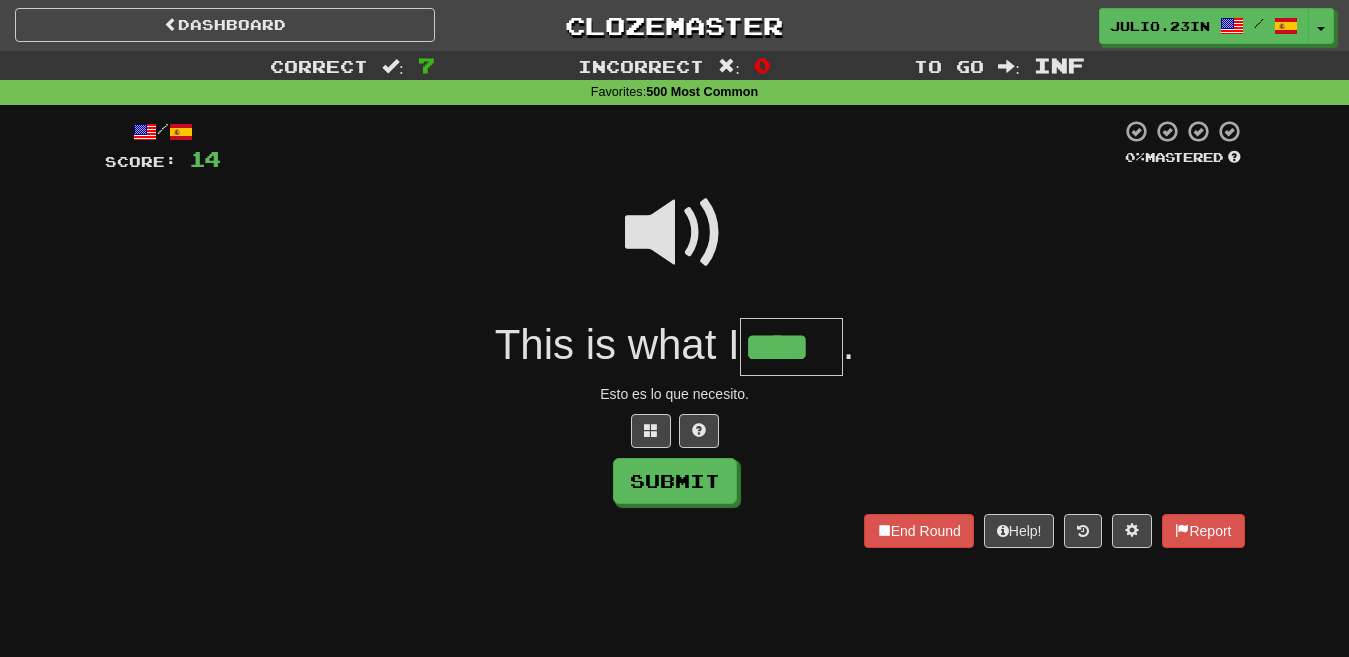 type on "****" 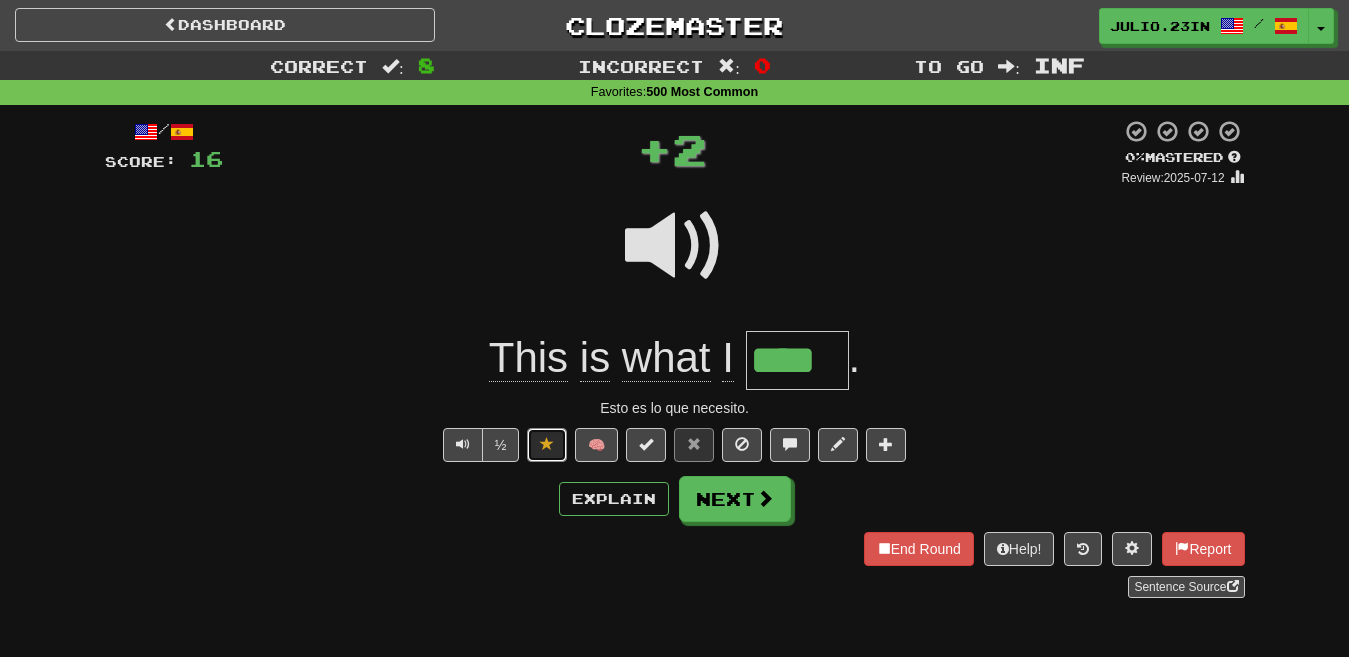 click at bounding box center [547, 444] 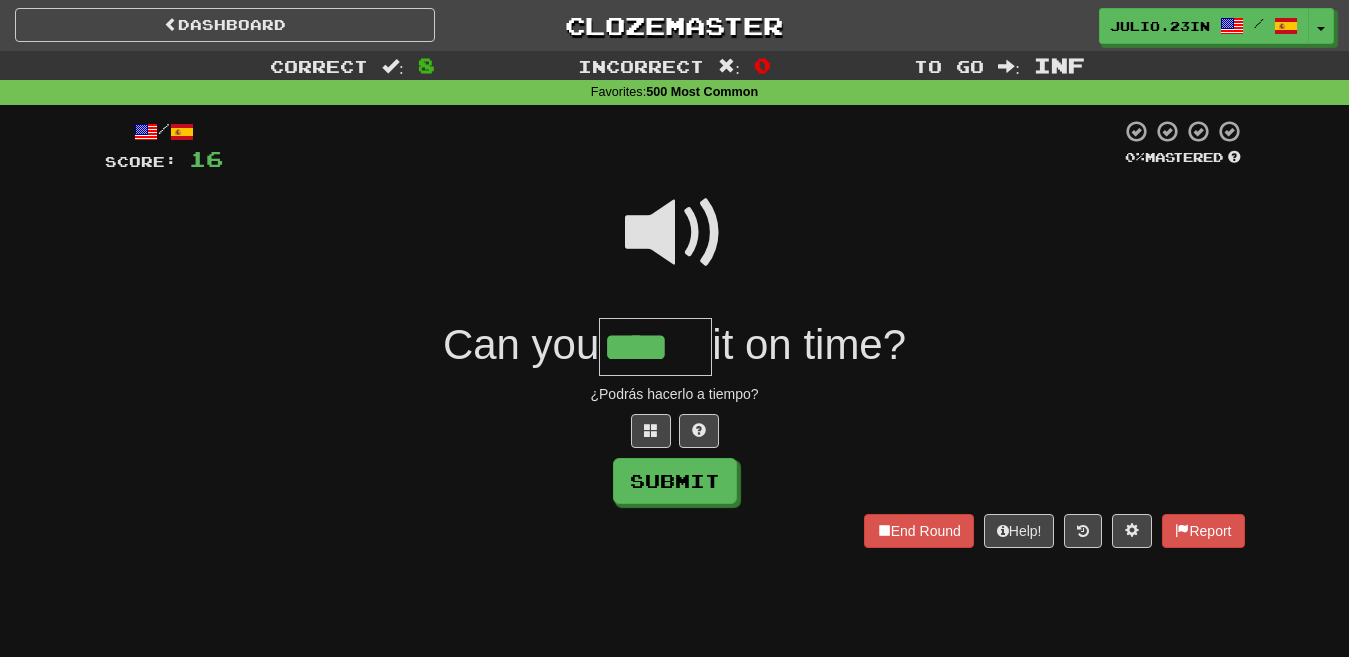 type on "****" 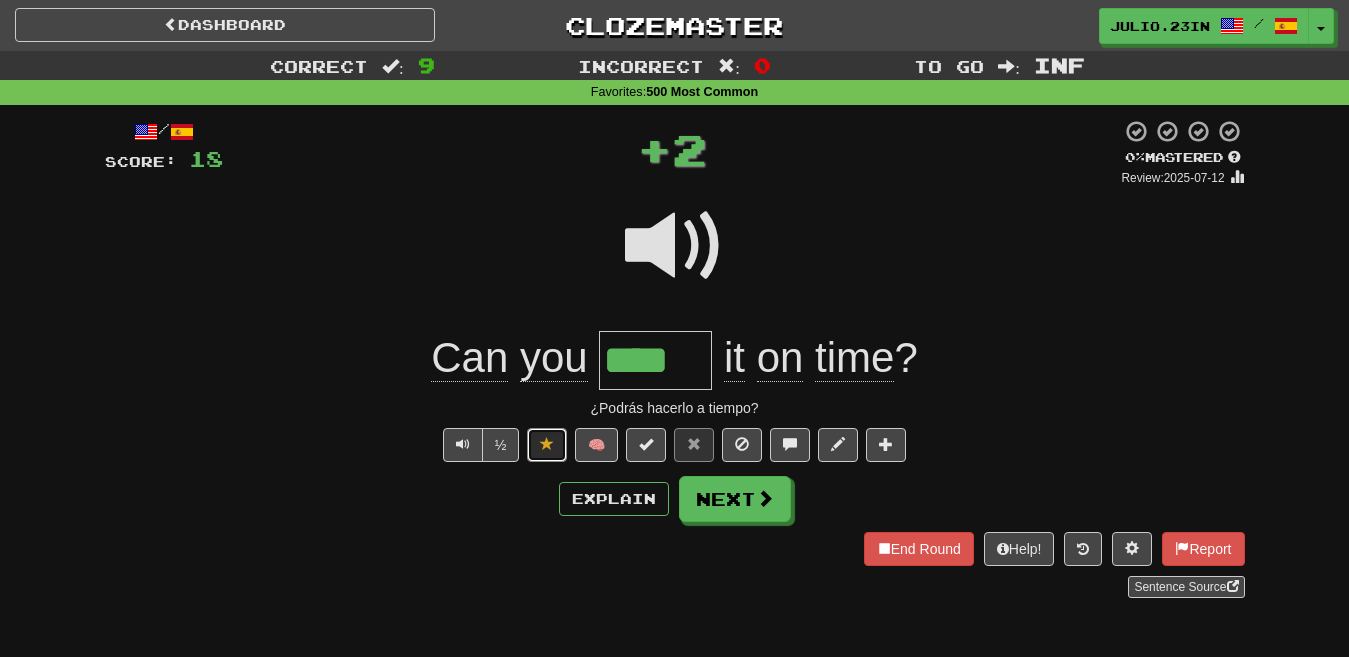 click at bounding box center [547, 445] 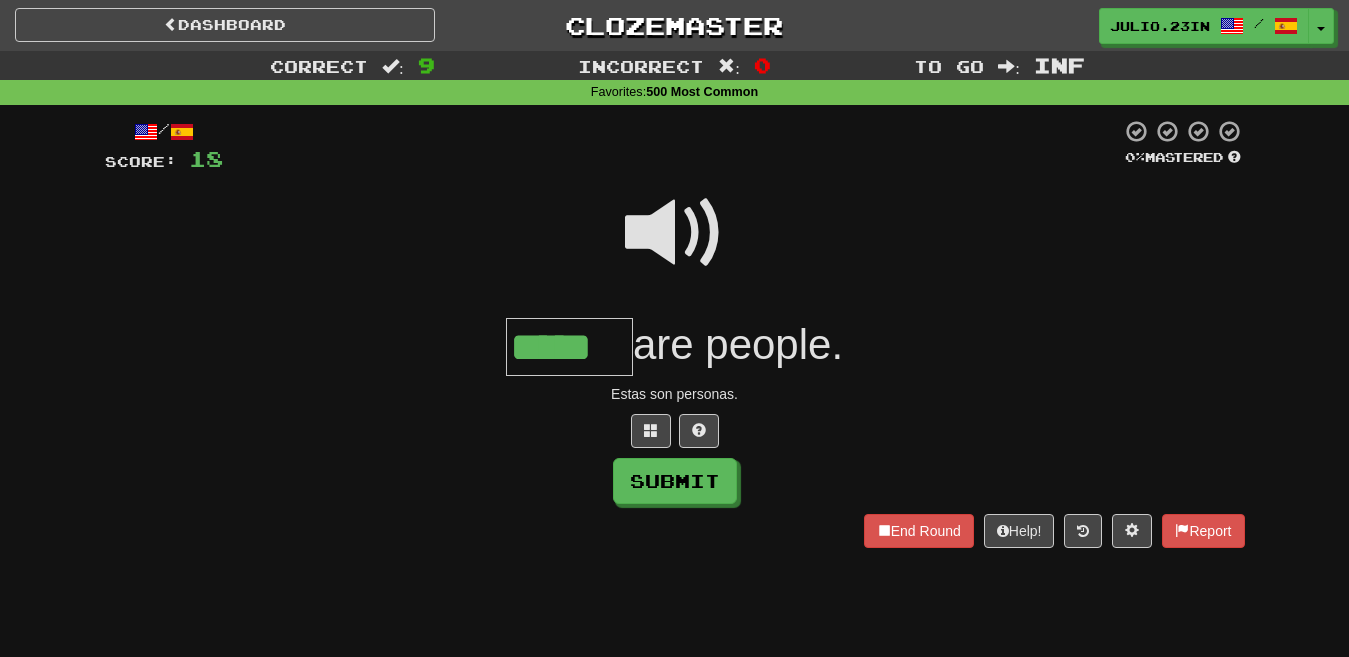 type on "*****" 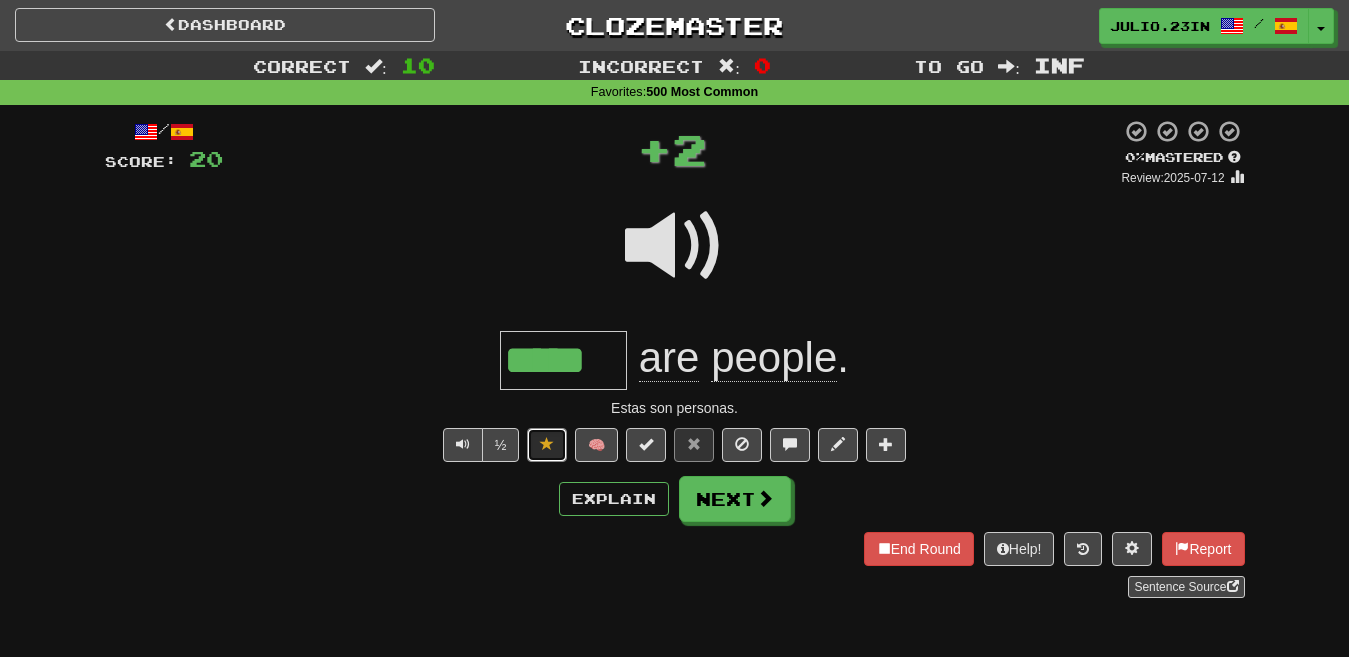 click at bounding box center (547, 445) 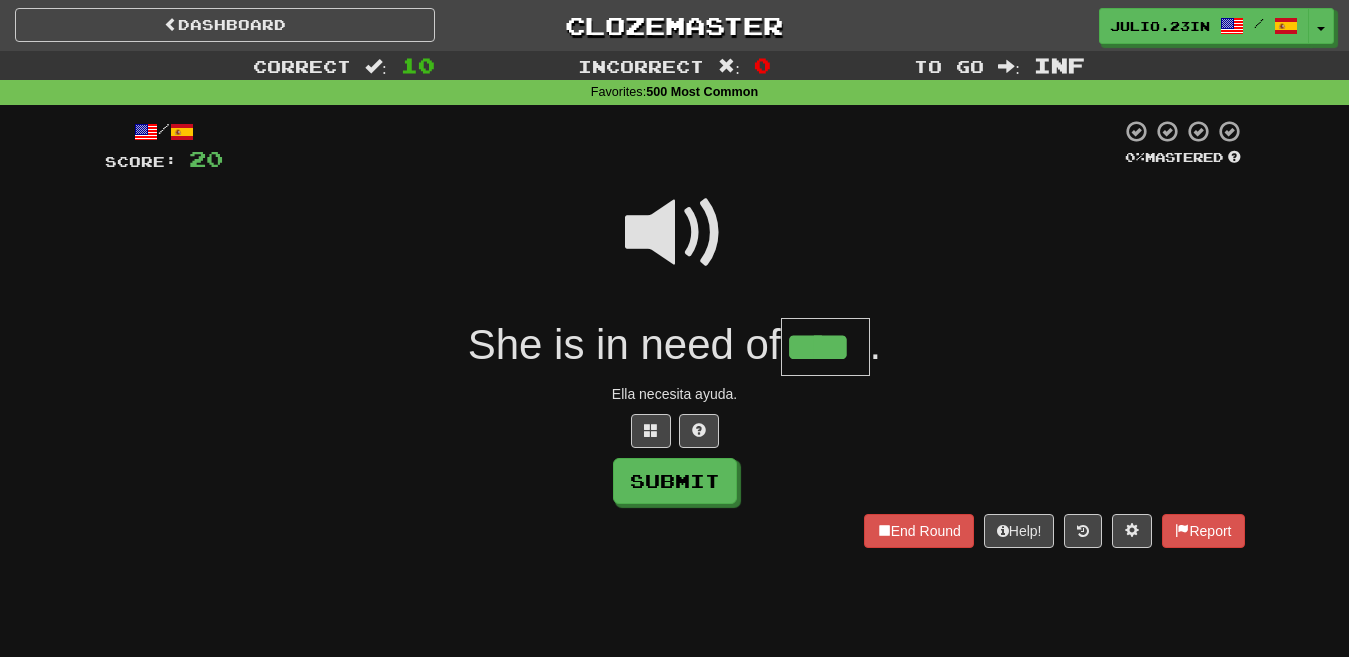 type on "****" 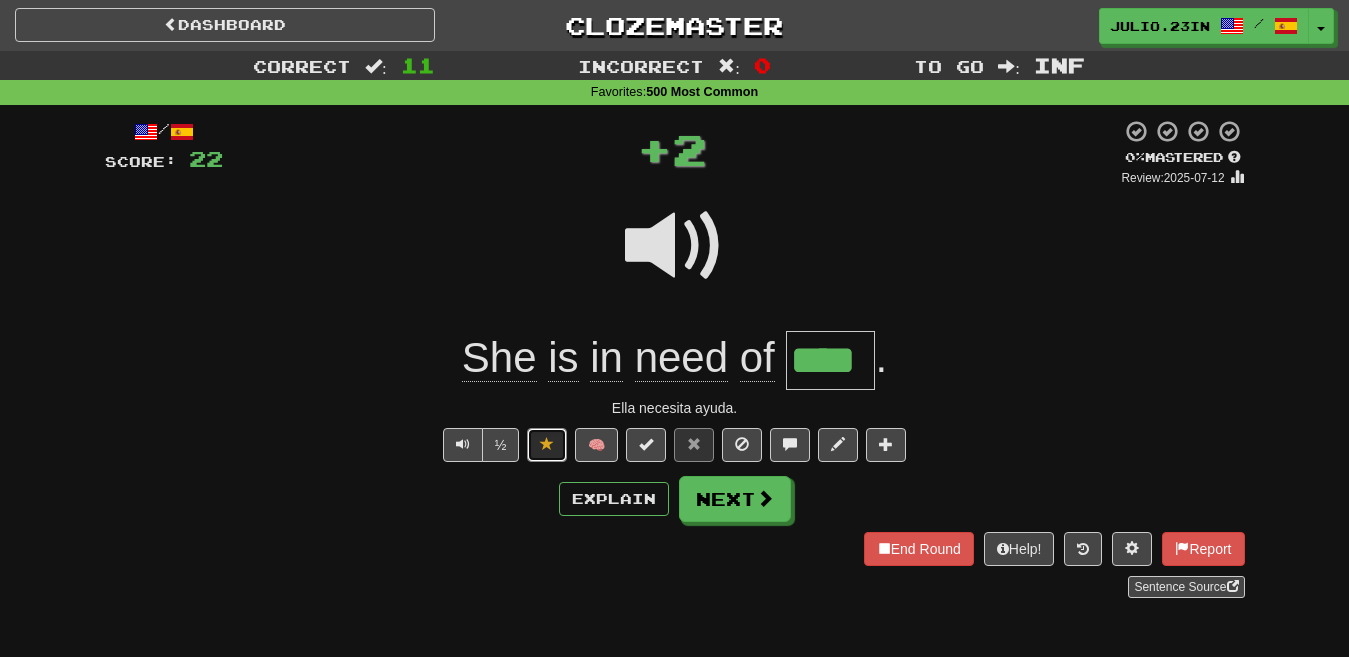 click at bounding box center [547, 445] 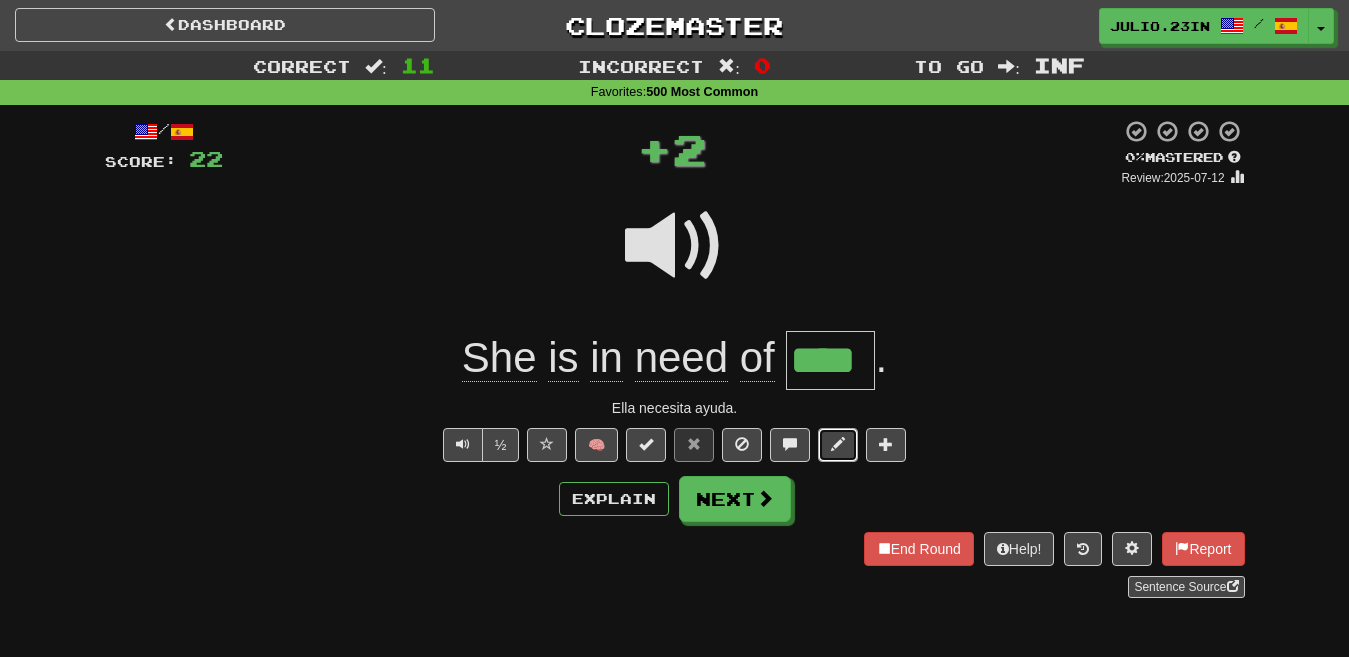click at bounding box center [838, 445] 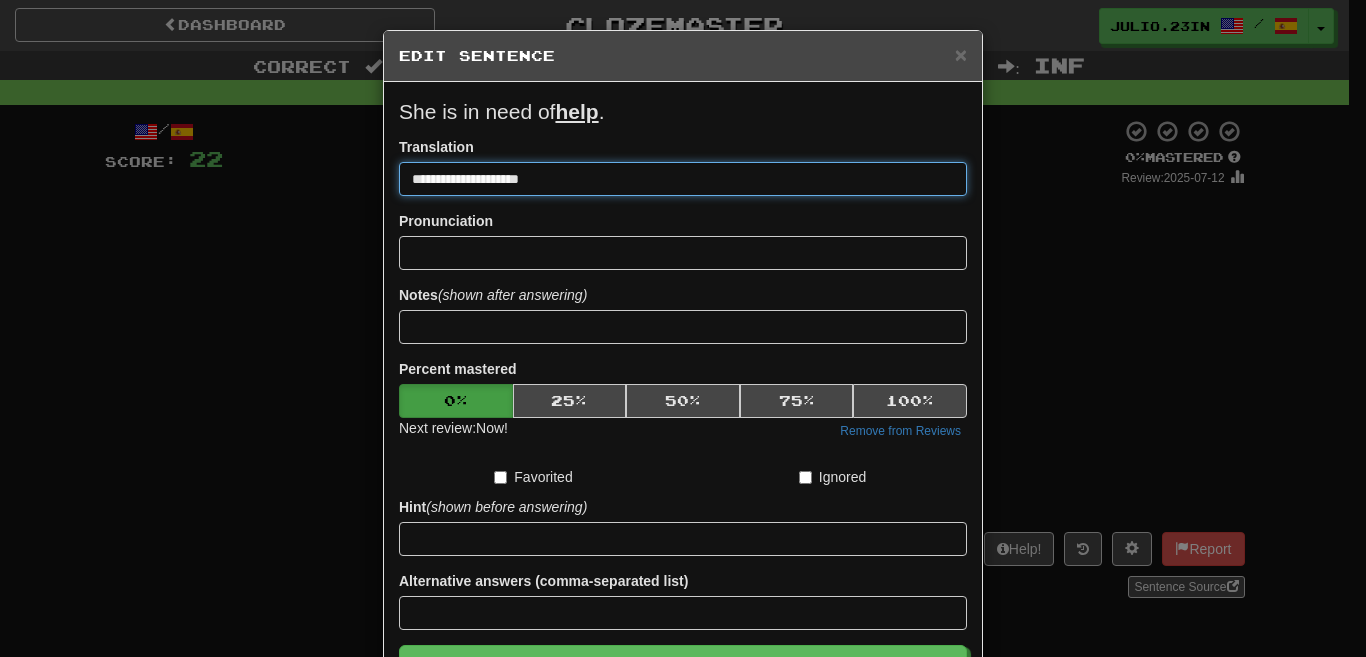 type on "**********" 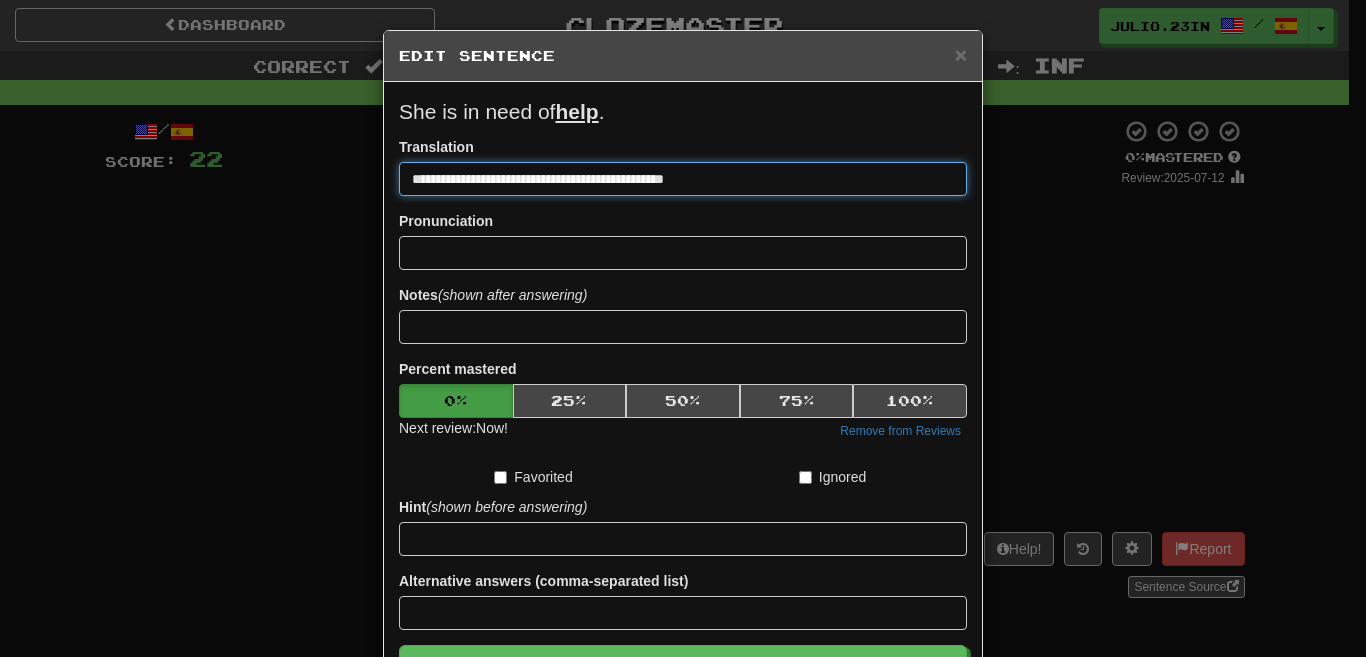 click on "Save" at bounding box center [683, 668] 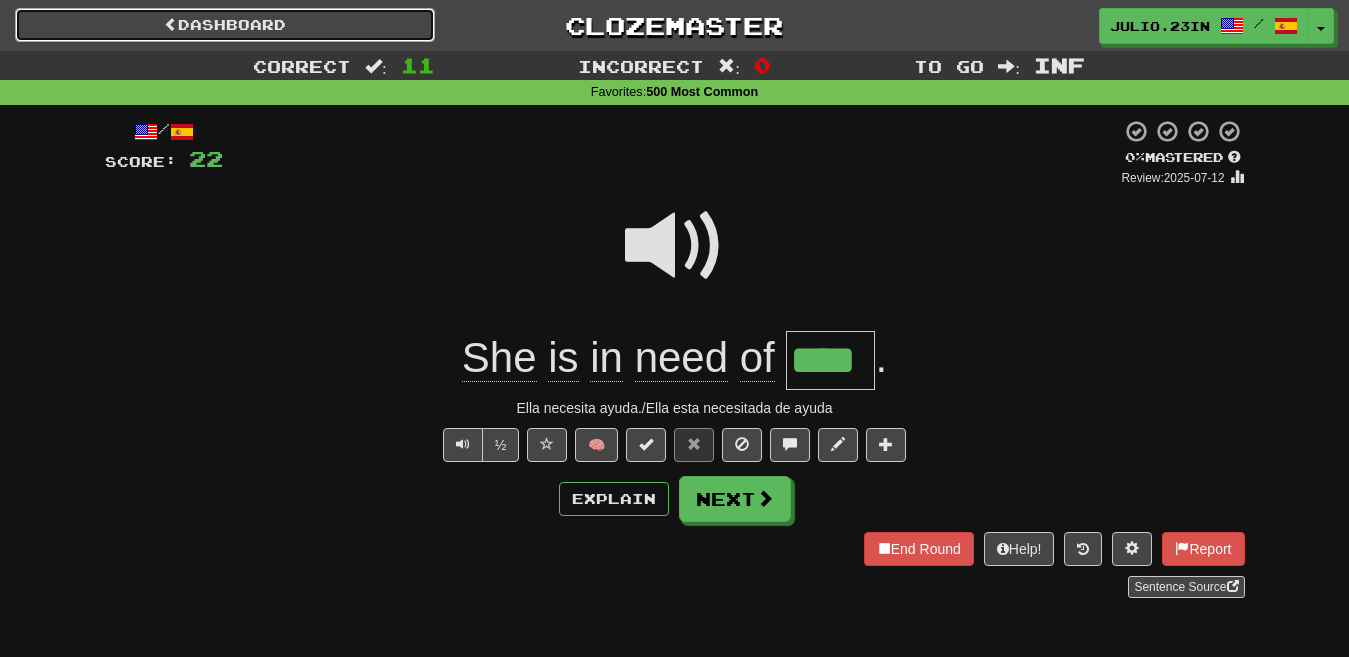 click on "Dashboard" at bounding box center [225, 25] 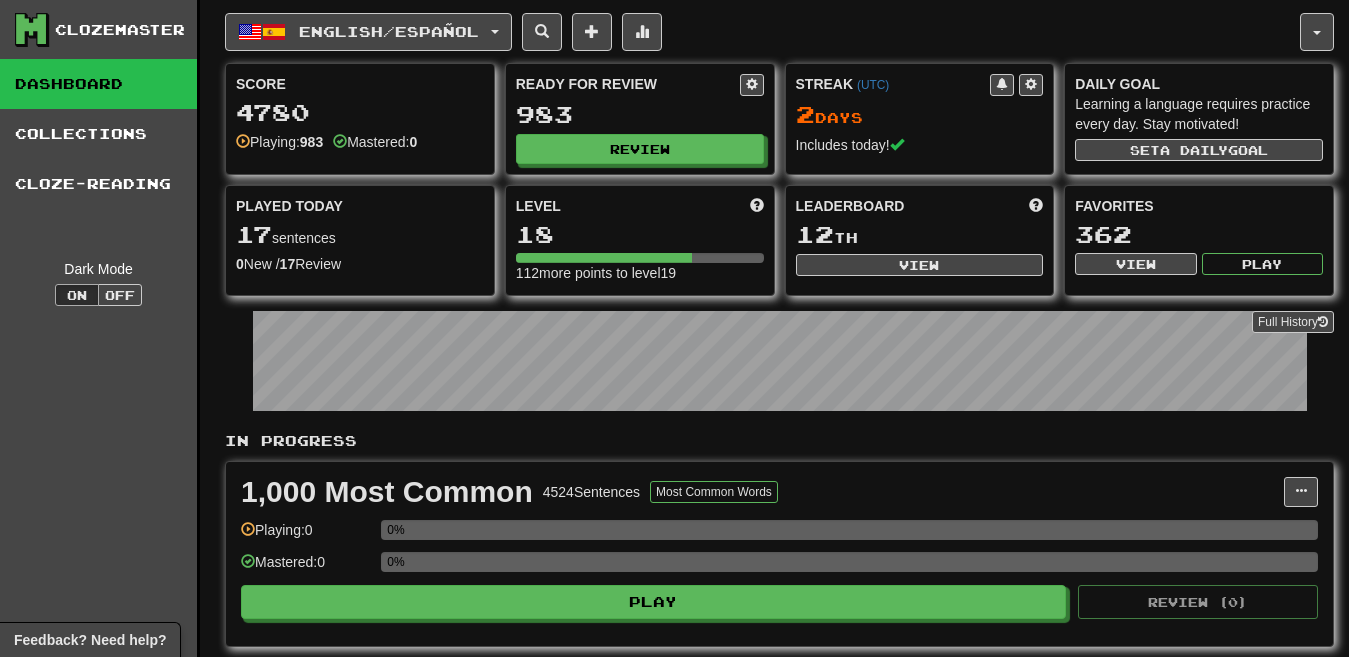scroll, scrollTop: 0, scrollLeft: 0, axis: both 